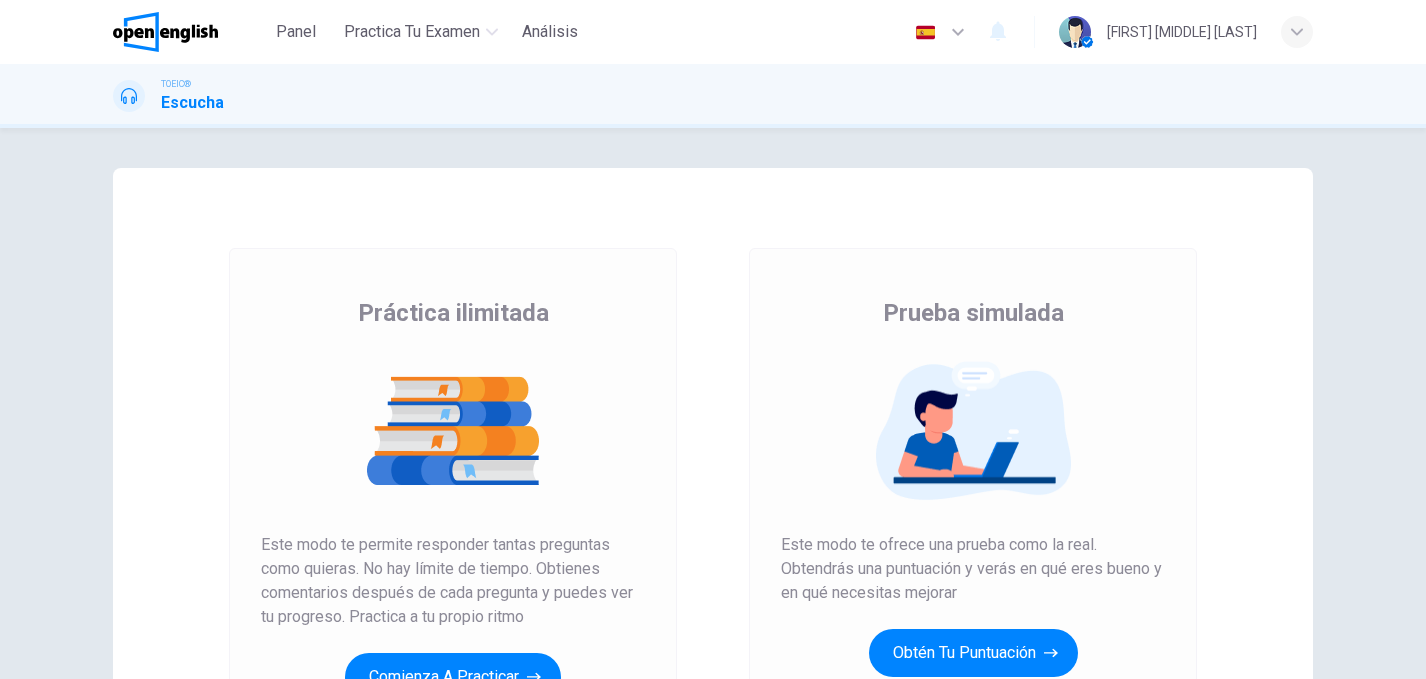 scroll, scrollTop: 0, scrollLeft: 0, axis: both 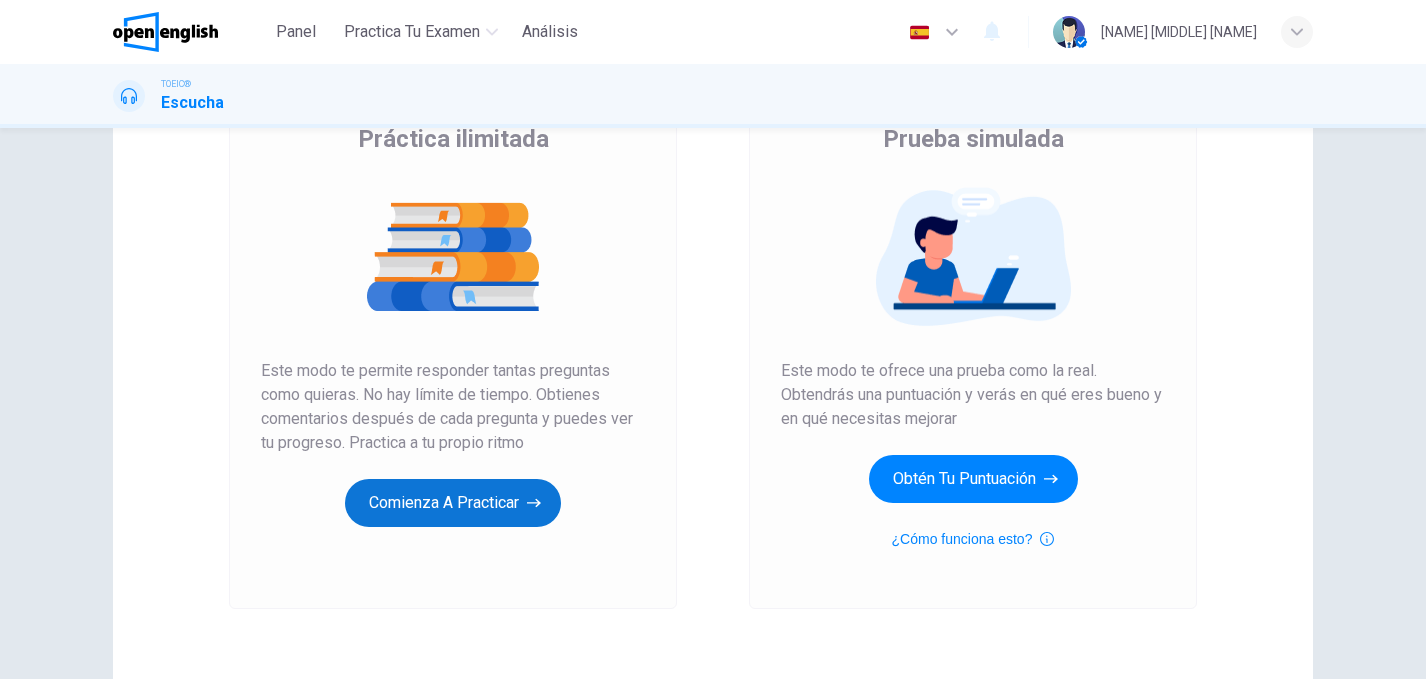 click on "Comienza a practicar" at bounding box center [453, 503] 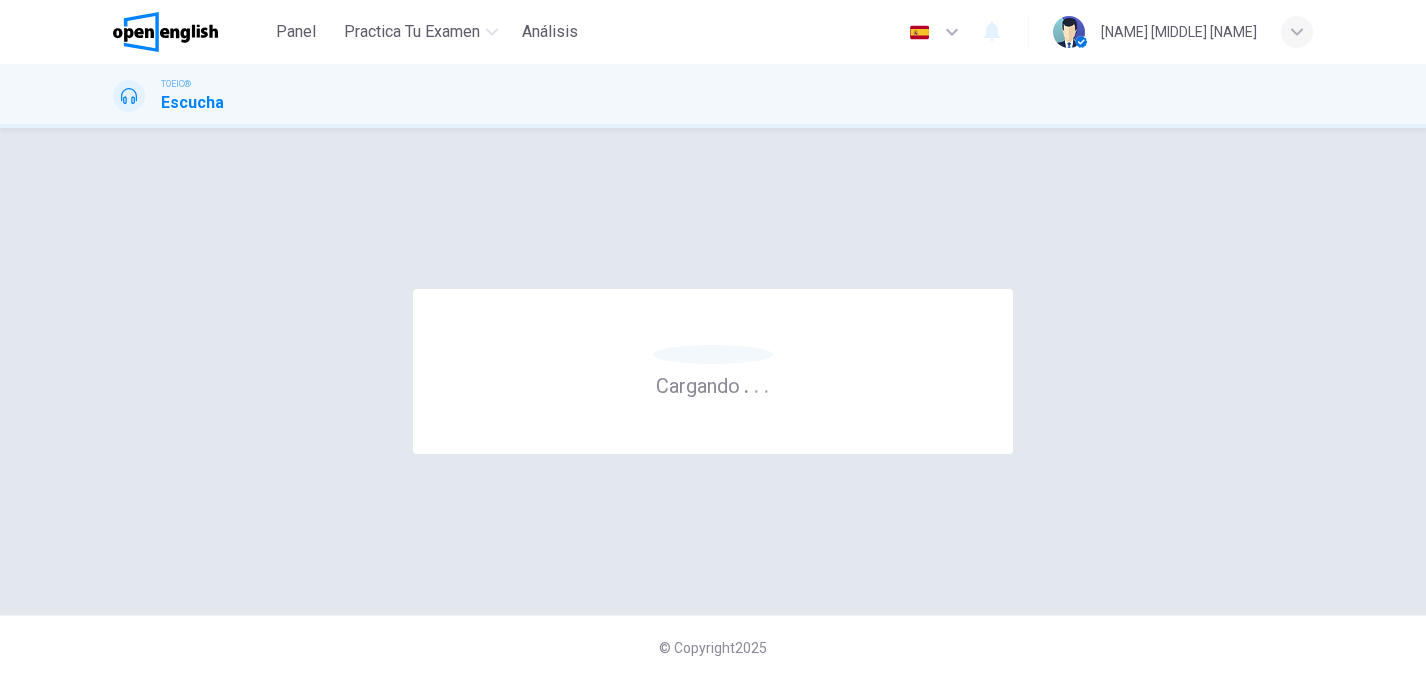 scroll, scrollTop: 0, scrollLeft: 0, axis: both 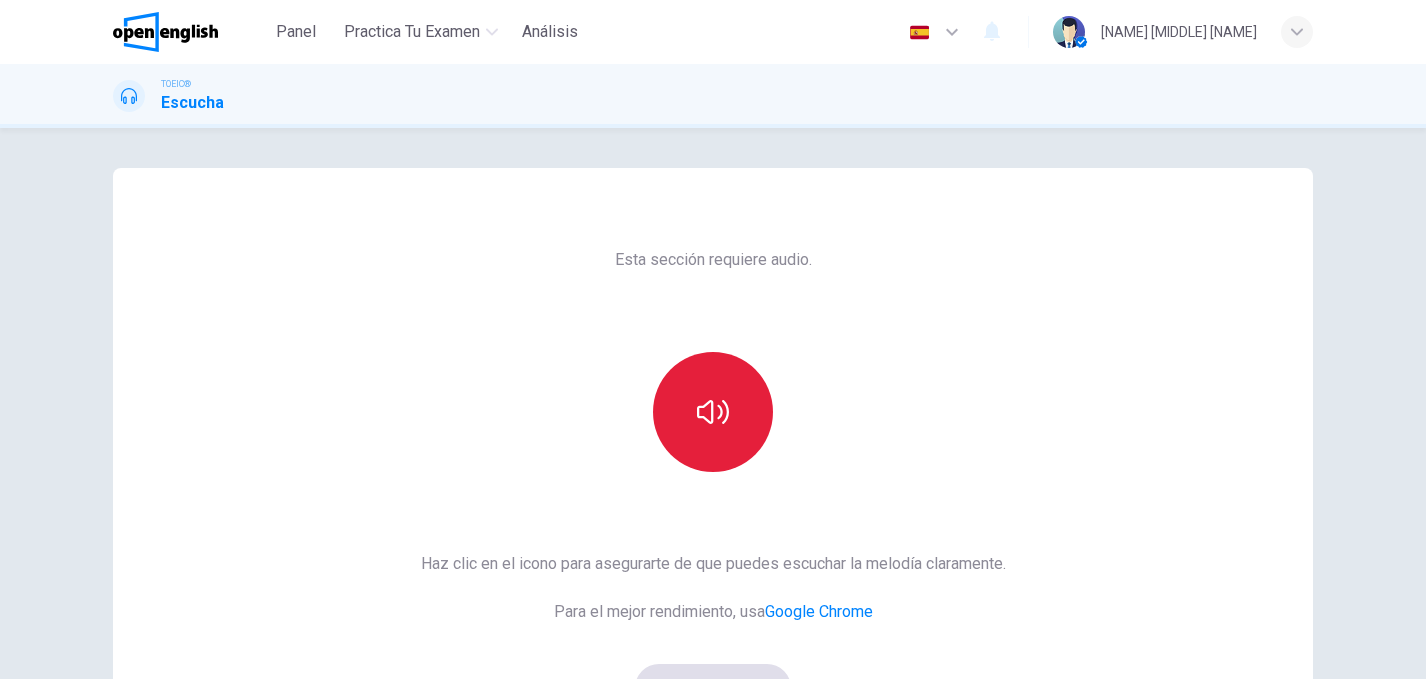 click at bounding box center [713, 412] 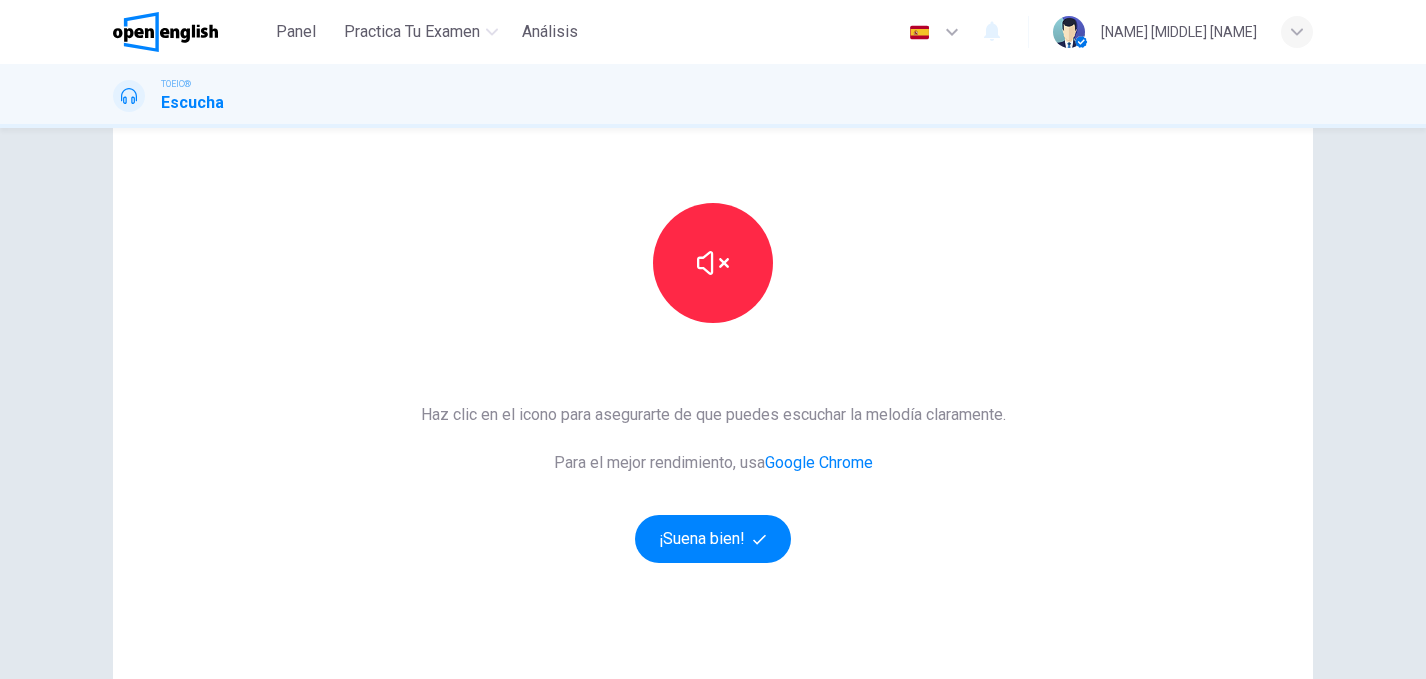 scroll, scrollTop: 184, scrollLeft: 0, axis: vertical 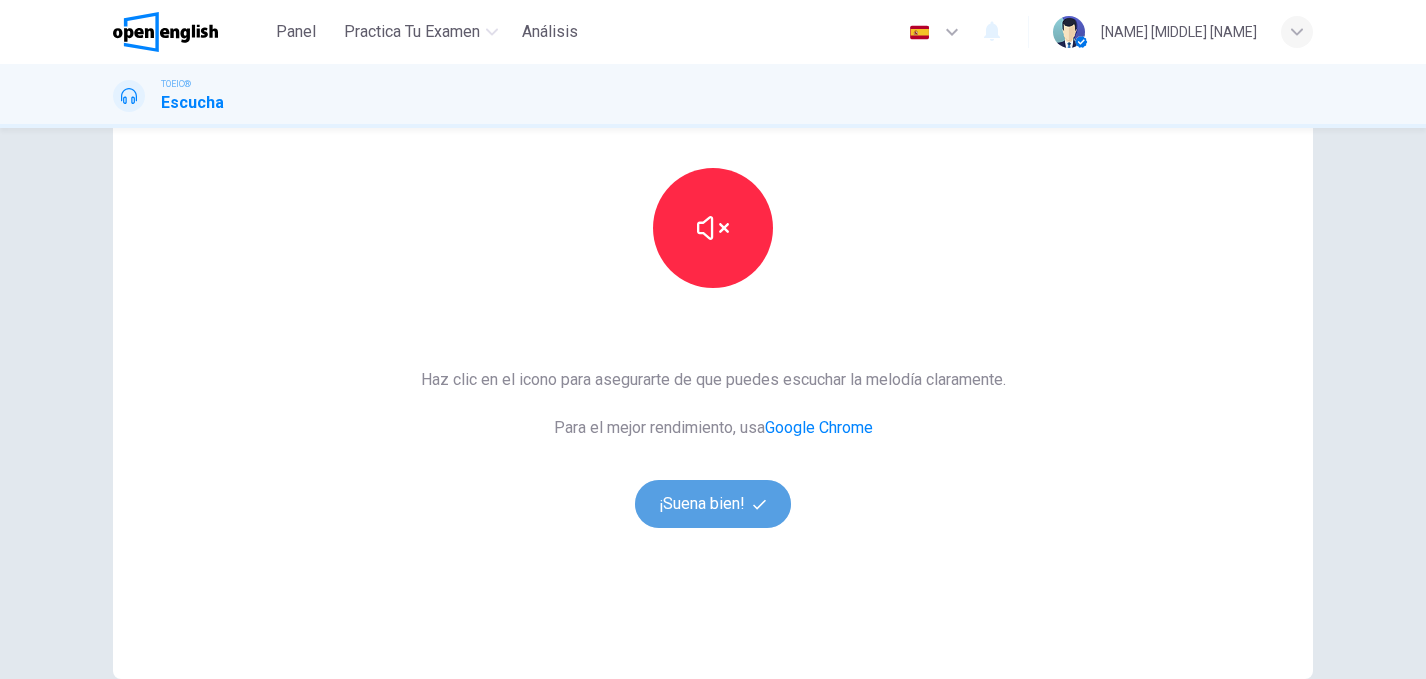 click on "¡Suena bien!" at bounding box center (713, 504) 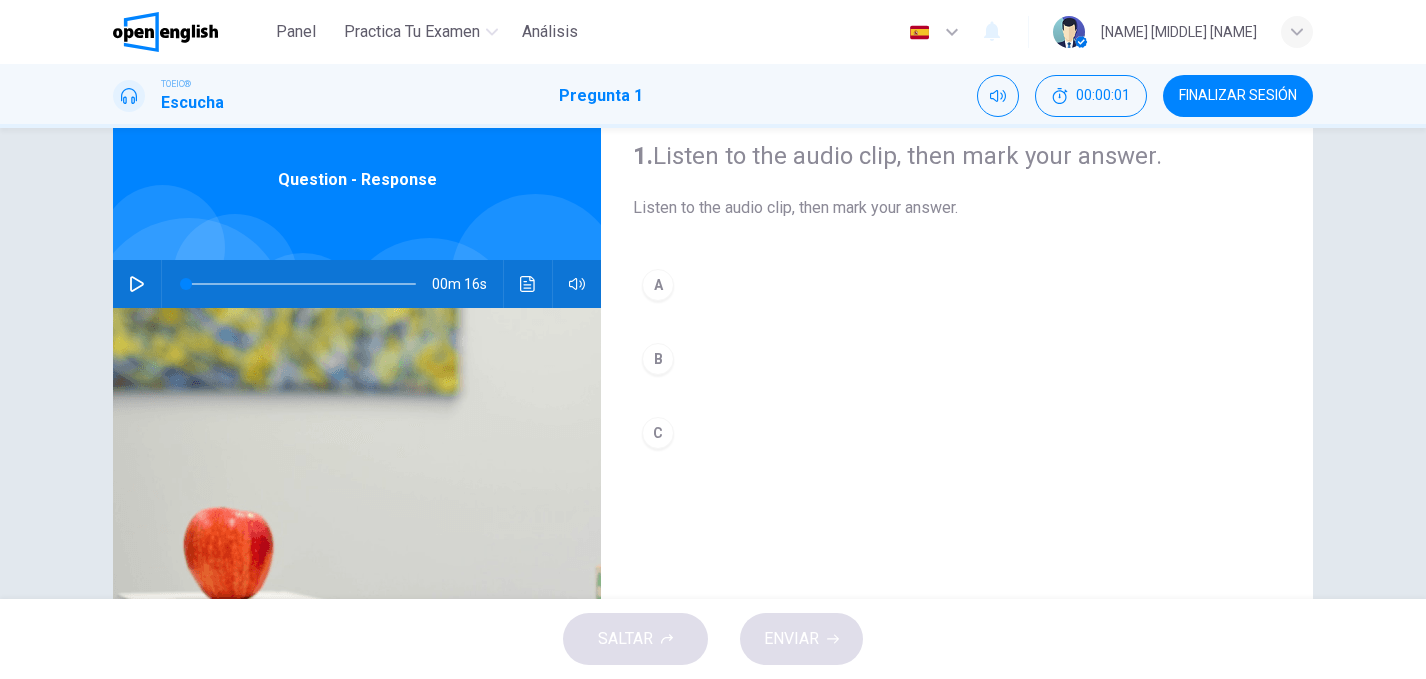 scroll, scrollTop: 0, scrollLeft: 0, axis: both 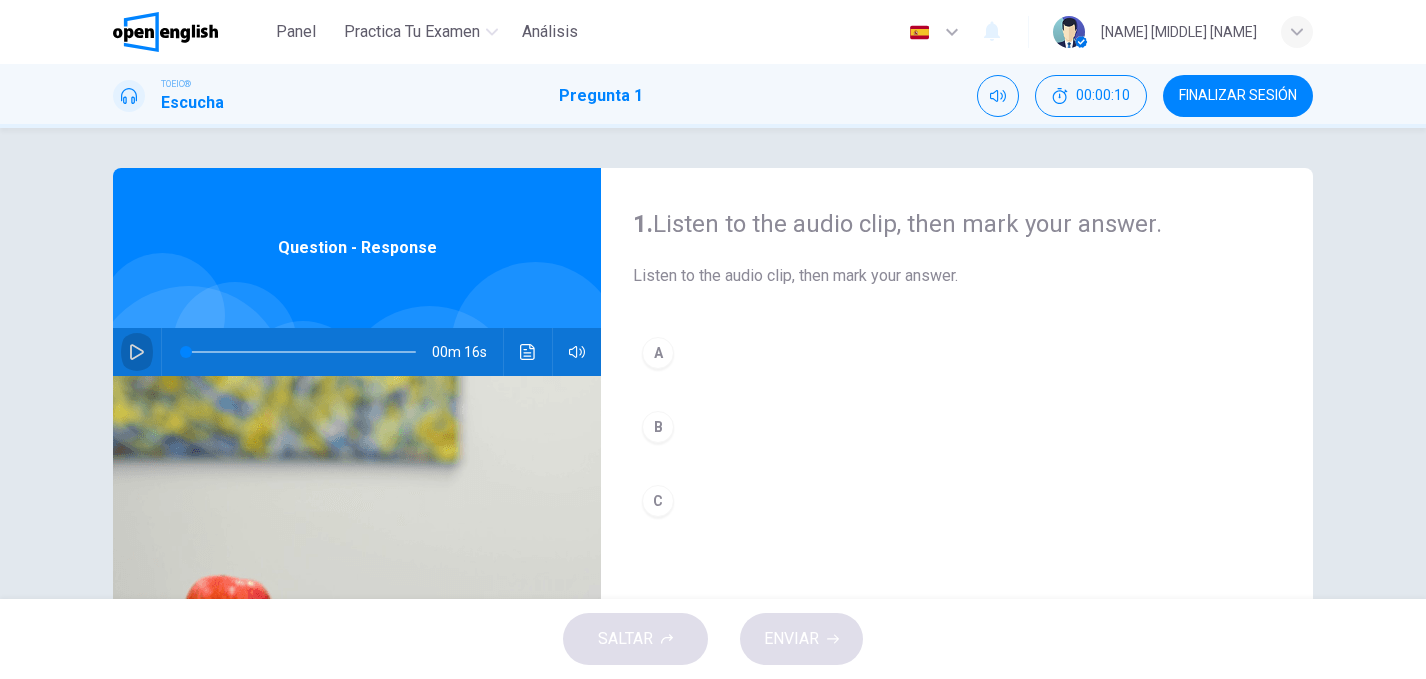 click 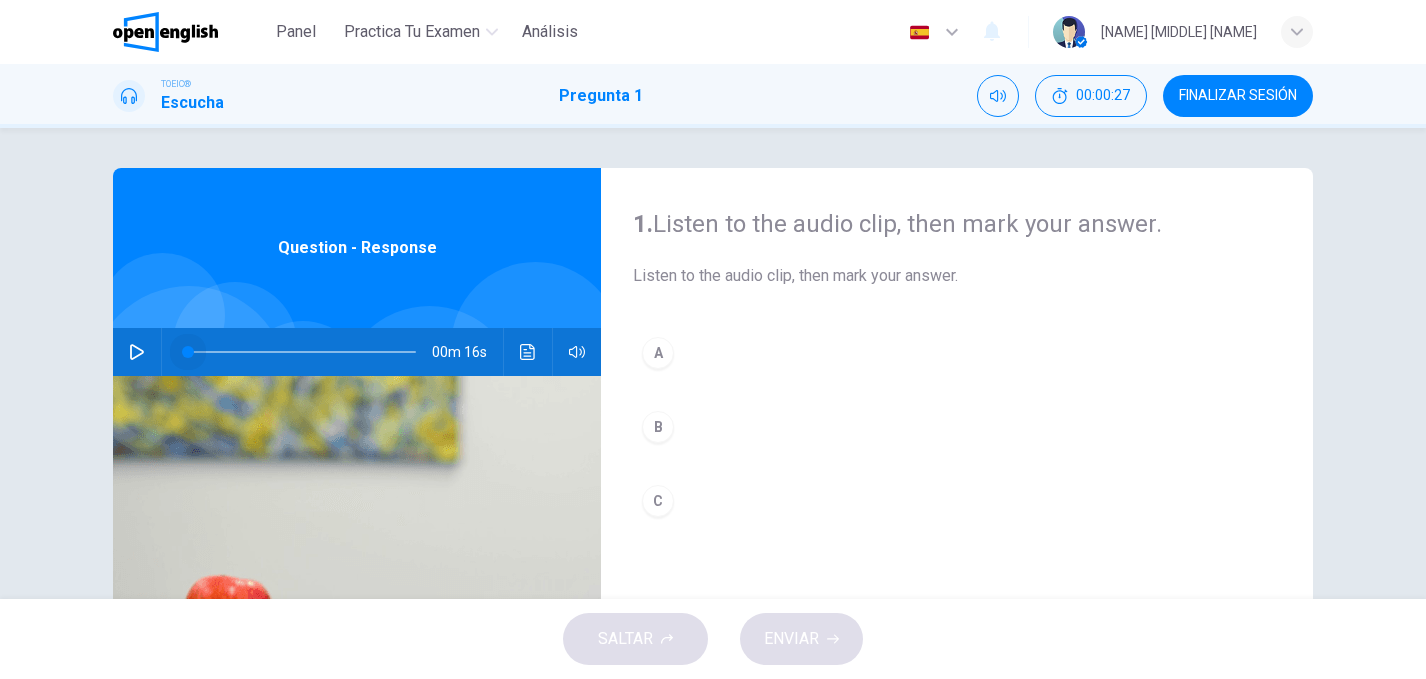 click at bounding box center [188, 352] 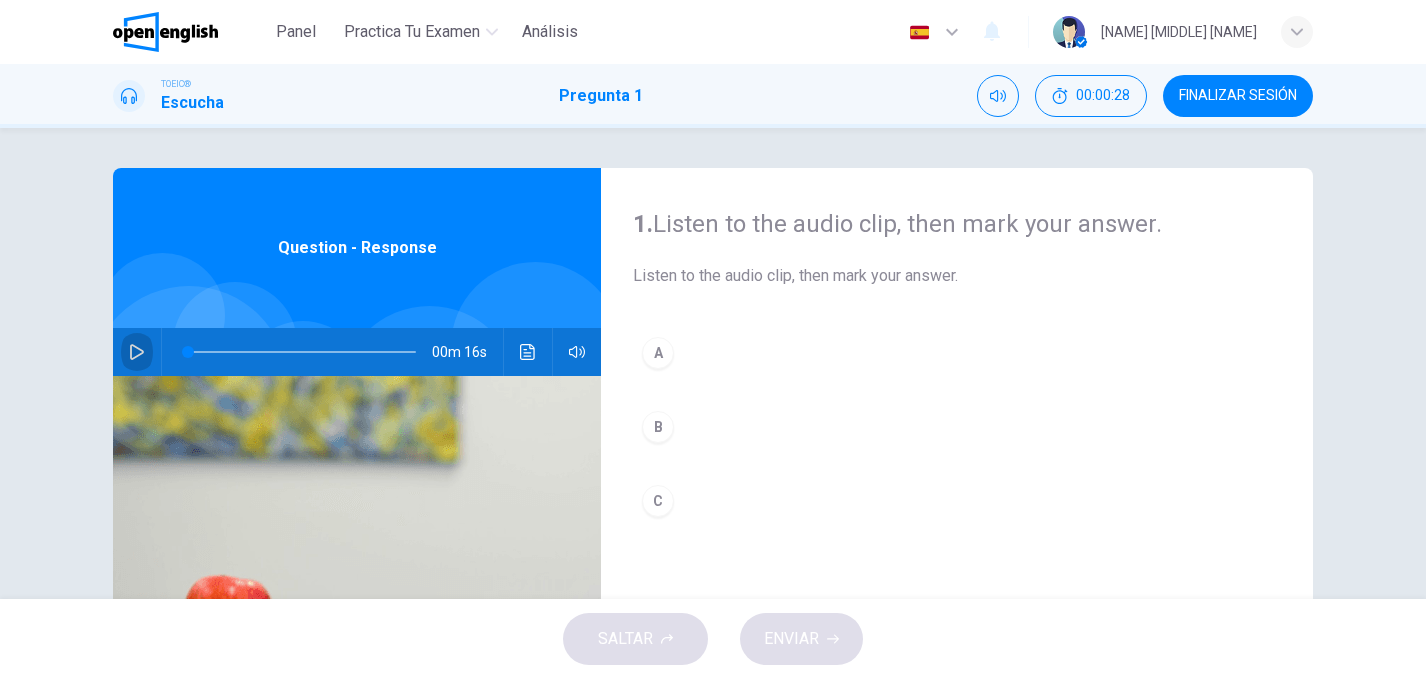 click 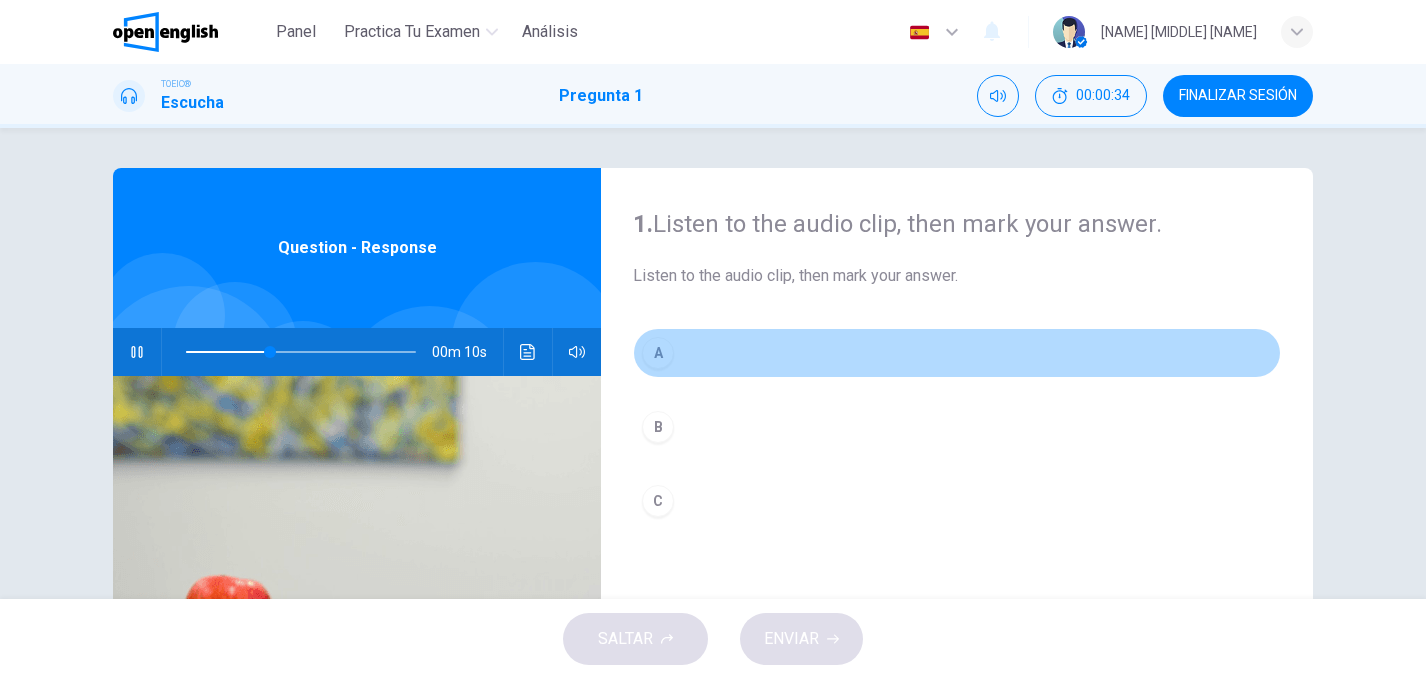 click on "A" at bounding box center [658, 353] 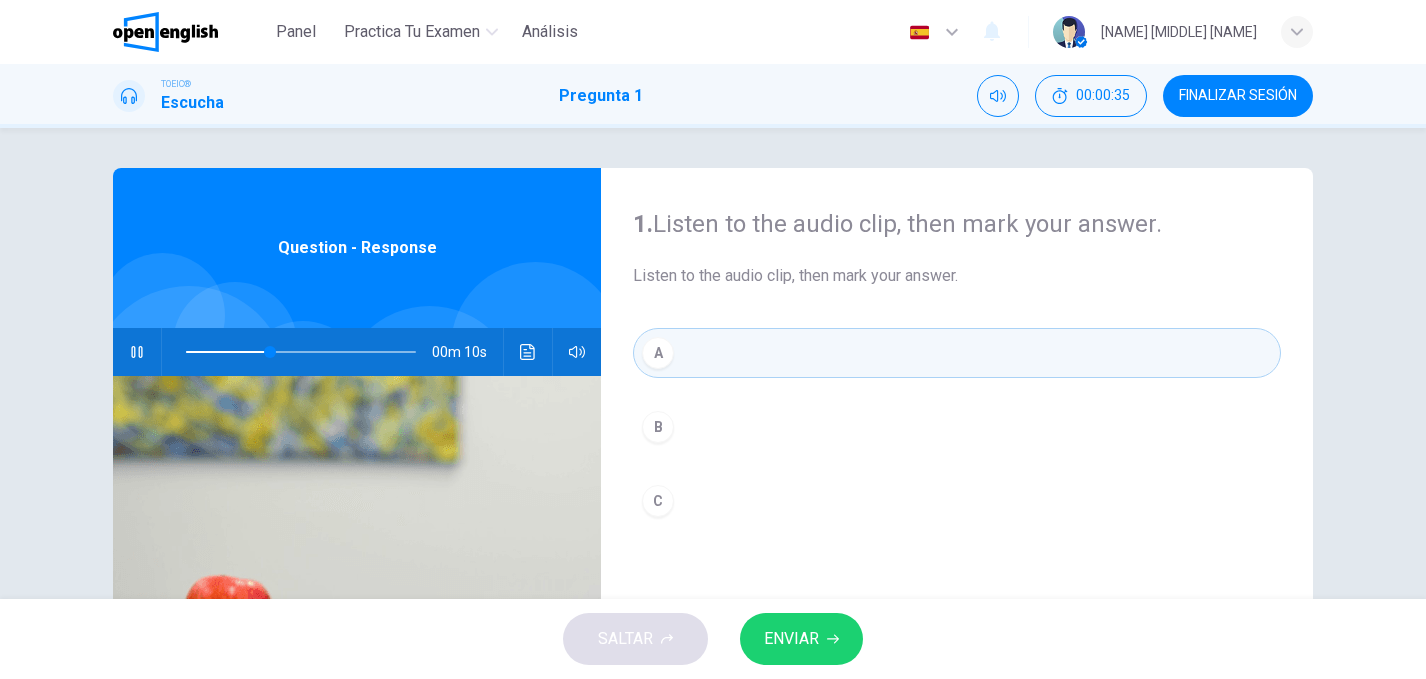 click on "ENVIAR" at bounding box center (791, 639) 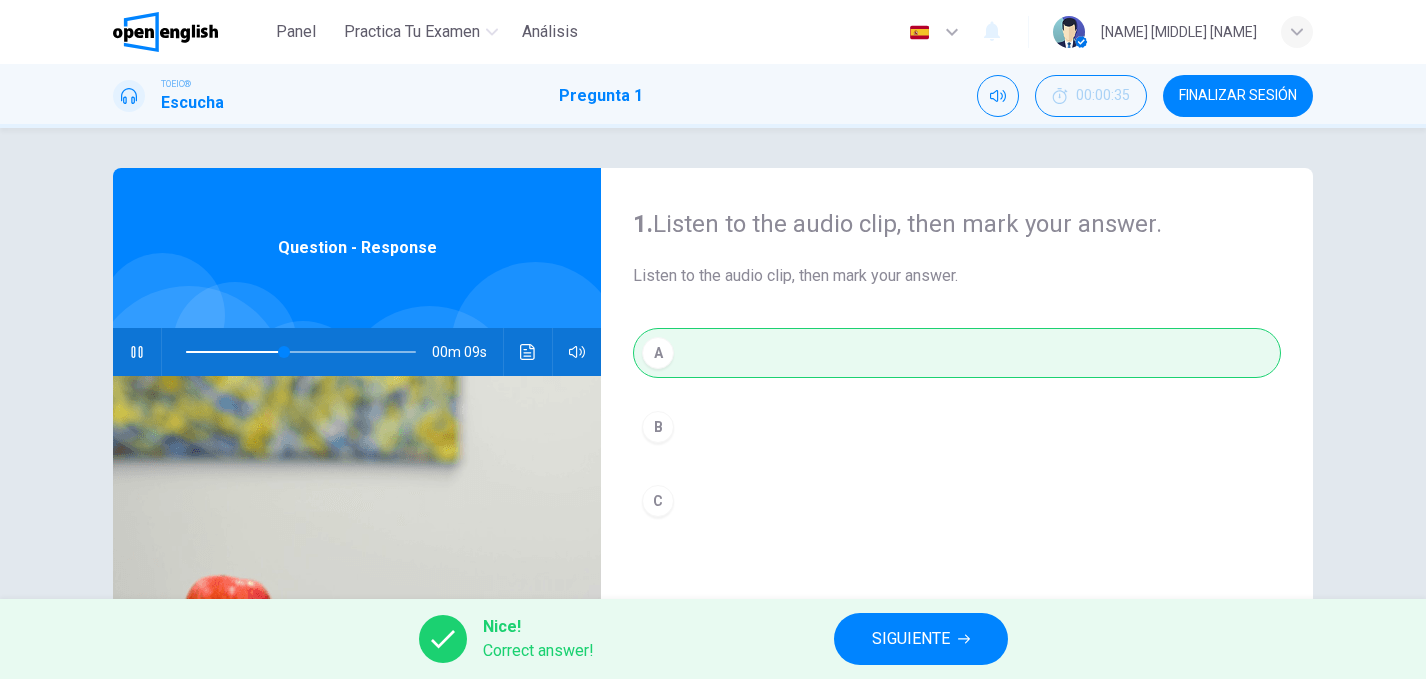 type on "**" 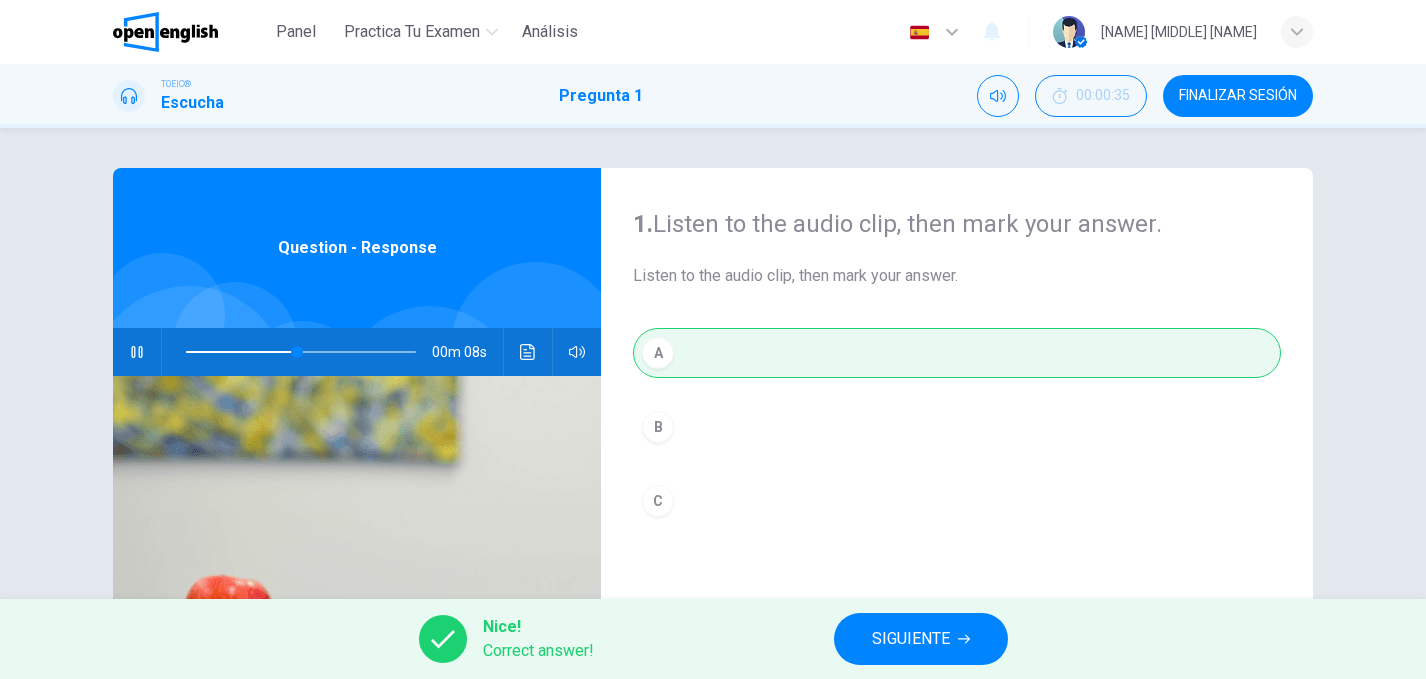 click on "SIGUIENTE" at bounding box center (911, 639) 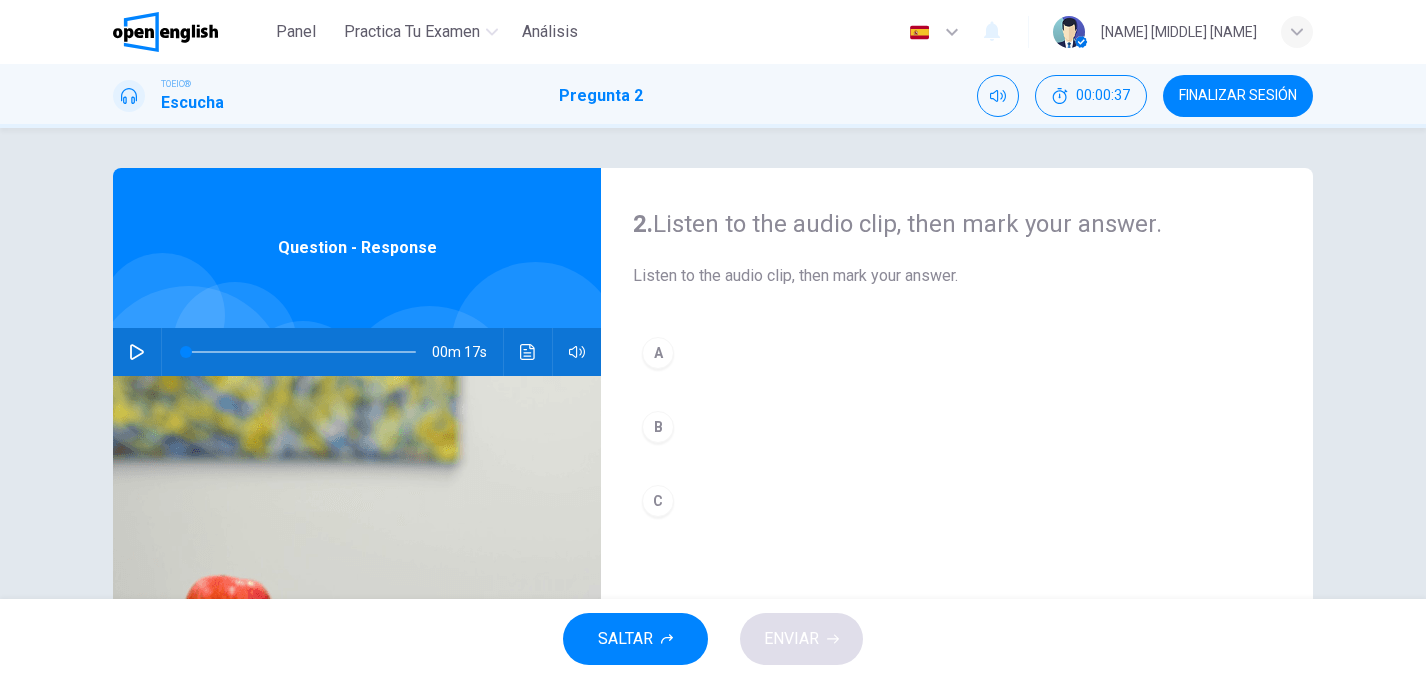 click 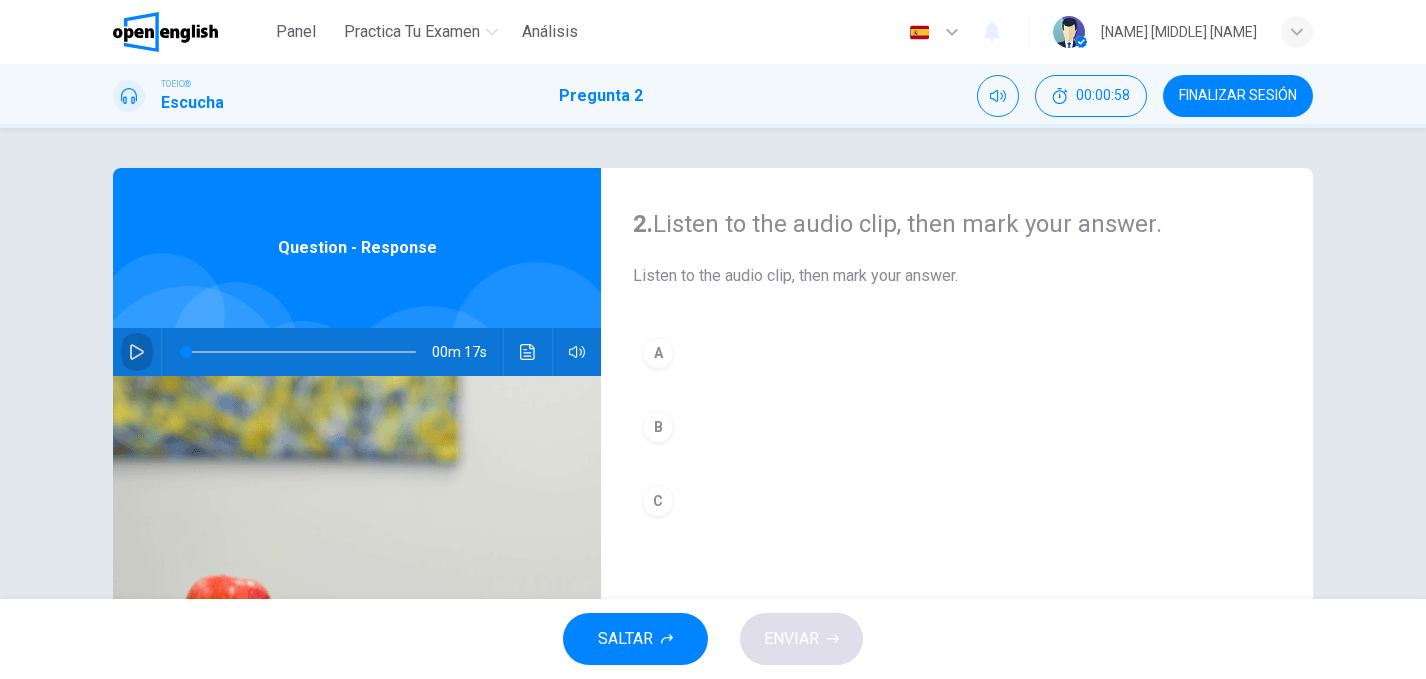 click 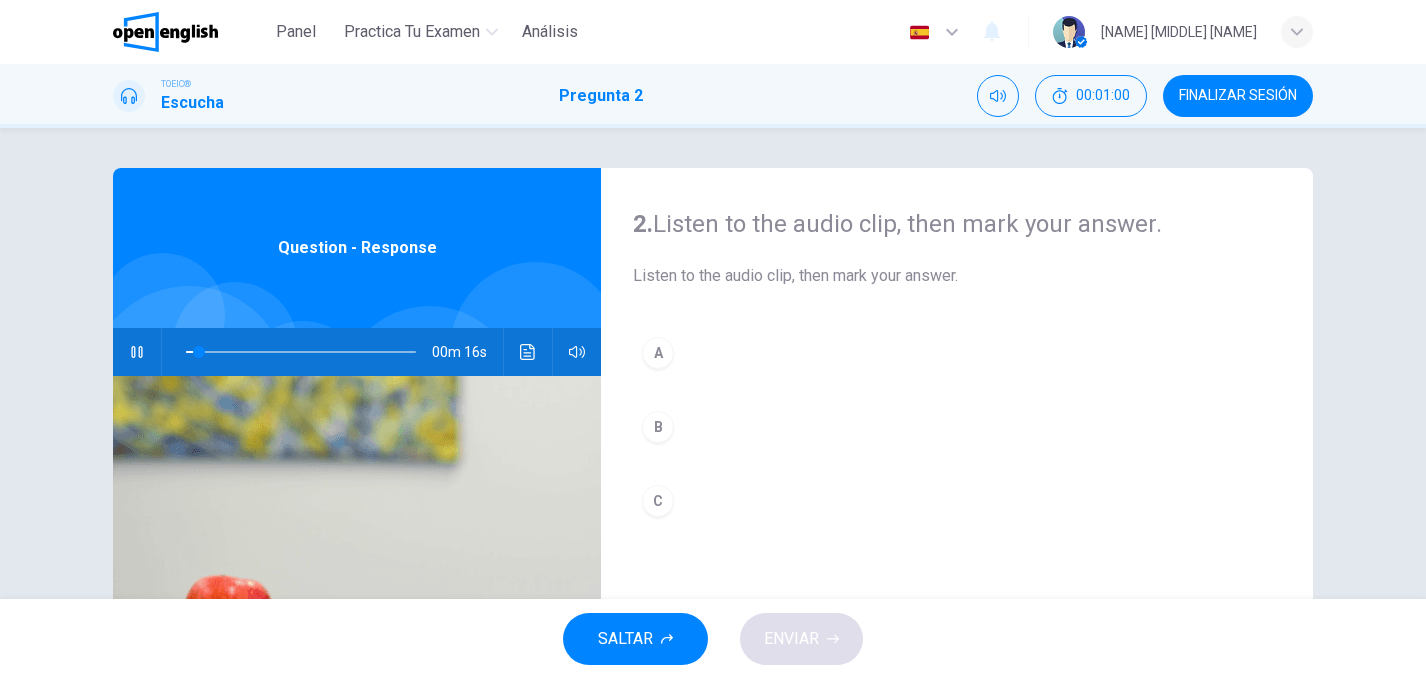 click on "C" at bounding box center (658, 501) 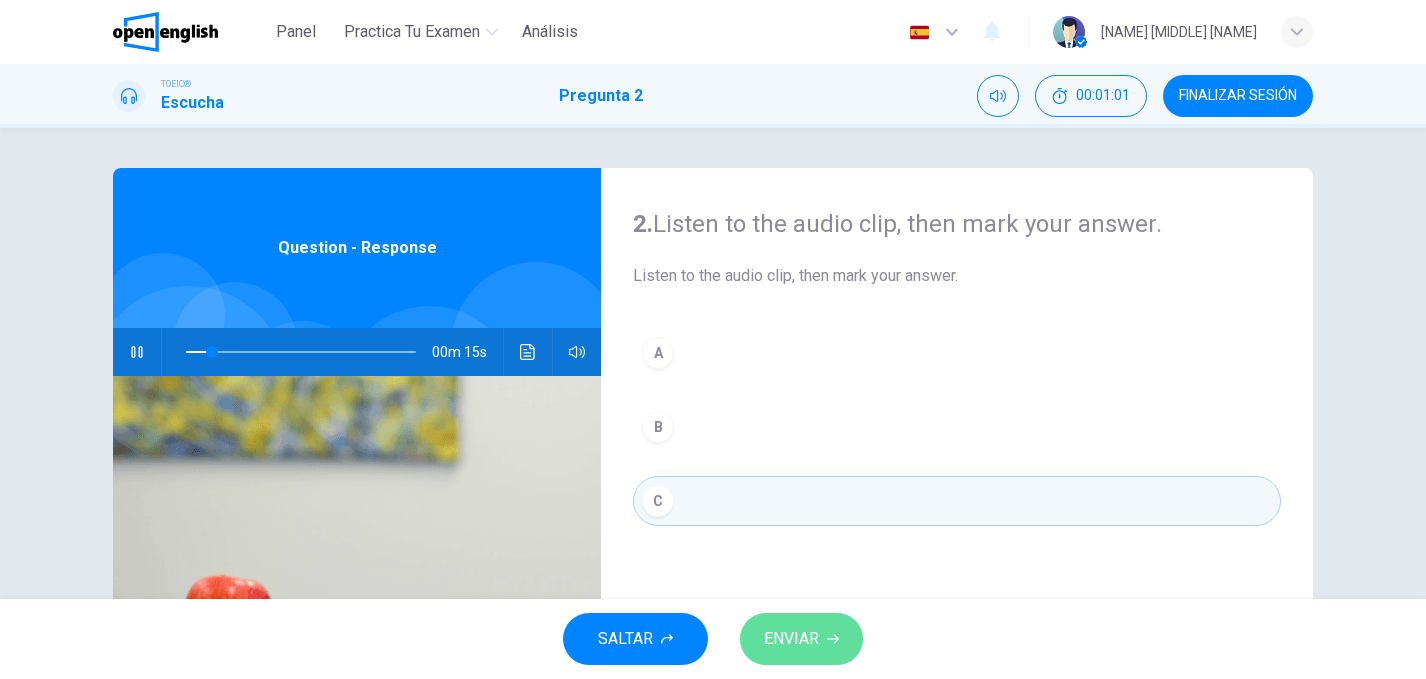 click on "ENVIAR" at bounding box center (801, 639) 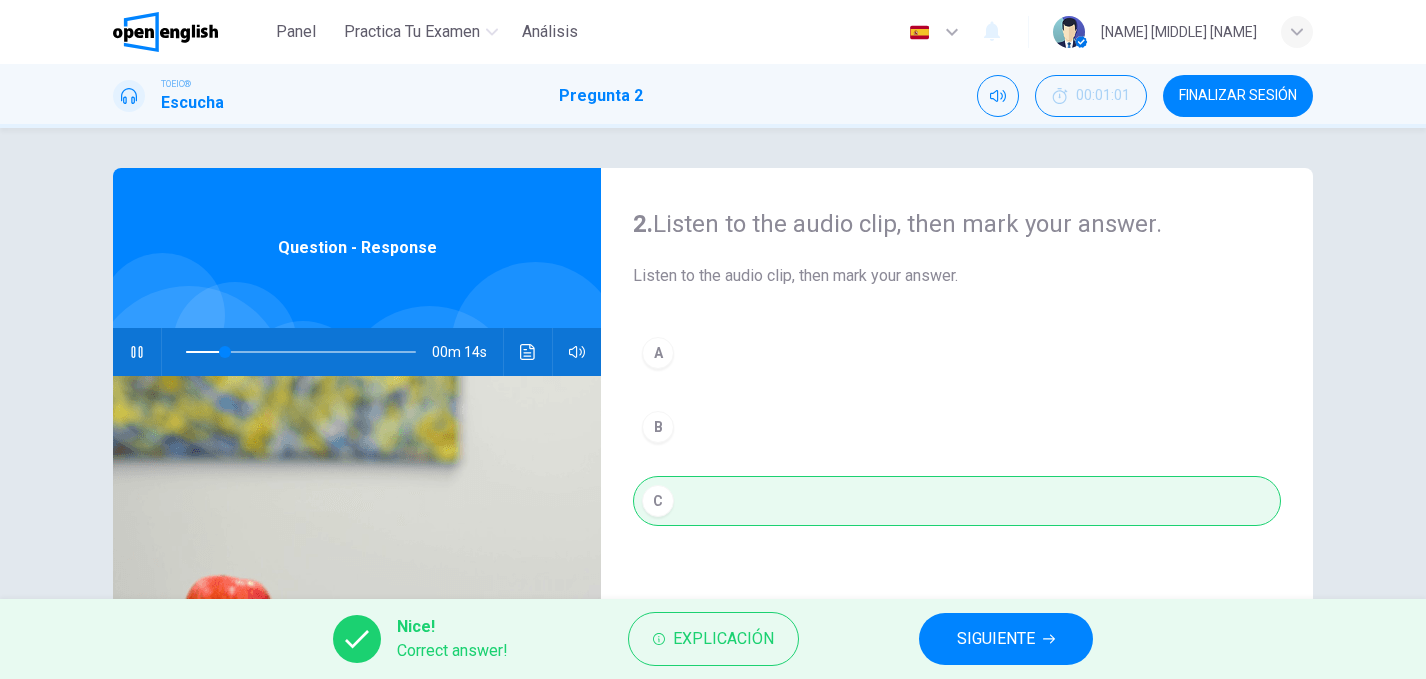 type on "**" 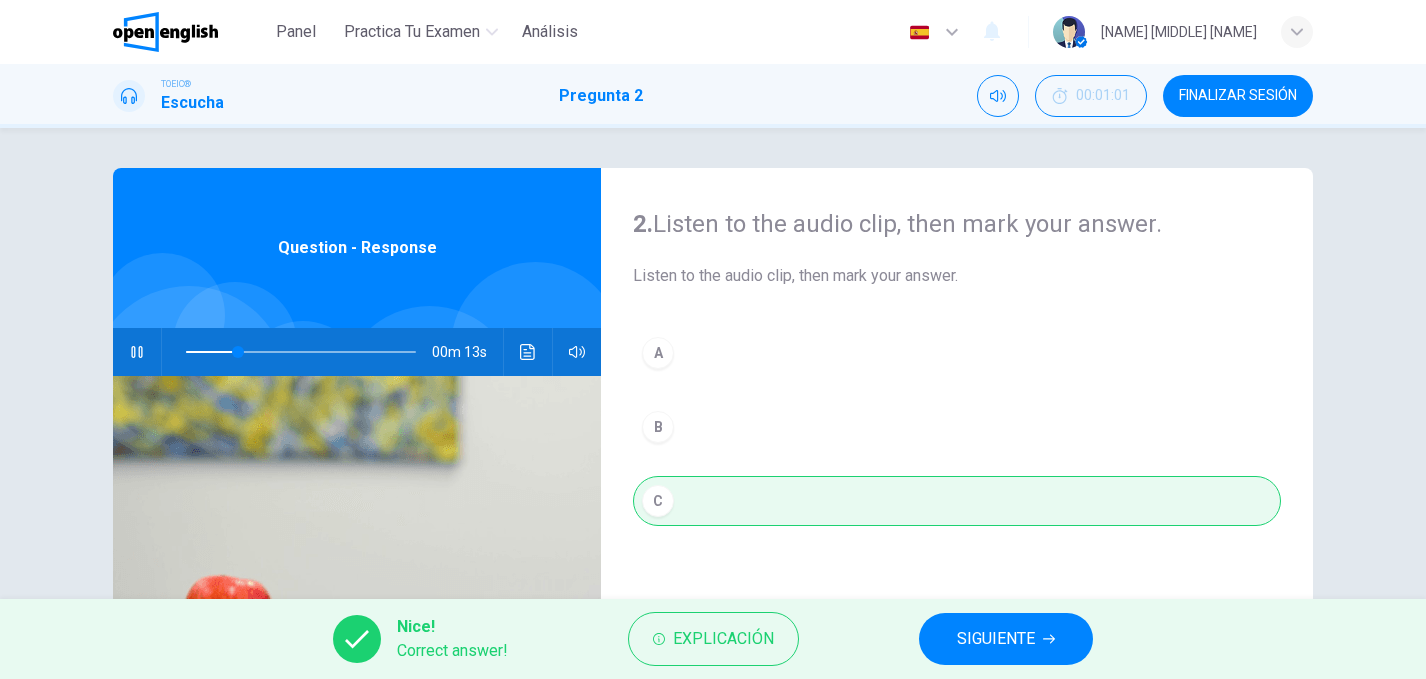 click on "SIGUIENTE" at bounding box center [1006, 639] 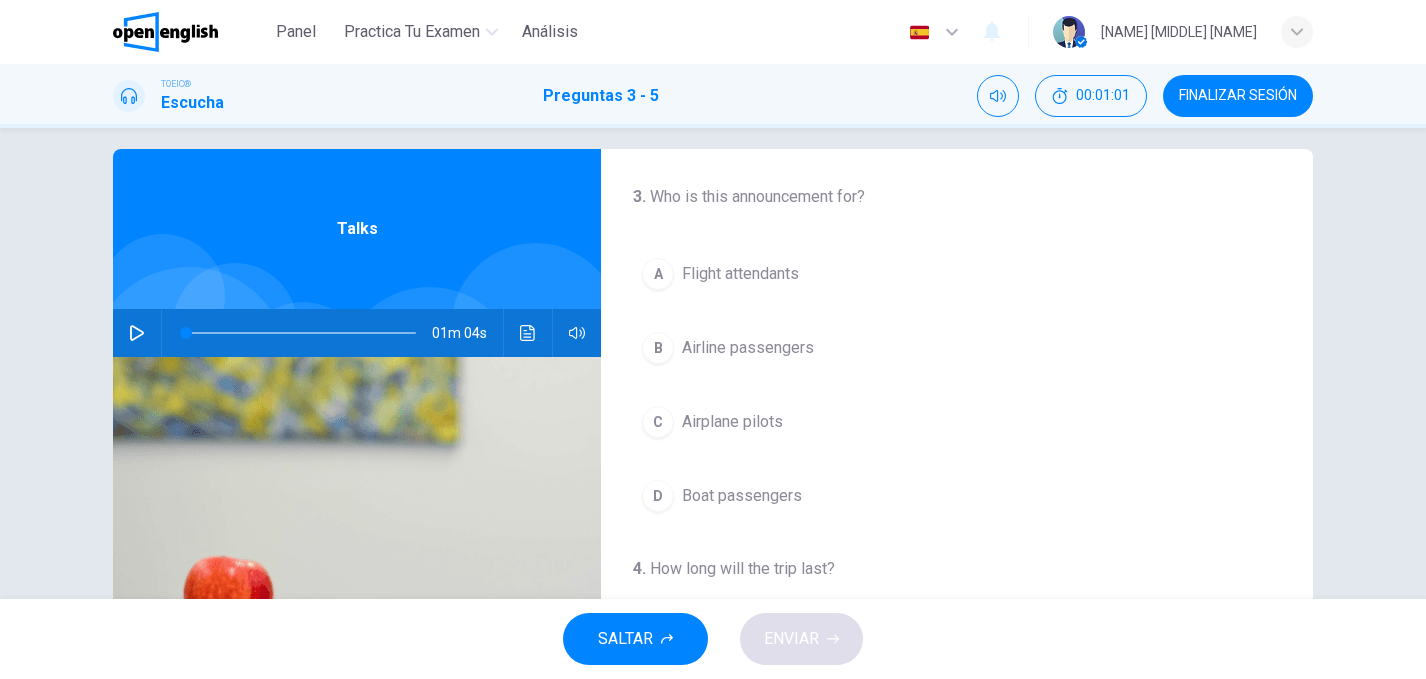 scroll, scrollTop: 25, scrollLeft: 0, axis: vertical 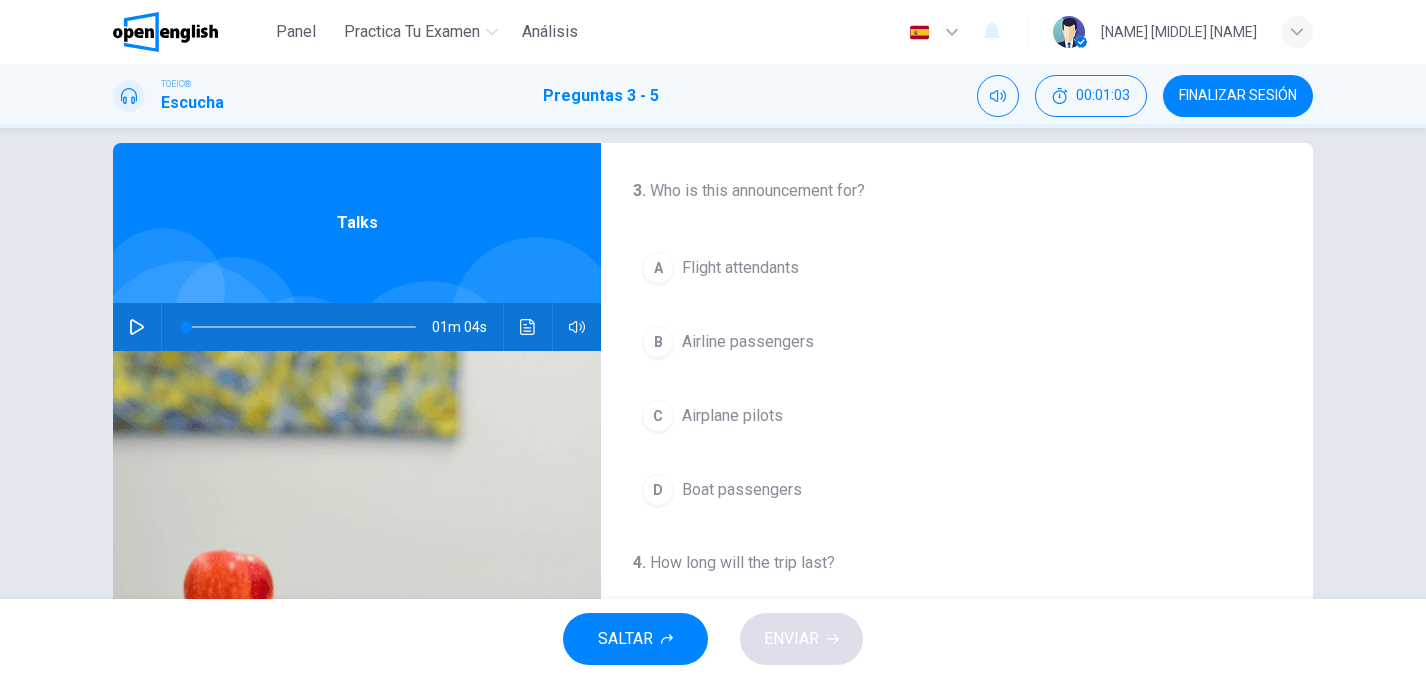 click 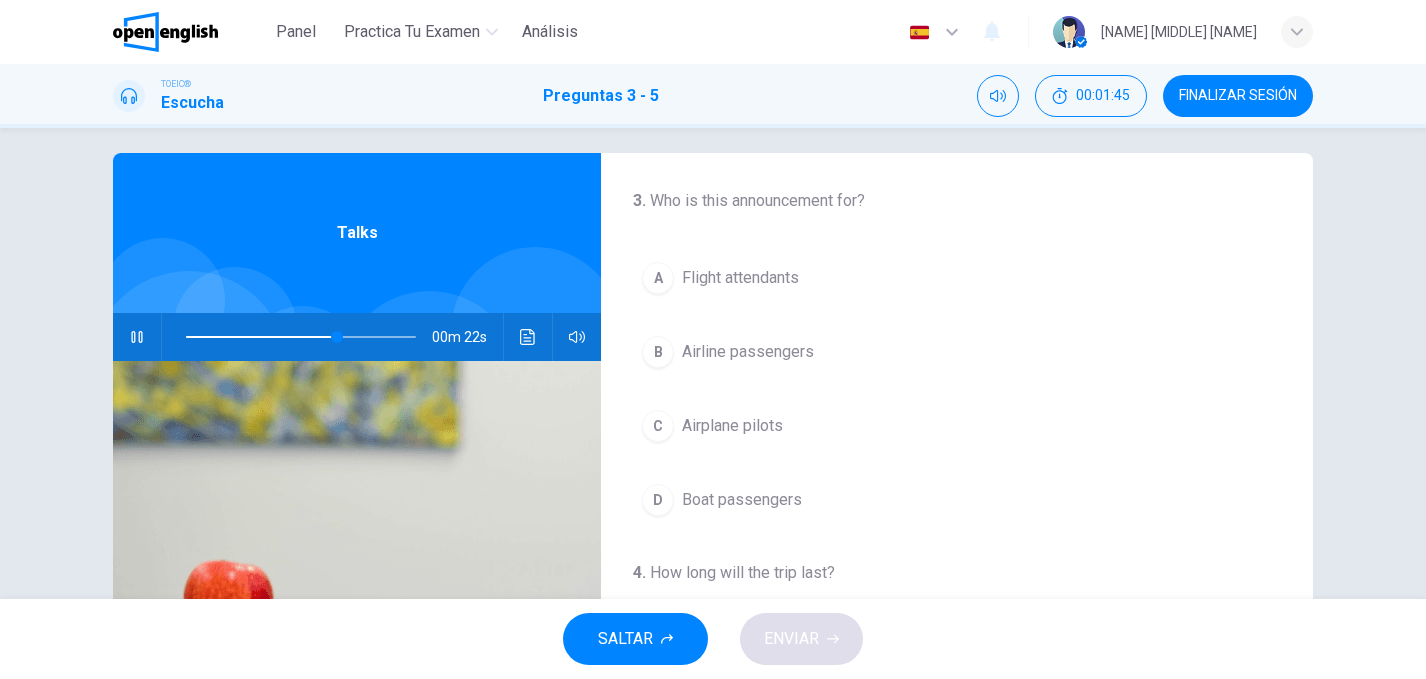 scroll, scrollTop: 24, scrollLeft: 0, axis: vertical 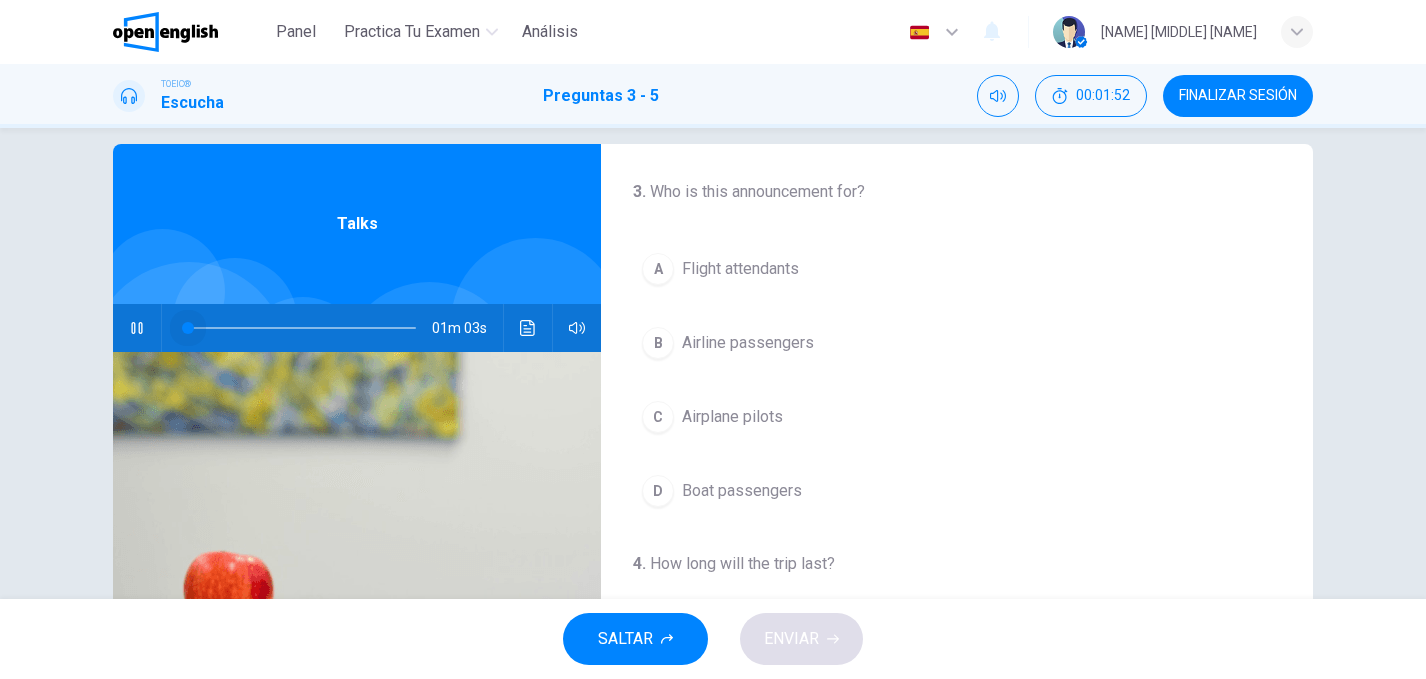 click at bounding box center [301, 328] 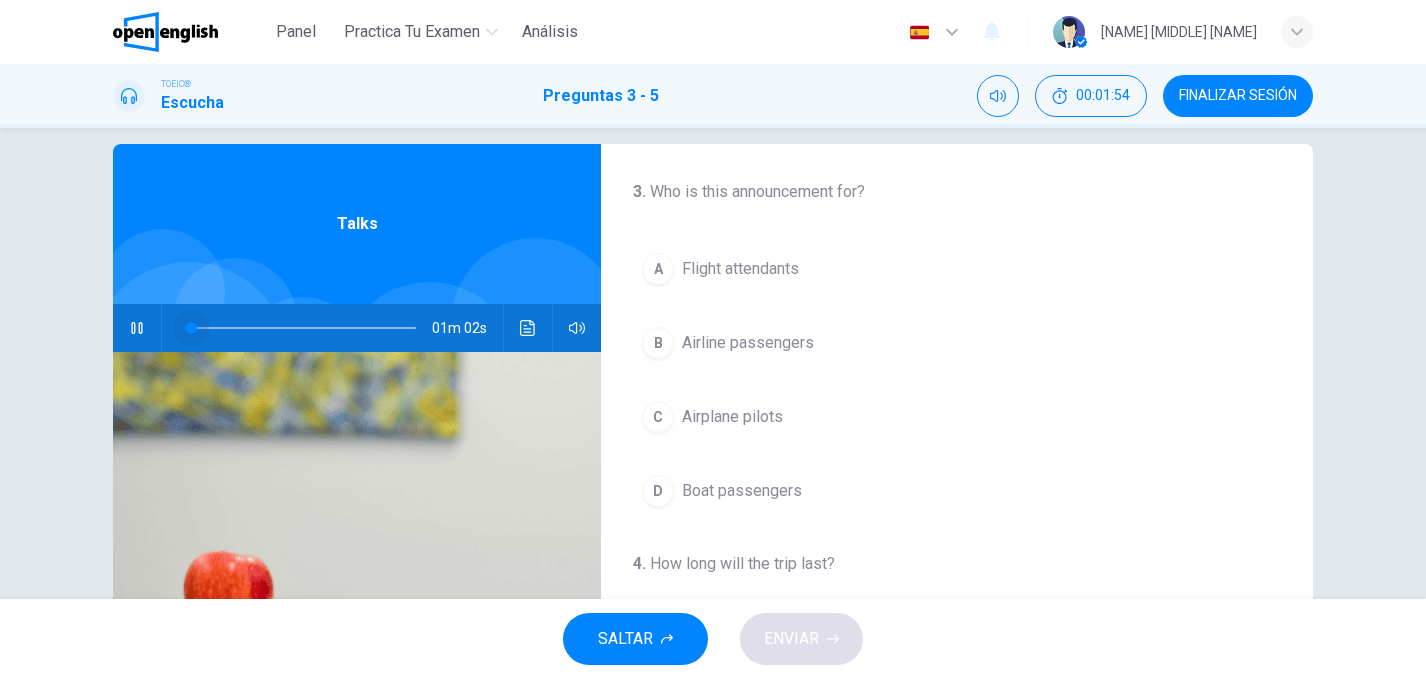 drag, startPoint x: 185, startPoint y: 327, endPoint x: 130, endPoint y: 327, distance: 55 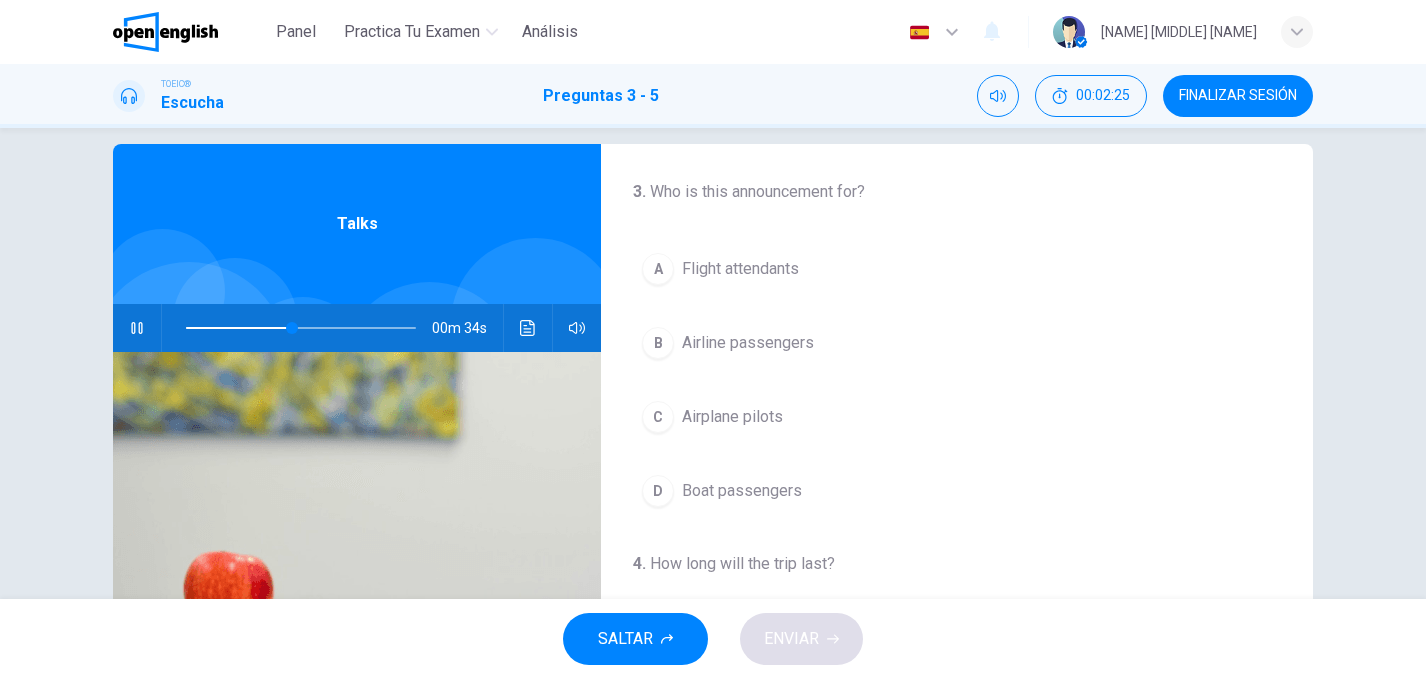 click on "C" at bounding box center [658, 417] 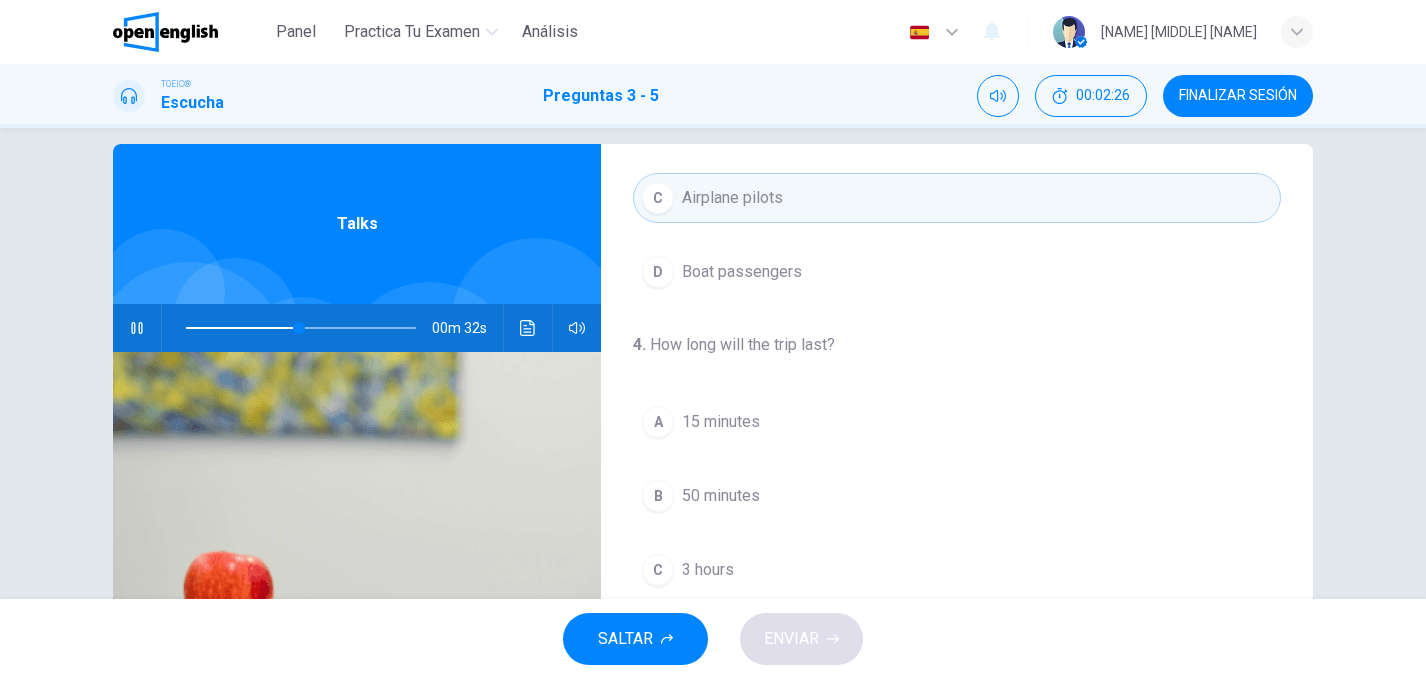 scroll, scrollTop: 223, scrollLeft: 0, axis: vertical 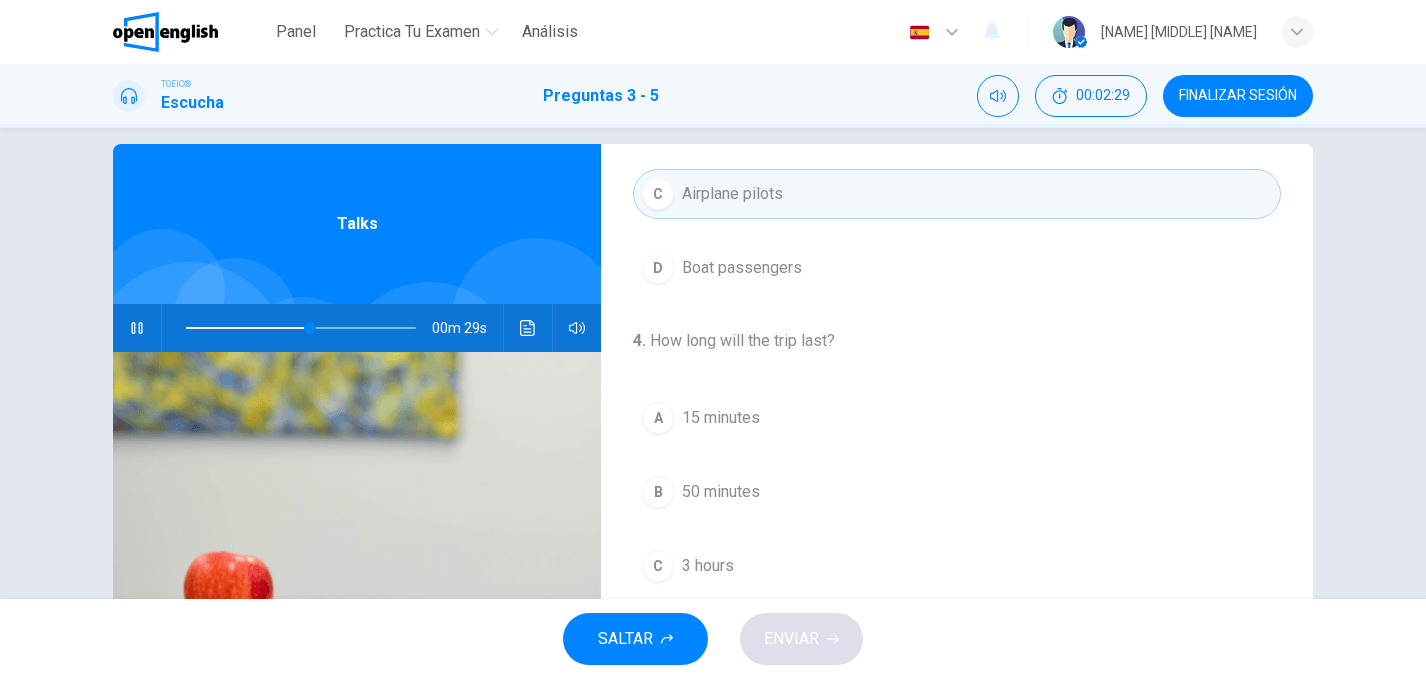 click on "C" at bounding box center (658, 566) 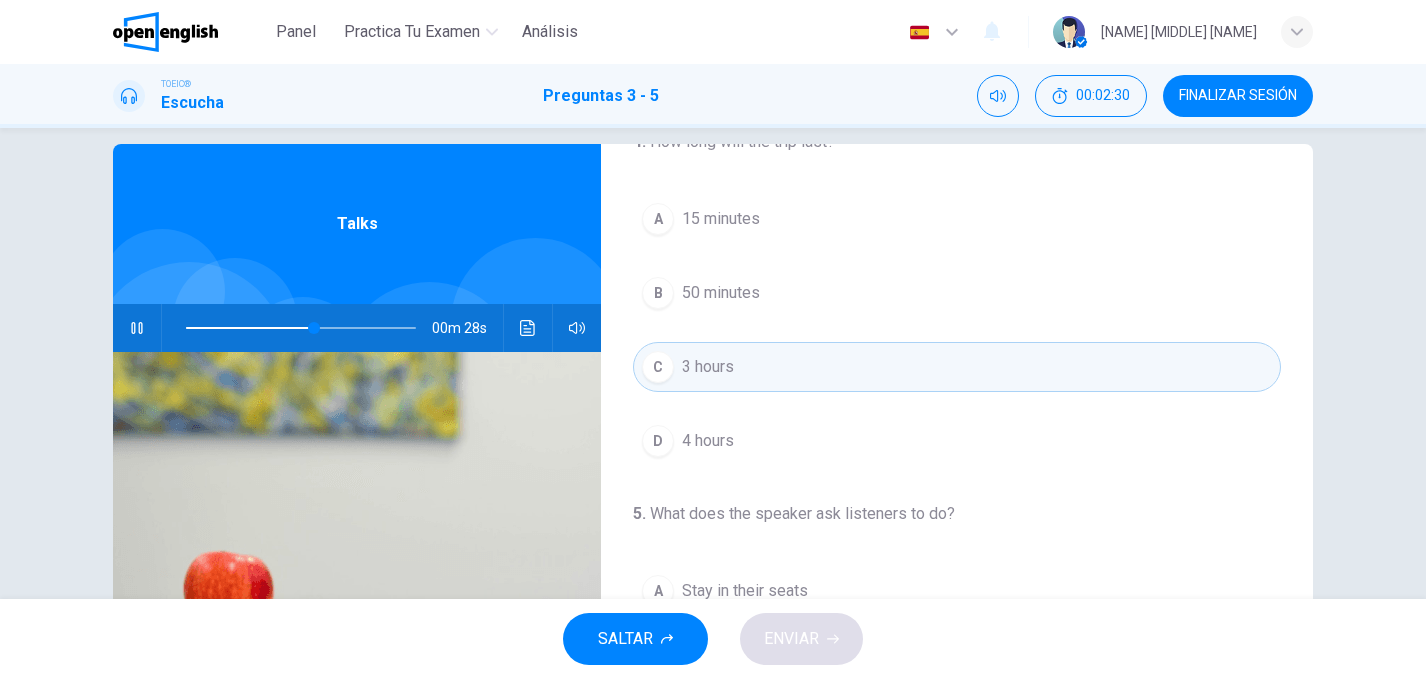 scroll, scrollTop: 457, scrollLeft: 0, axis: vertical 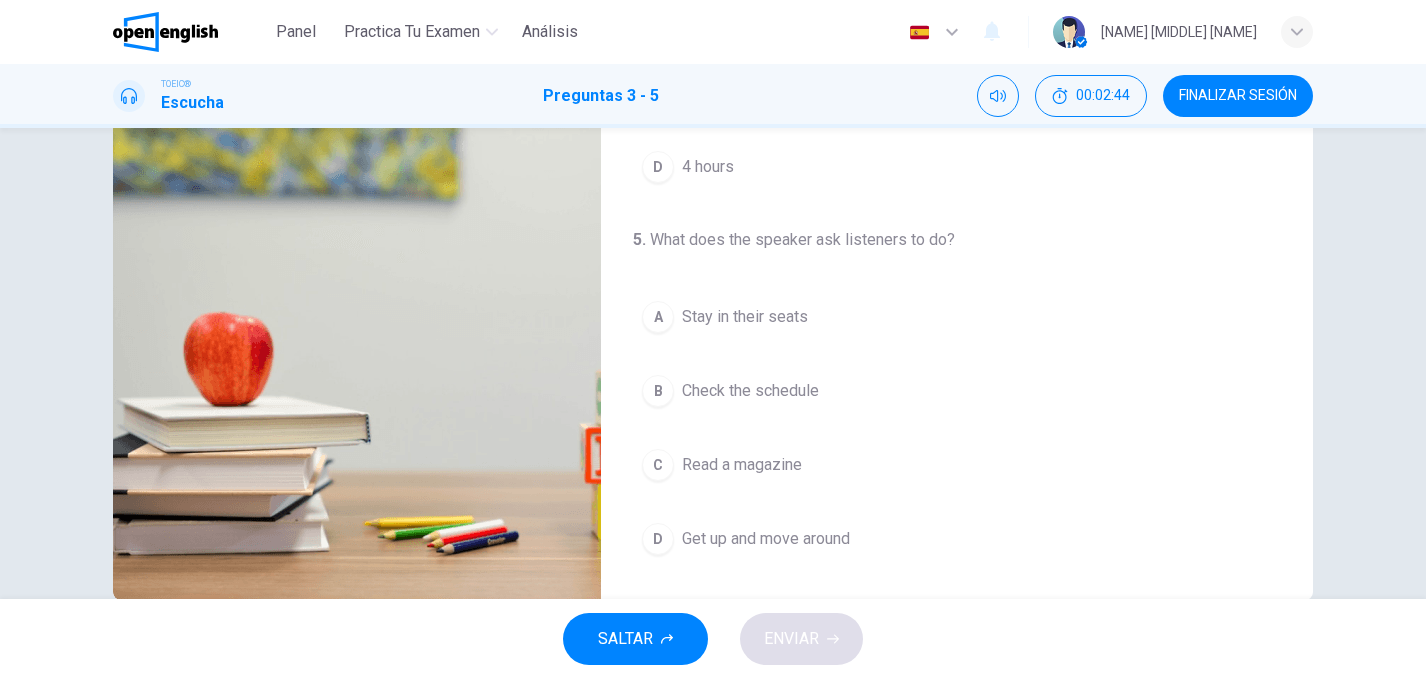 click on "C" at bounding box center (658, 465) 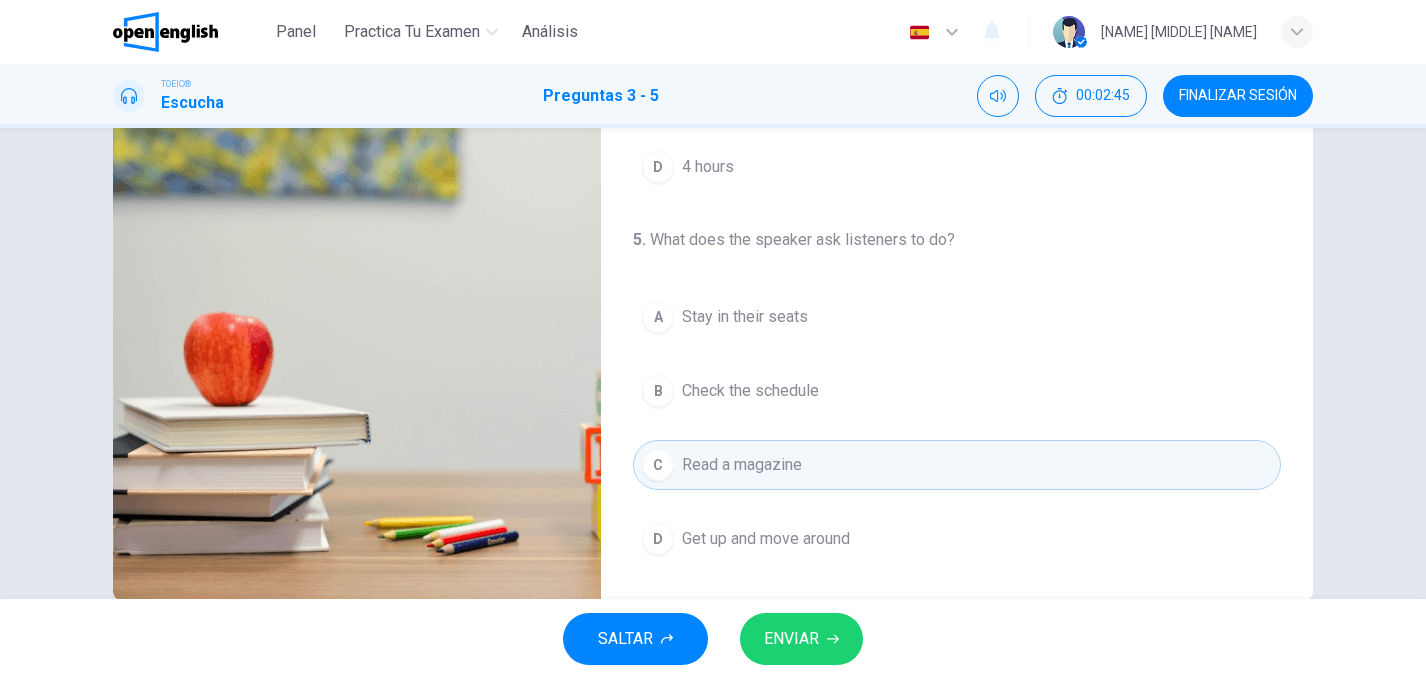 scroll, scrollTop: 304, scrollLeft: 0, axis: vertical 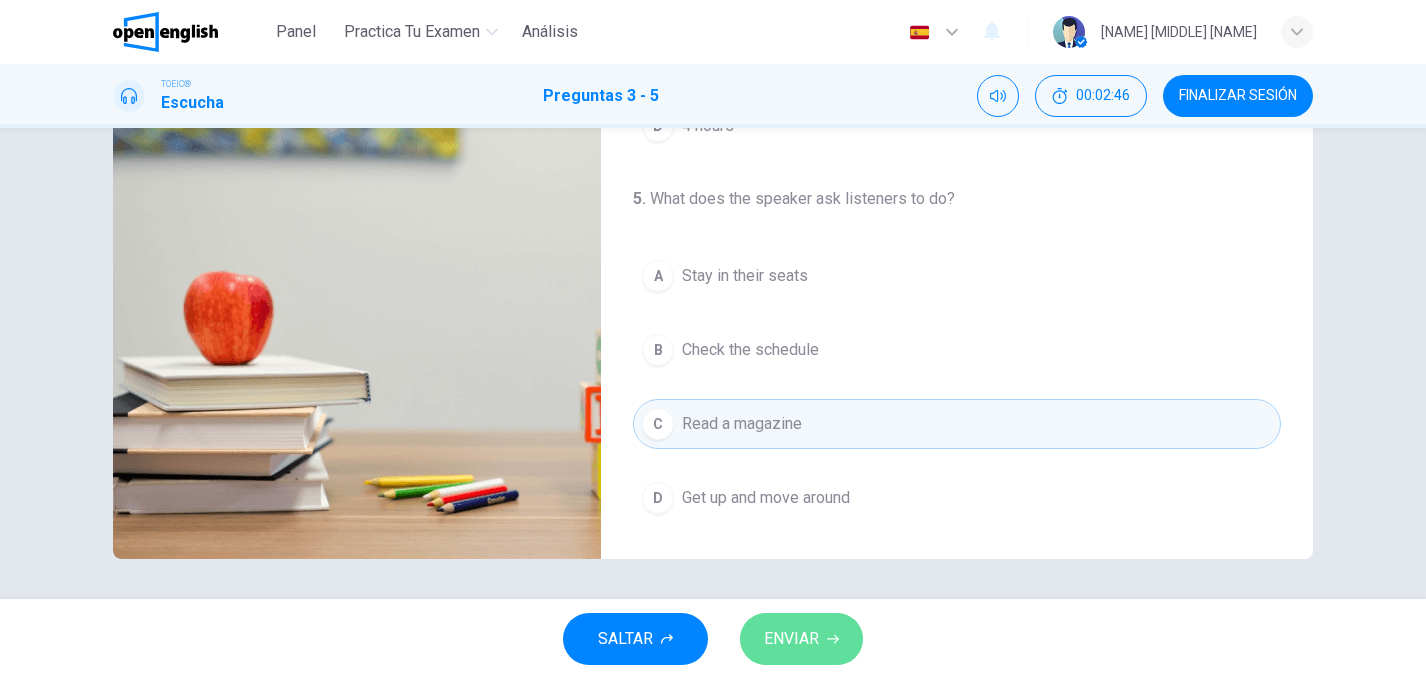 click on "ENVIAR" at bounding box center (801, 639) 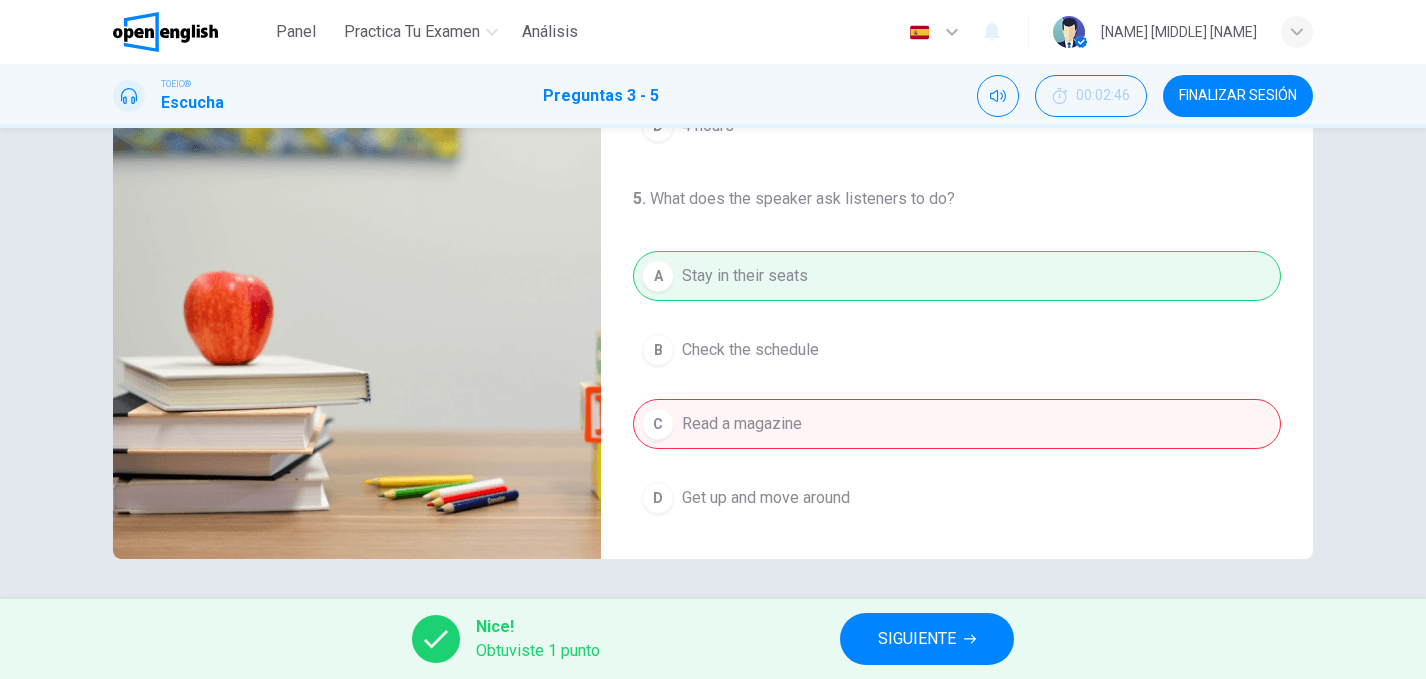 type on "**" 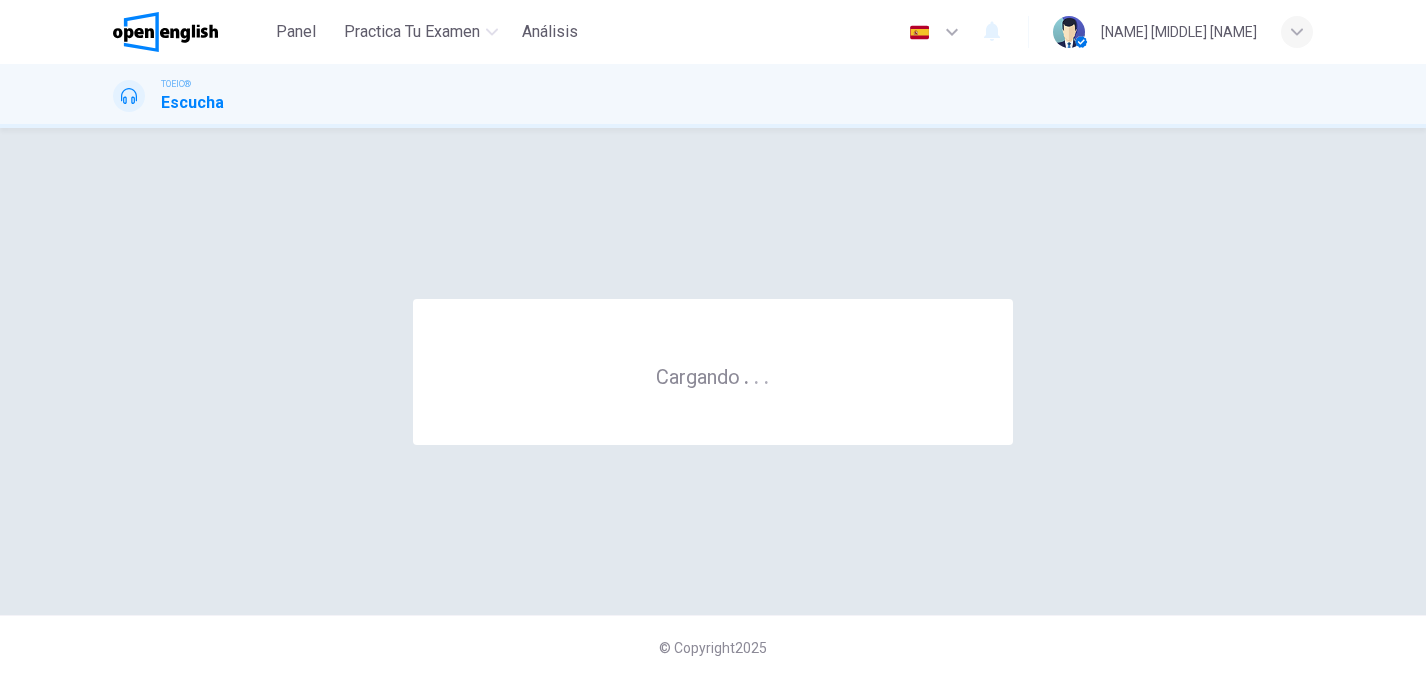 scroll, scrollTop: 0, scrollLeft: 0, axis: both 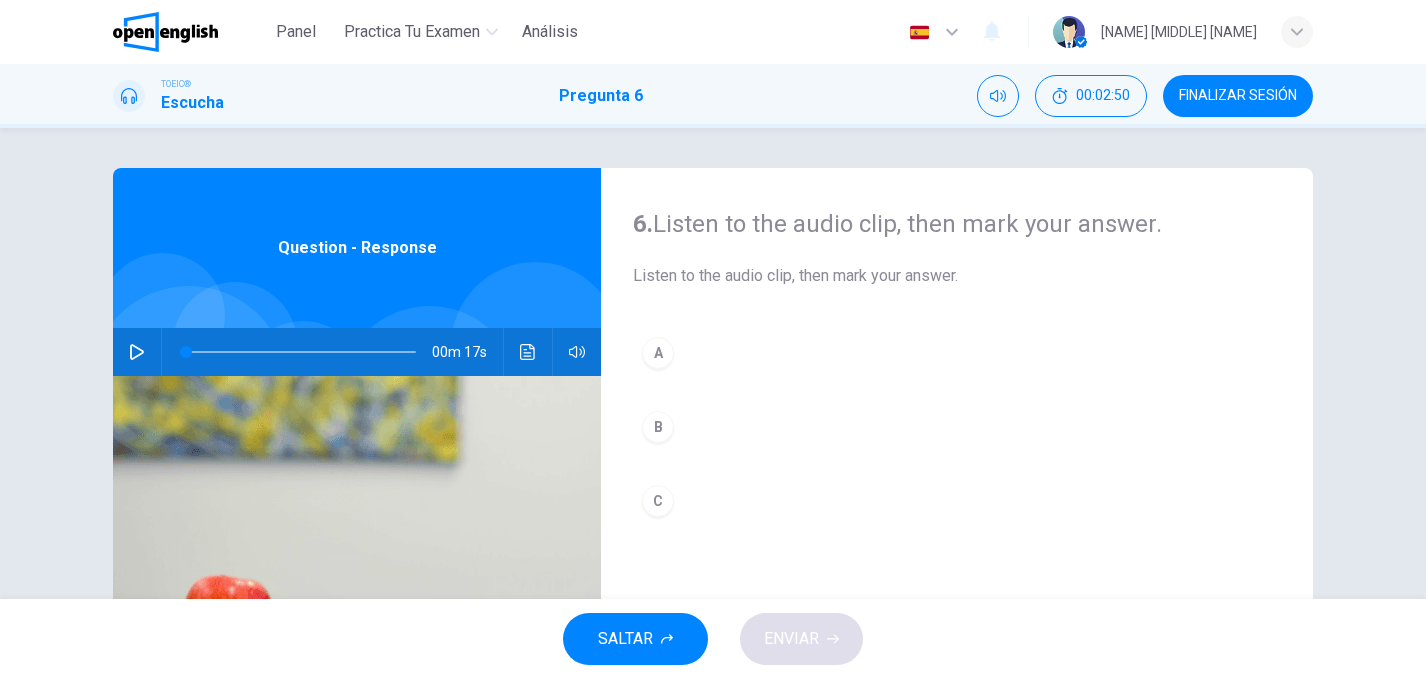 click at bounding box center (137, 352) 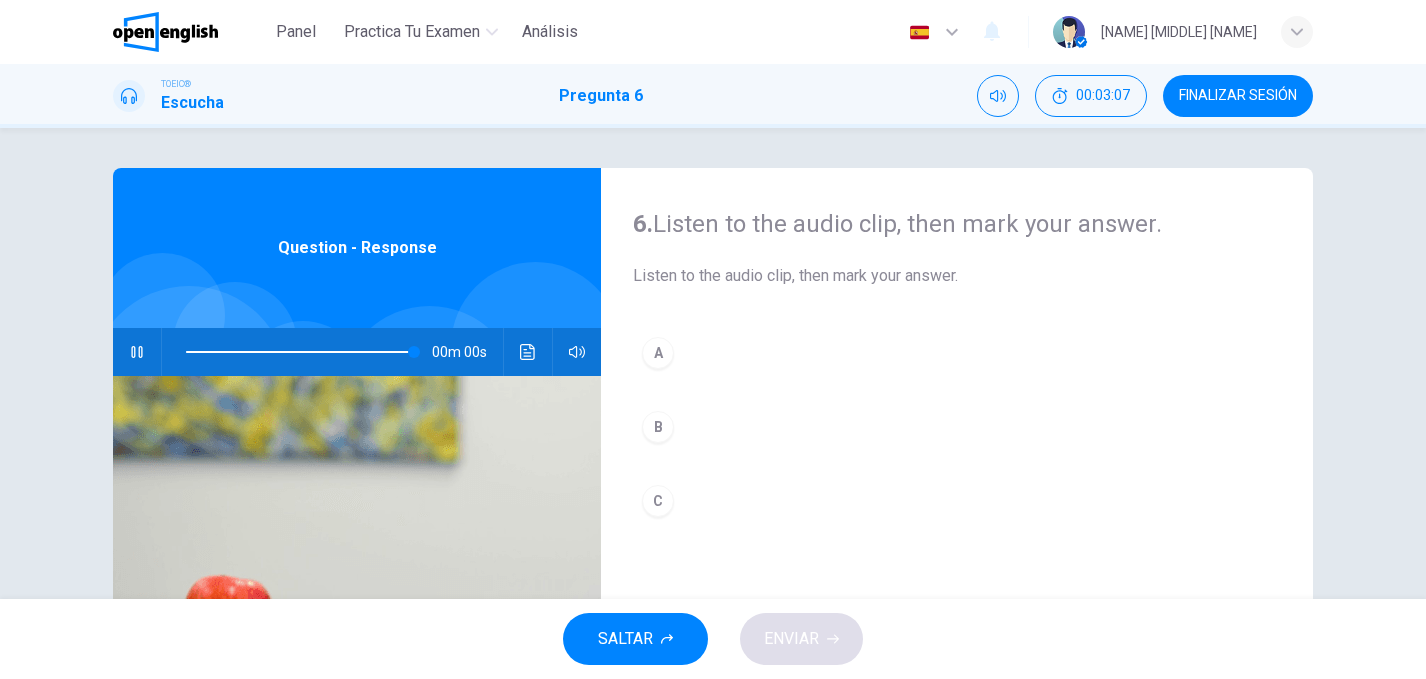 type on "*" 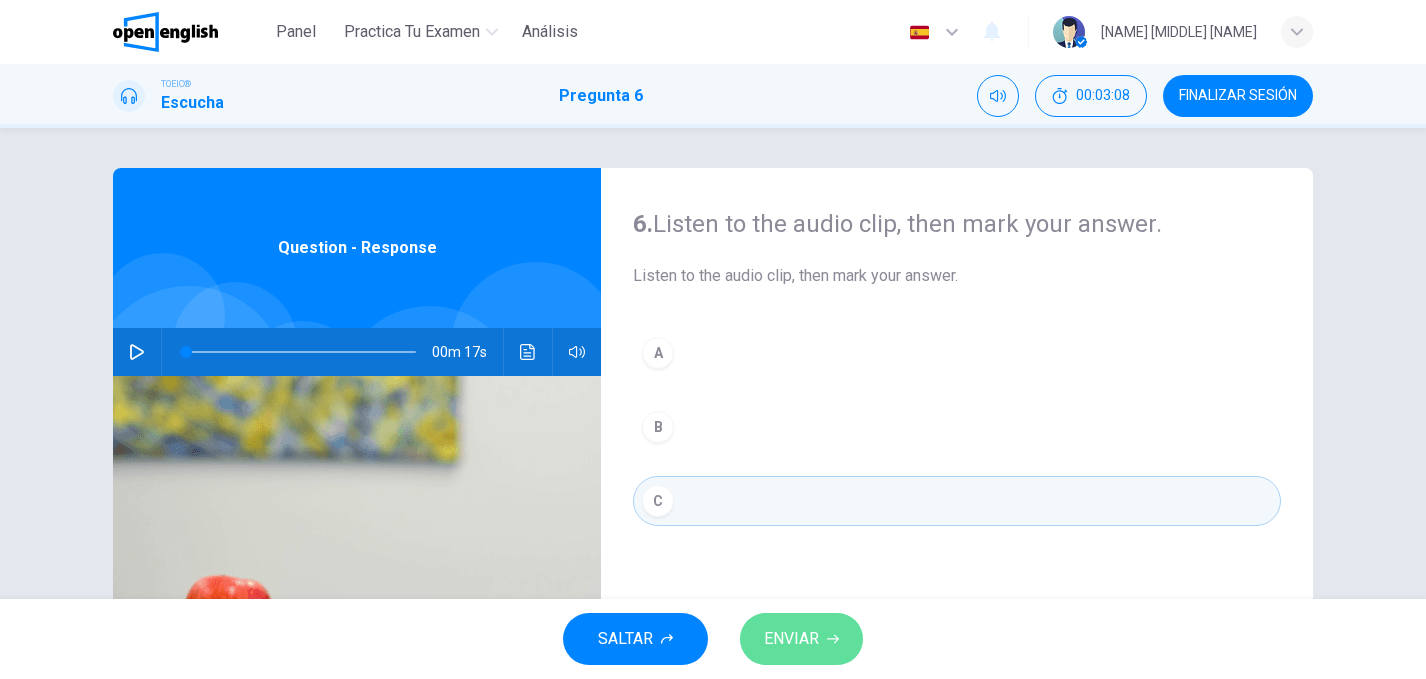 click on "ENVIAR" at bounding box center [801, 639] 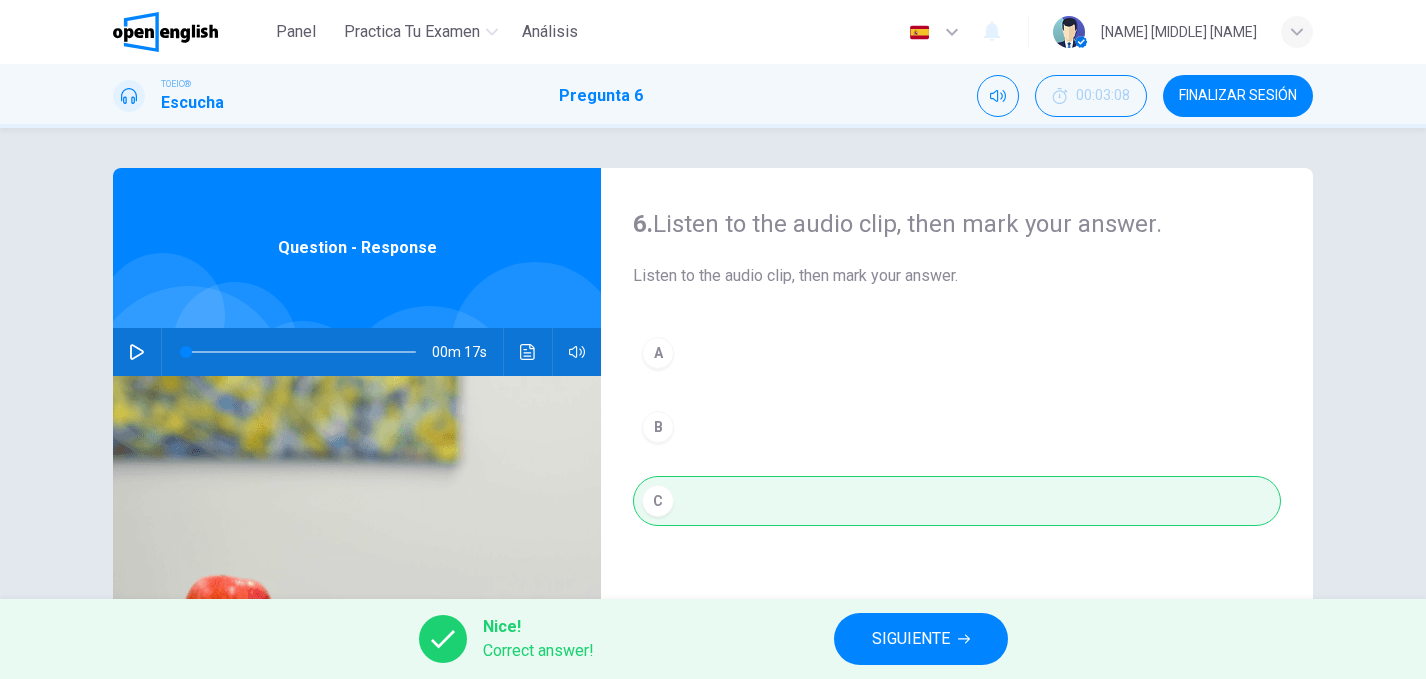 click on "SIGUIENTE" at bounding box center [921, 639] 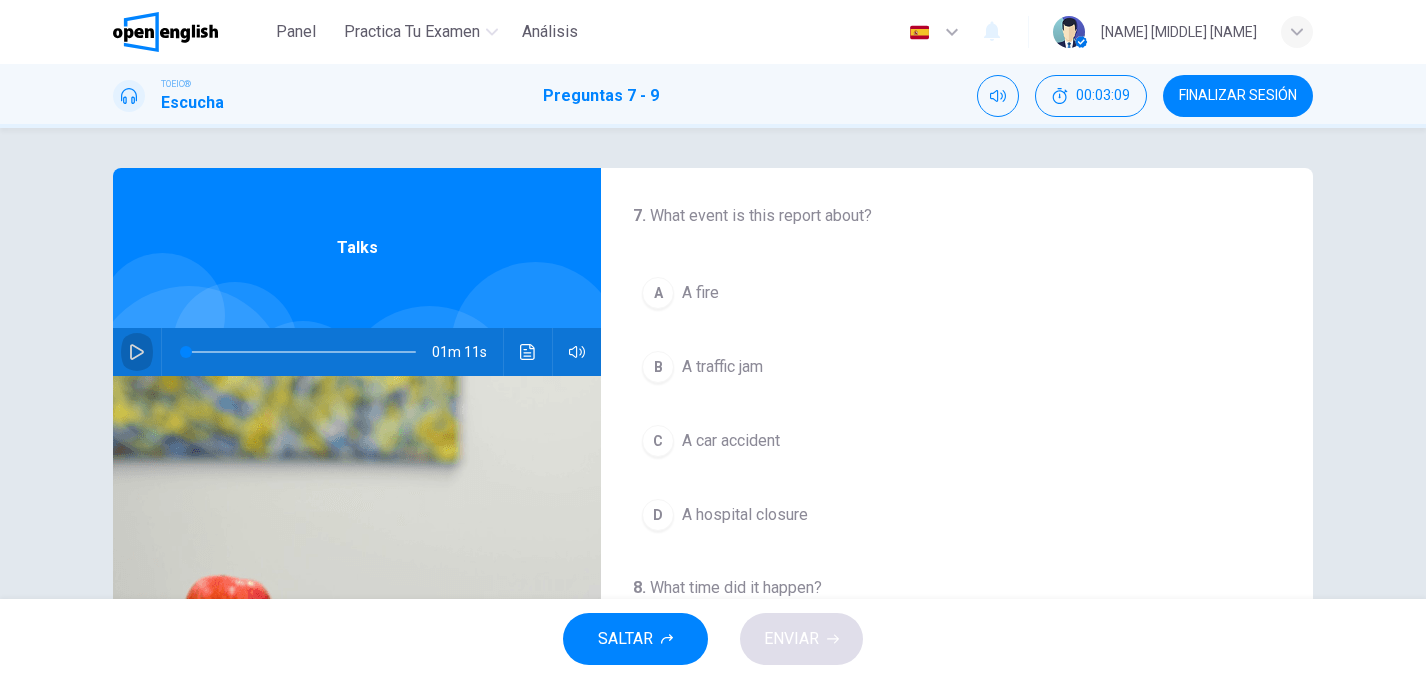 click 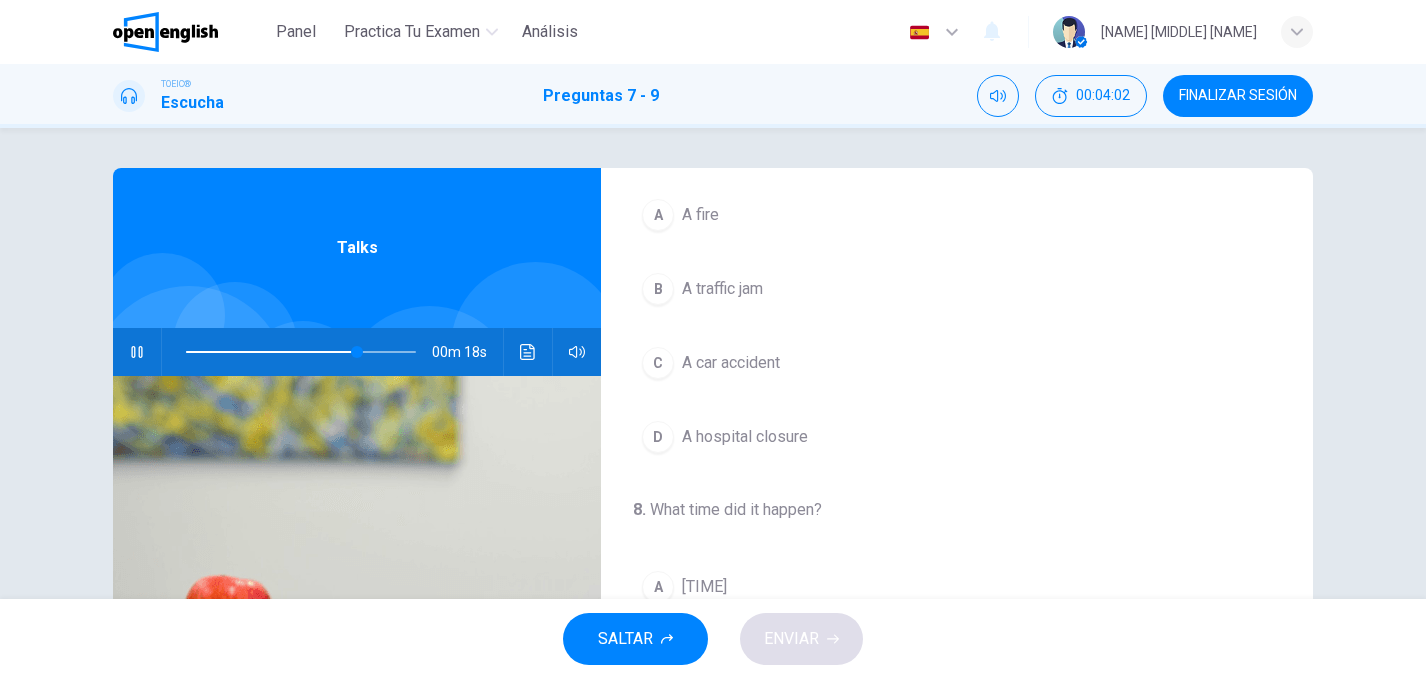 scroll, scrollTop: 101, scrollLeft: 0, axis: vertical 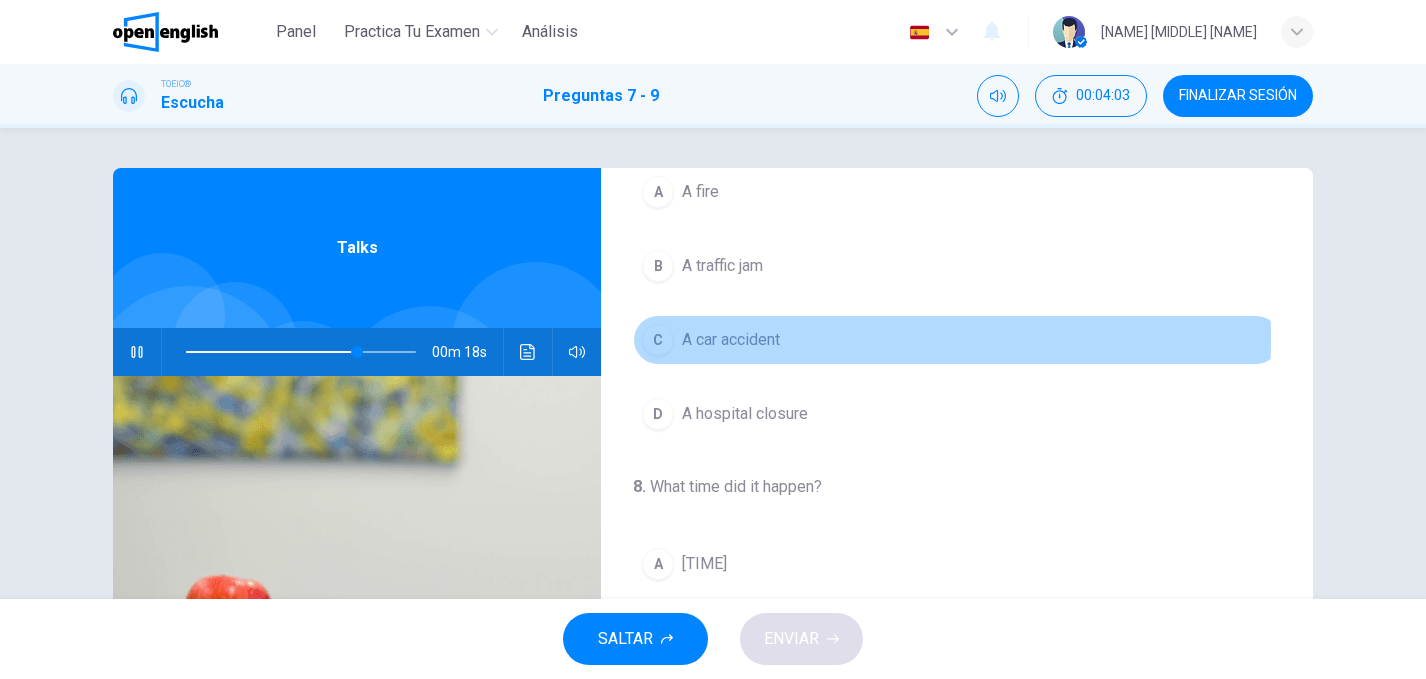click on "C" at bounding box center [658, 340] 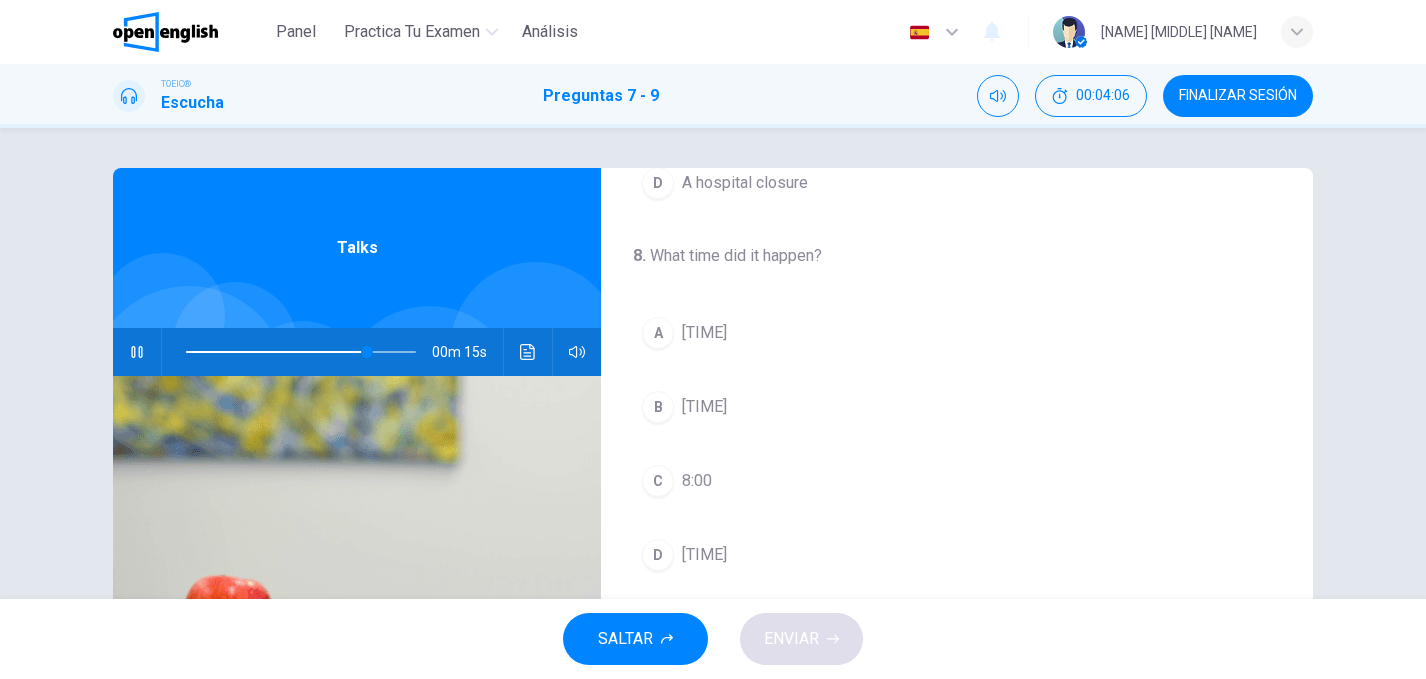 scroll, scrollTop: 337, scrollLeft: 0, axis: vertical 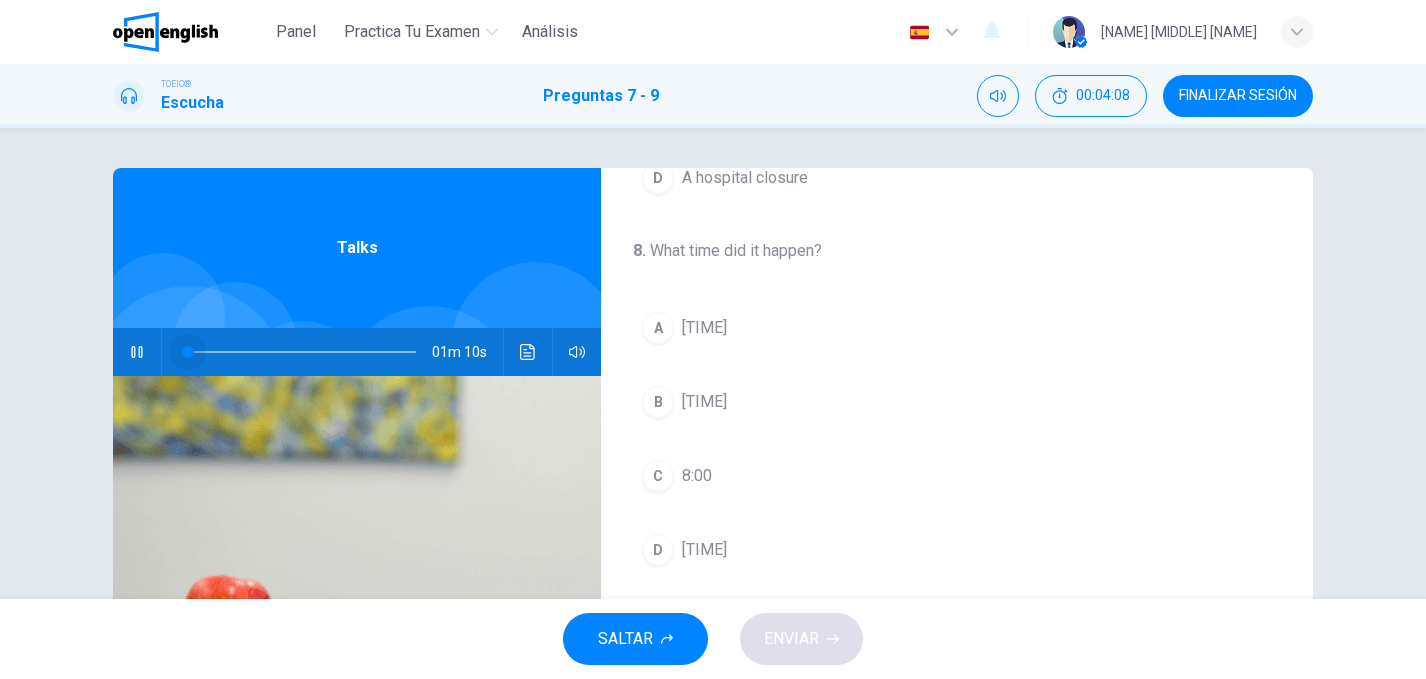 click at bounding box center (301, 352) 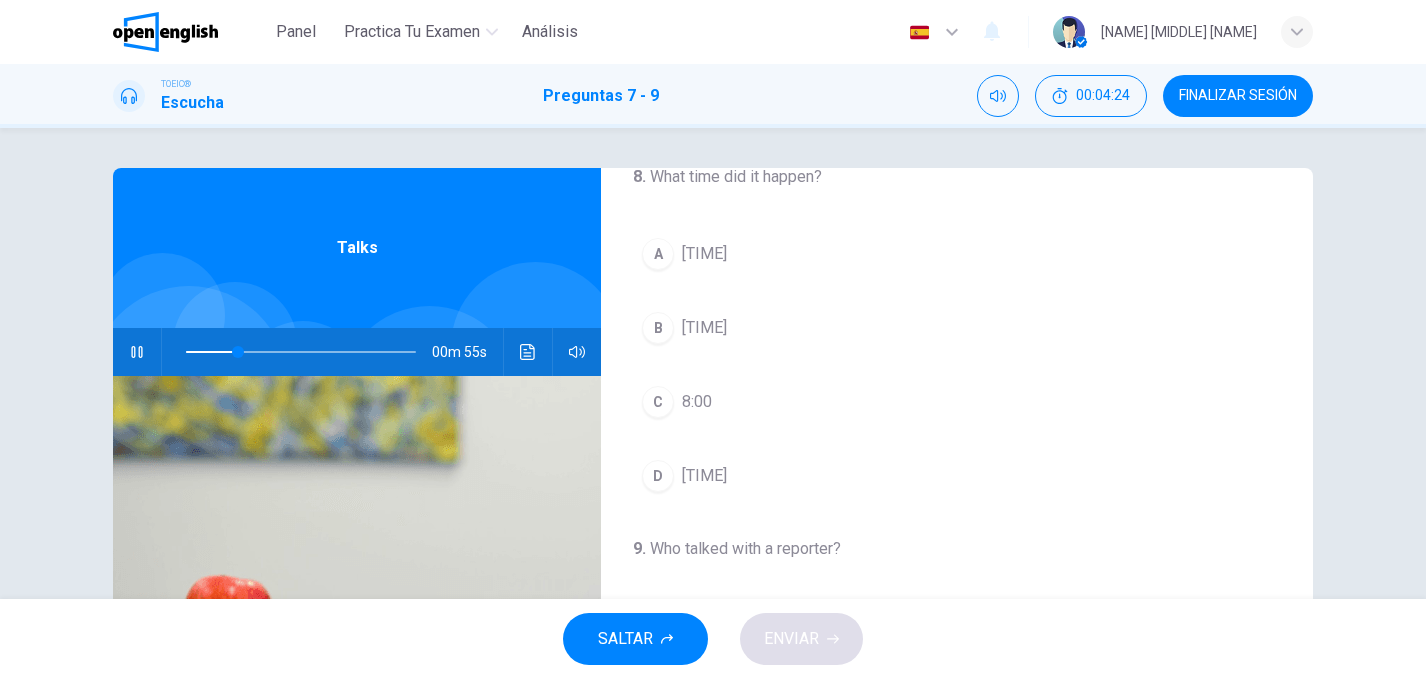 scroll, scrollTop: 433, scrollLeft: 0, axis: vertical 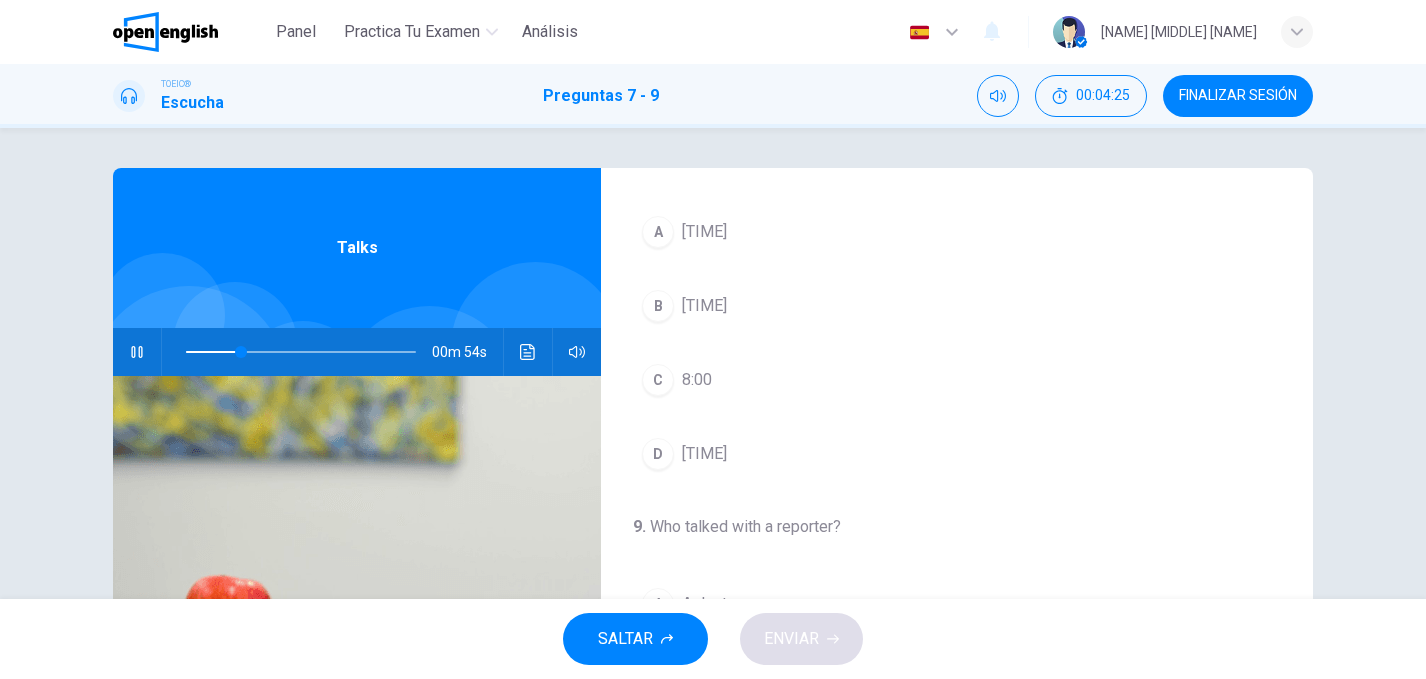 click on "C" at bounding box center (658, 380) 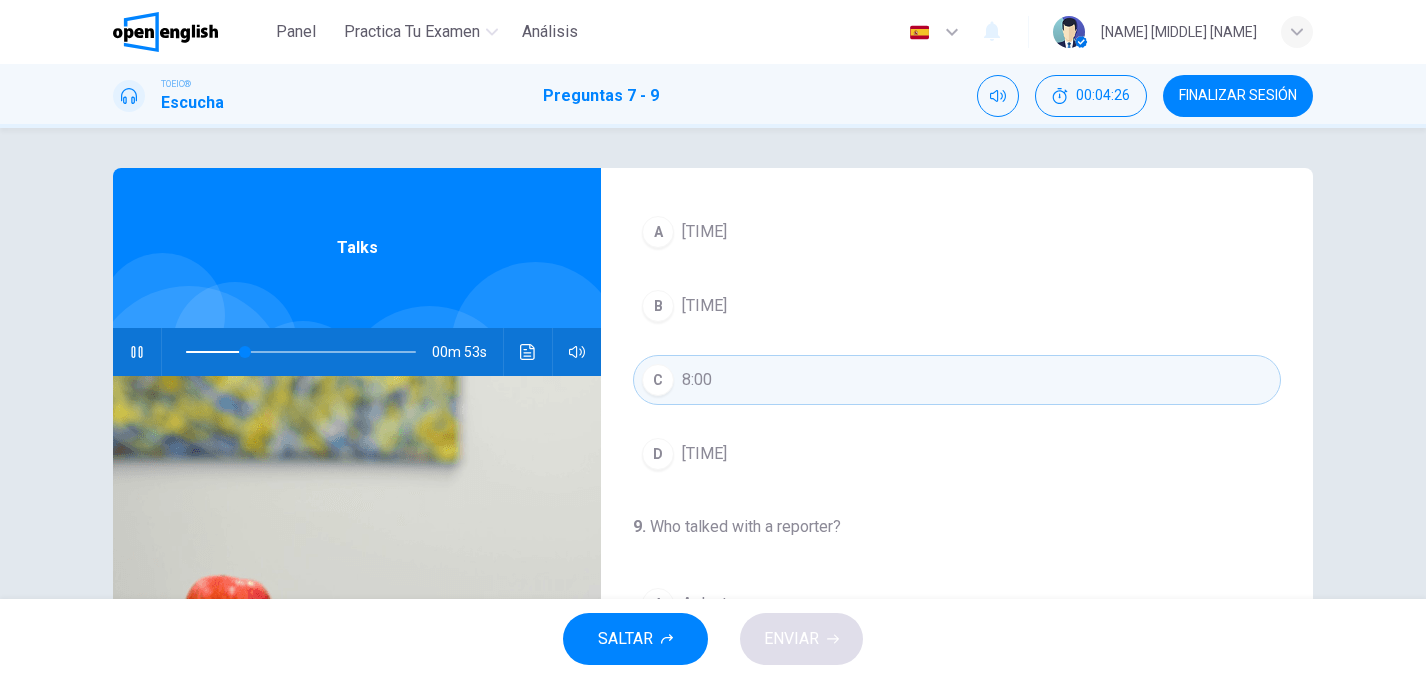 scroll, scrollTop: 457, scrollLeft: 0, axis: vertical 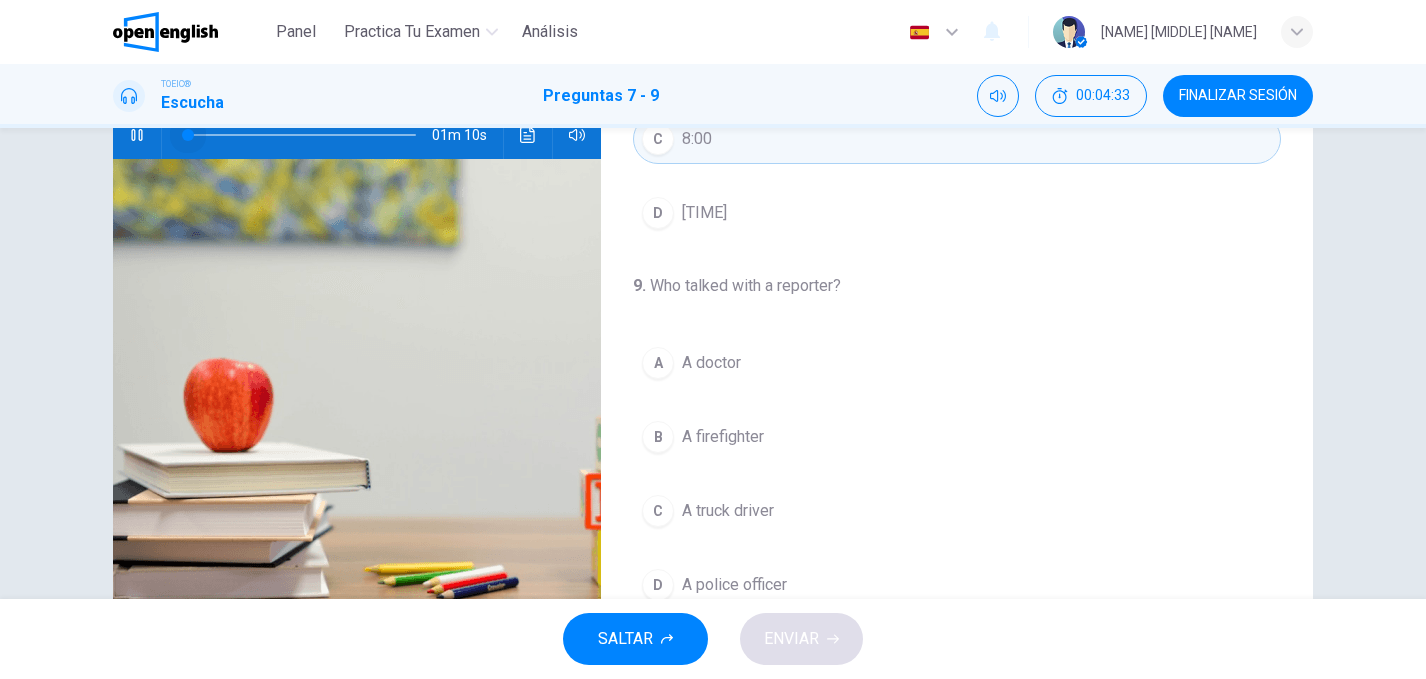 click at bounding box center (301, 135) 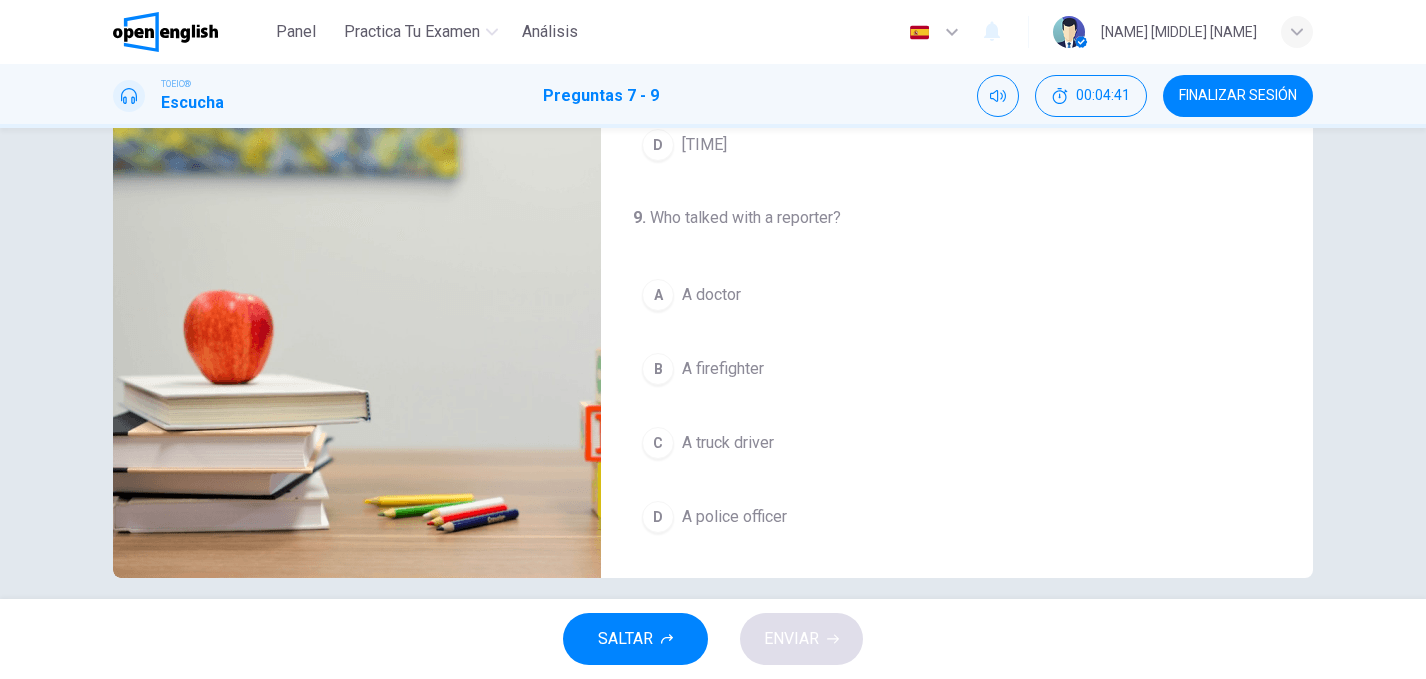 scroll, scrollTop: 292, scrollLeft: 0, axis: vertical 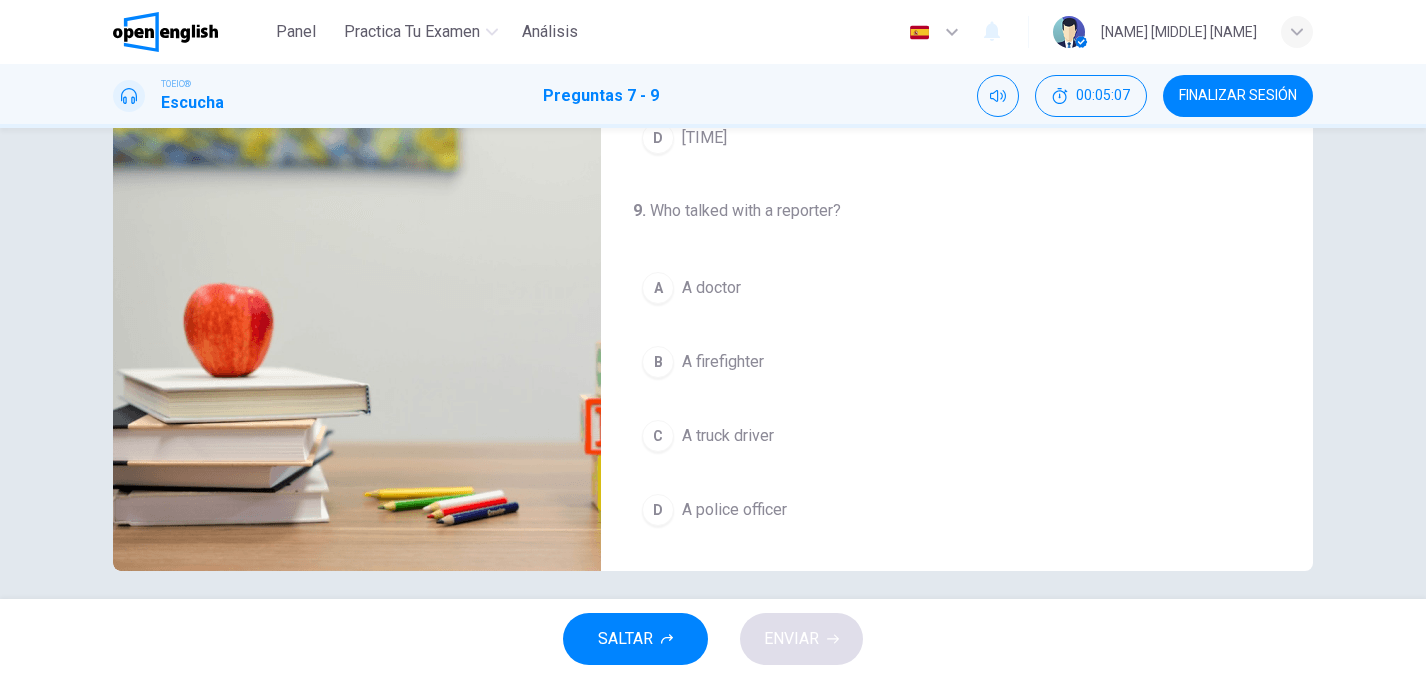 click on "A" at bounding box center [658, 288] 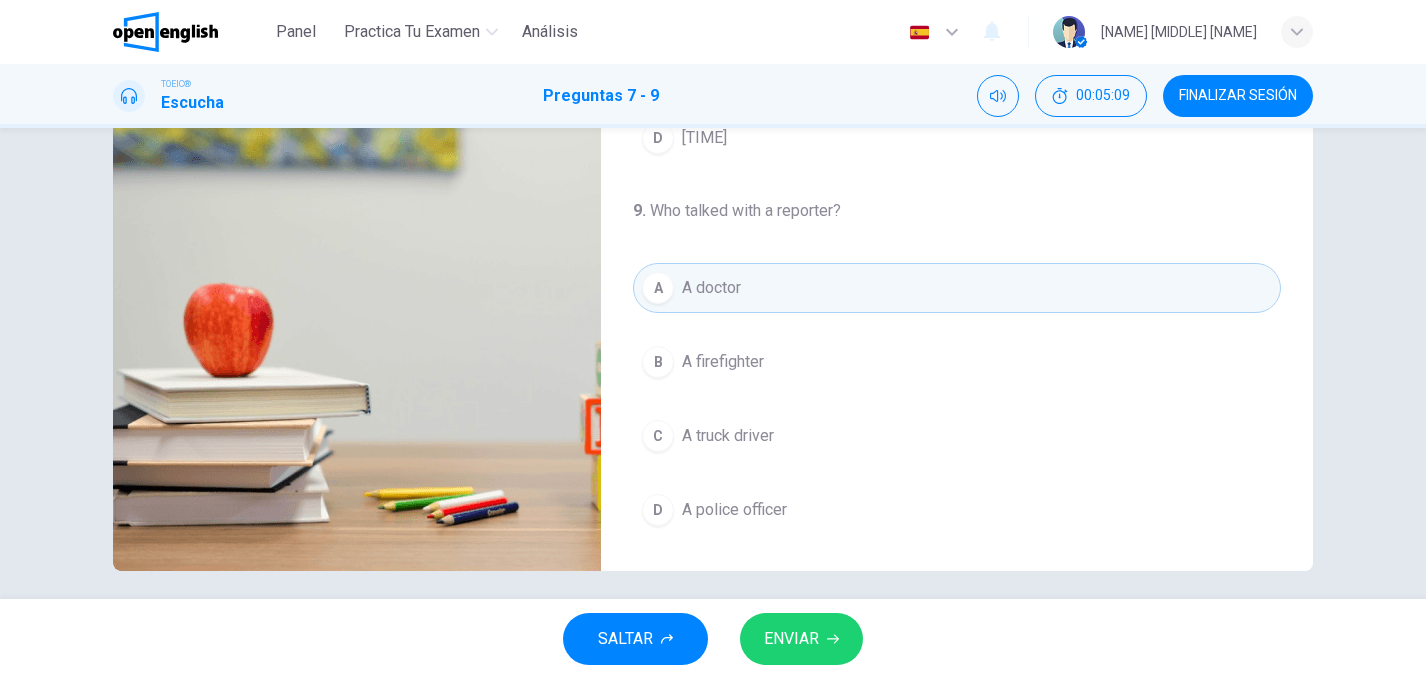 click on "ENVIAR" at bounding box center [791, 639] 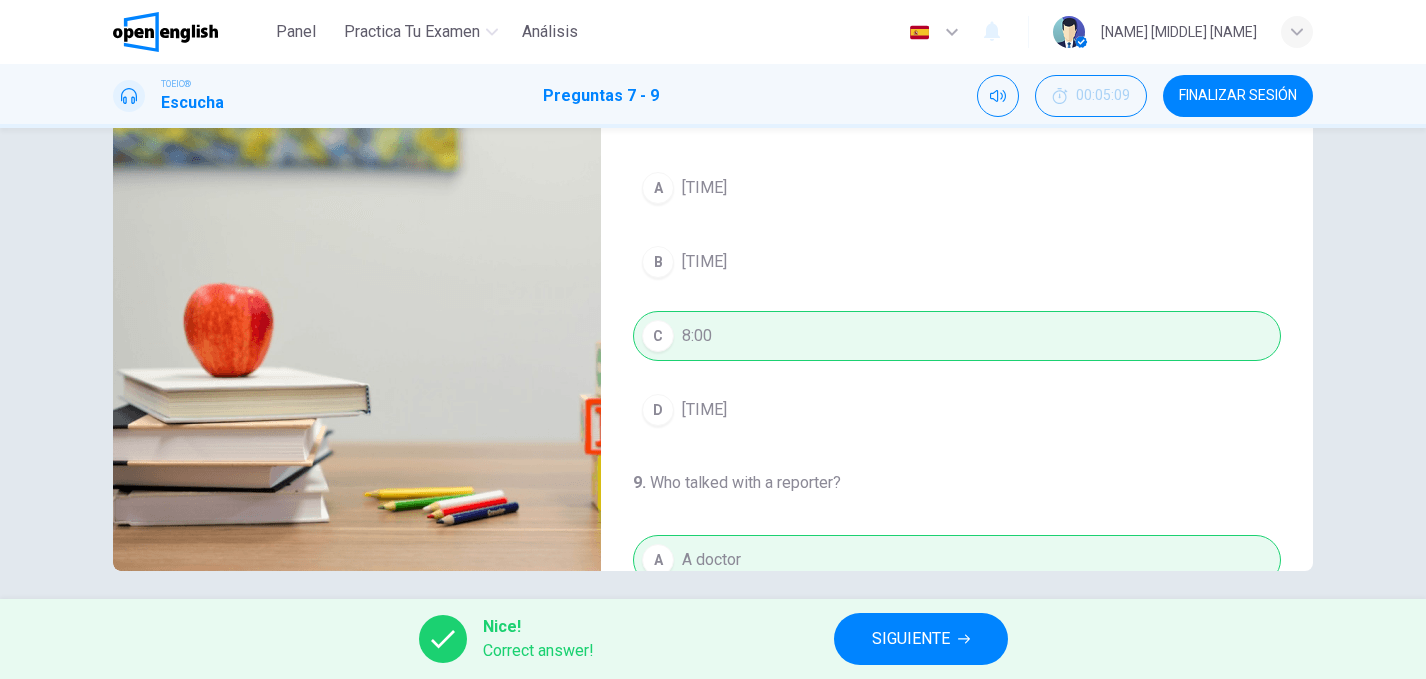 scroll, scrollTop: 0, scrollLeft: 0, axis: both 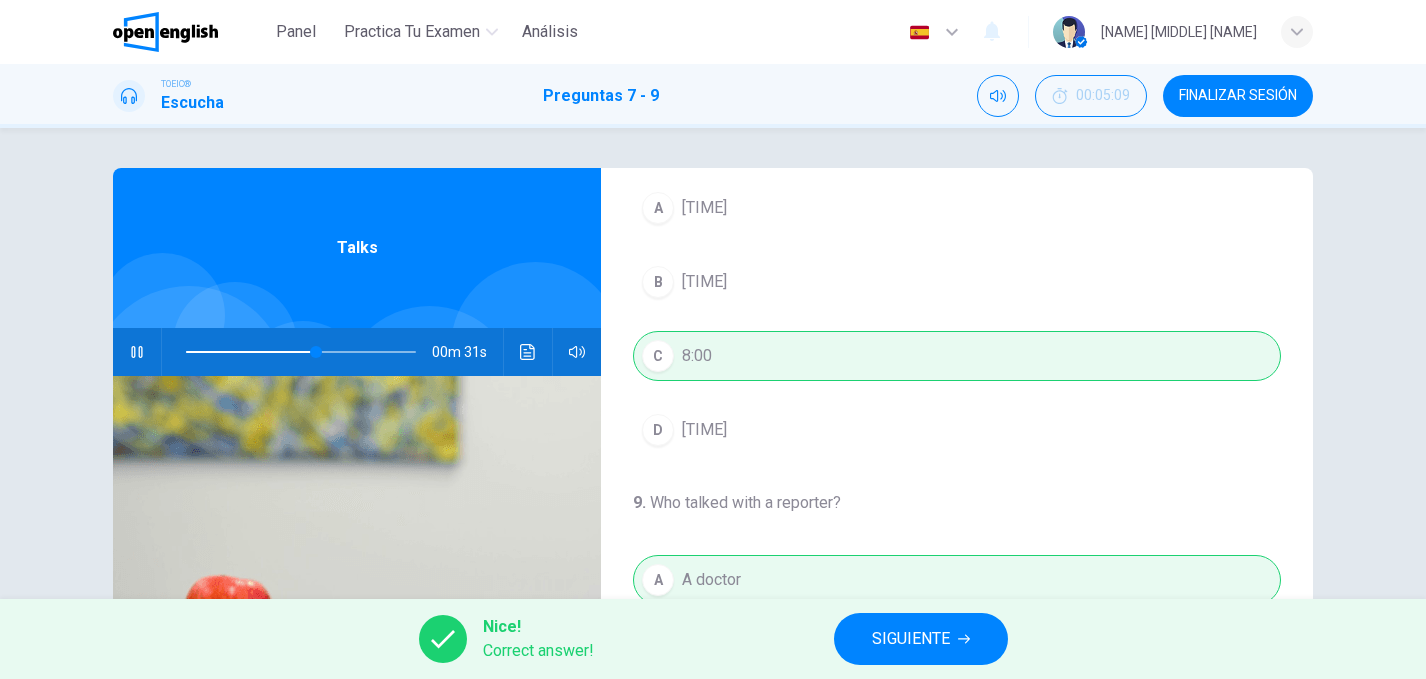 type on "**" 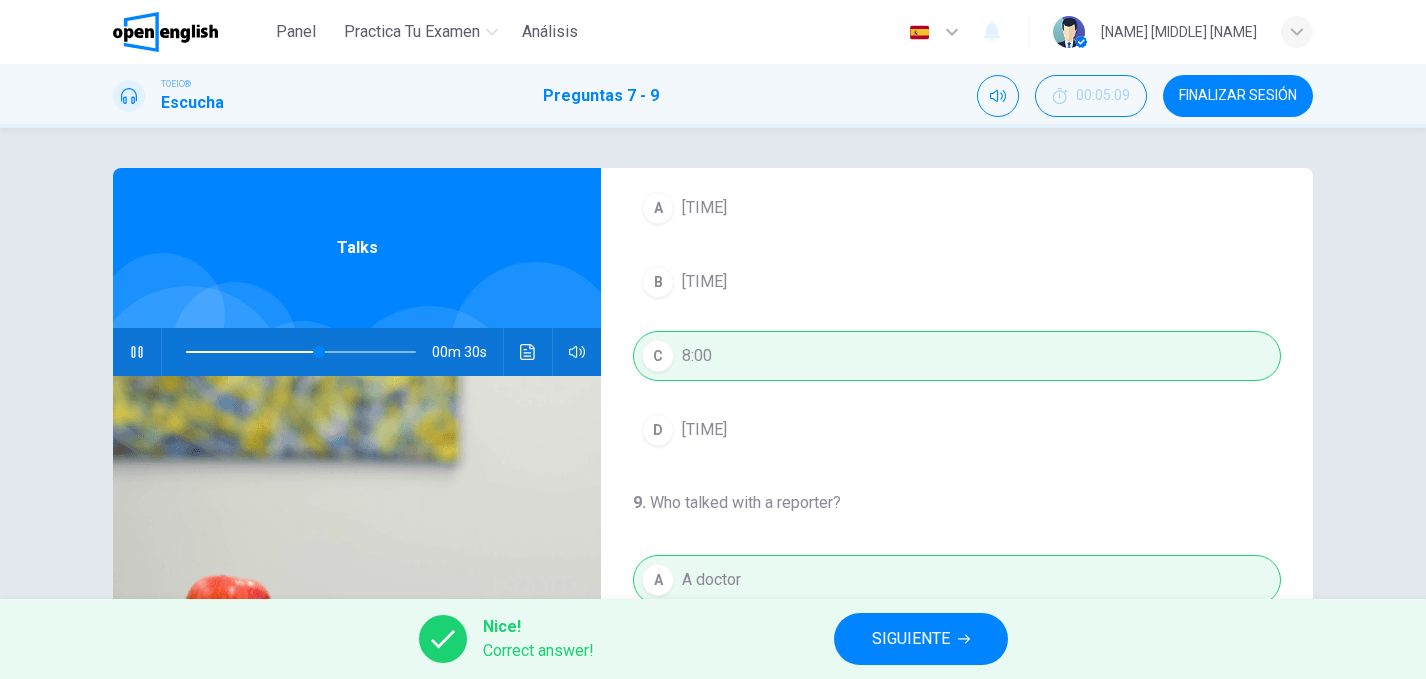 click on "SIGUIENTE" at bounding box center (911, 639) 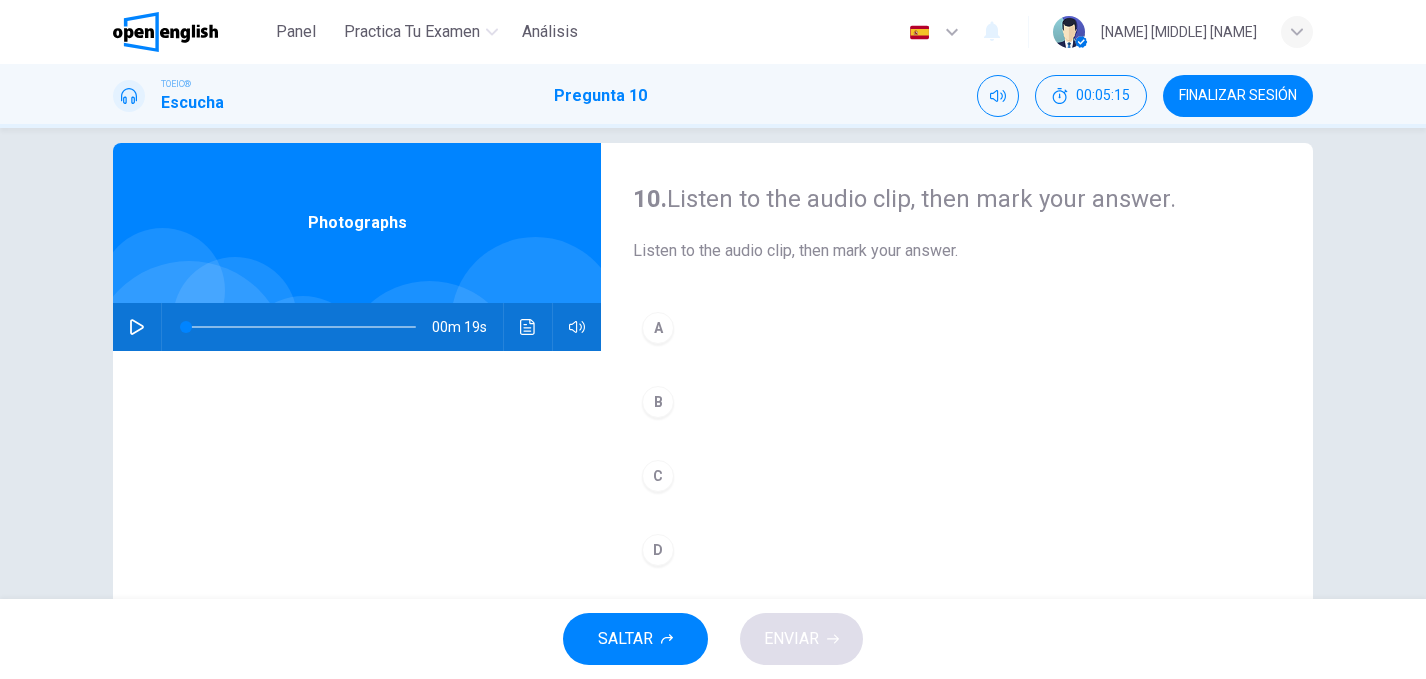 scroll, scrollTop: 0, scrollLeft: 0, axis: both 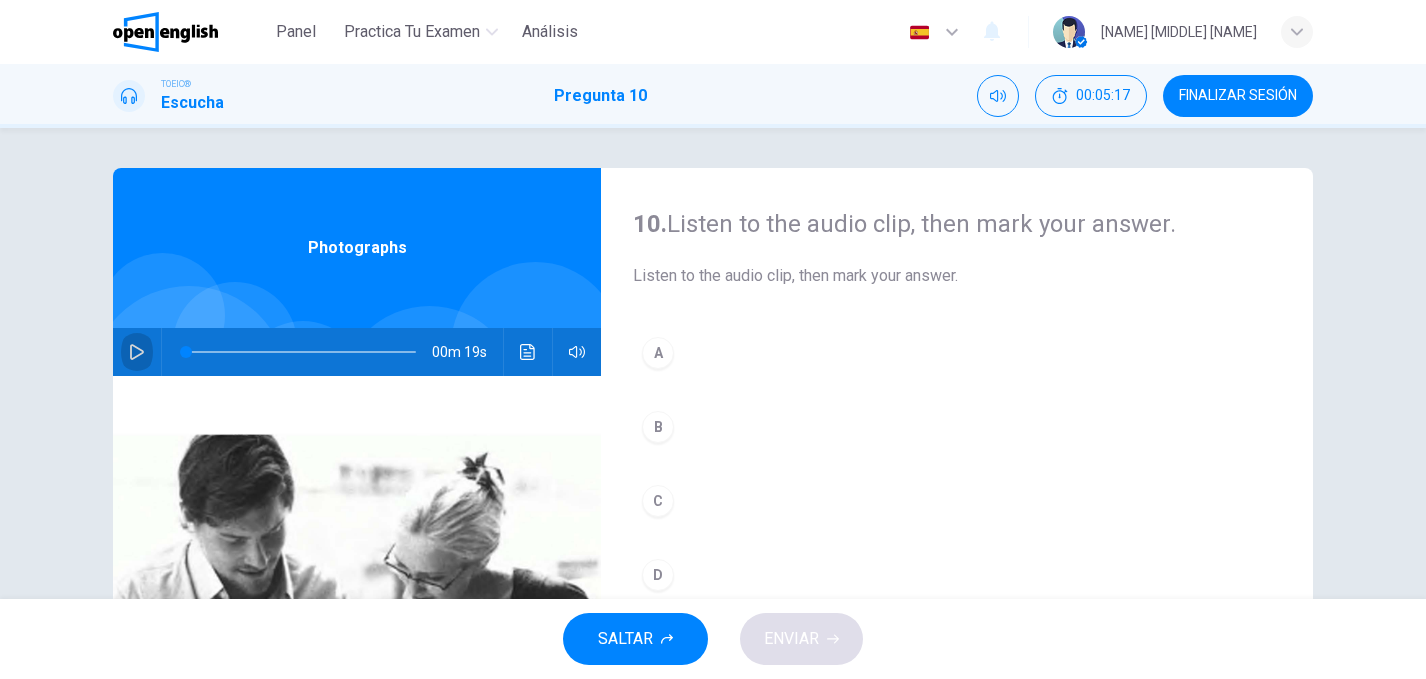 click 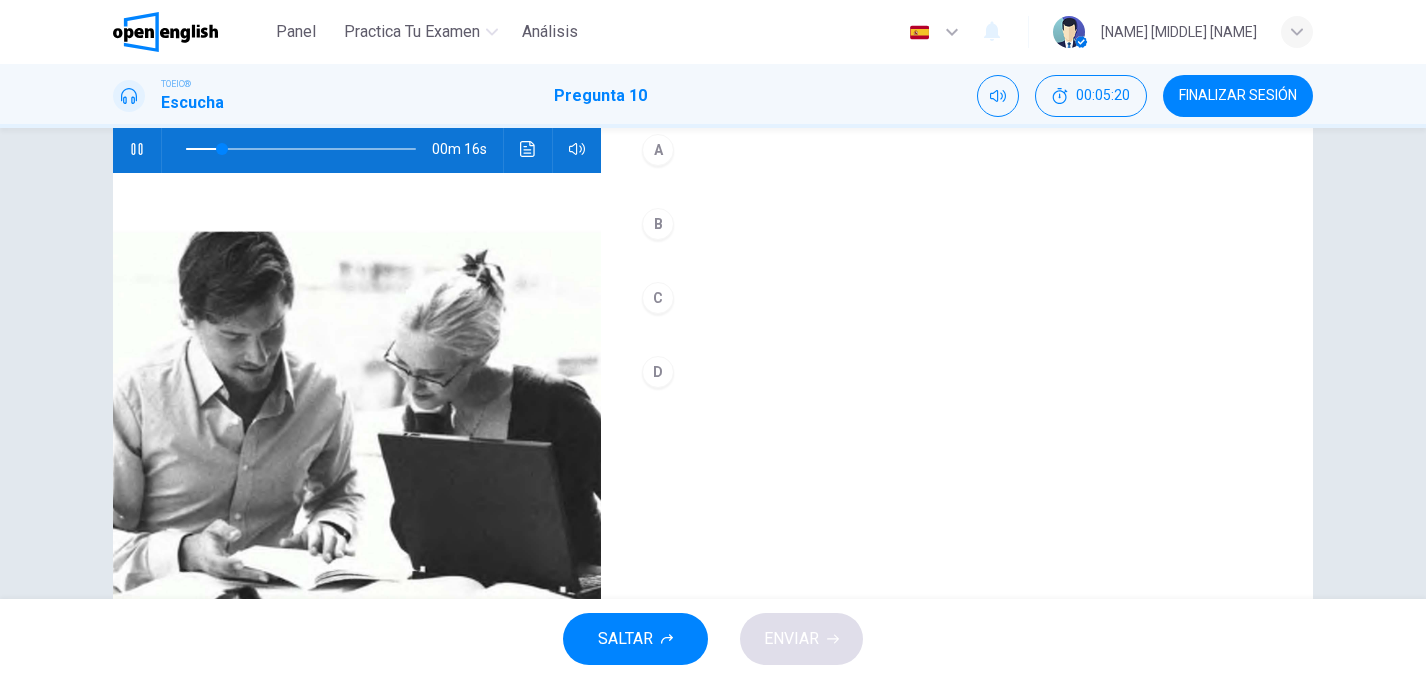 scroll, scrollTop: 202, scrollLeft: 0, axis: vertical 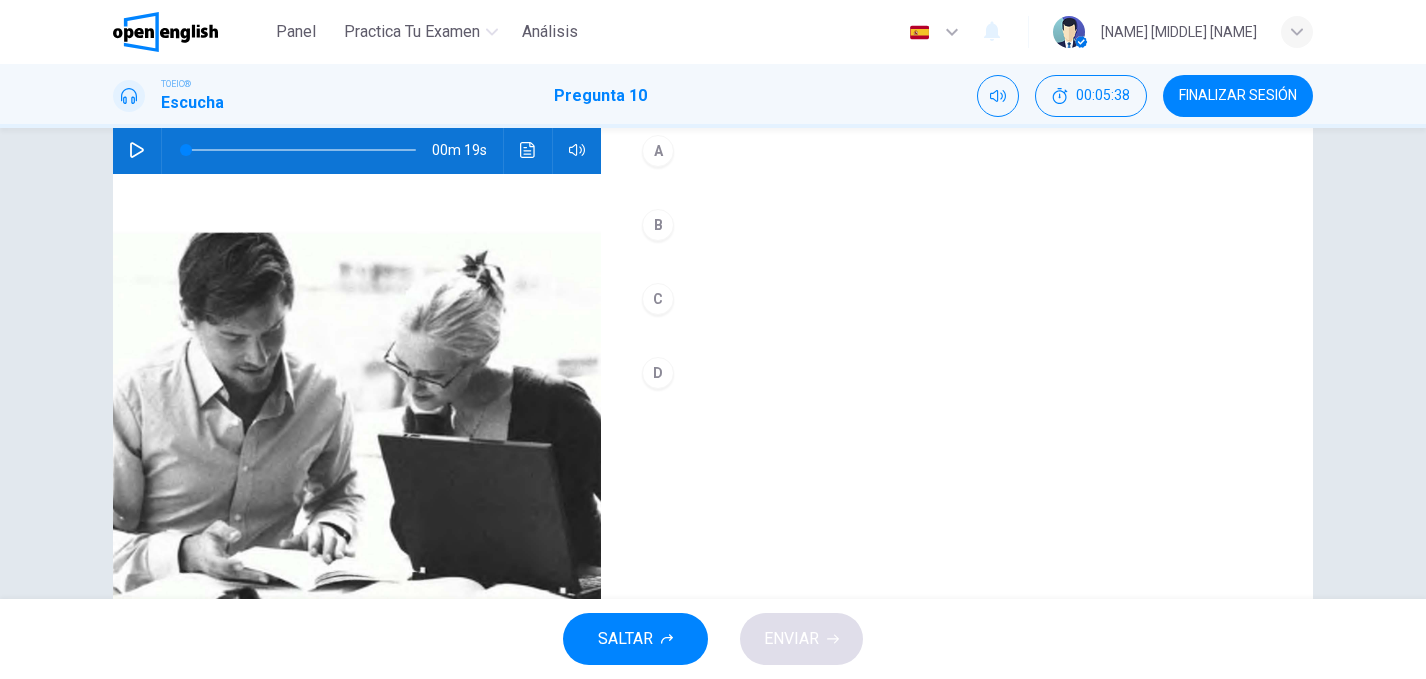 click at bounding box center [357, 417] 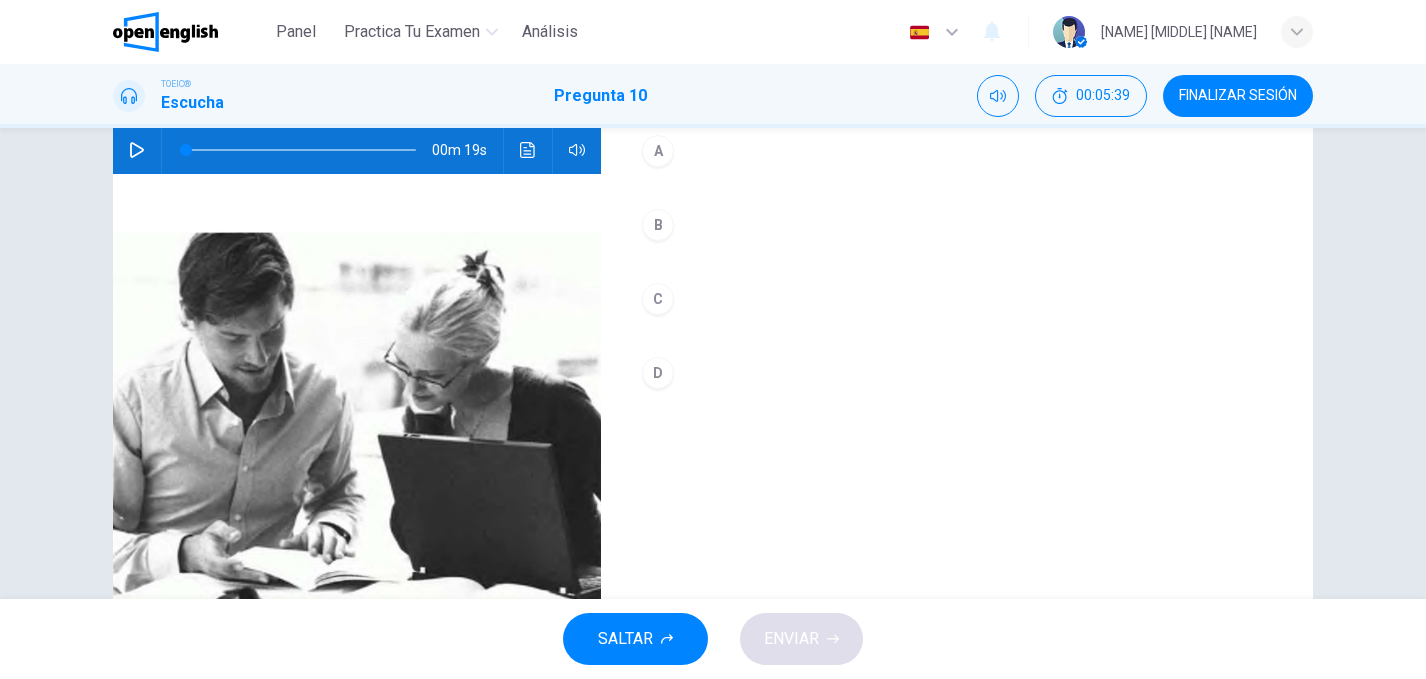 click 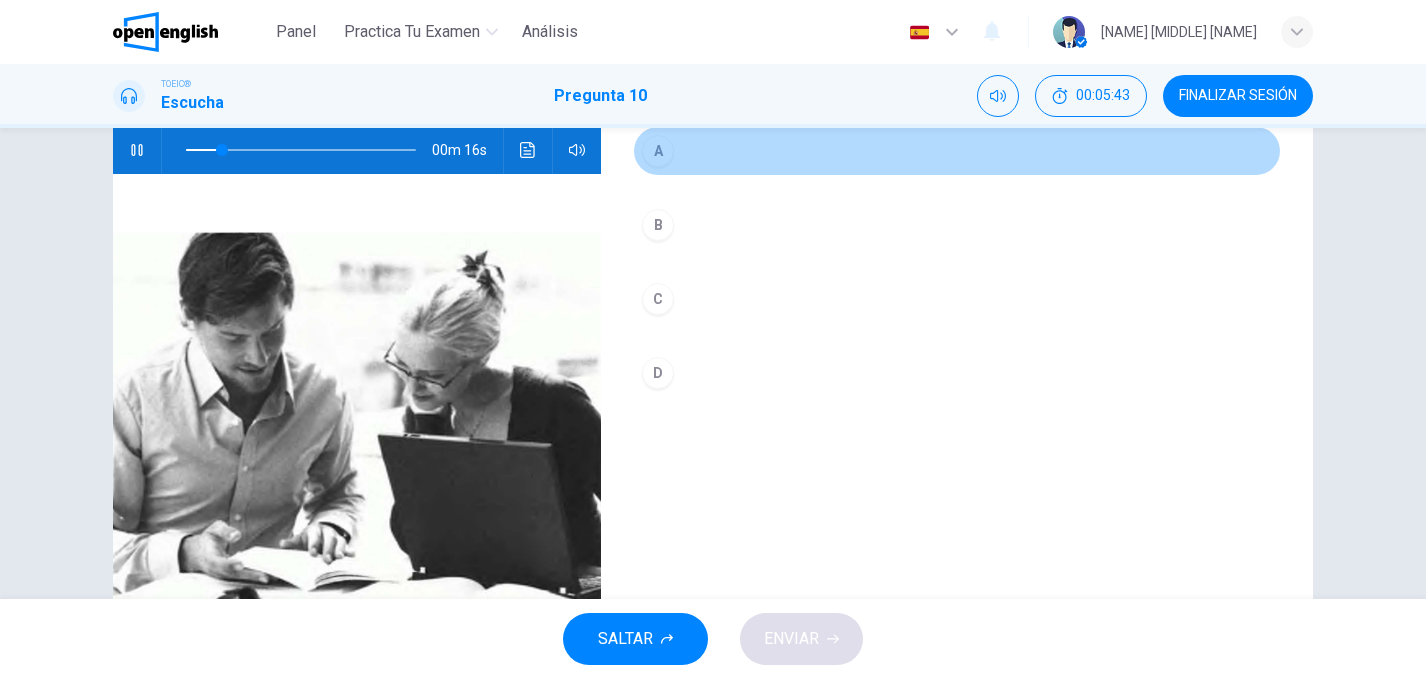 click on "A" at bounding box center (658, 151) 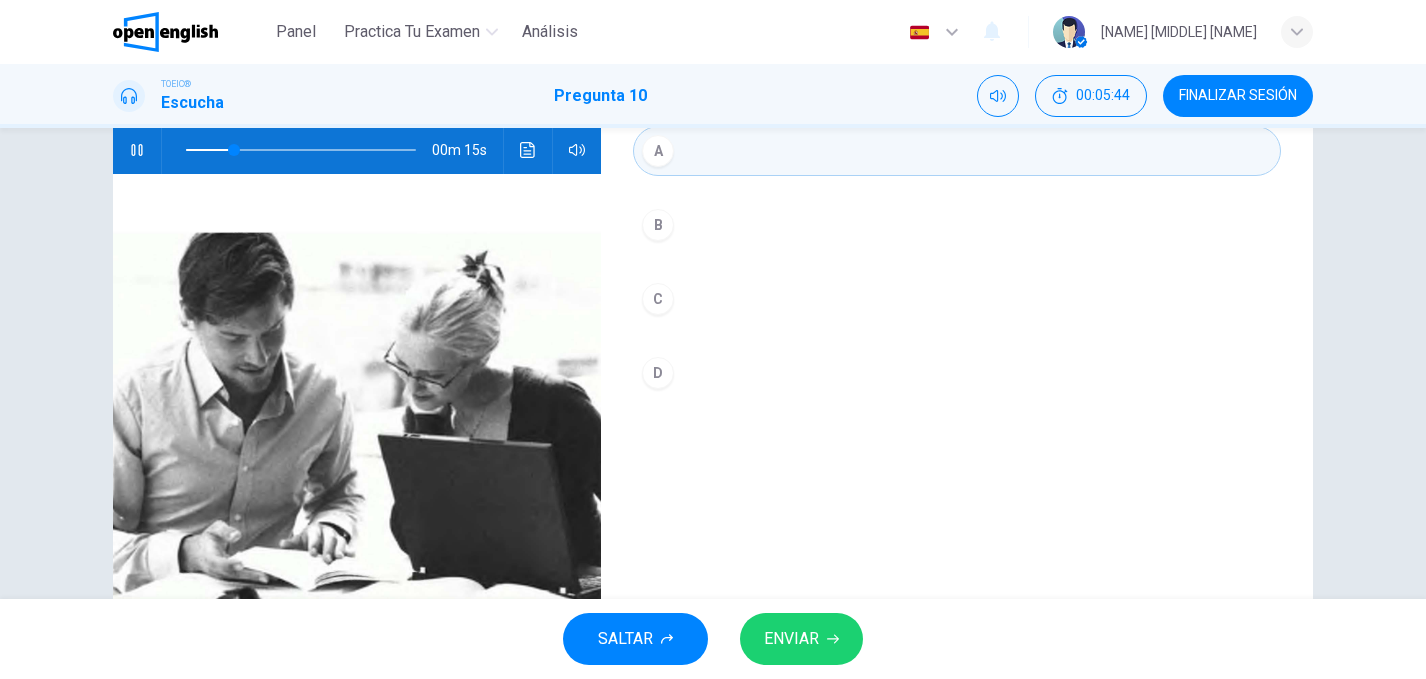 click on "ENVIAR" at bounding box center (791, 639) 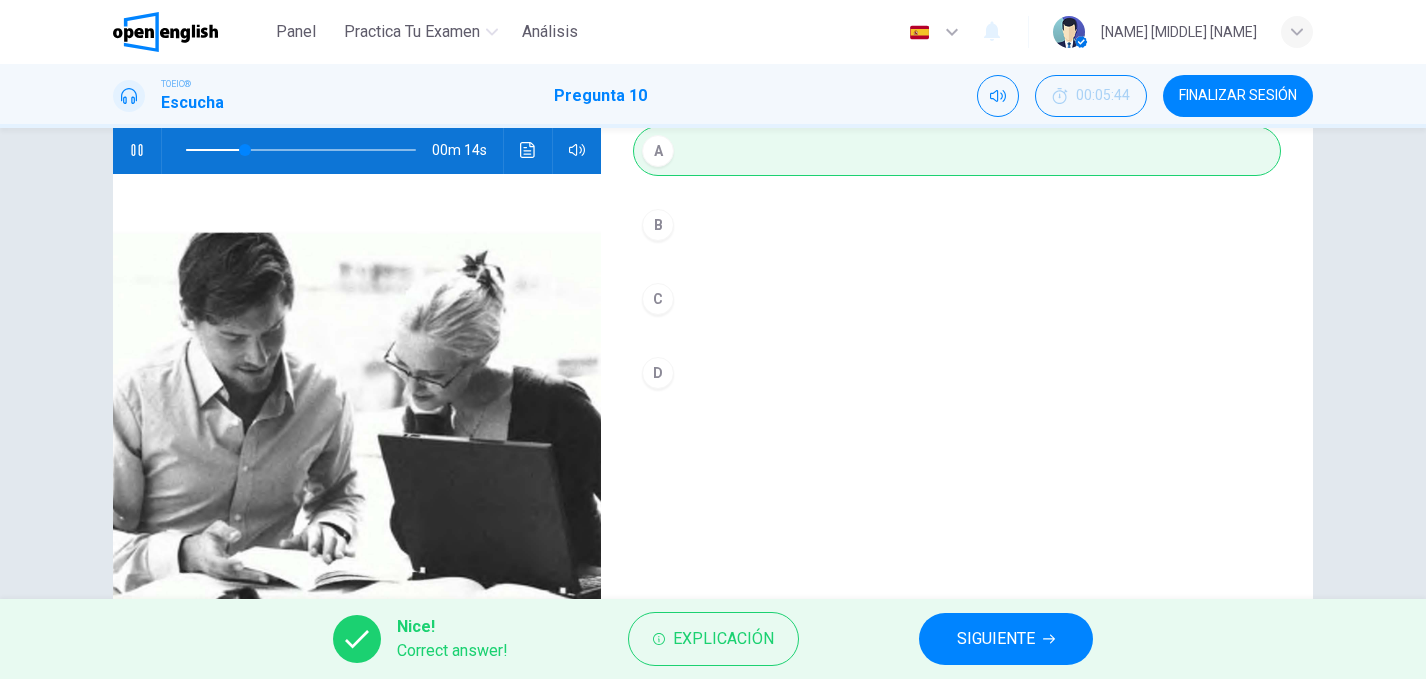 type on "**" 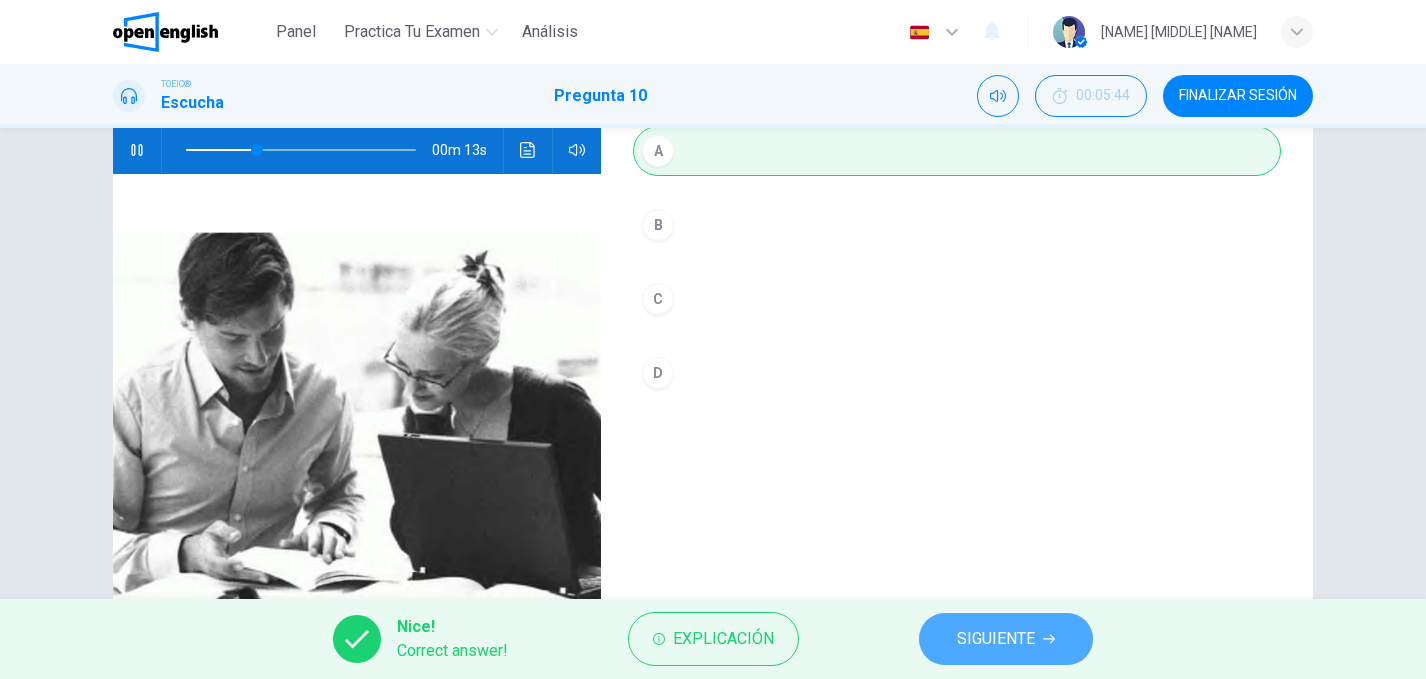 click on "SIGUIENTE" at bounding box center (996, 639) 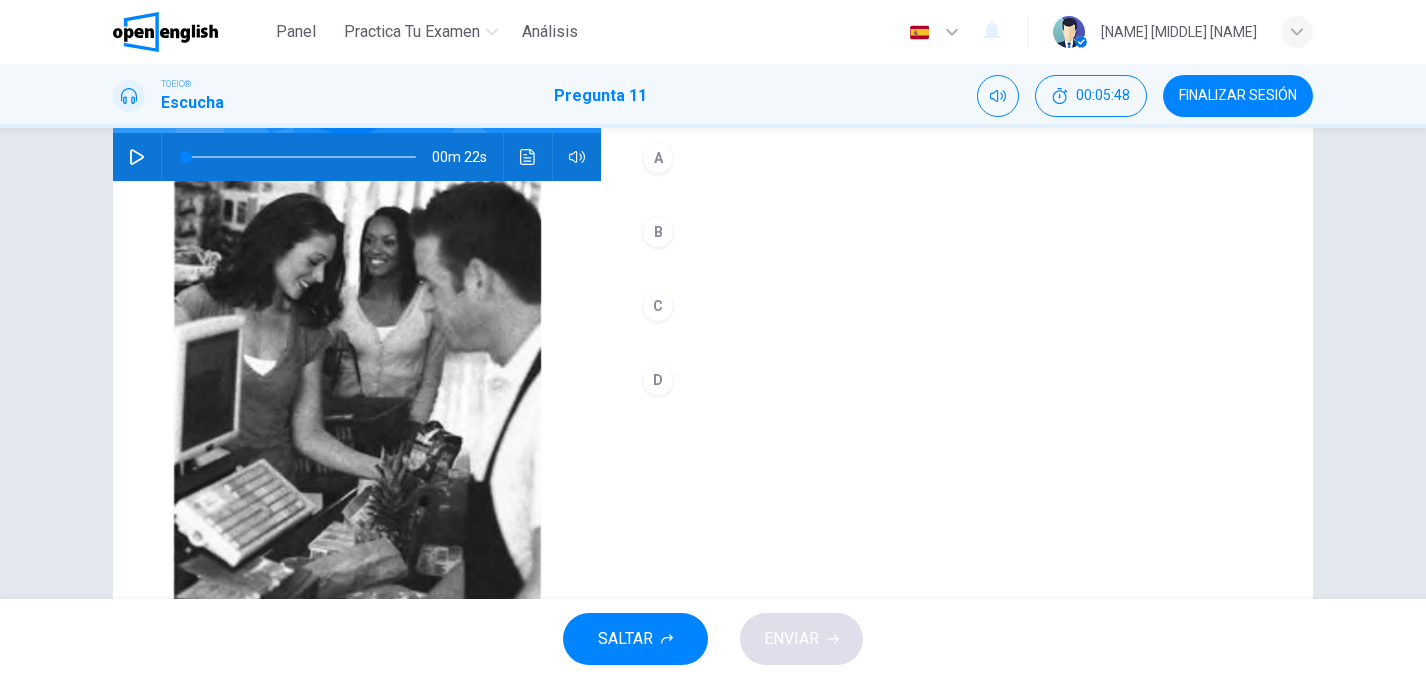 scroll, scrollTop: 199, scrollLeft: 0, axis: vertical 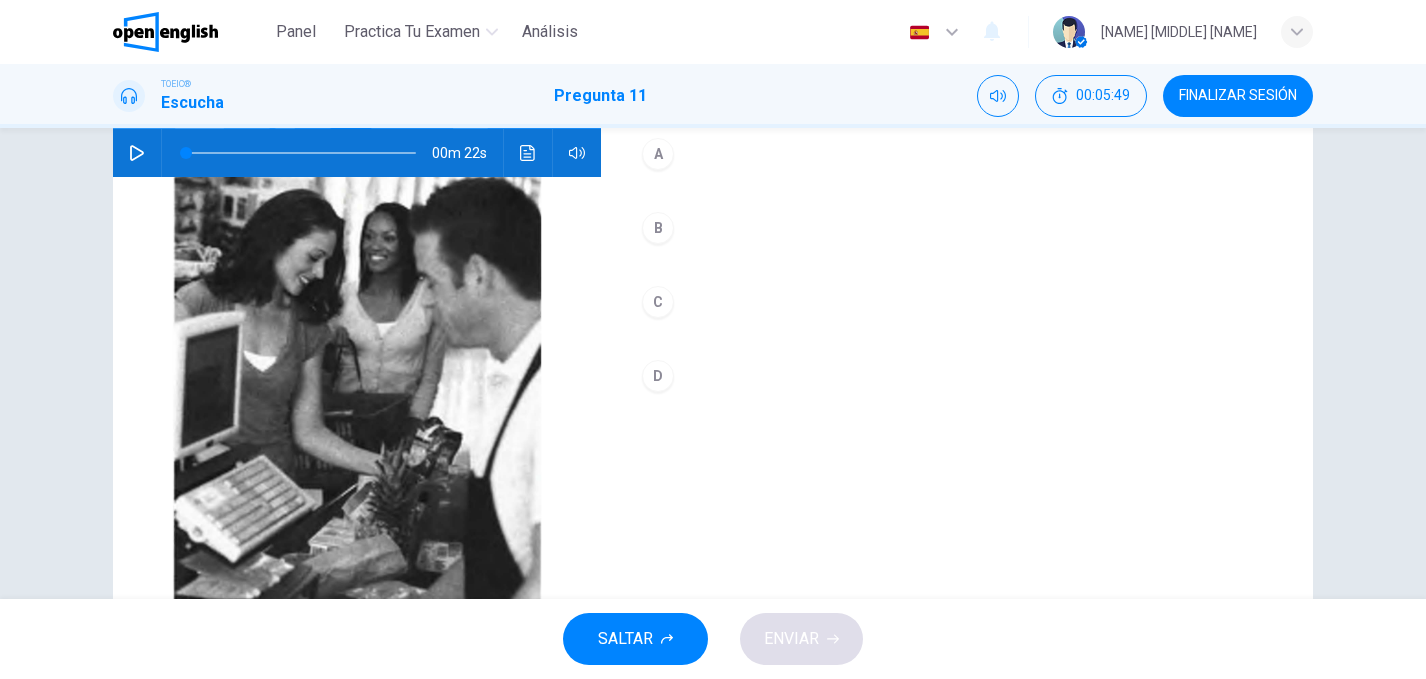 click 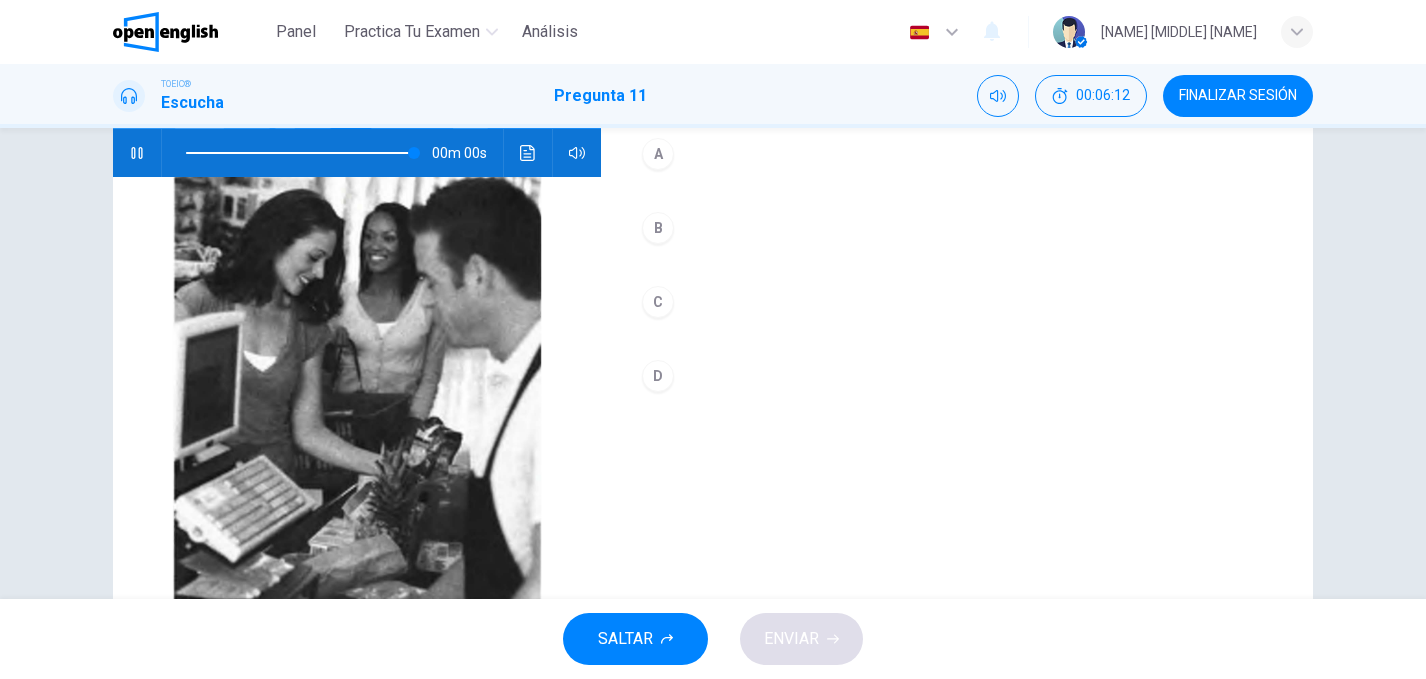 type on "*" 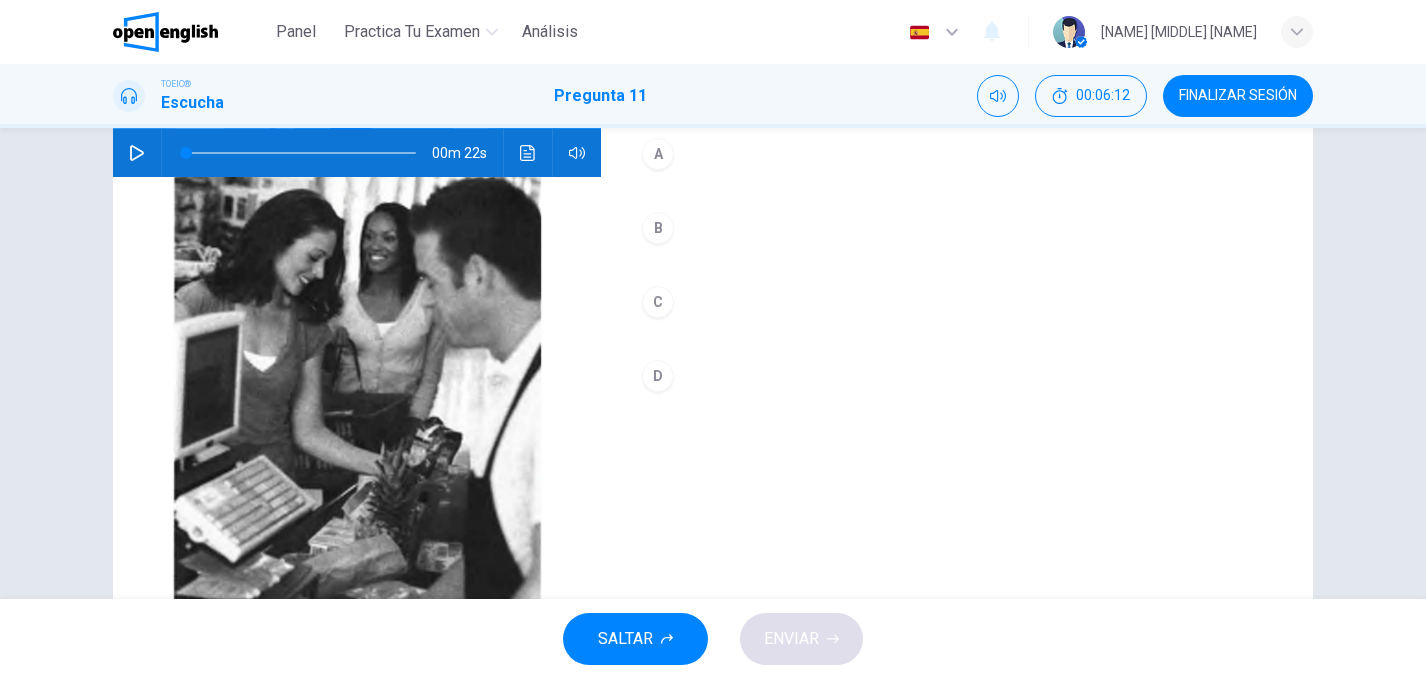 click on "A B C D" at bounding box center (957, 285) 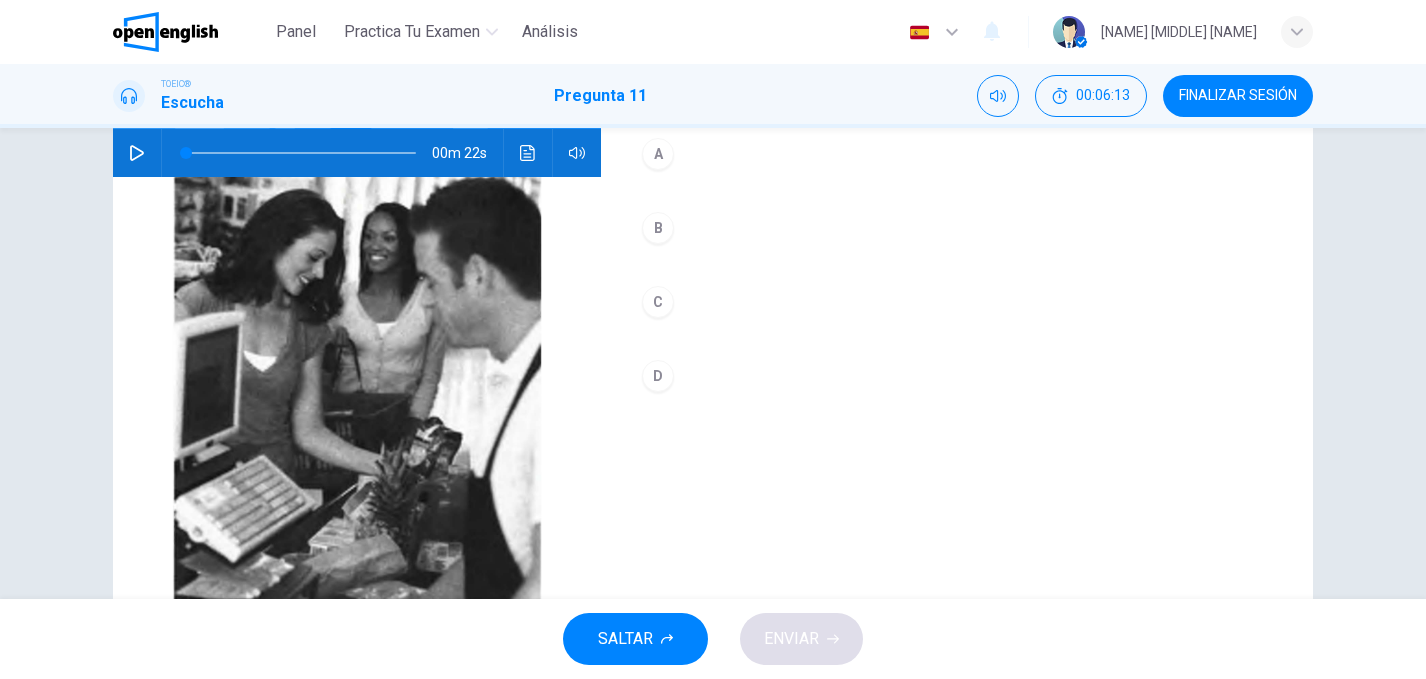 click on "D" at bounding box center [658, 376] 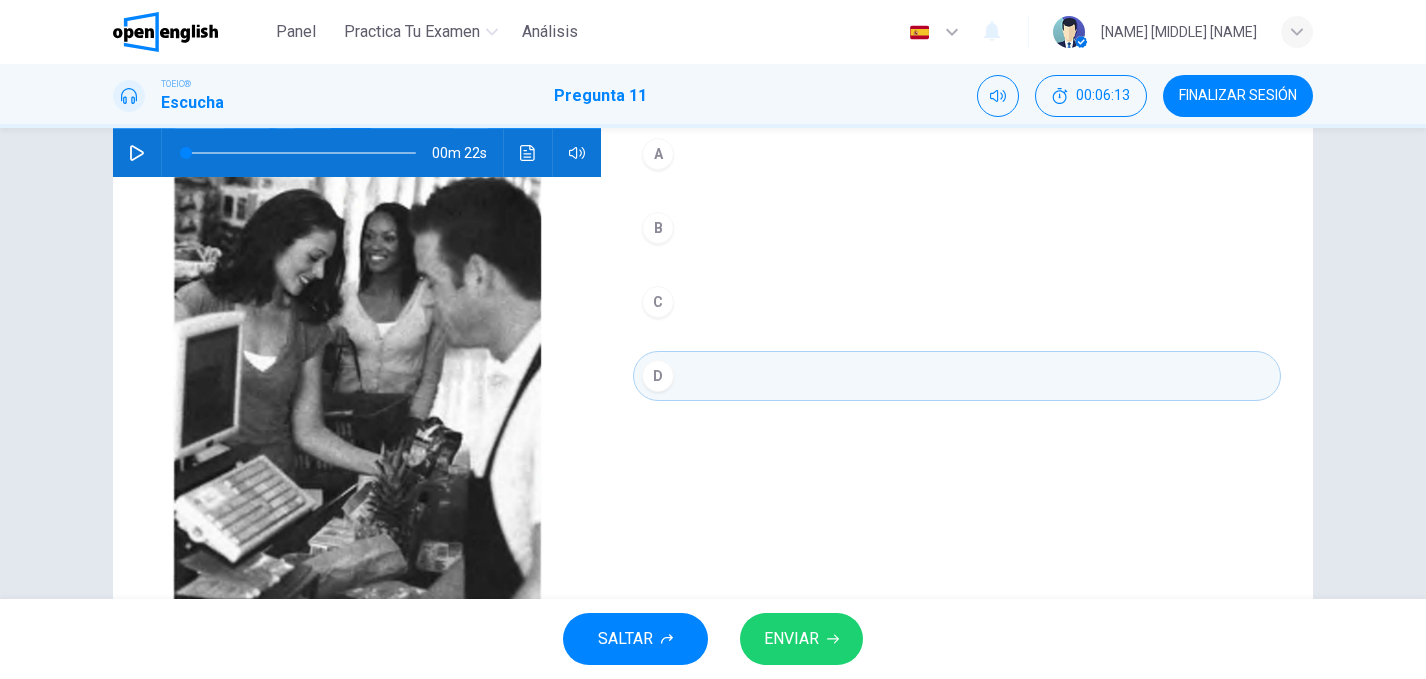 click on "ENVIAR" at bounding box center [791, 639] 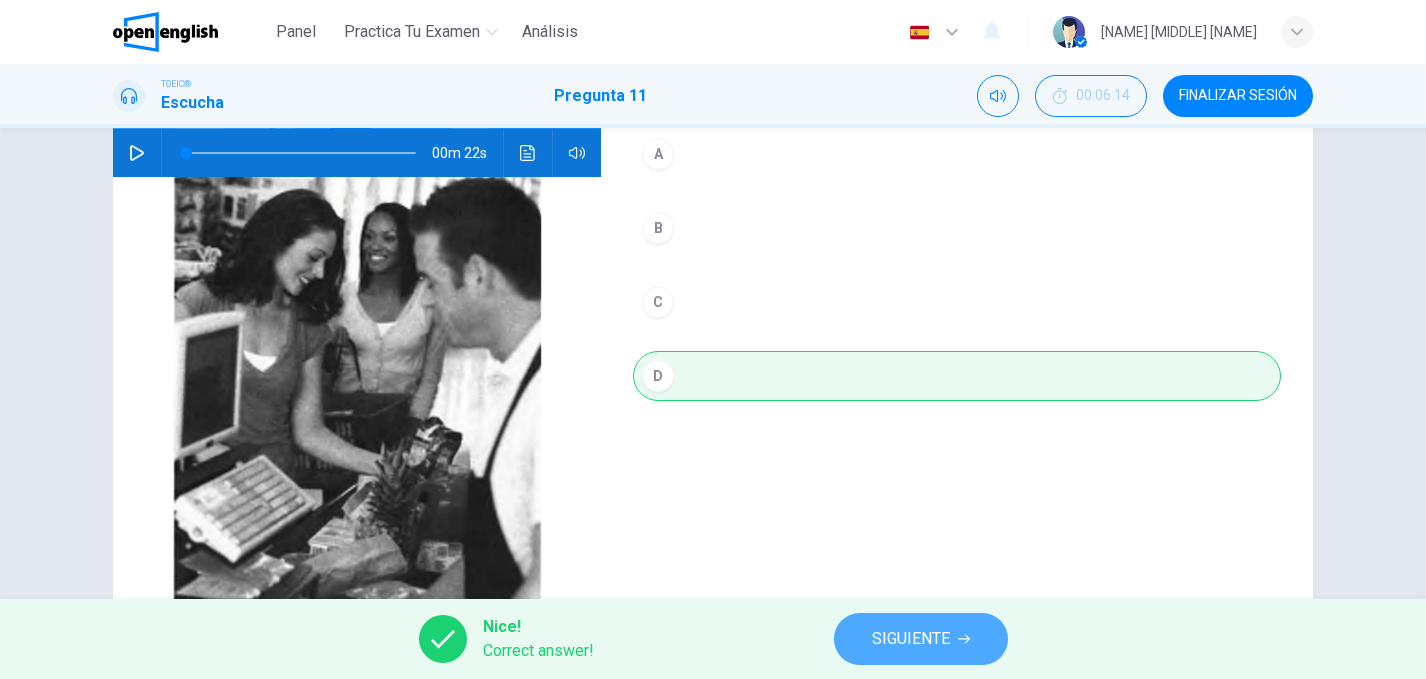 click on "SIGUIENTE" at bounding box center [911, 639] 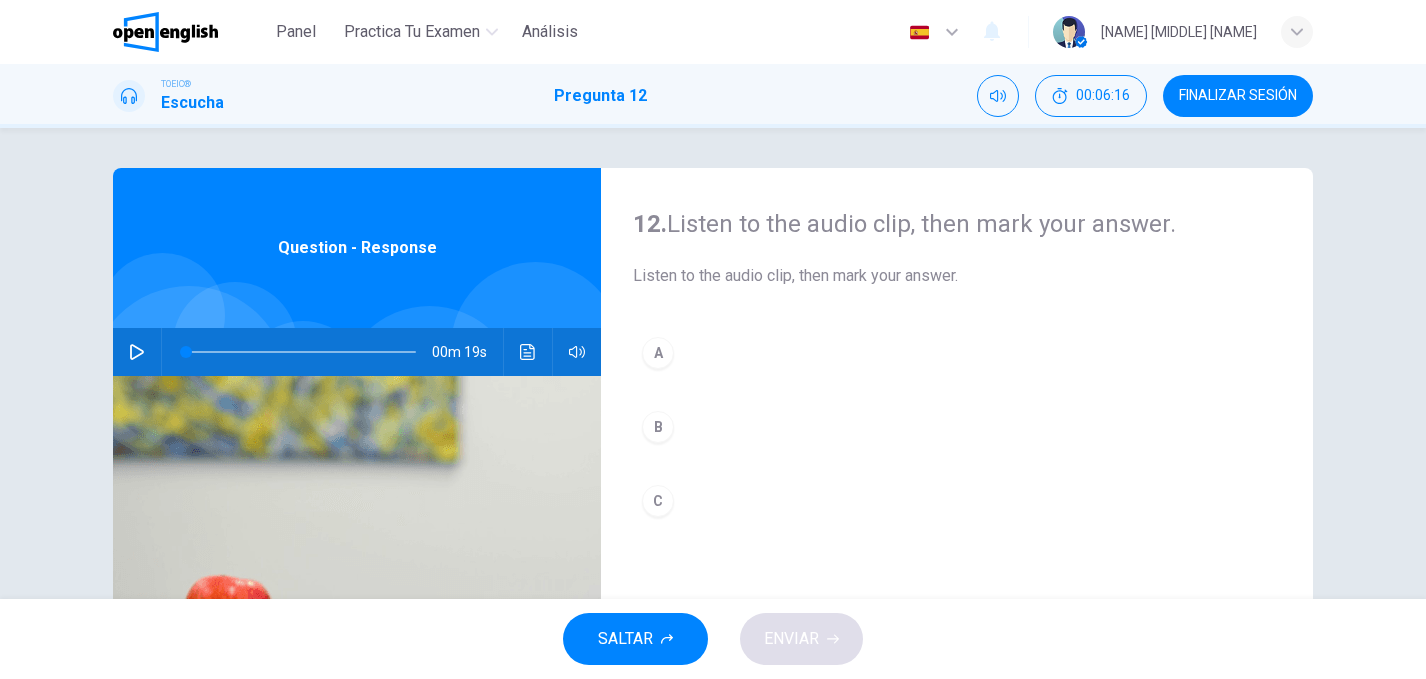 click 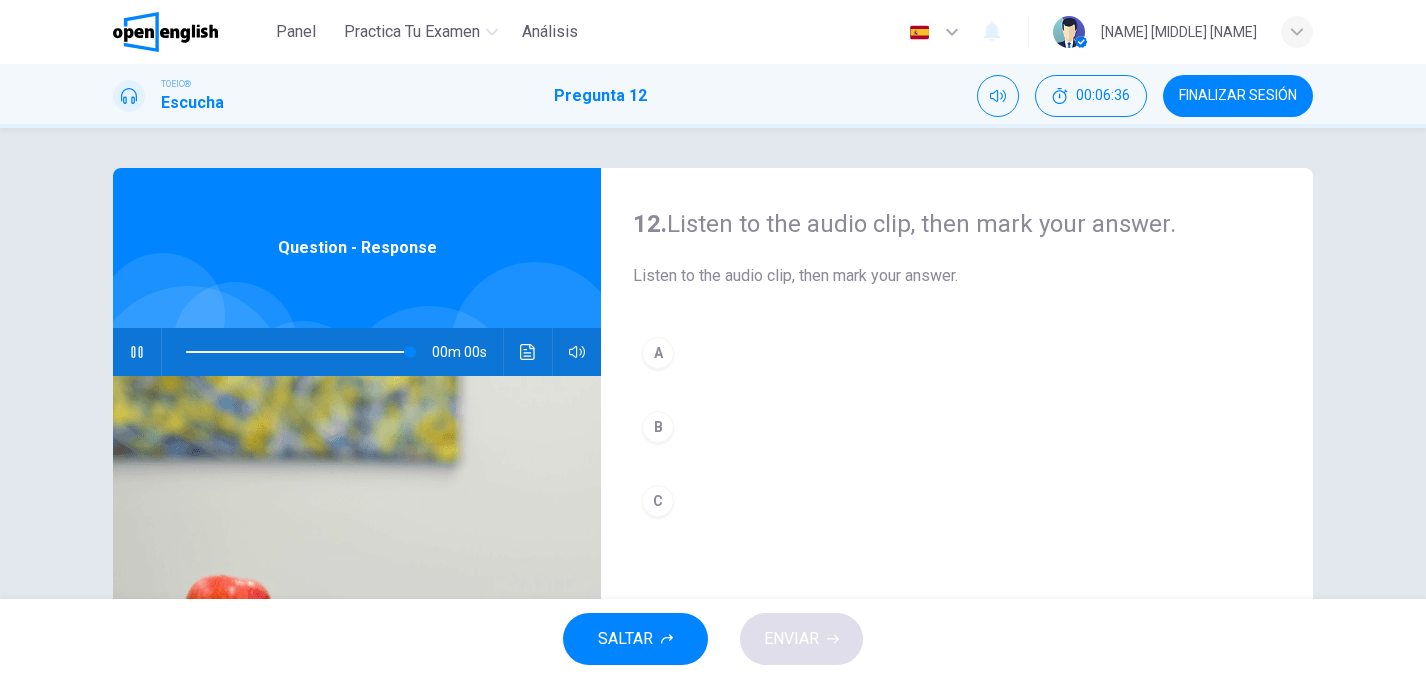 type on "*" 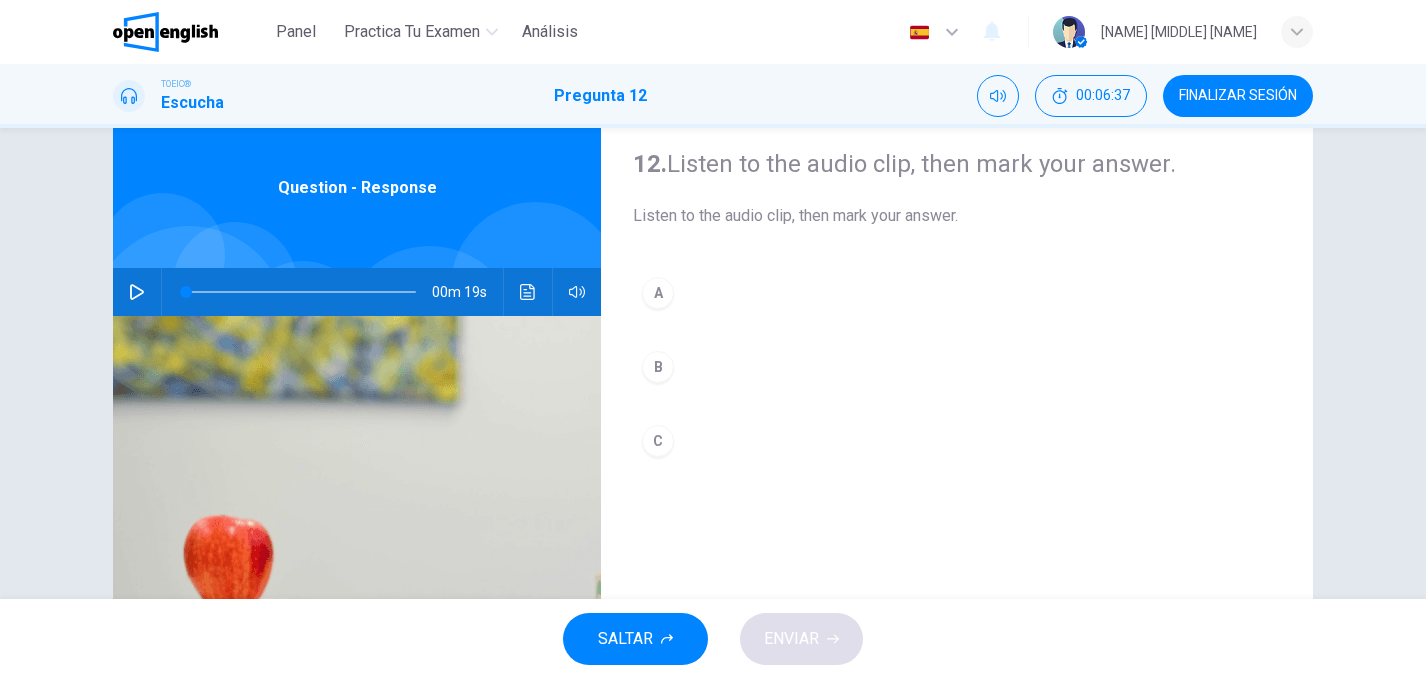 scroll, scrollTop: 62, scrollLeft: 0, axis: vertical 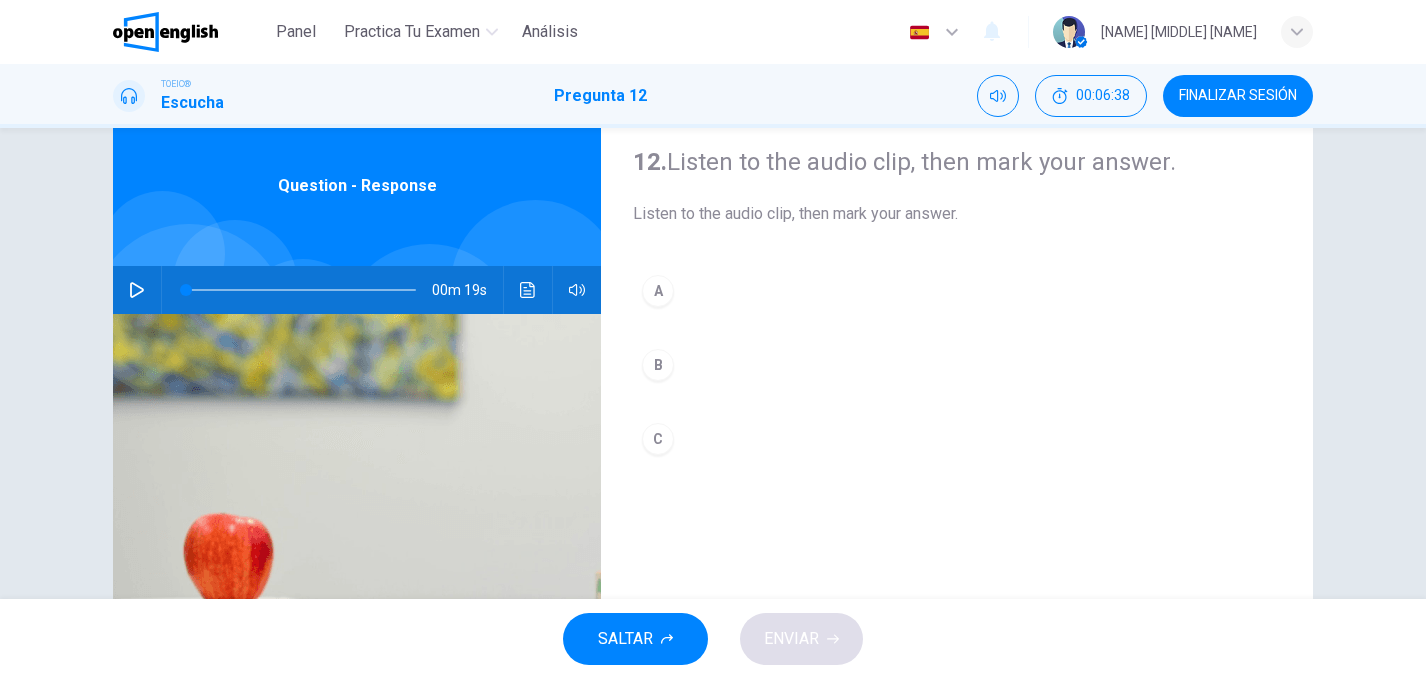 click on "B" at bounding box center (658, 365) 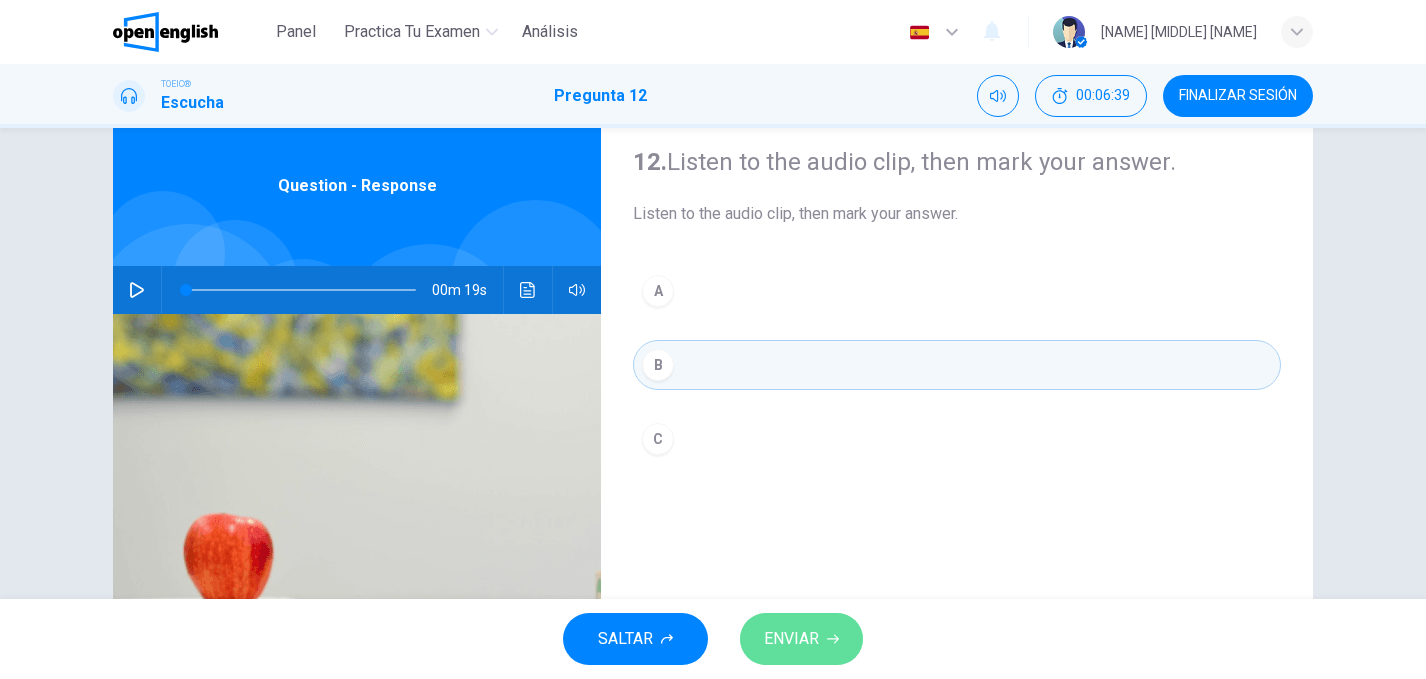 click on "ENVIAR" at bounding box center (801, 639) 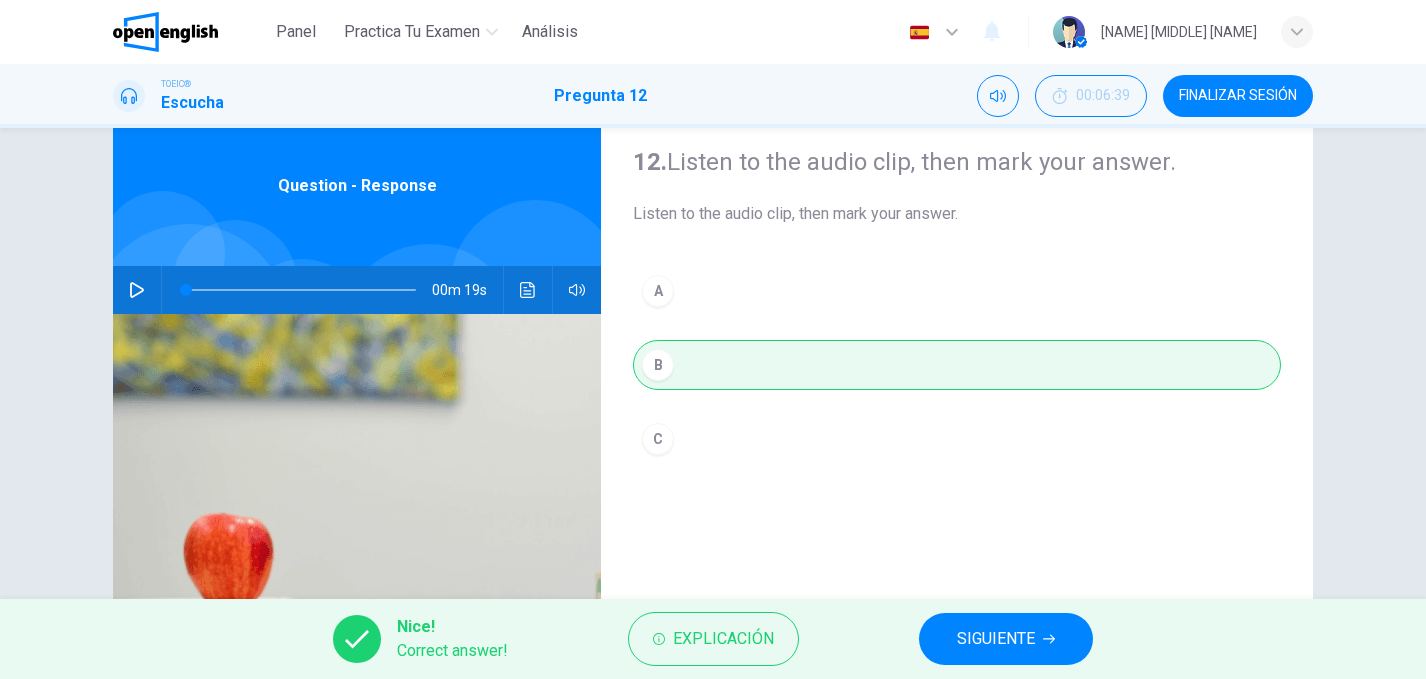 click on "SIGUIENTE" at bounding box center [1006, 639] 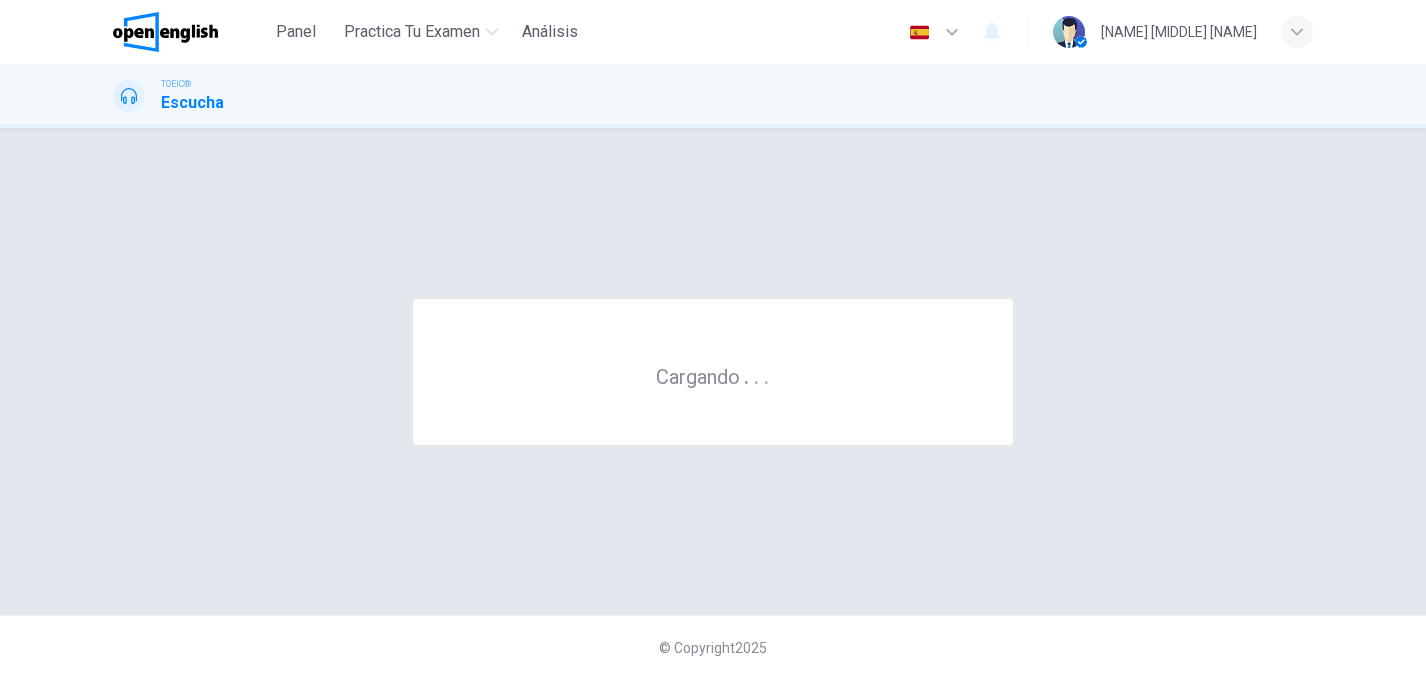 scroll, scrollTop: 0, scrollLeft: 0, axis: both 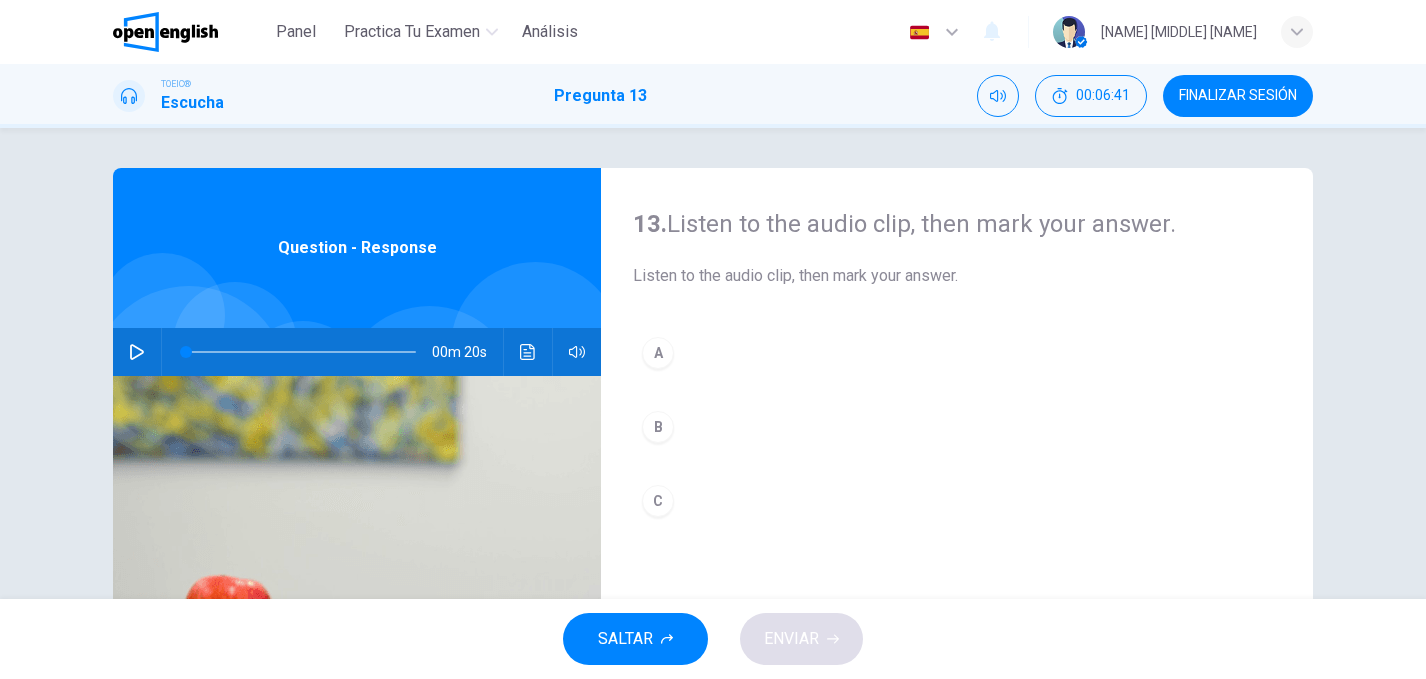 click 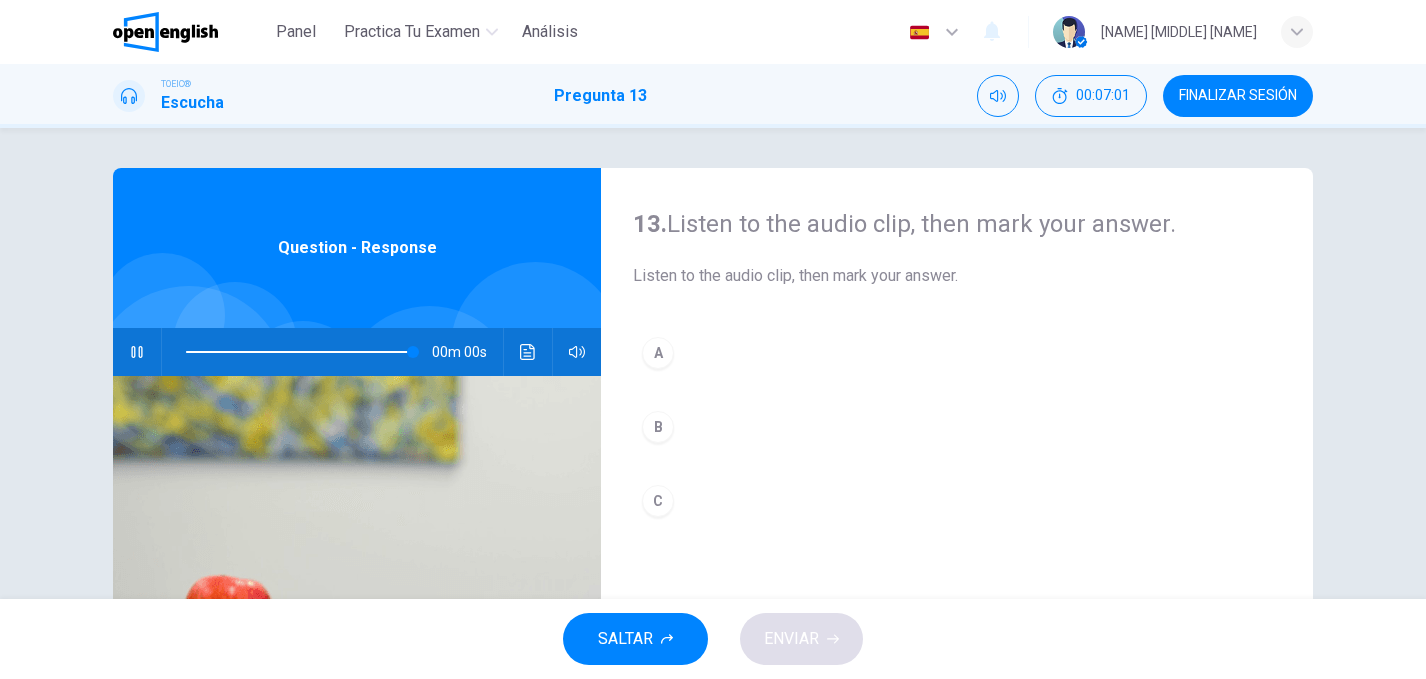 type on "*" 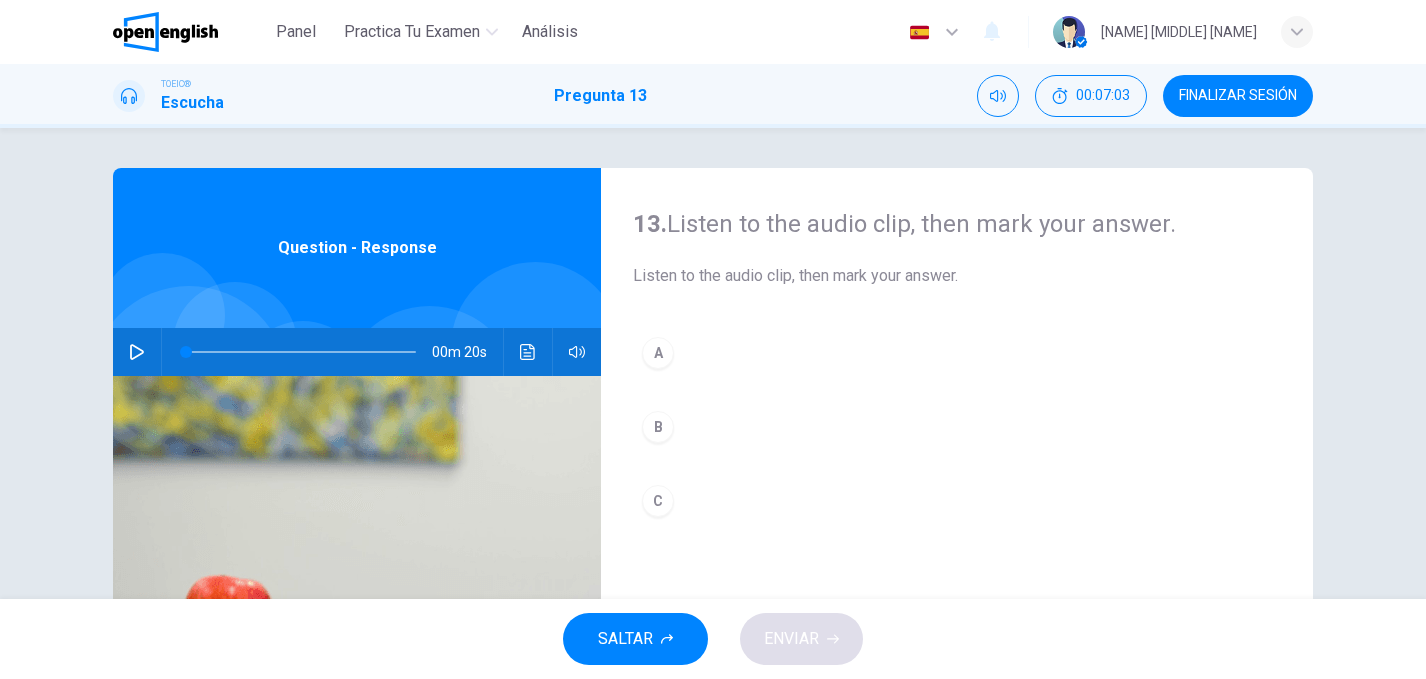 click on "A" at bounding box center [658, 353] 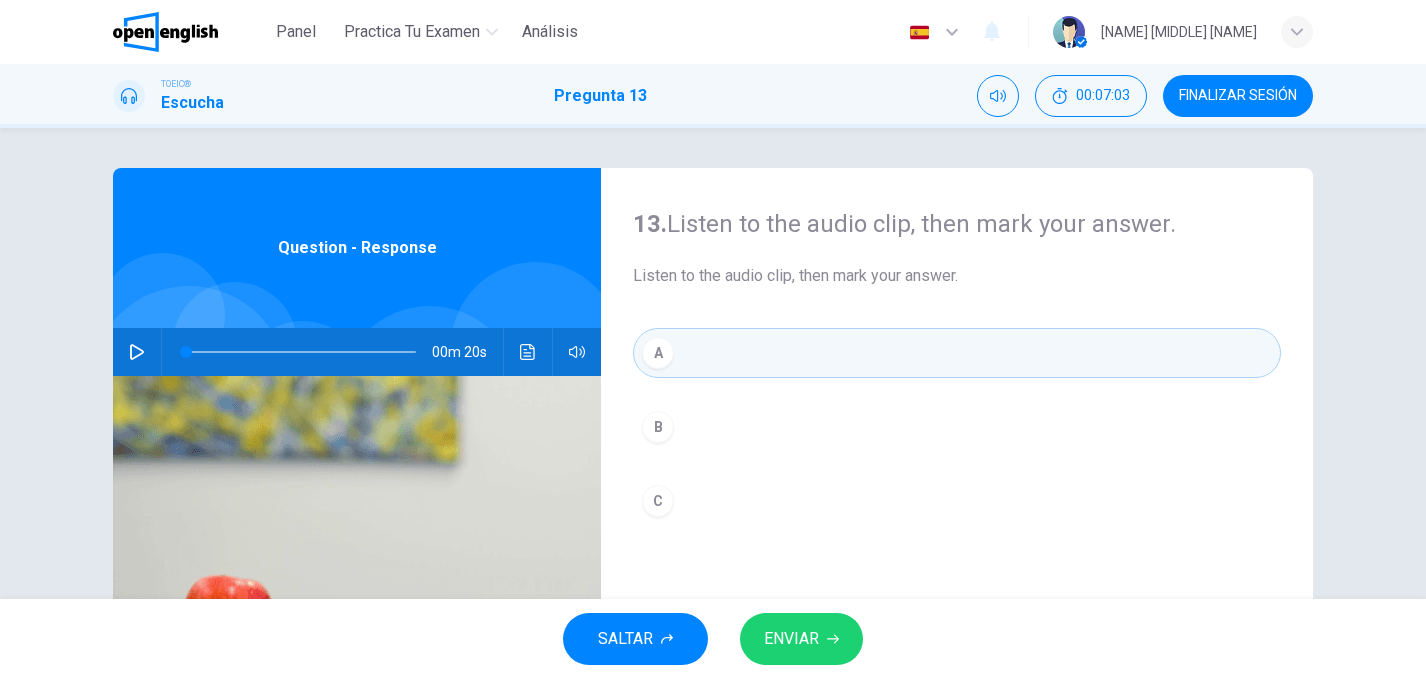 click on "ENVIAR" at bounding box center [791, 639] 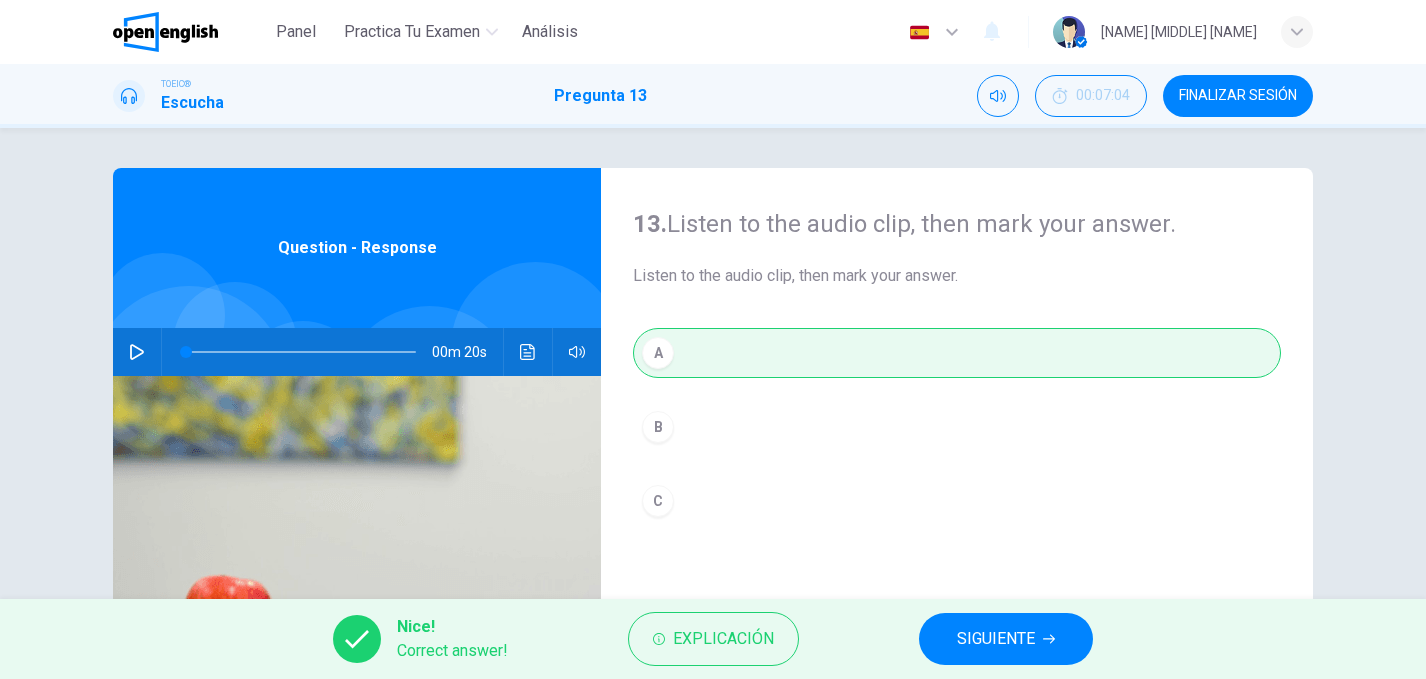 click on "SIGUIENTE" at bounding box center [996, 639] 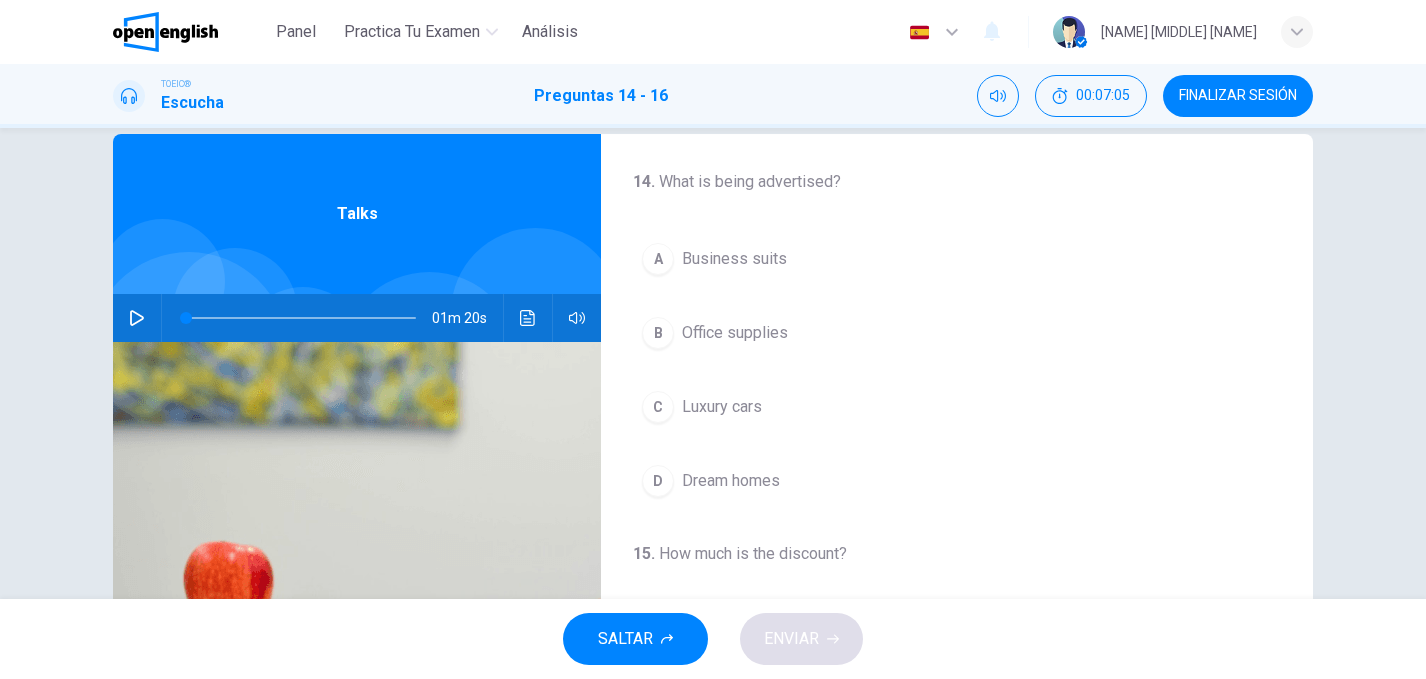 scroll, scrollTop: 35, scrollLeft: 0, axis: vertical 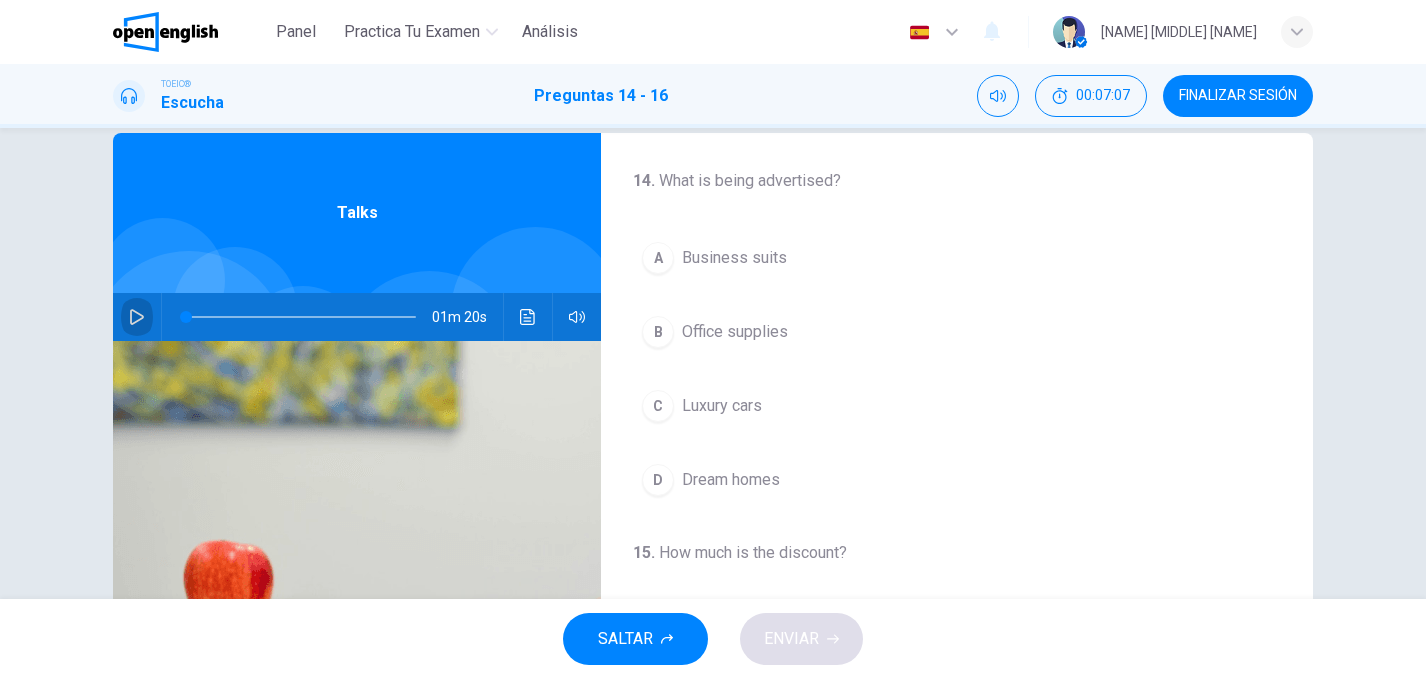 click 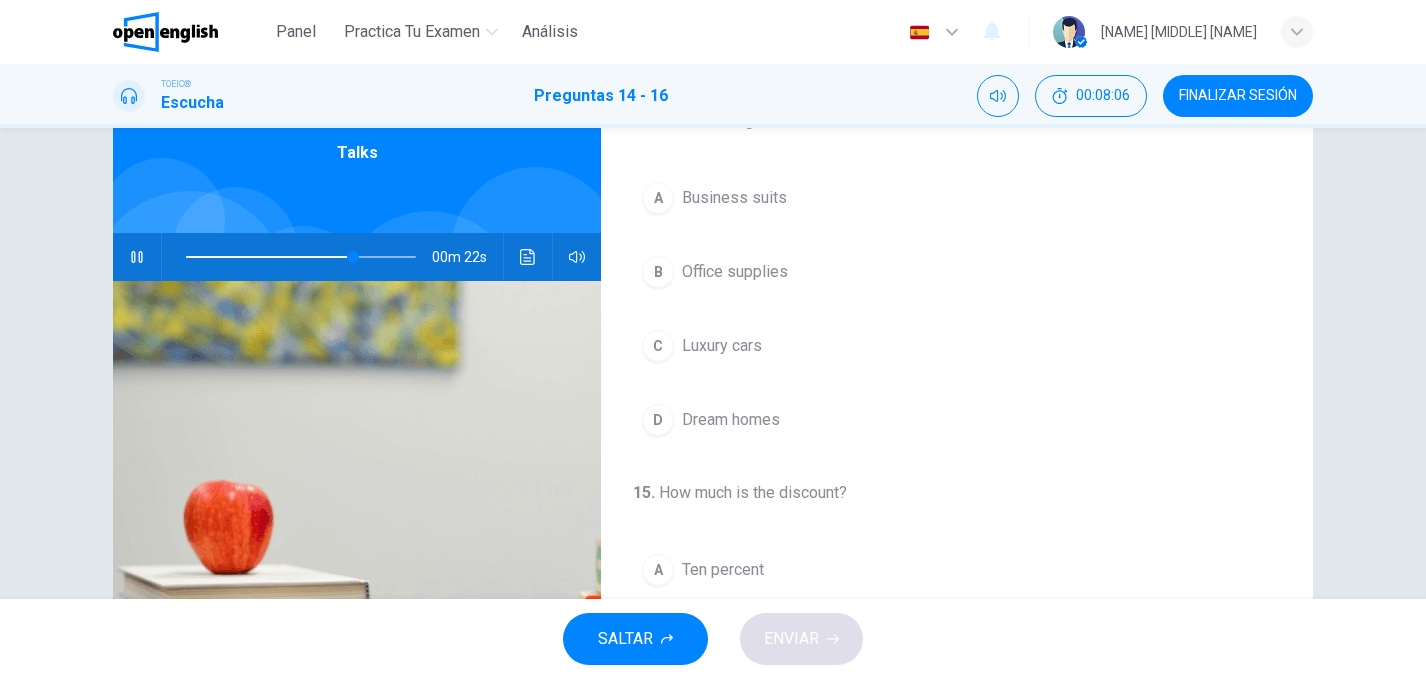 scroll, scrollTop: 98, scrollLeft: 0, axis: vertical 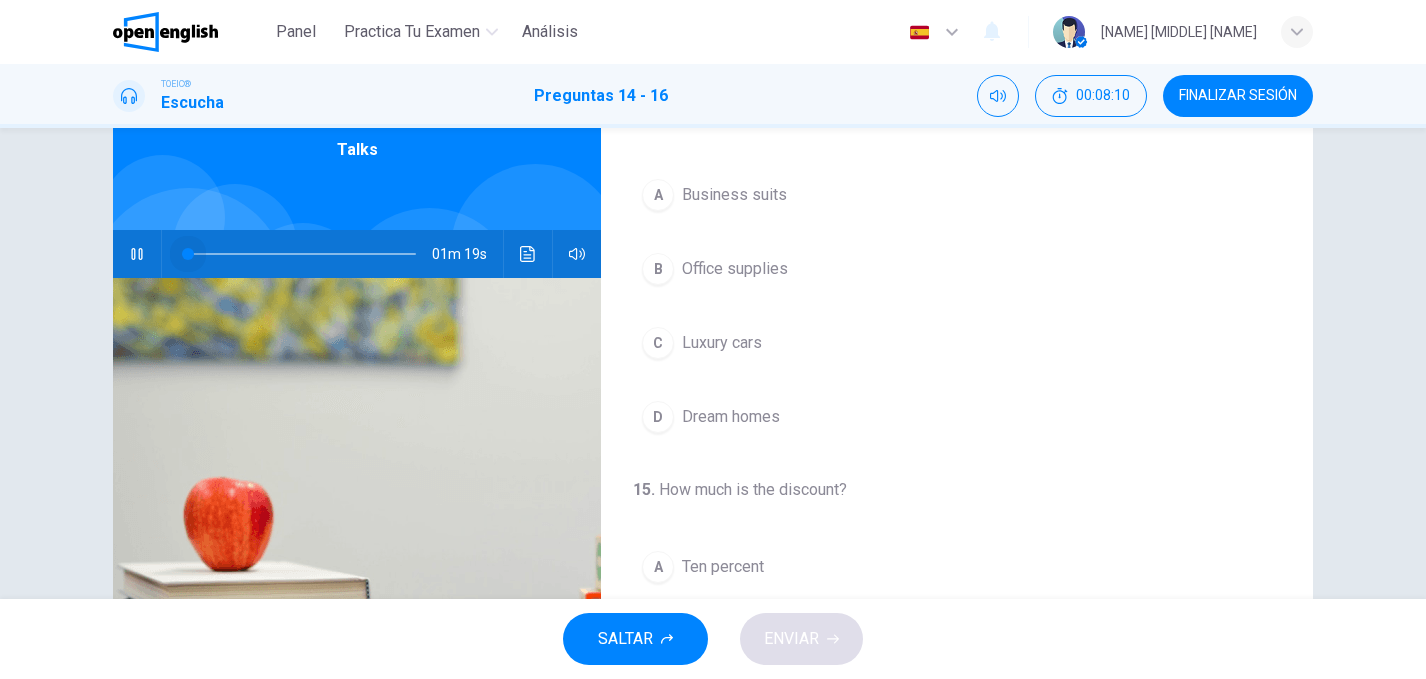 click at bounding box center [301, 254] 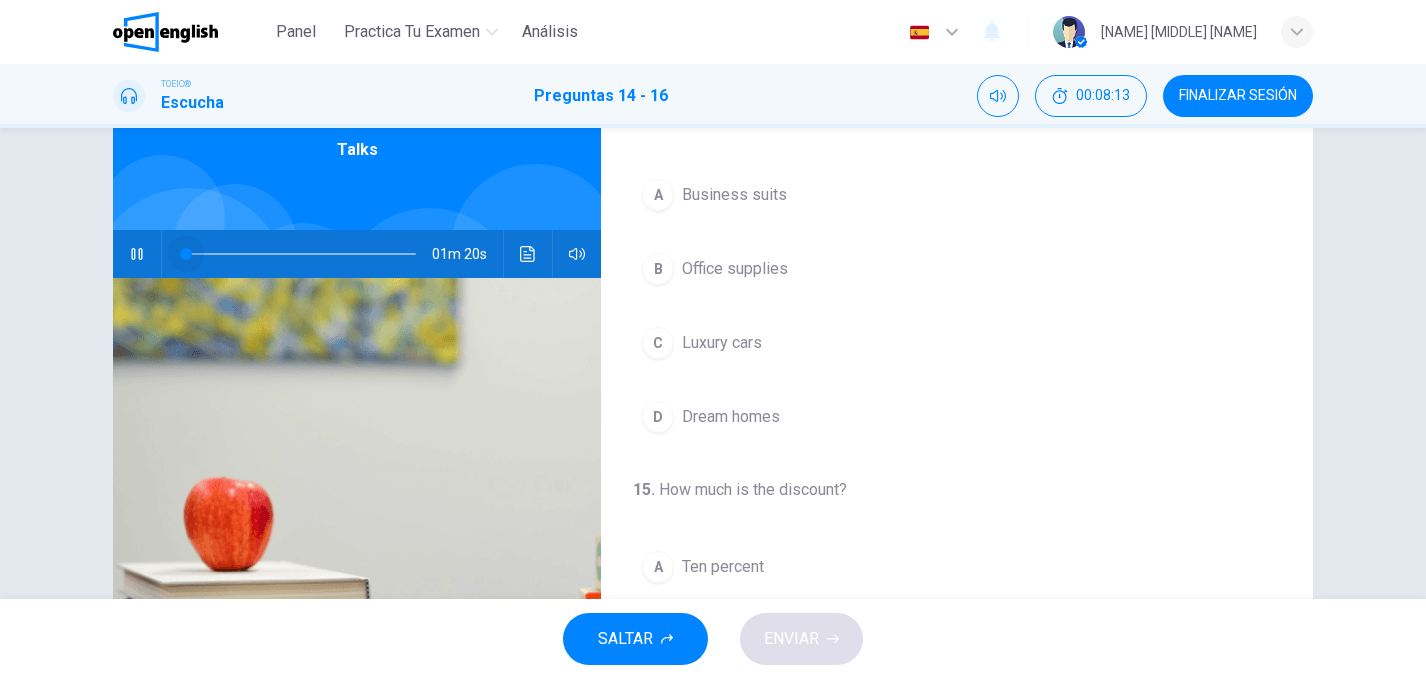 drag, startPoint x: 182, startPoint y: 250, endPoint x: 164, endPoint y: 254, distance: 18.439089 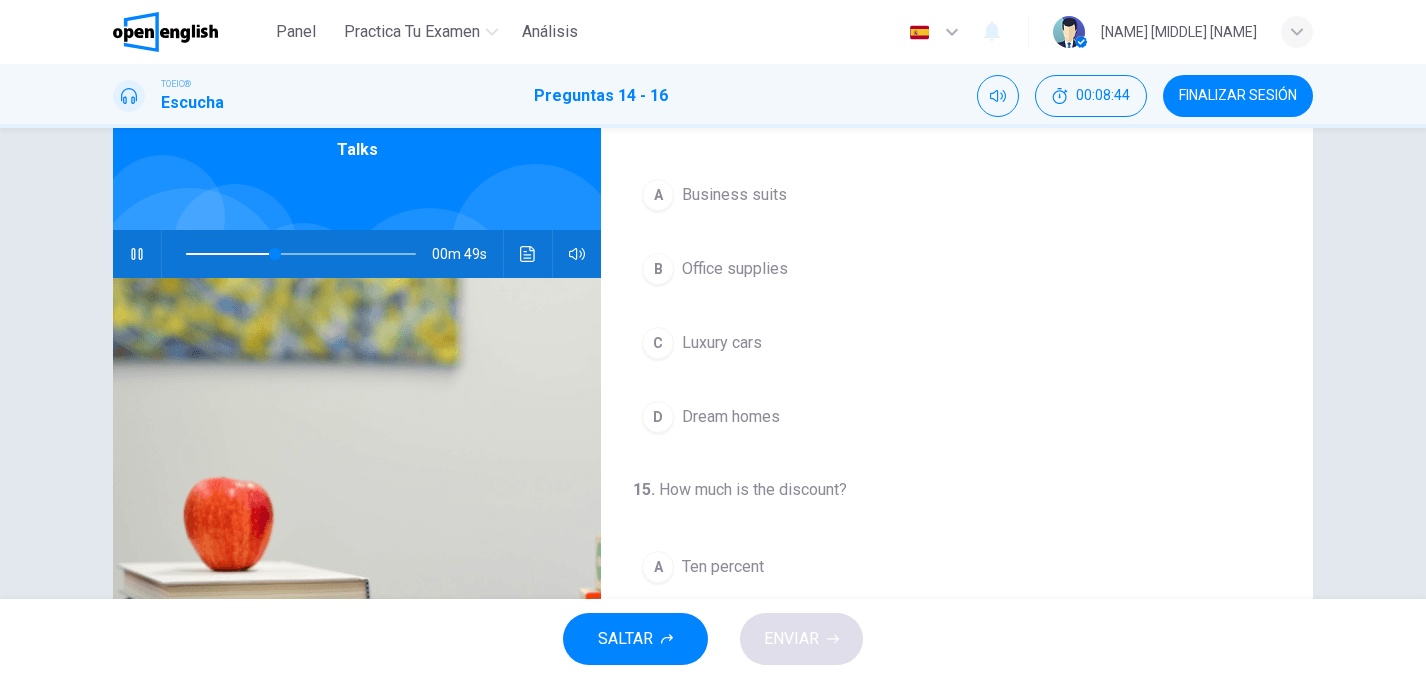 click on "C" at bounding box center [658, 343] 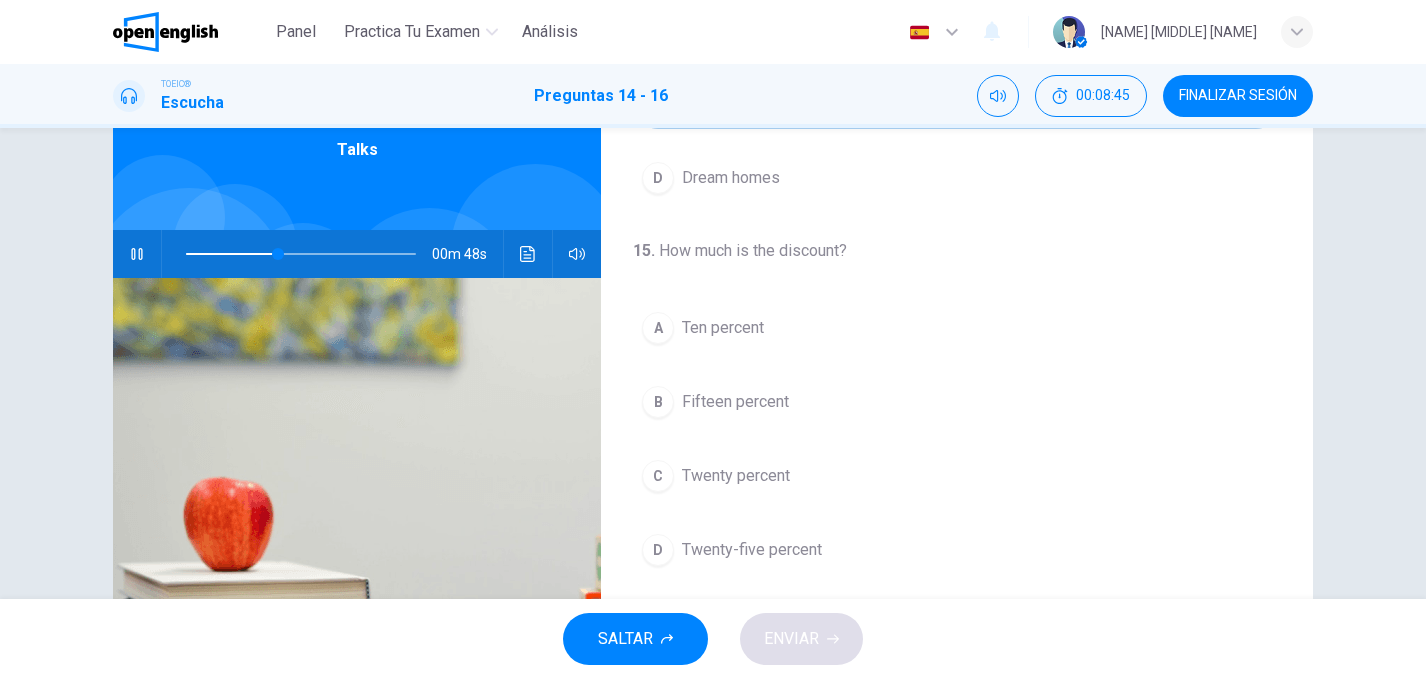 scroll, scrollTop: 243, scrollLeft: 0, axis: vertical 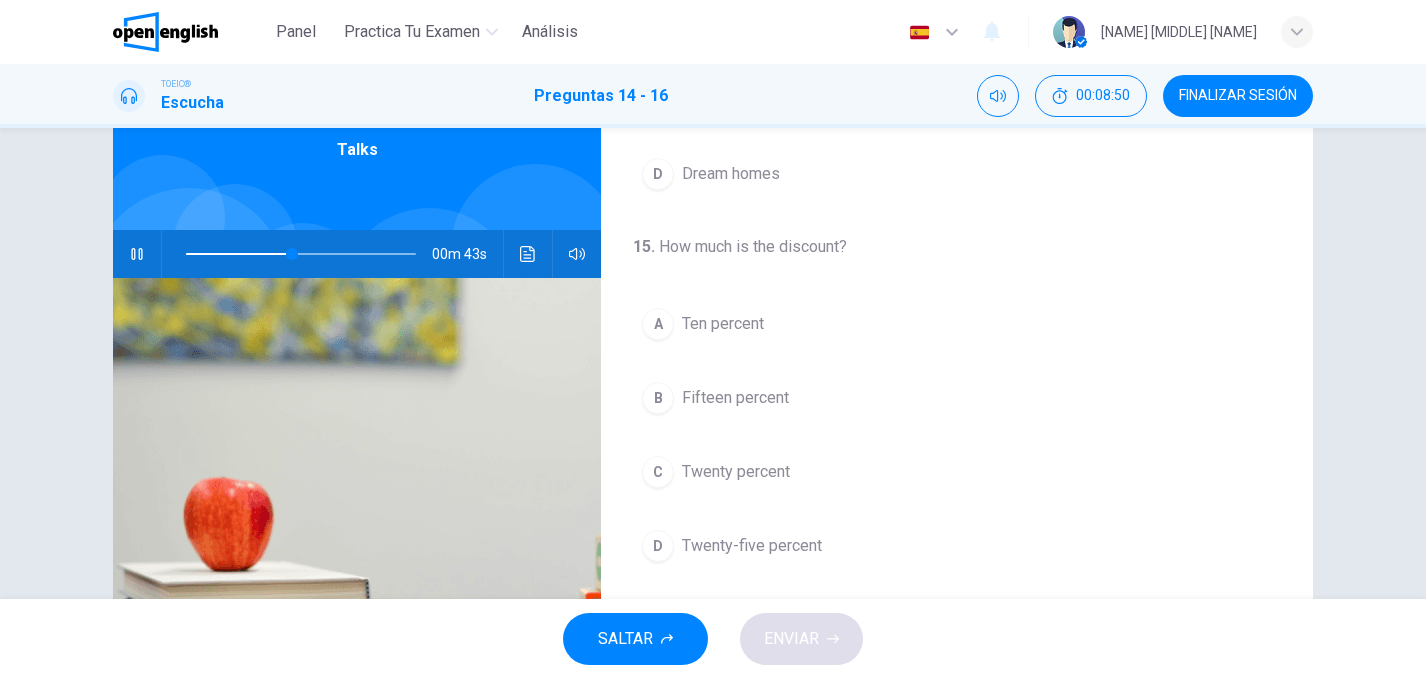 click at bounding box center (301, 254) 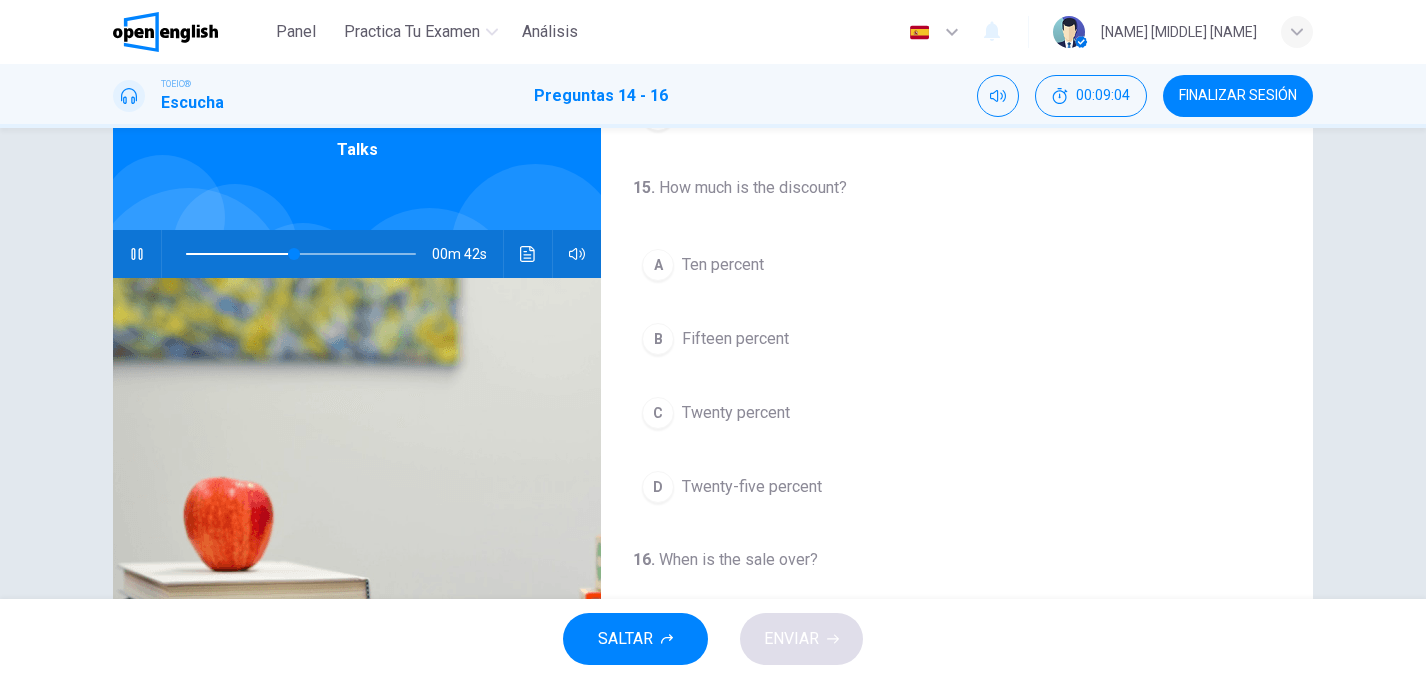 scroll, scrollTop: 304, scrollLeft: 0, axis: vertical 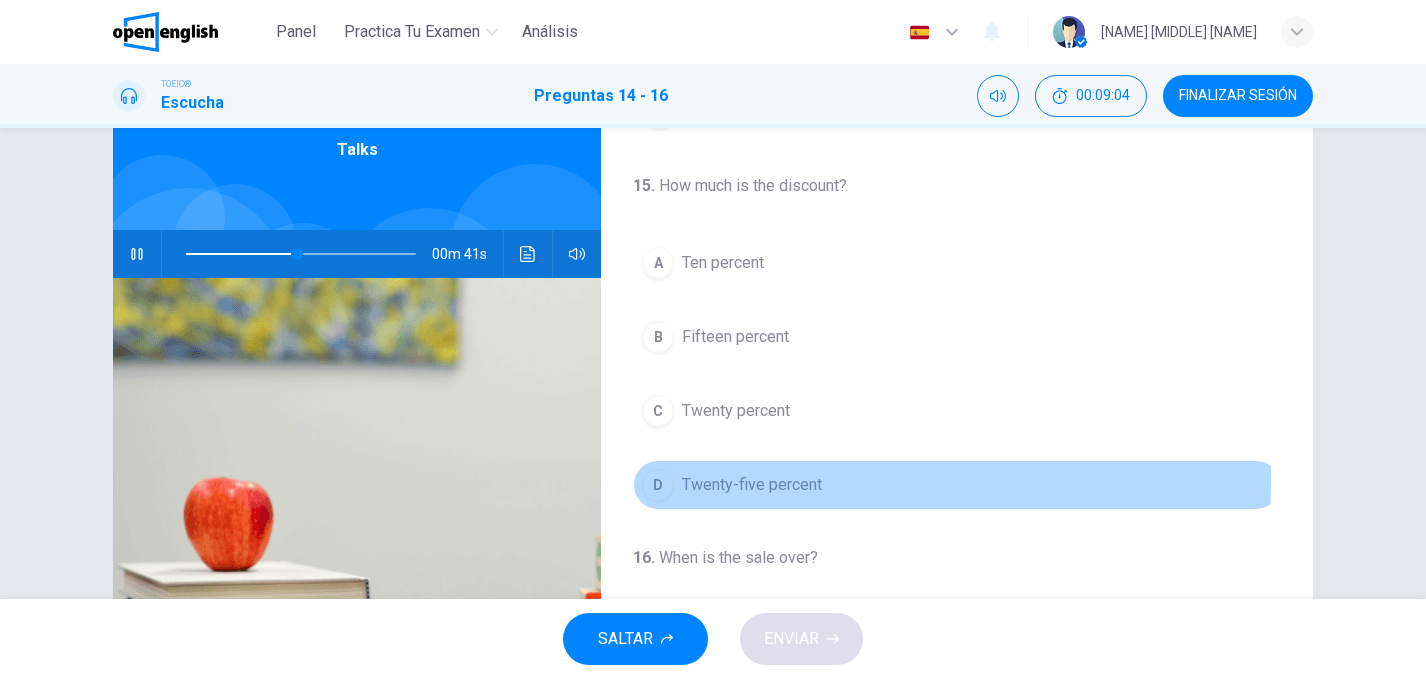 click on "D" at bounding box center (658, 485) 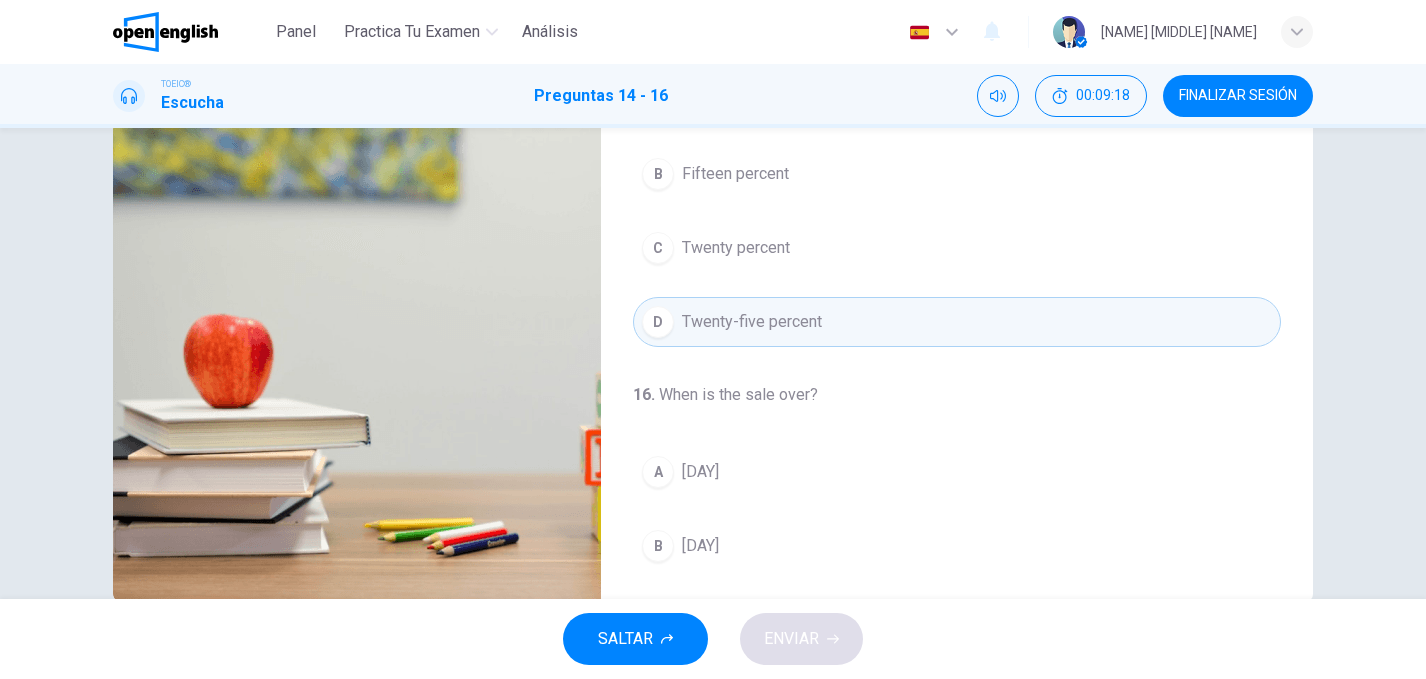 scroll, scrollTop: 304, scrollLeft: 0, axis: vertical 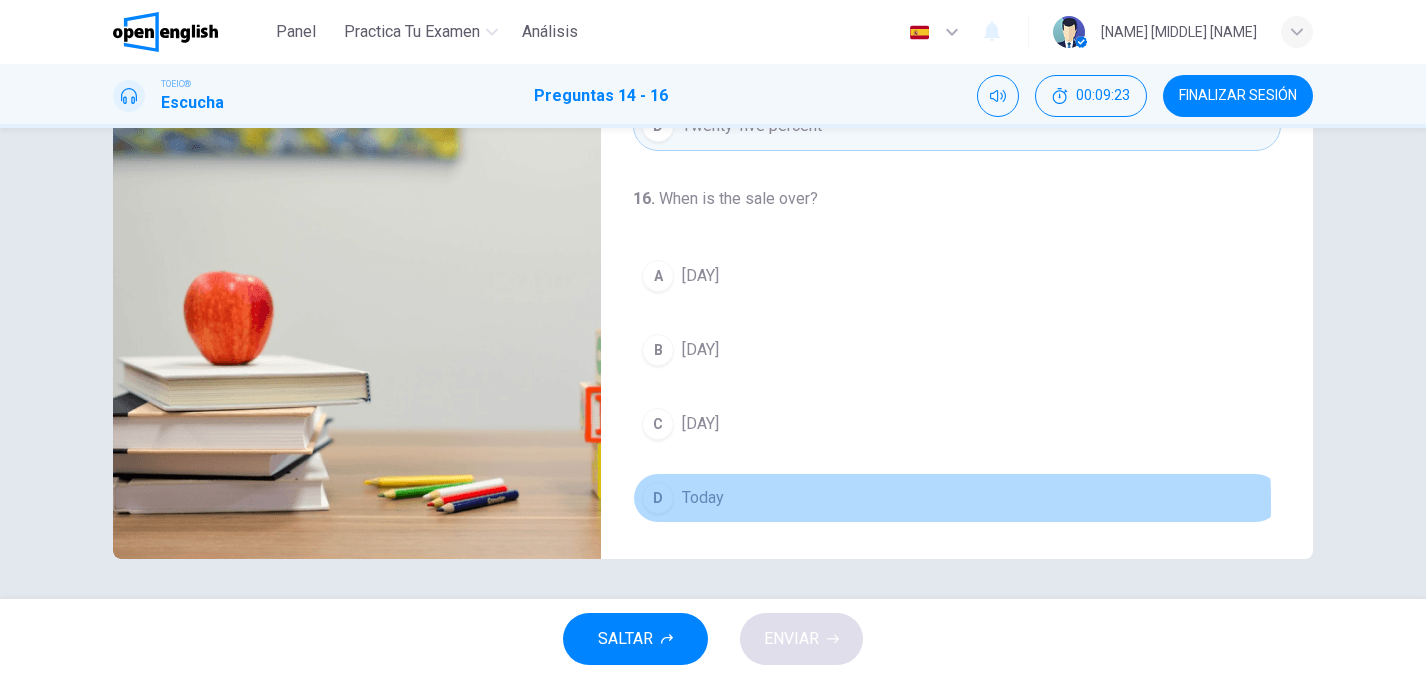 click on "D" at bounding box center [658, 498] 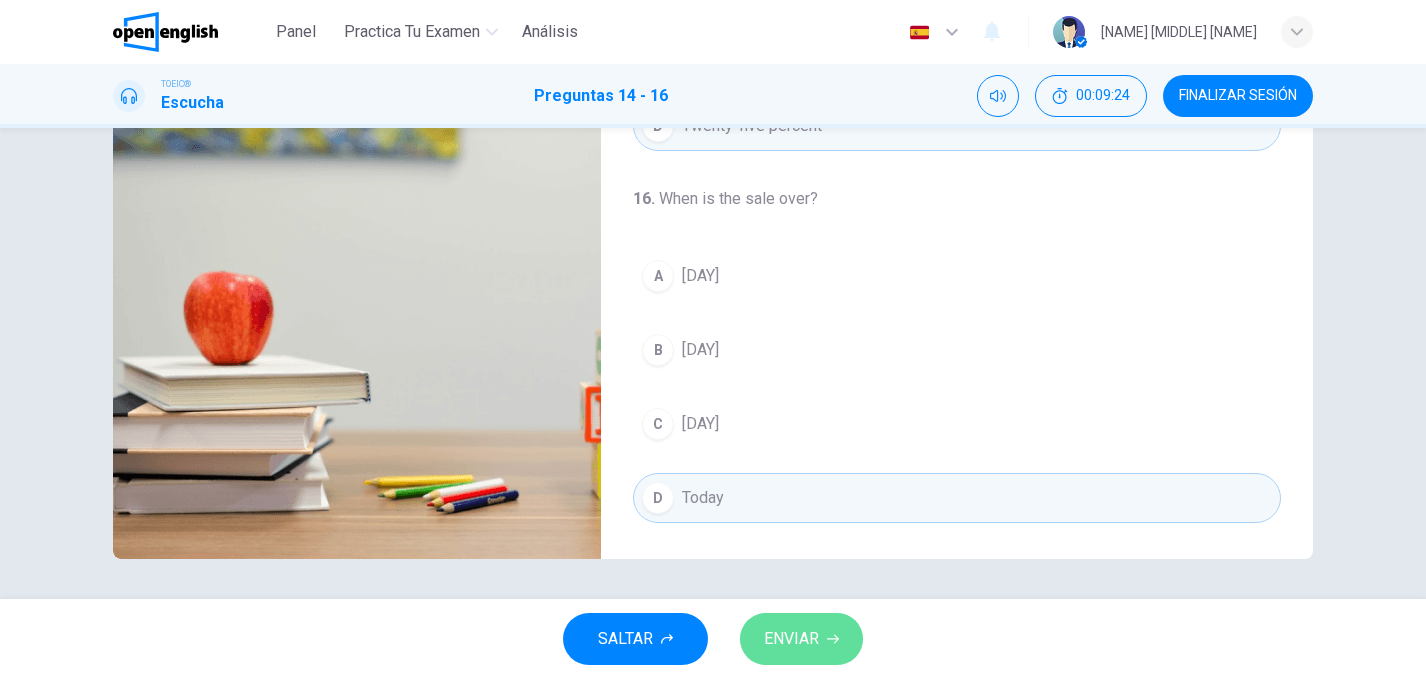 click on "ENVIAR" at bounding box center (791, 639) 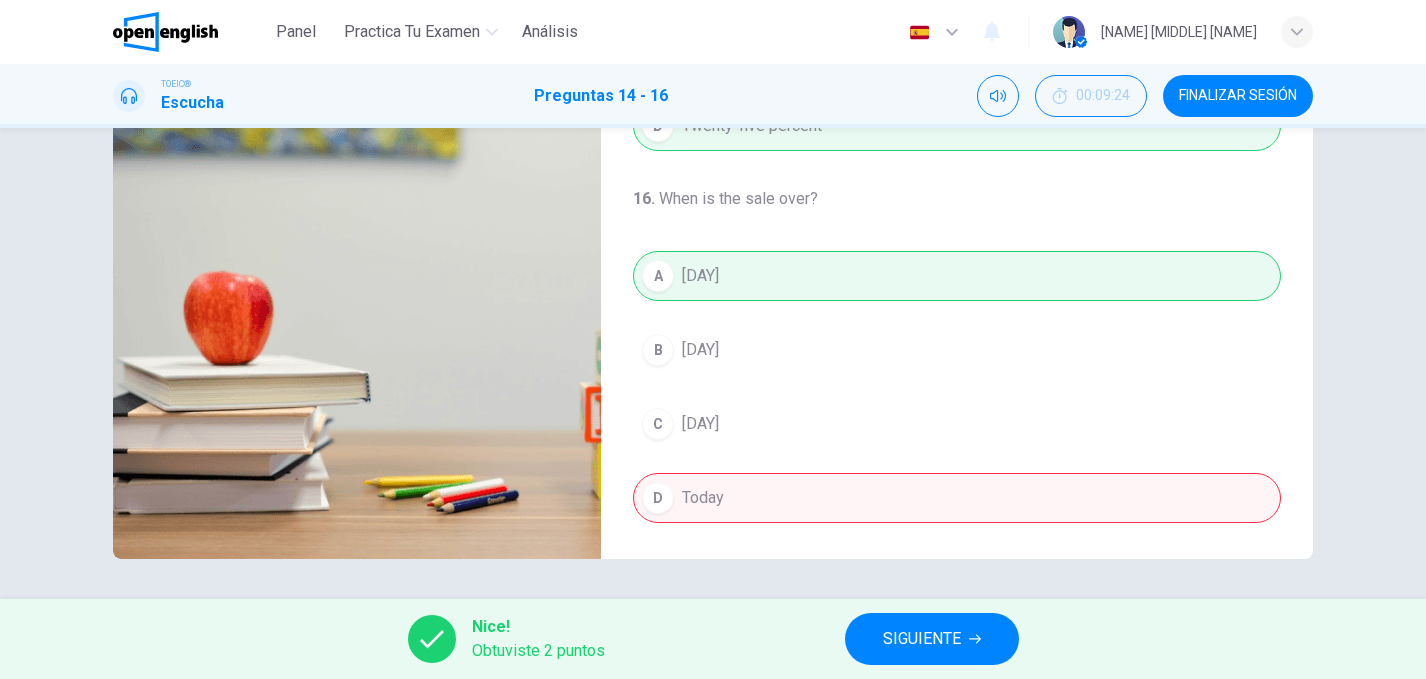 type on "**" 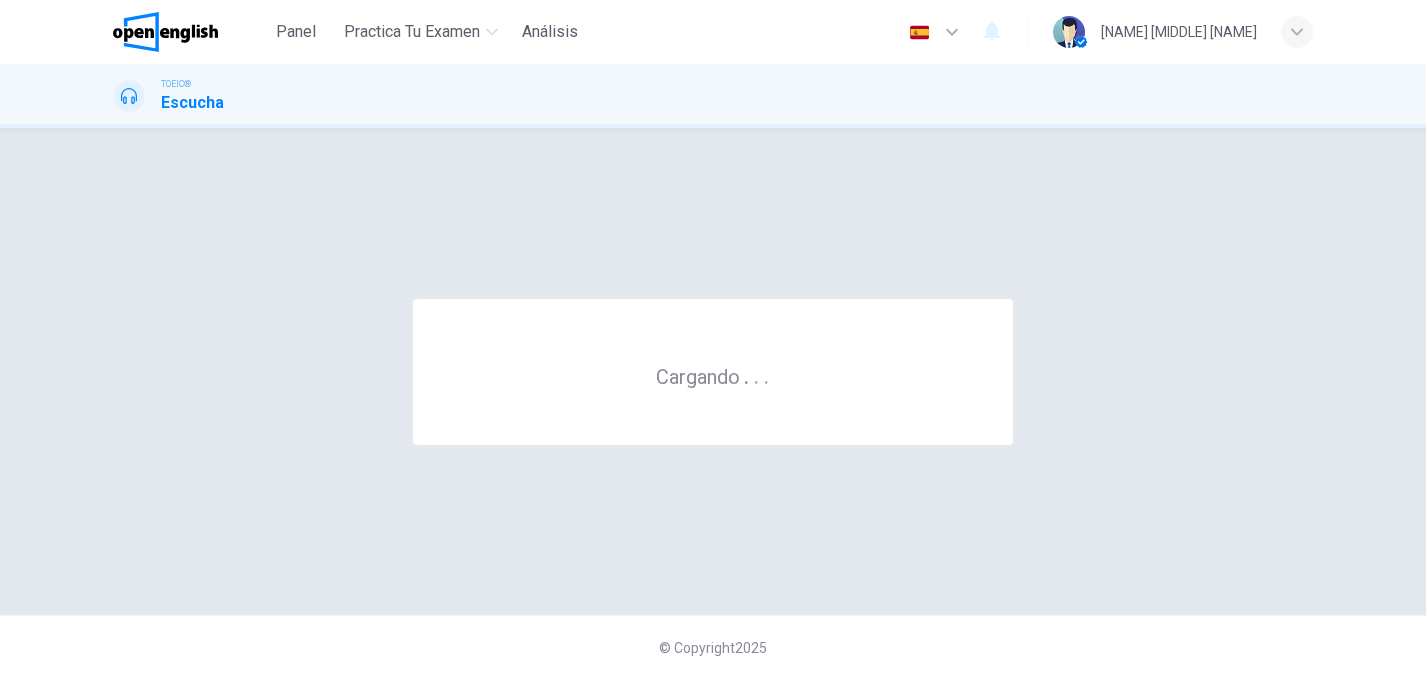 scroll, scrollTop: 0, scrollLeft: 0, axis: both 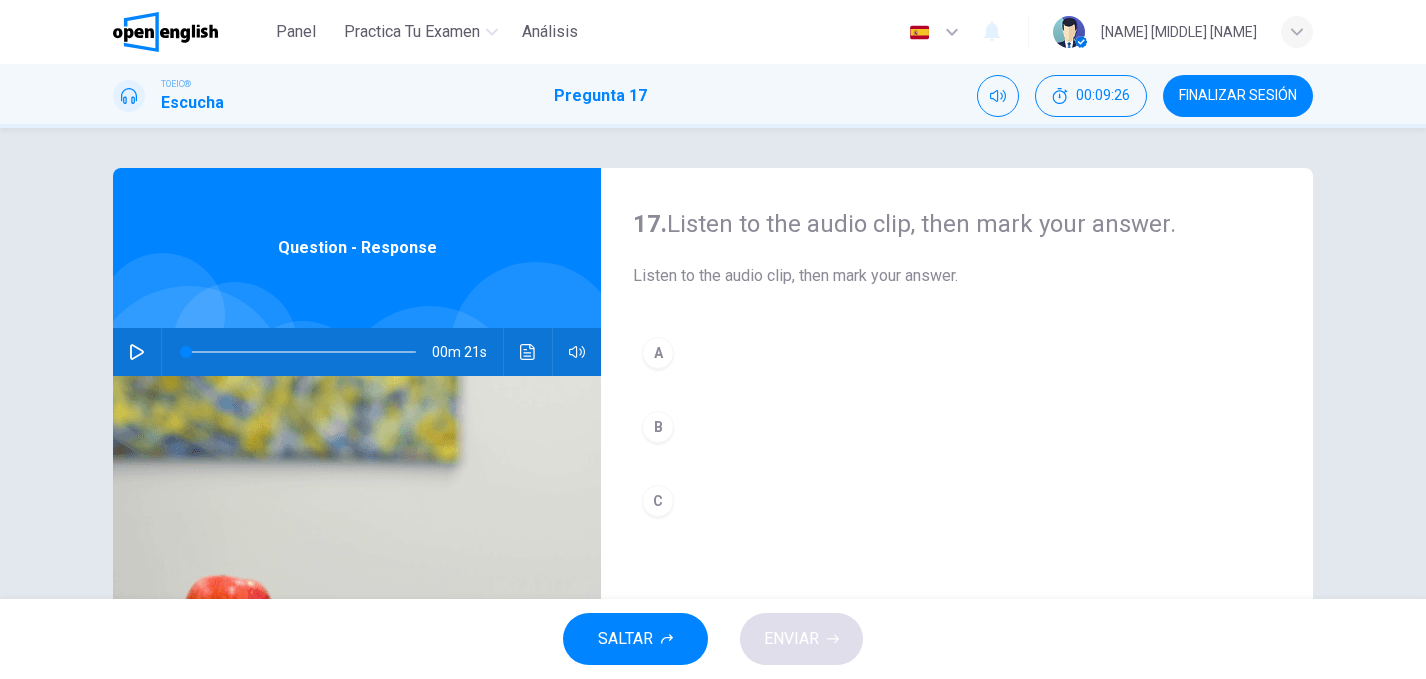 click 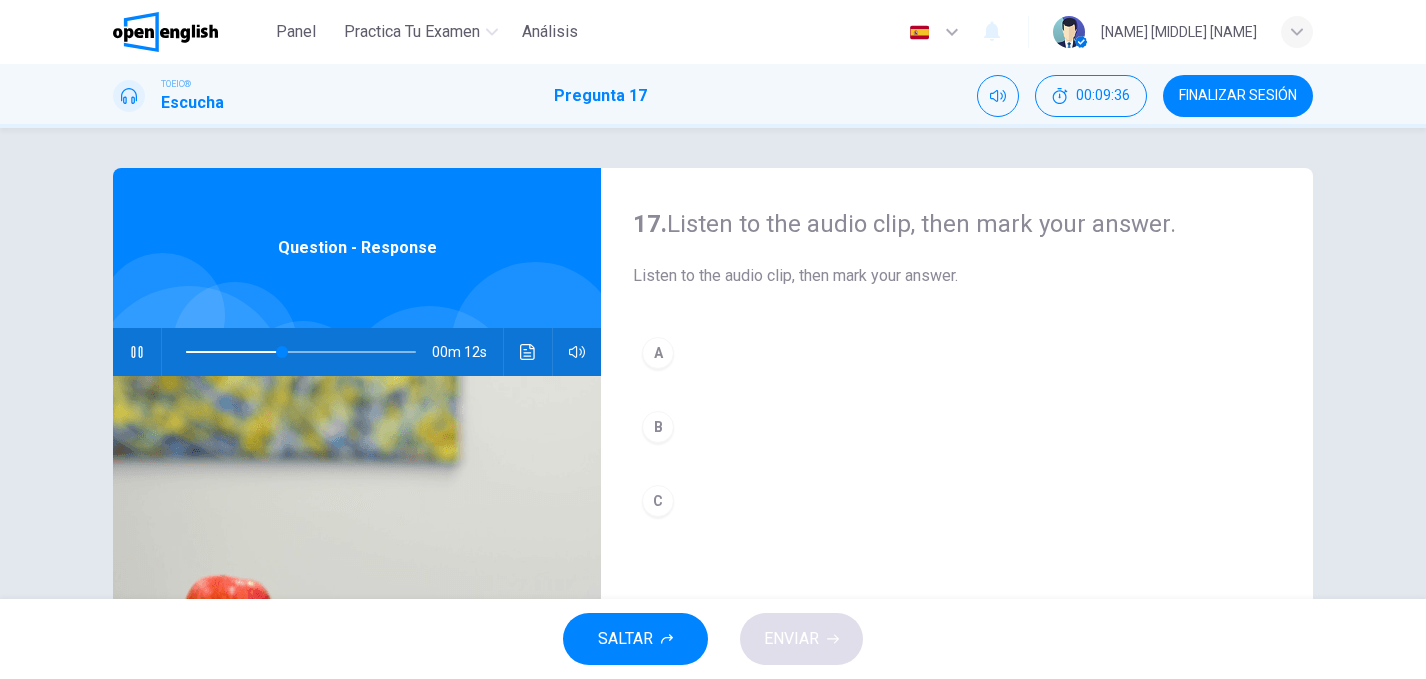 click at bounding box center (297, 352) 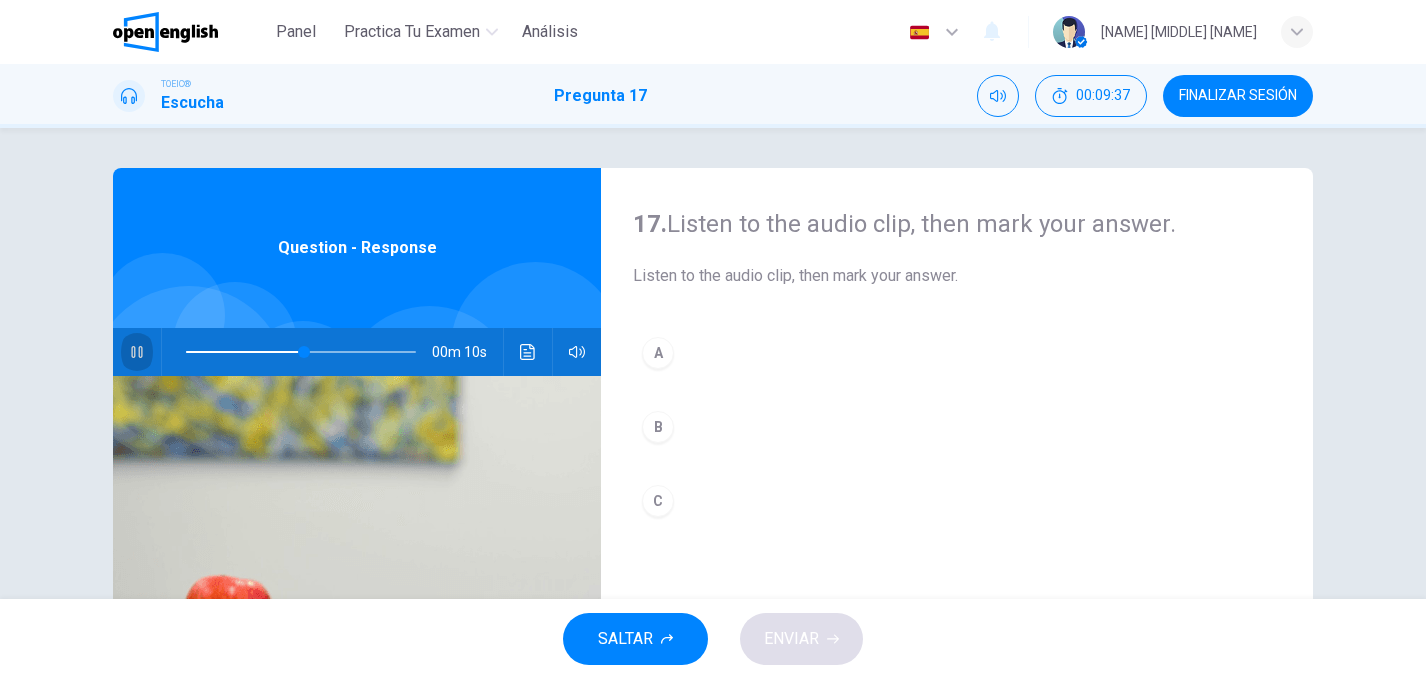 click 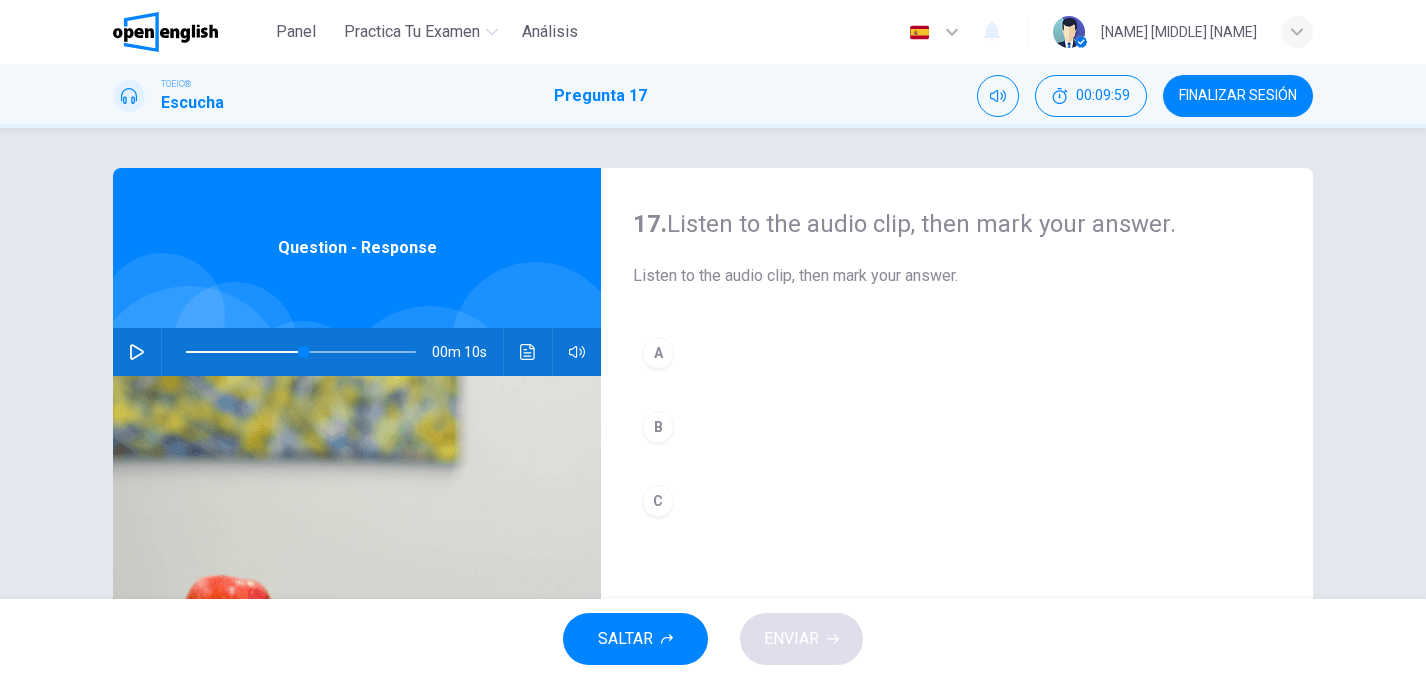 click 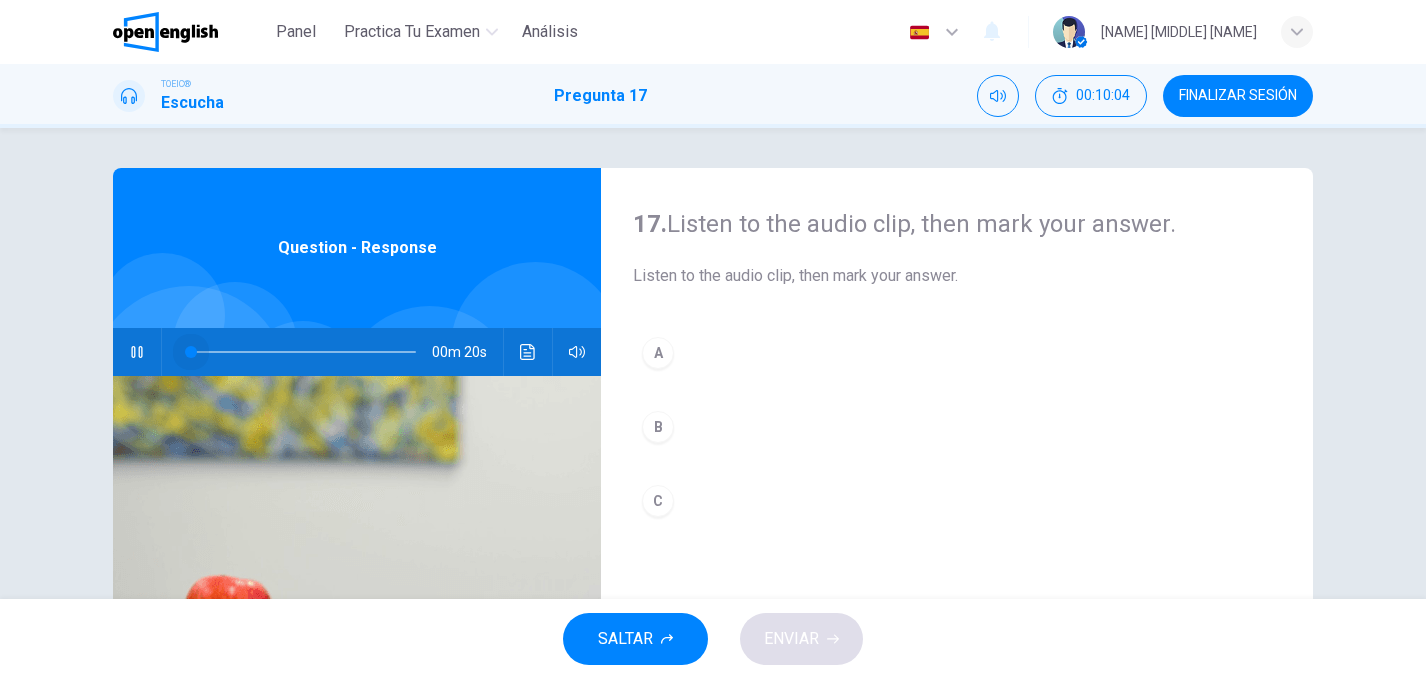 click at bounding box center (301, 352) 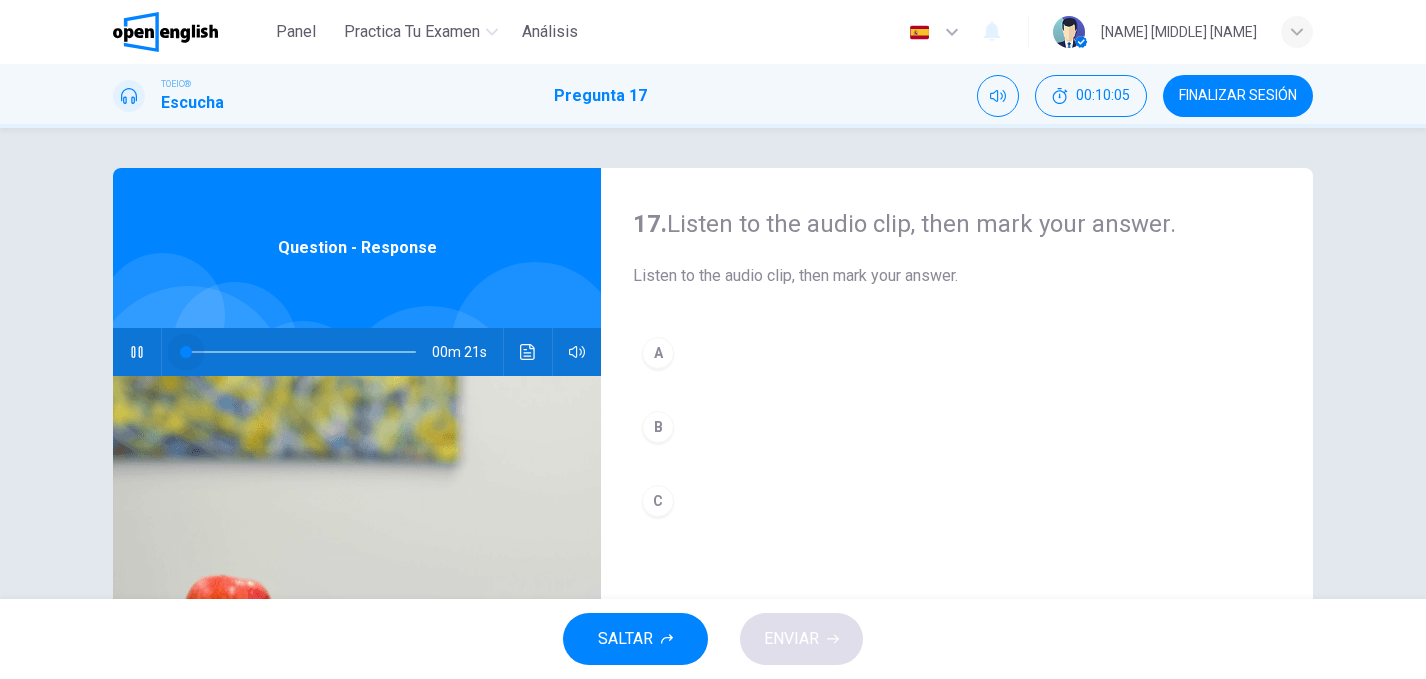 drag, startPoint x: 184, startPoint y: 350, endPoint x: 159, endPoint y: 351, distance: 25.019993 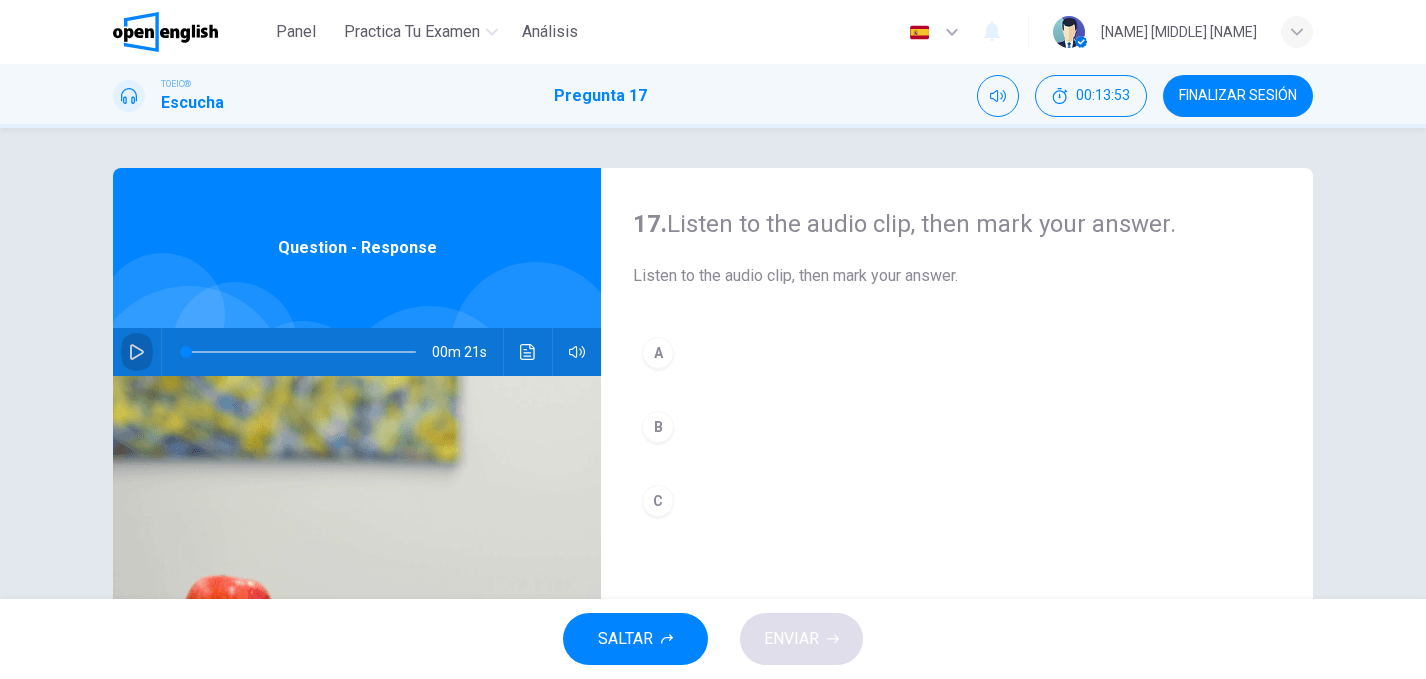 click 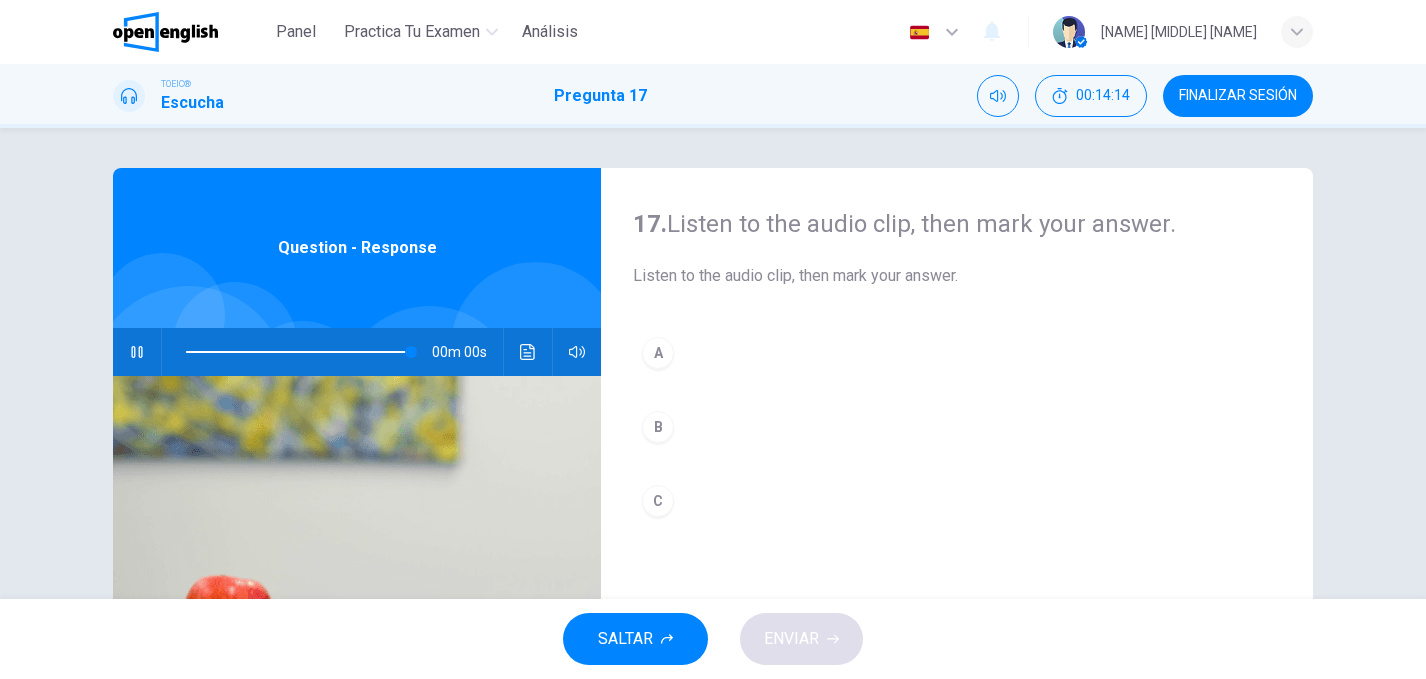 type on "*" 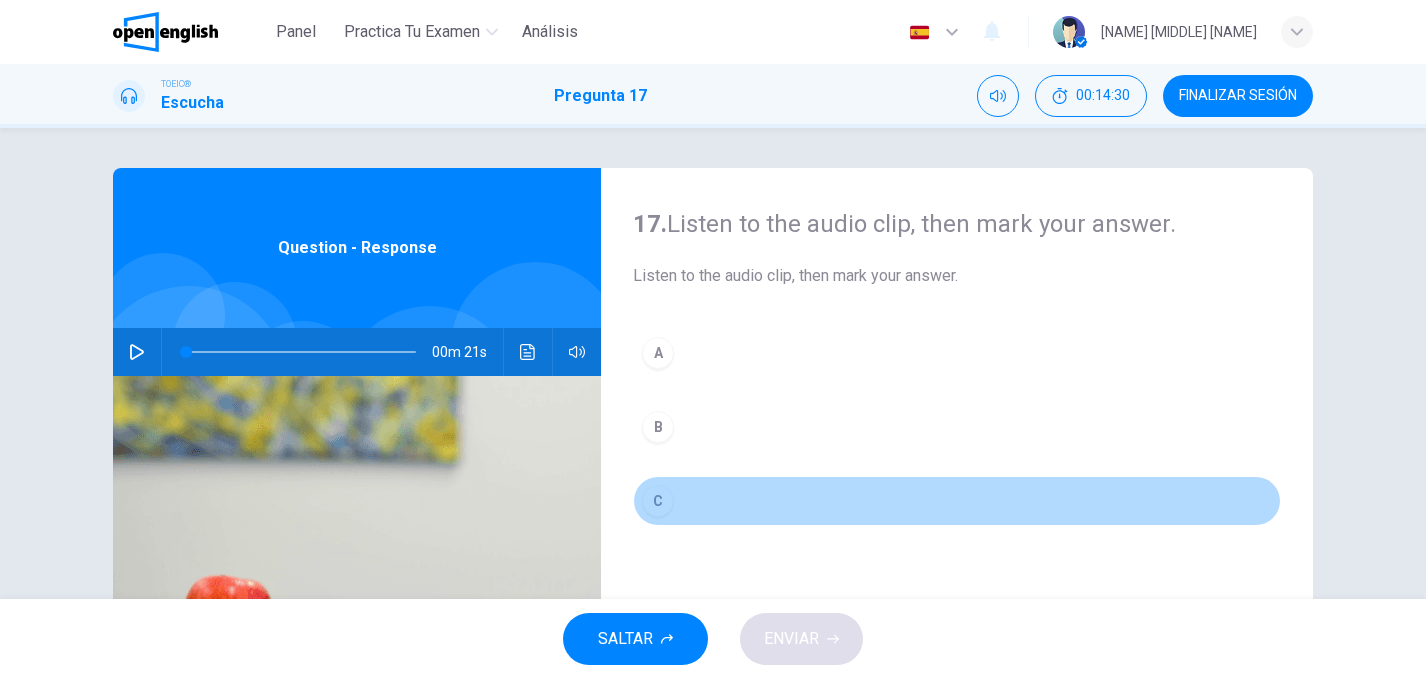 click on "C" at bounding box center [658, 501] 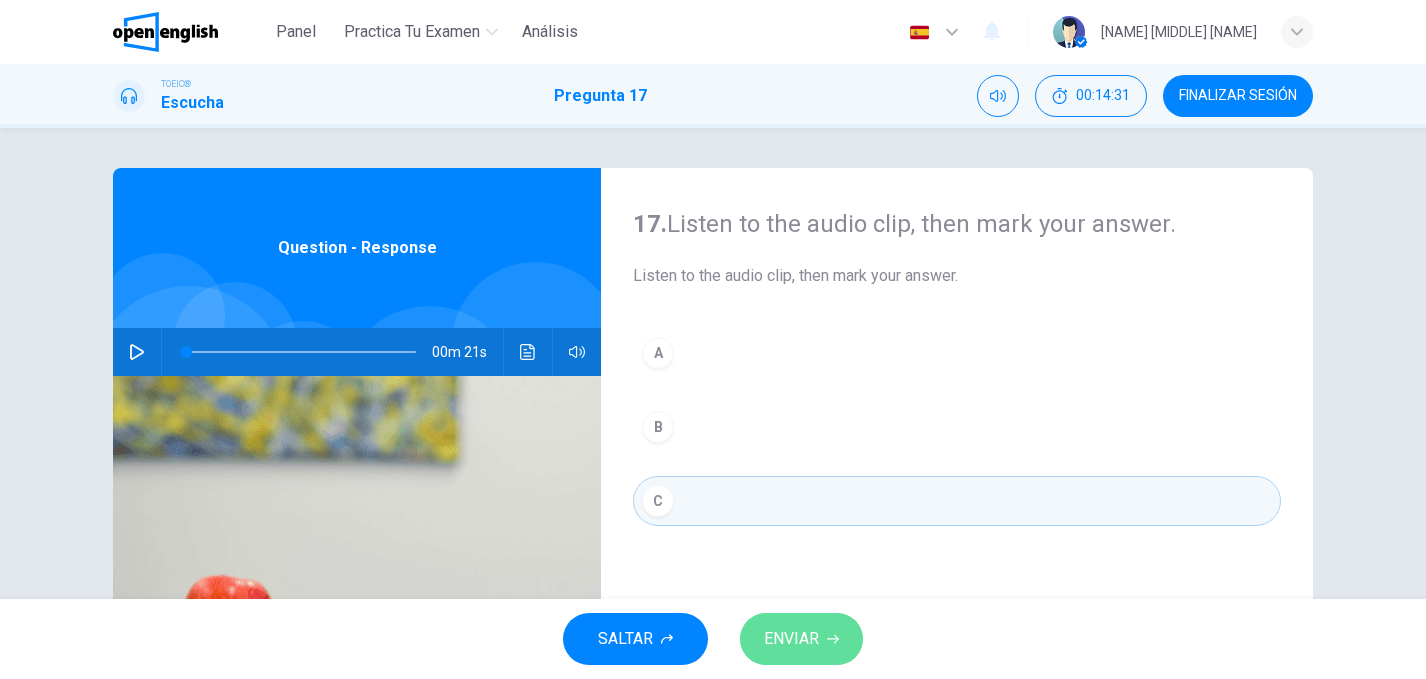 click on "ENVIAR" at bounding box center [791, 639] 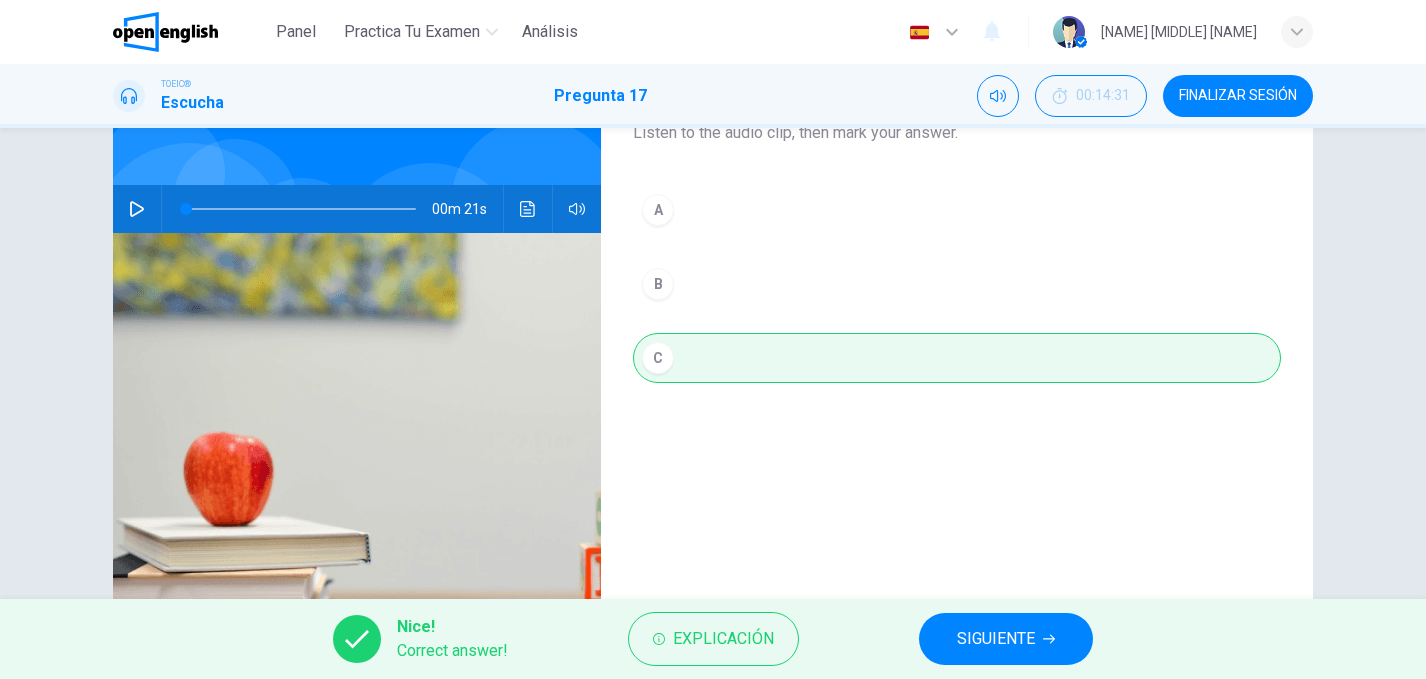 scroll, scrollTop: 189, scrollLeft: 0, axis: vertical 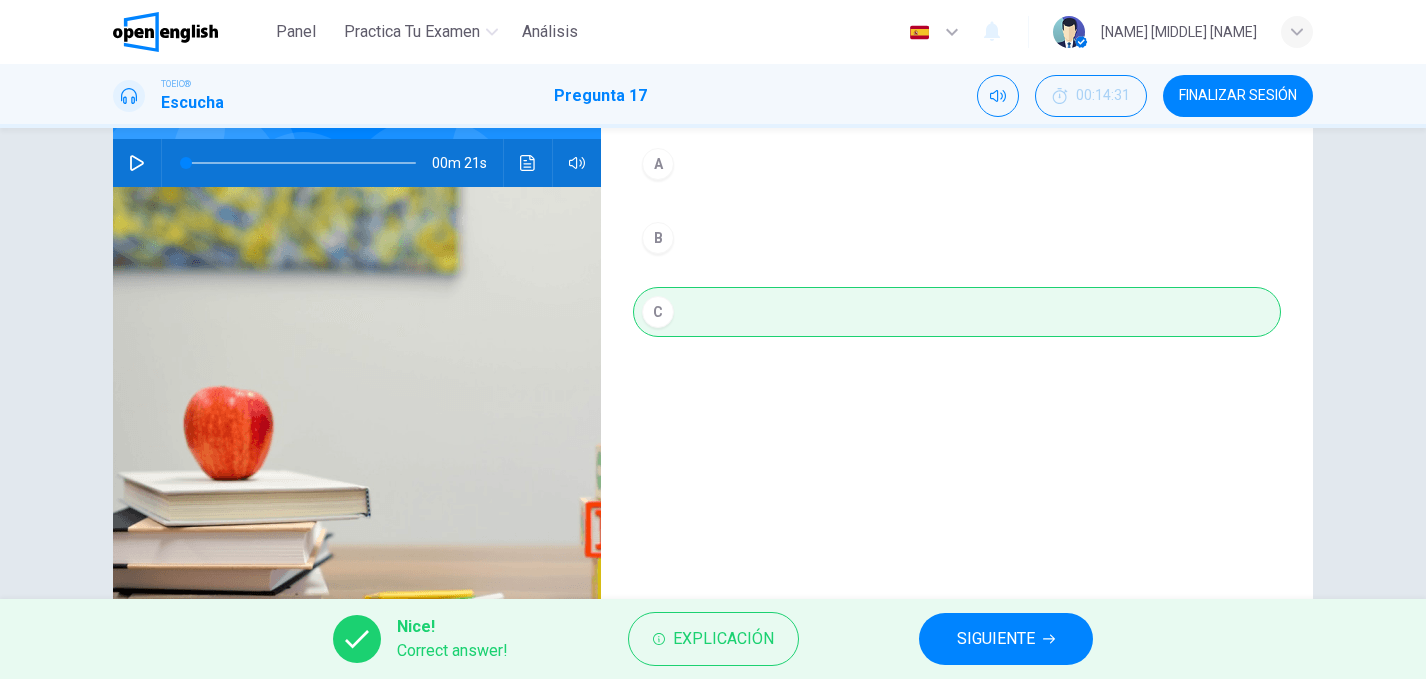 click on "SIGUIENTE" at bounding box center [996, 639] 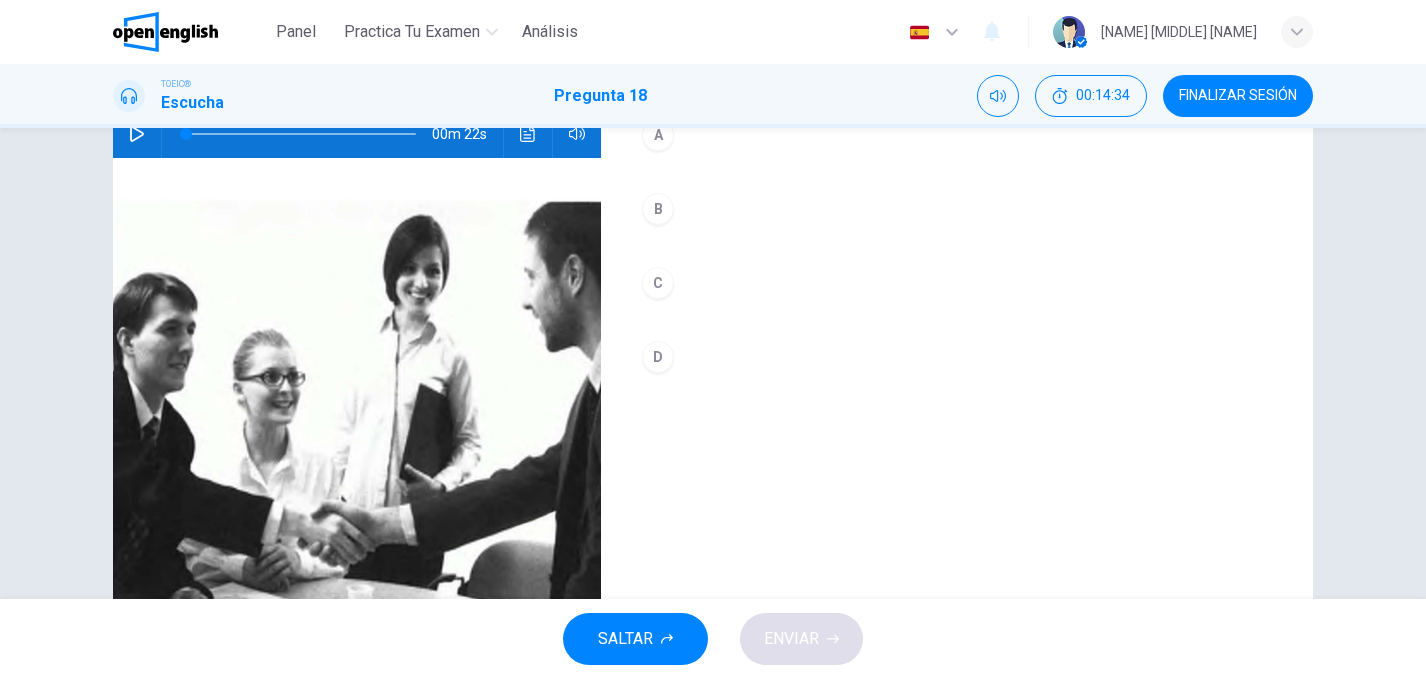 scroll, scrollTop: 215, scrollLeft: 0, axis: vertical 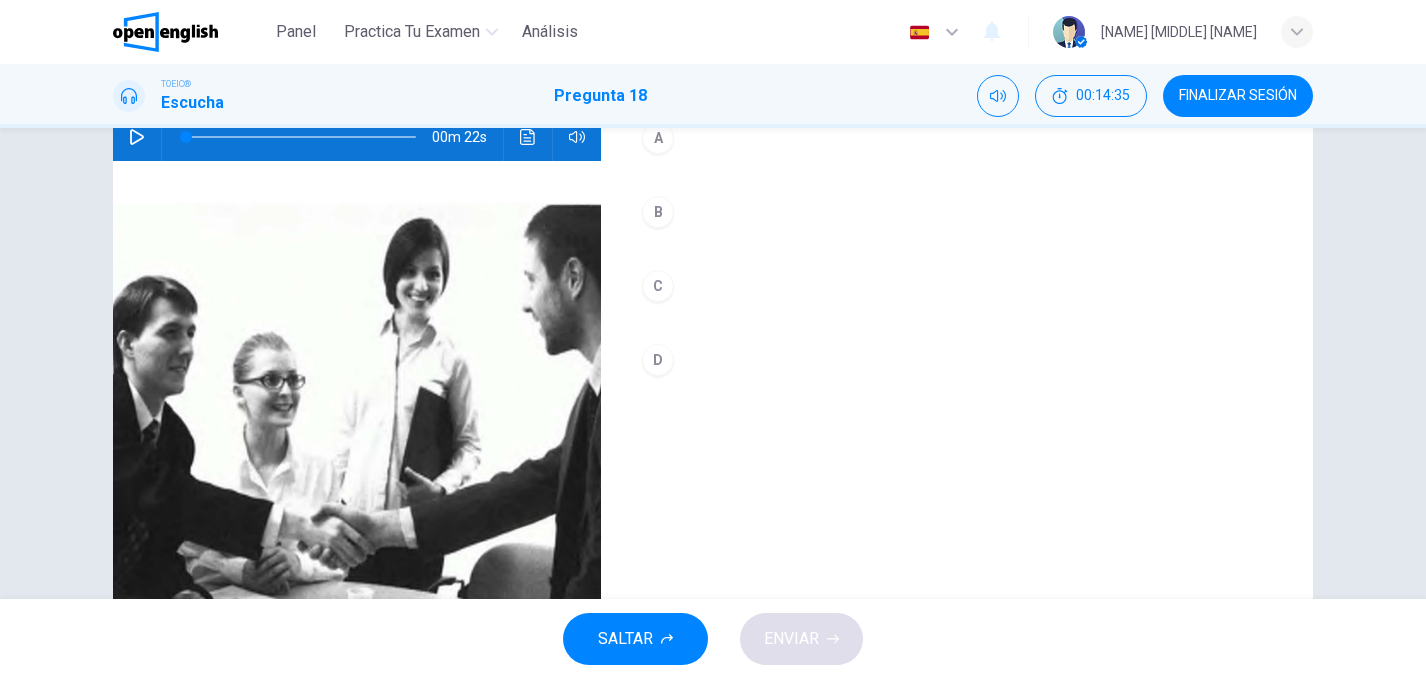 click 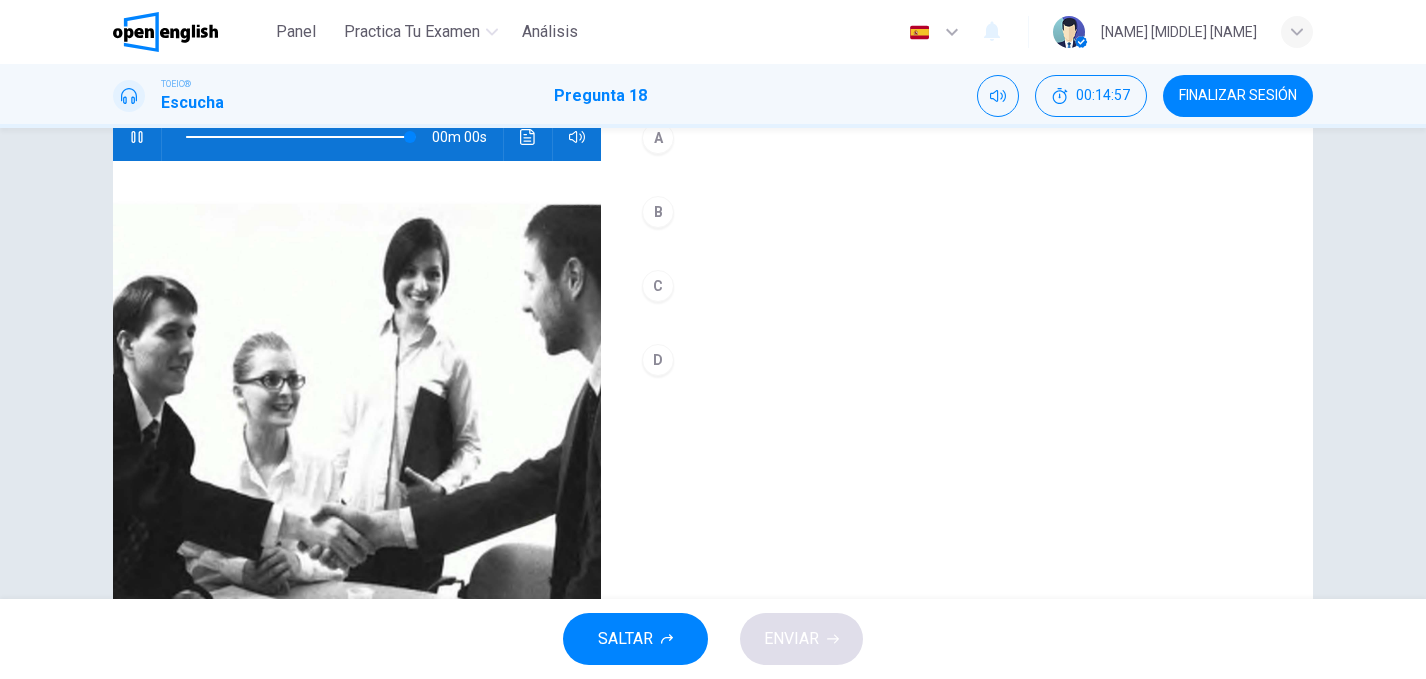 type on "*" 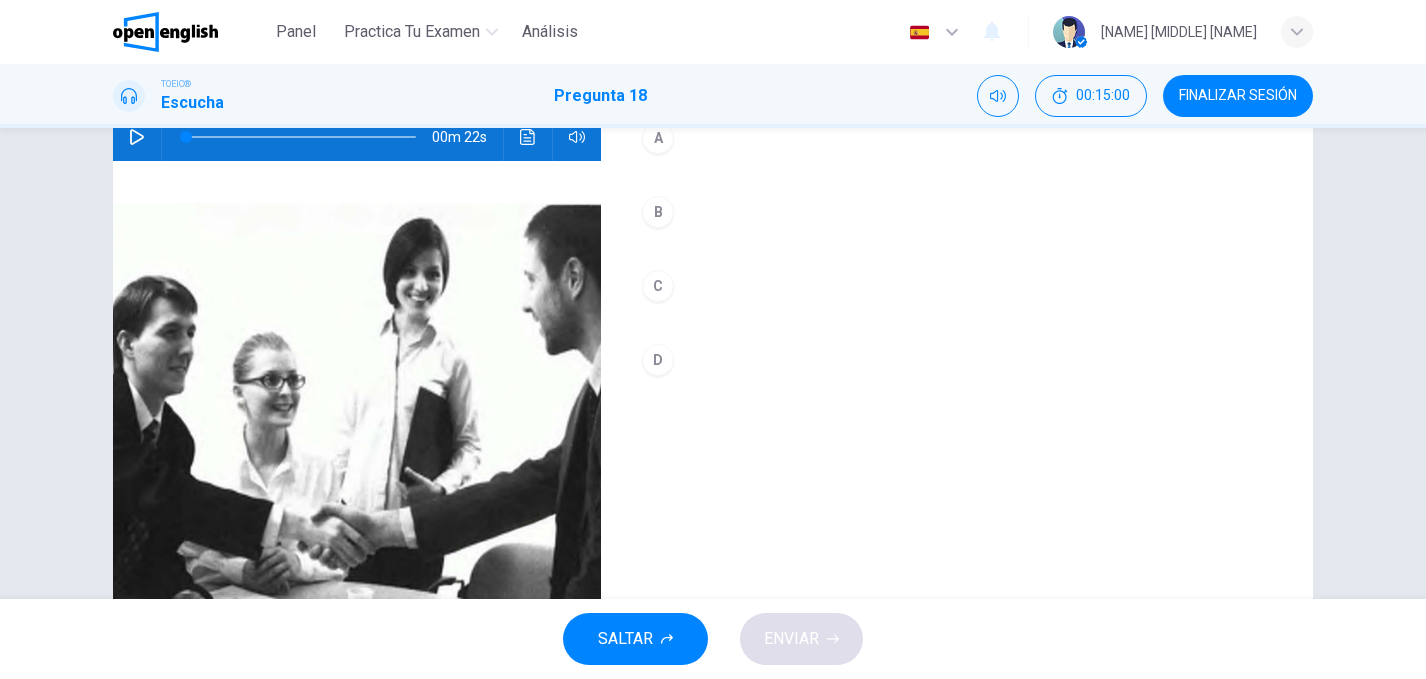 click on "D" at bounding box center [658, 360] 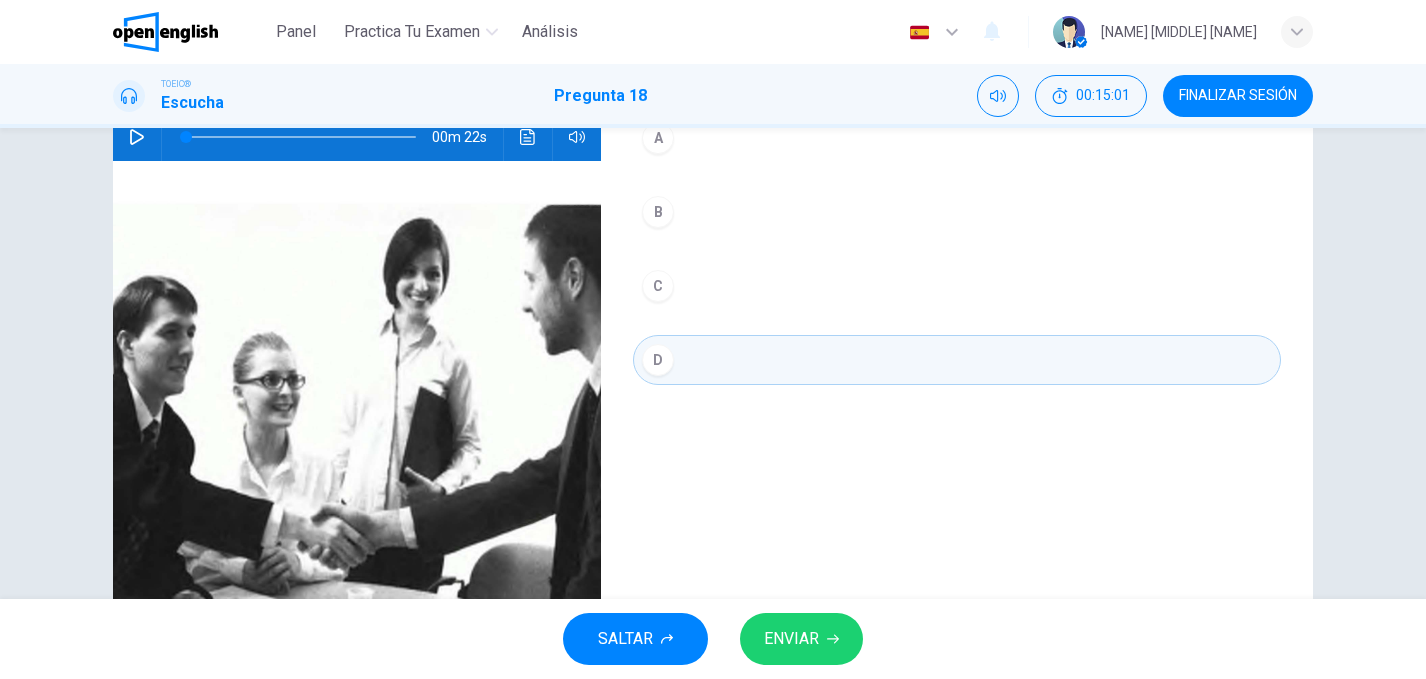 click on "ENVIAR" at bounding box center (791, 639) 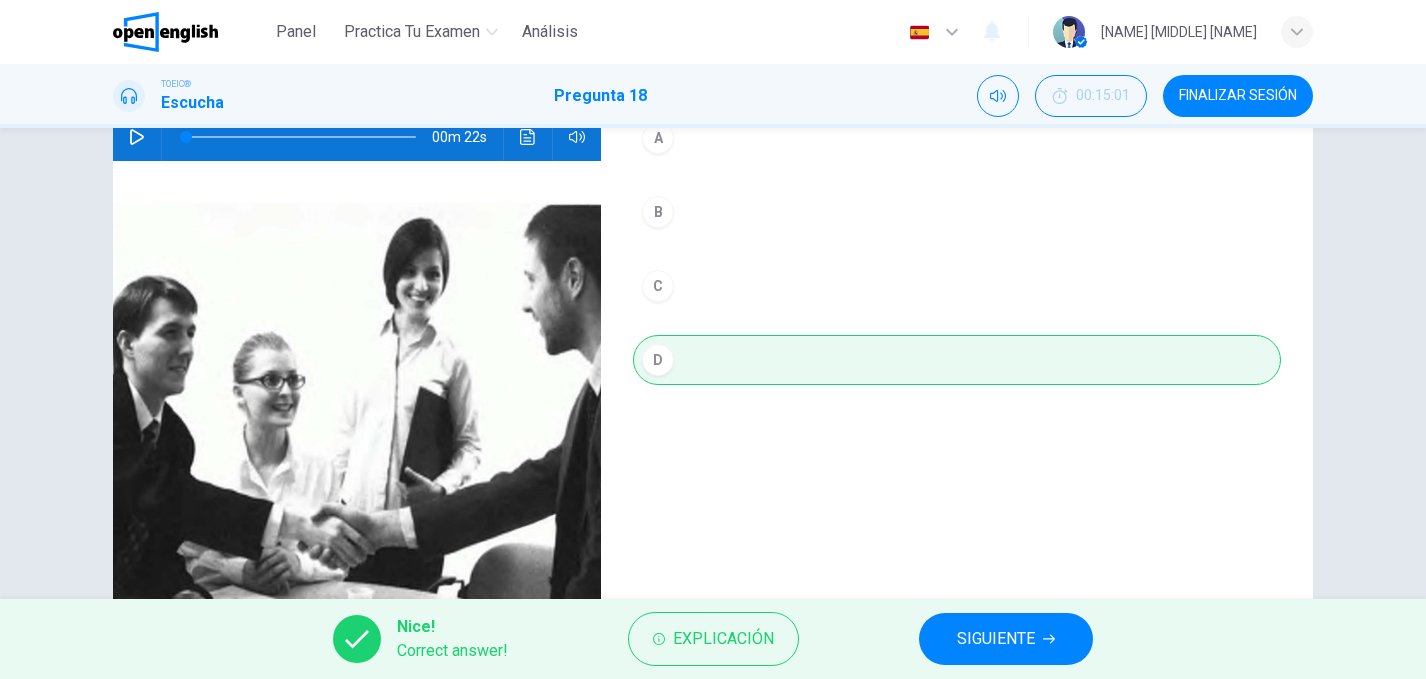 click on "SIGUIENTE" at bounding box center (996, 639) 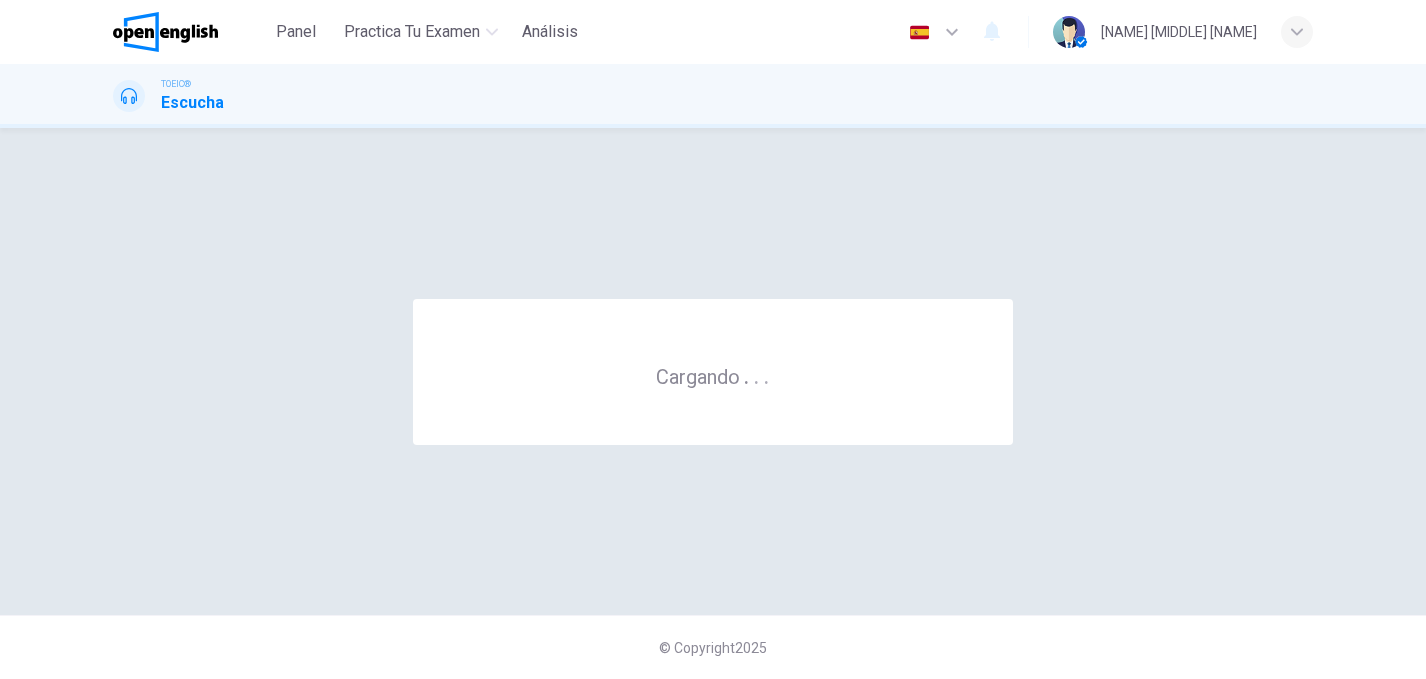 scroll, scrollTop: 0, scrollLeft: 0, axis: both 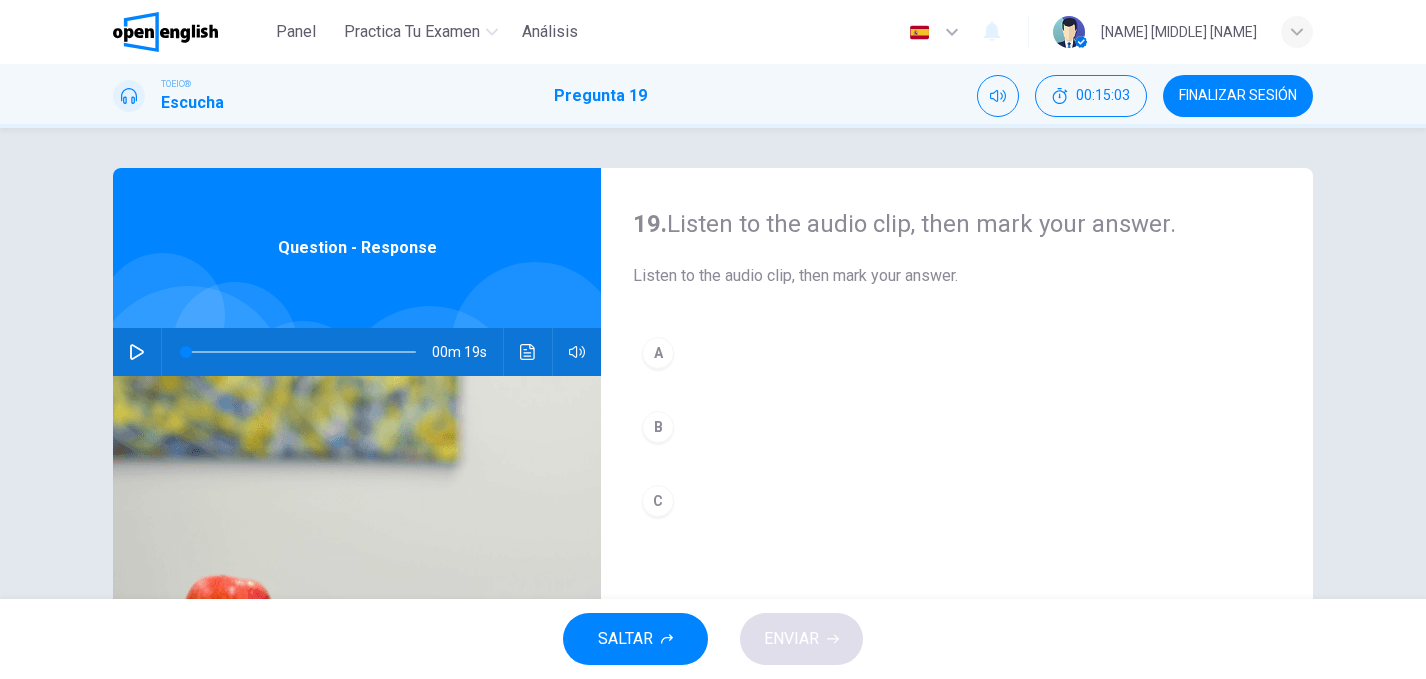 click 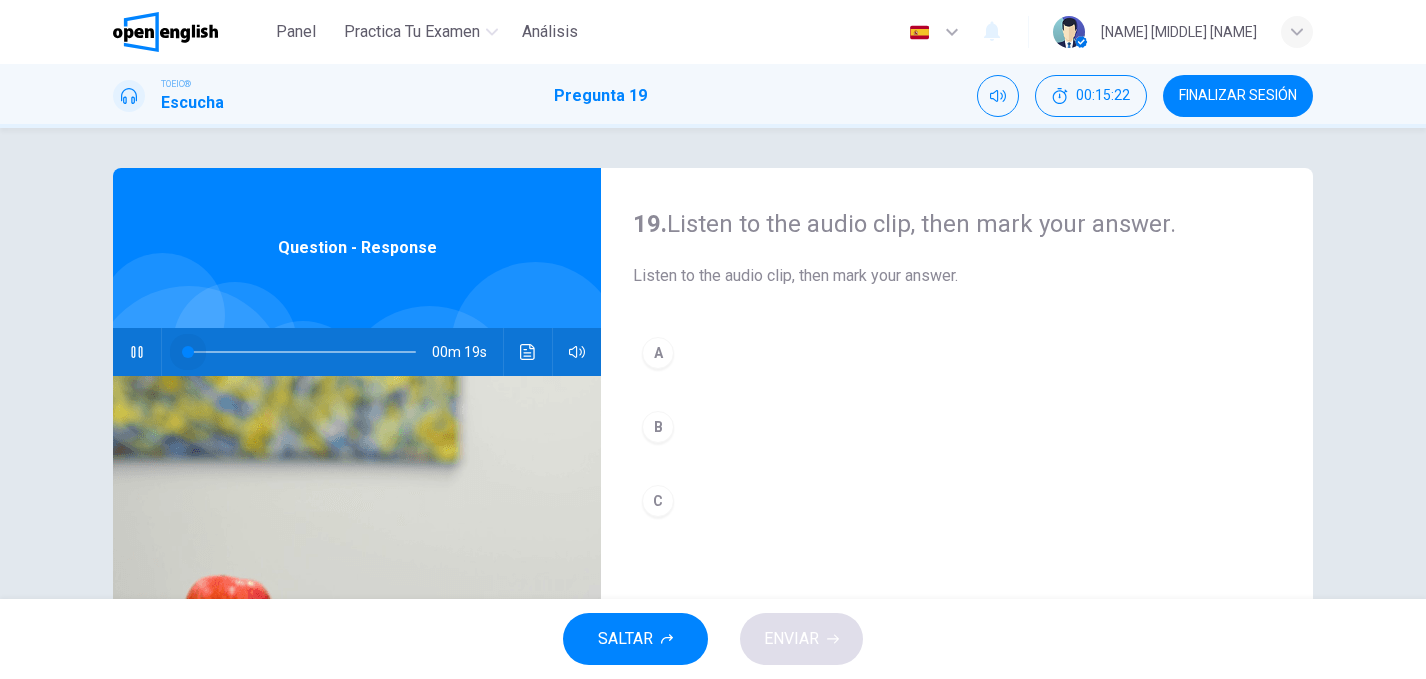 click at bounding box center [301, 352] 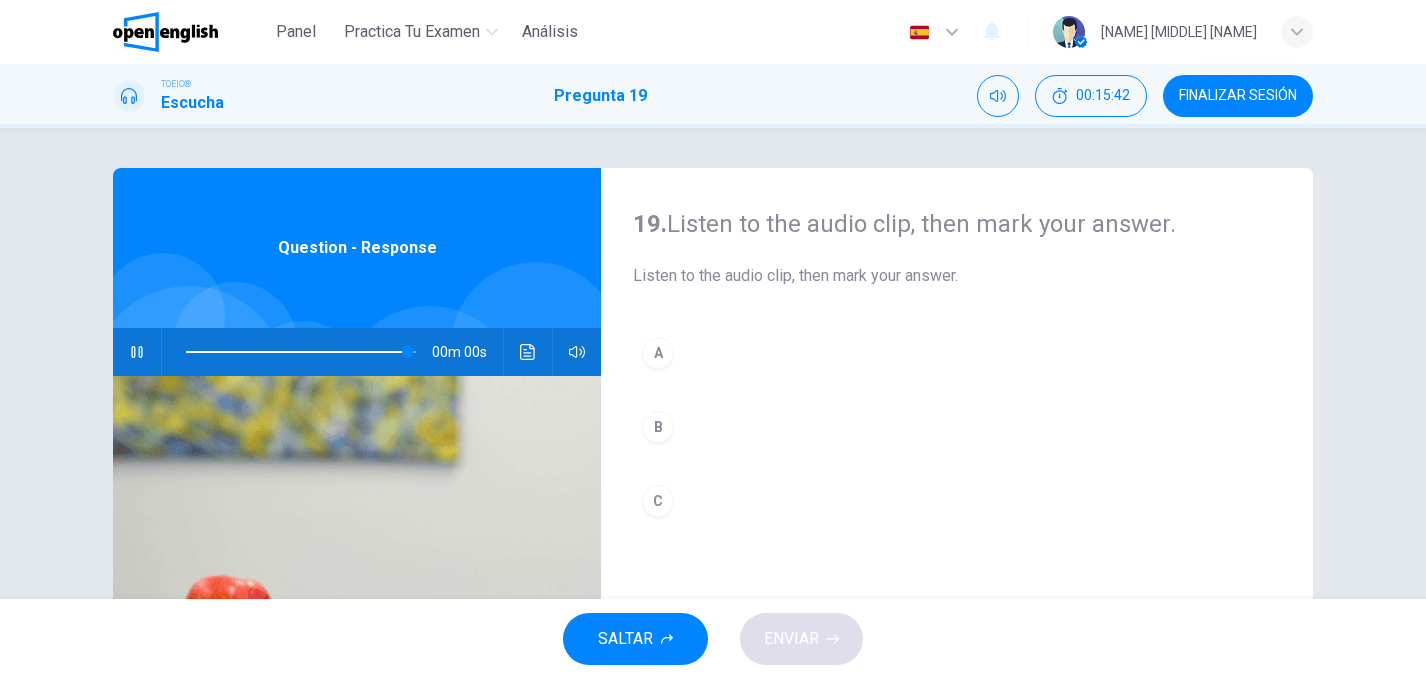 type on "*" 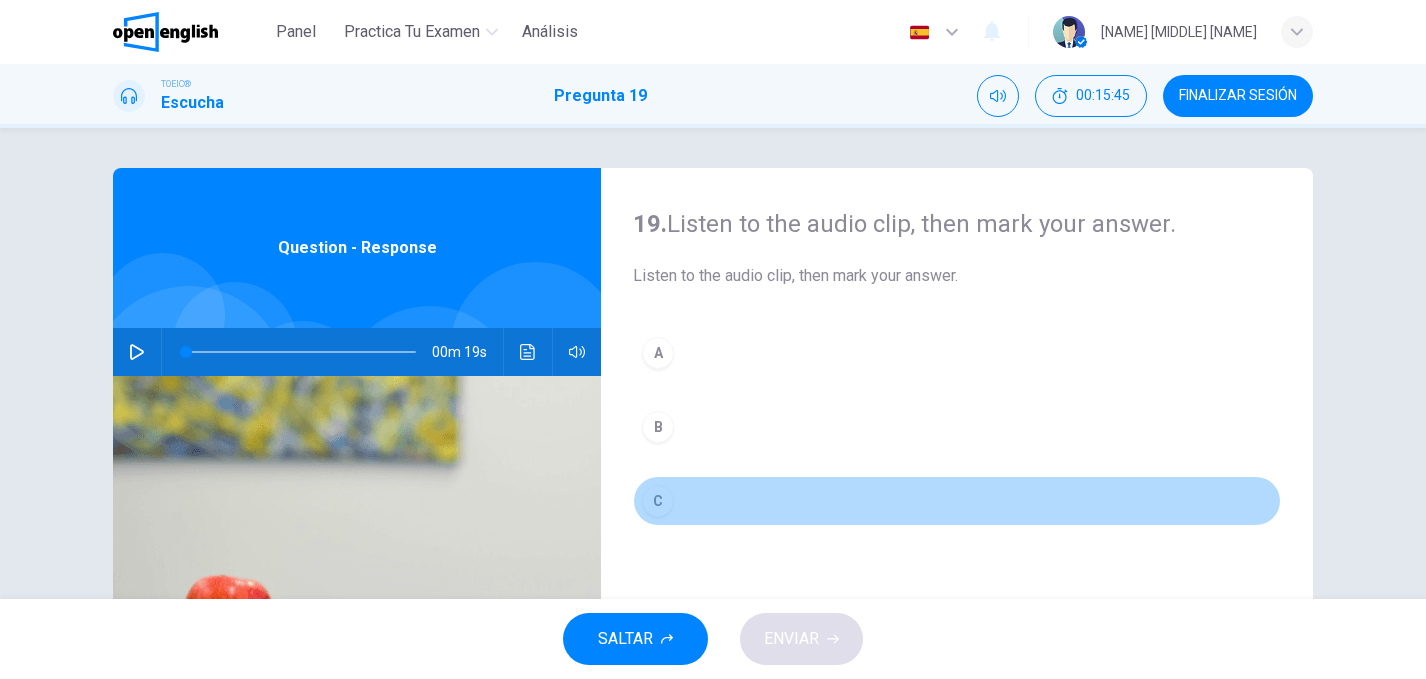 click on "C" at bounding box center (957, 501) 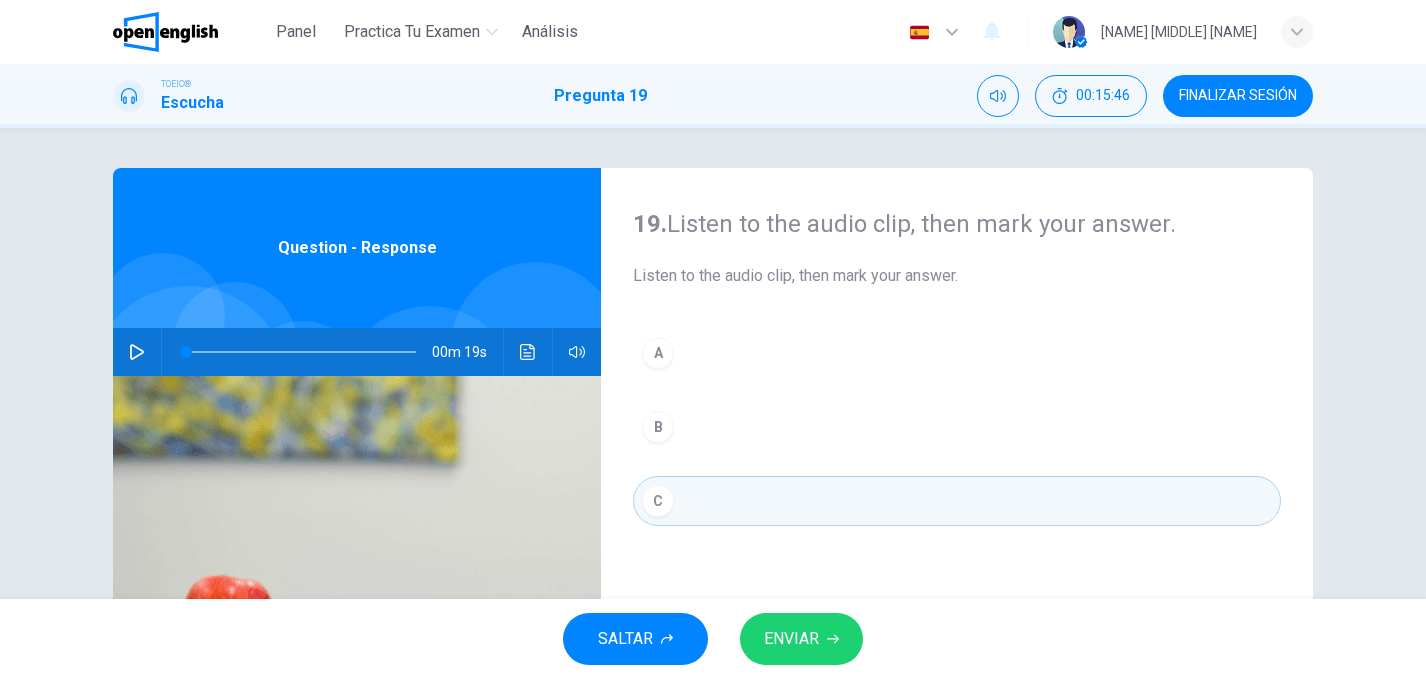 click on "SALTAR ENVIAR" at bounding box center [713, 639] 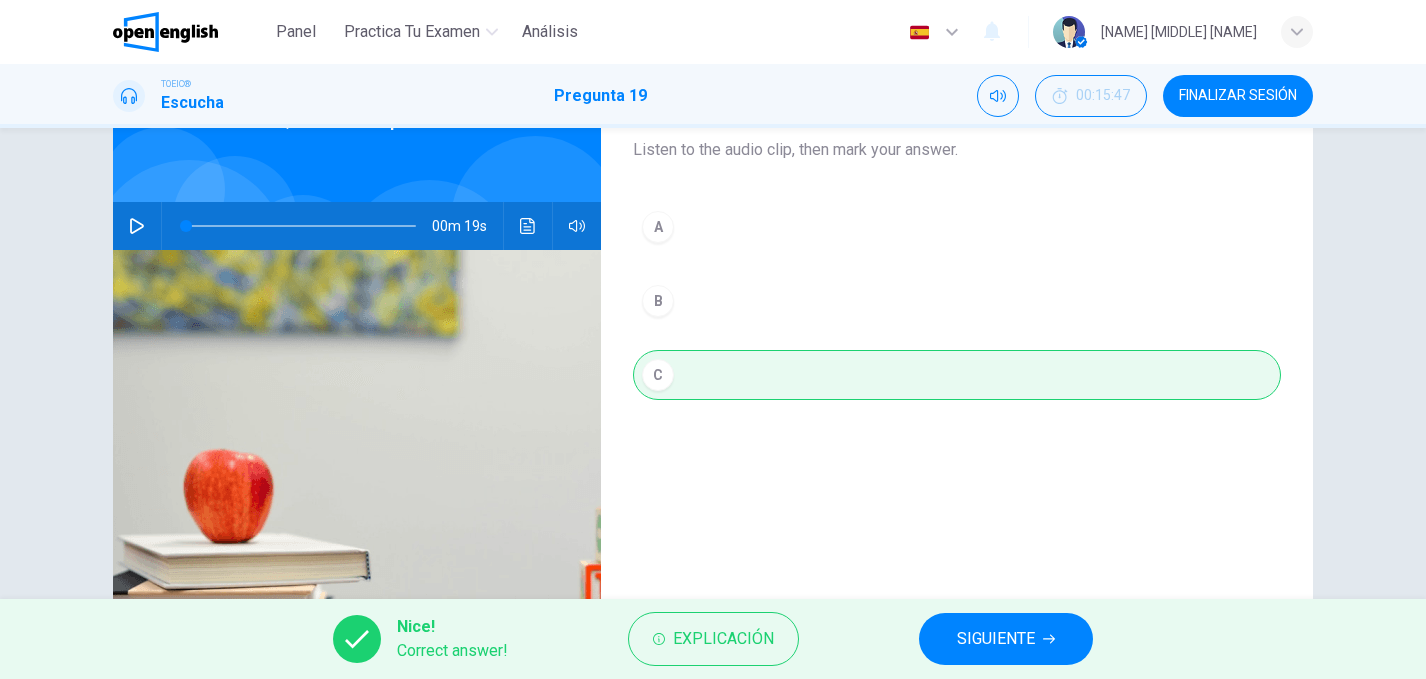 scroll, scrollTop: 182, scrollLeft: 0, axis: vertical 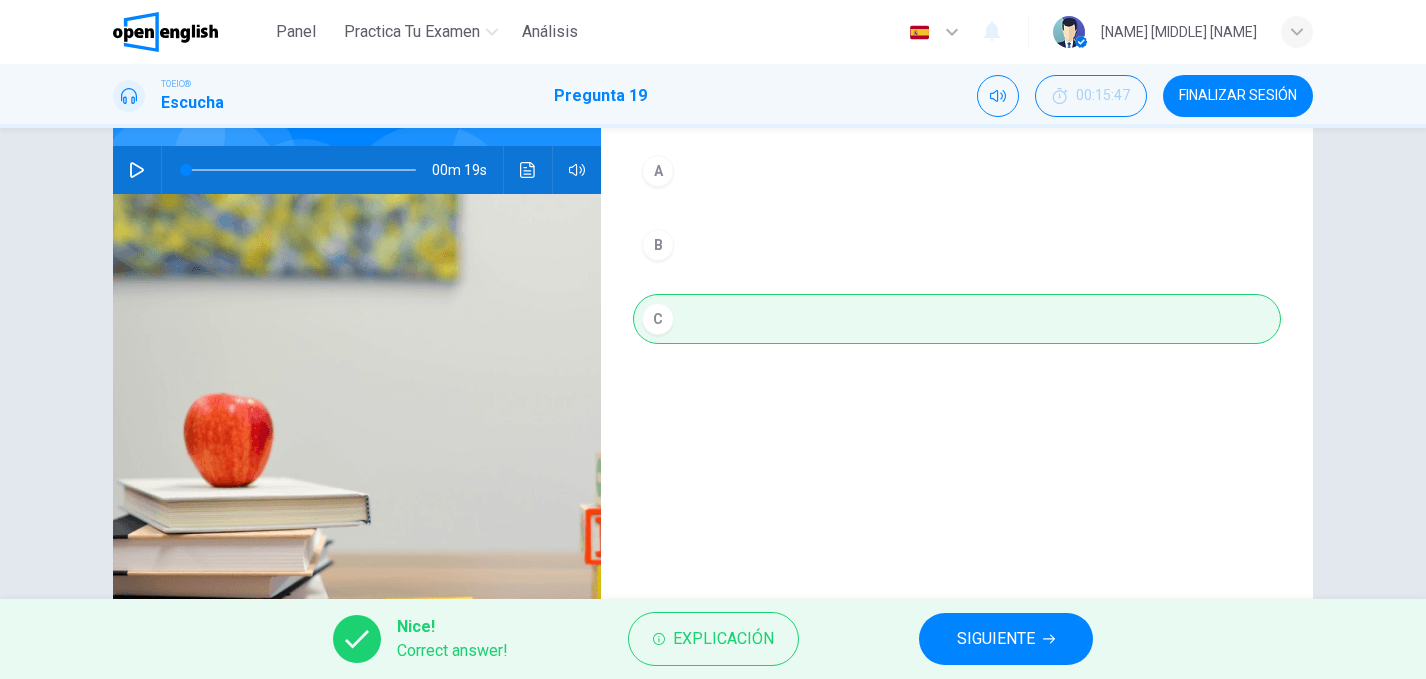 click on "SIGUIENTE" at bounding box center [1006, 639] 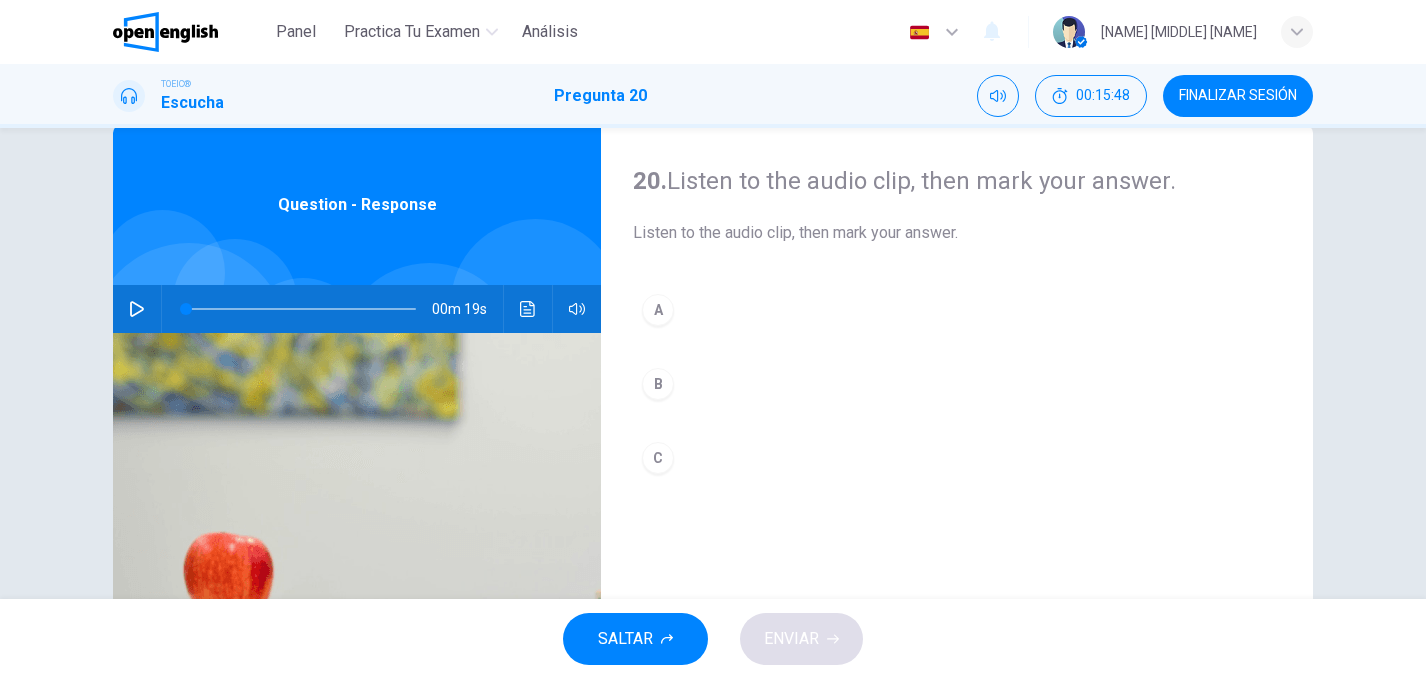 scroll, scrollTop: 53, scrollLeft: 0, axis: vertical 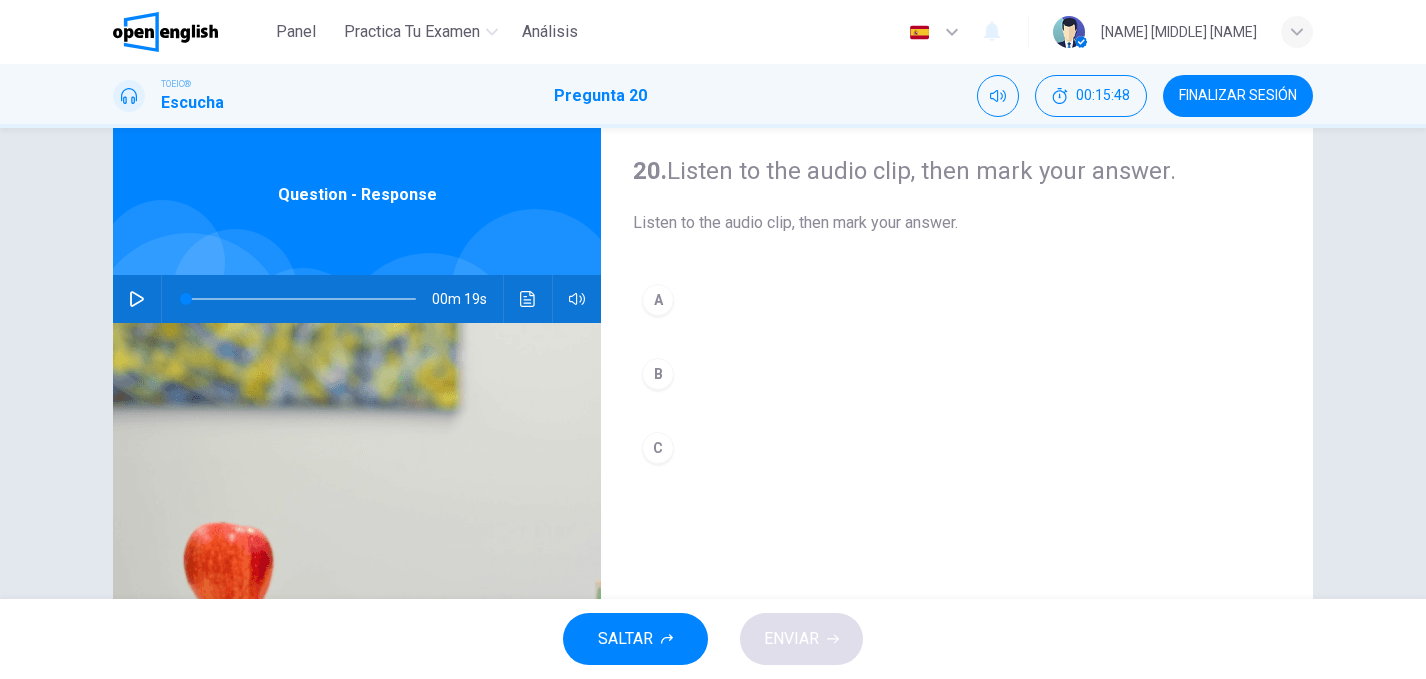 click 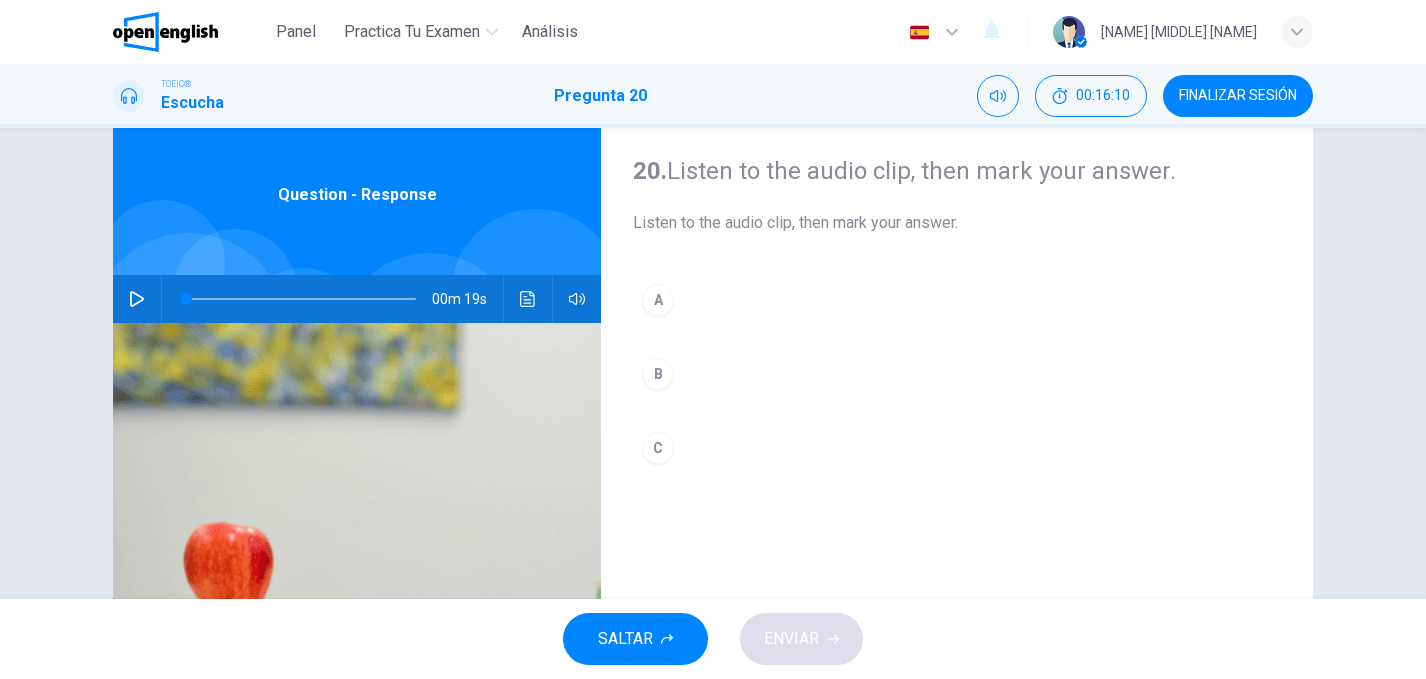 click 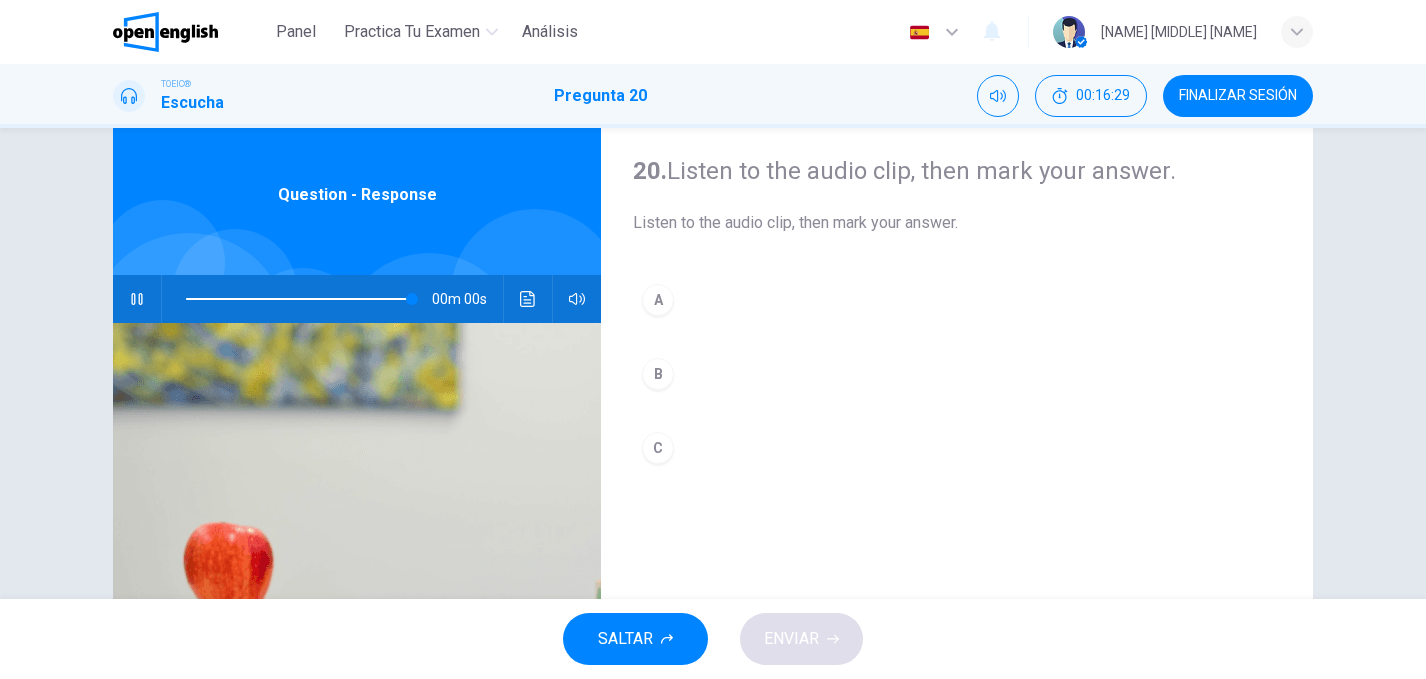type on "*" 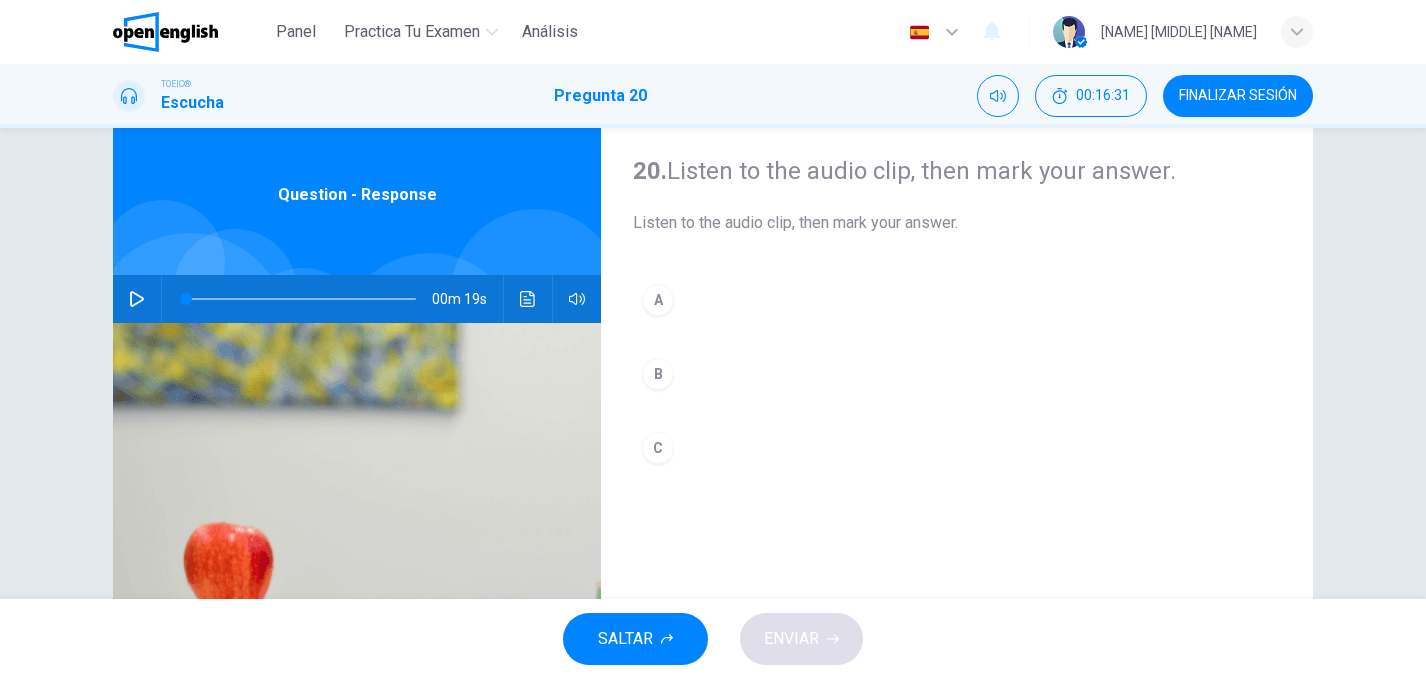 click on "B" at bounding box center [658, 374] 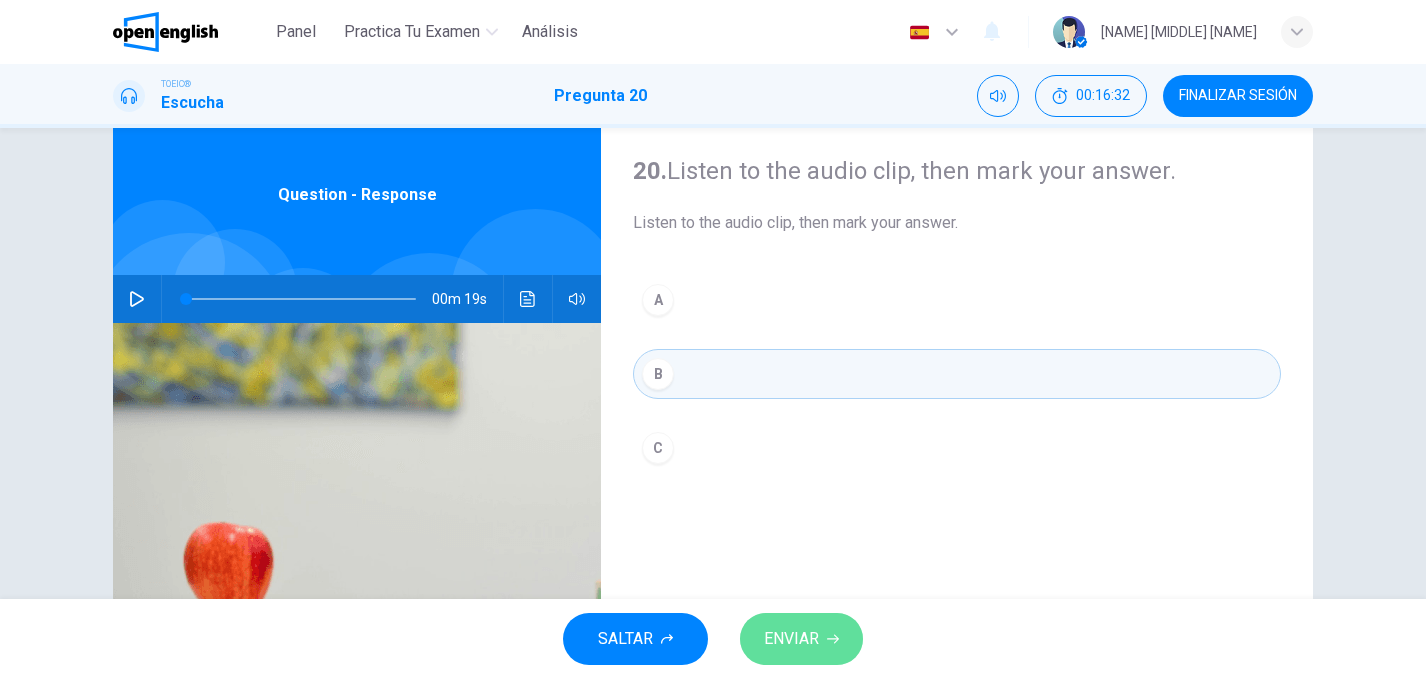 click on "ENVIAR" at bounding box center [791, 639] 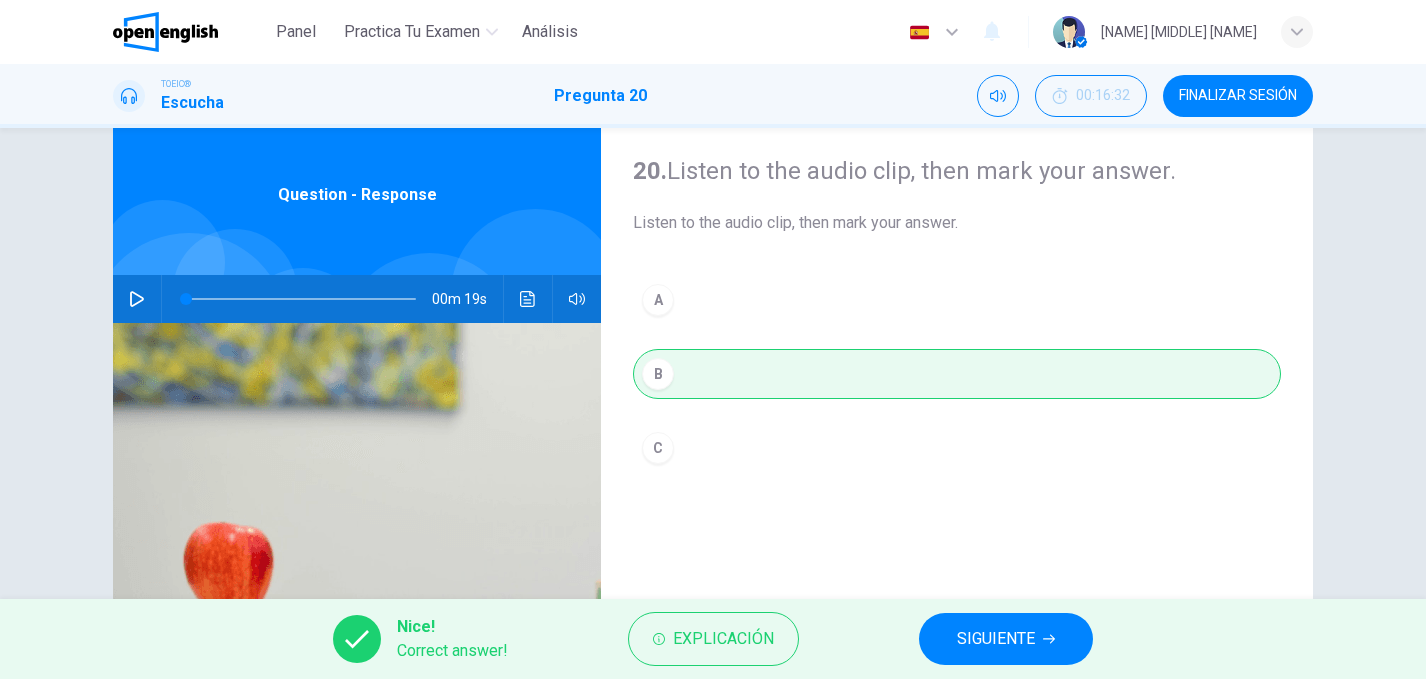 click on "SIGUIENTE" at bounding box center [996, 639] 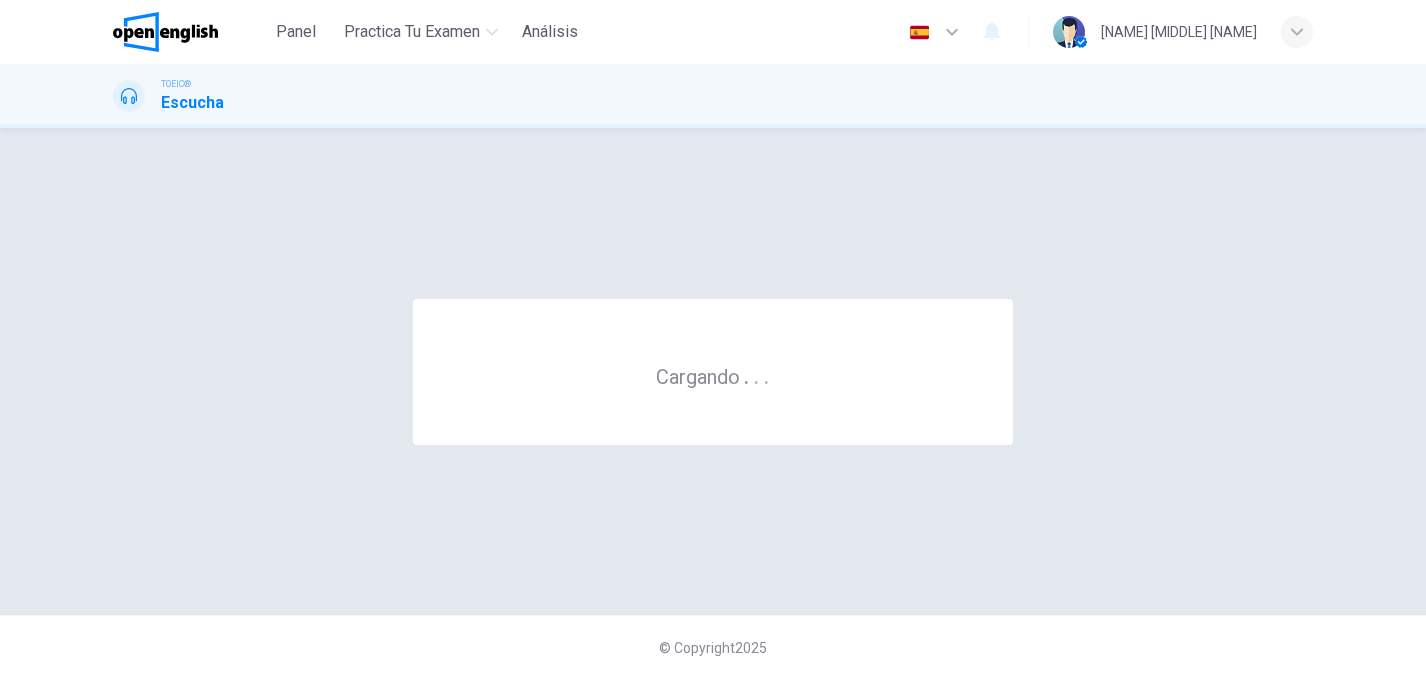 scroll, scrollTop: 0, scrollLeft: 0, axis: both 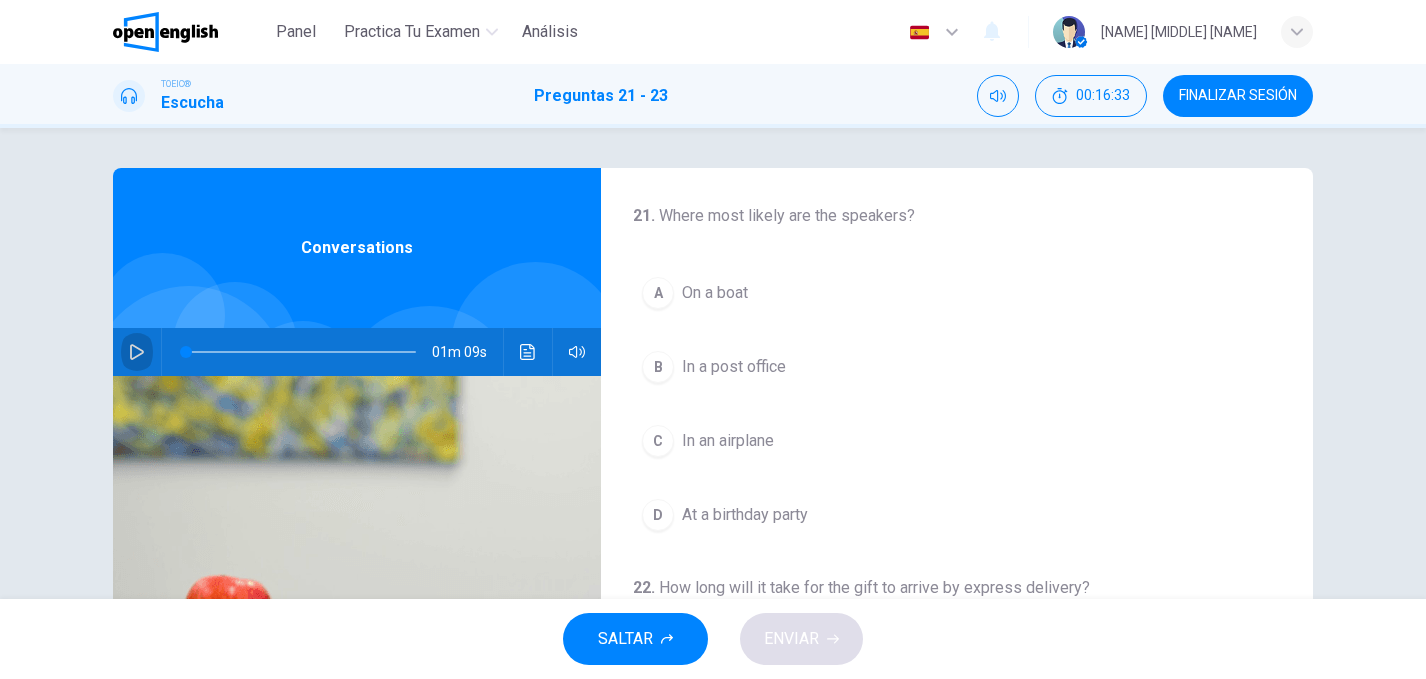 click 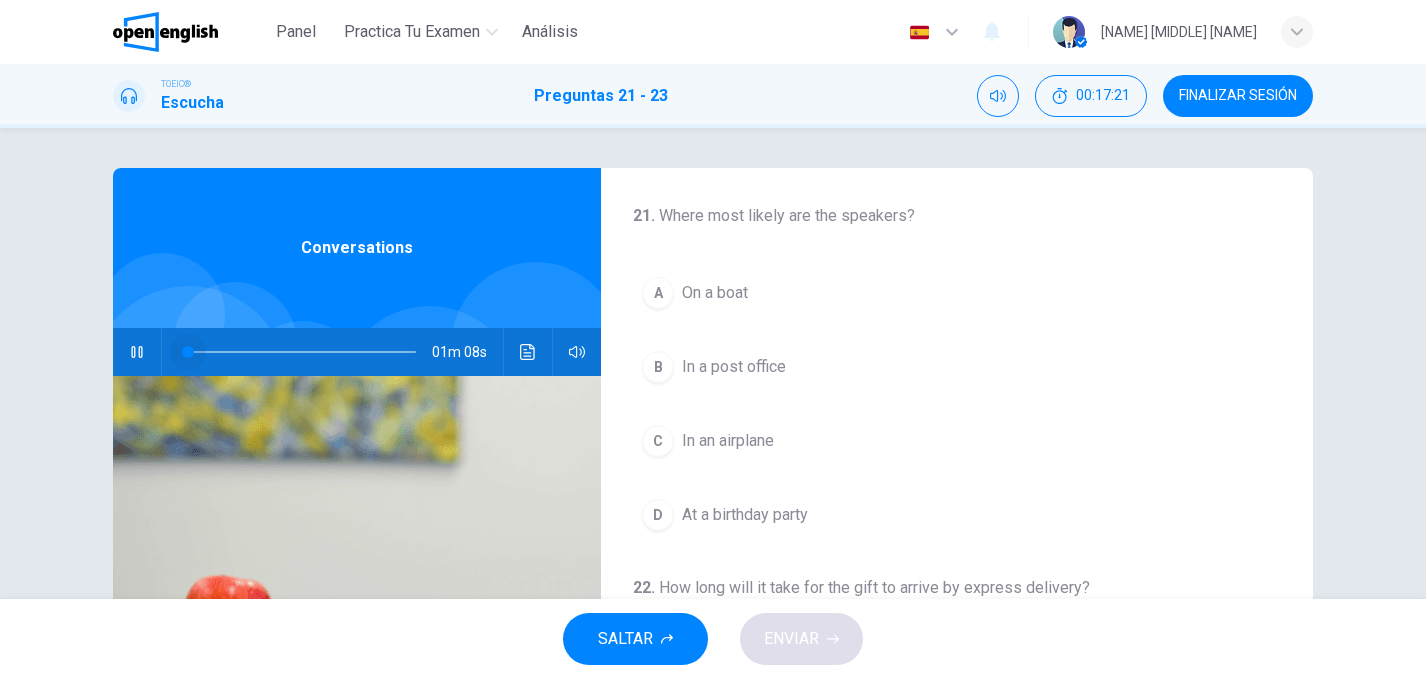 click at bounding box center (187, 352) 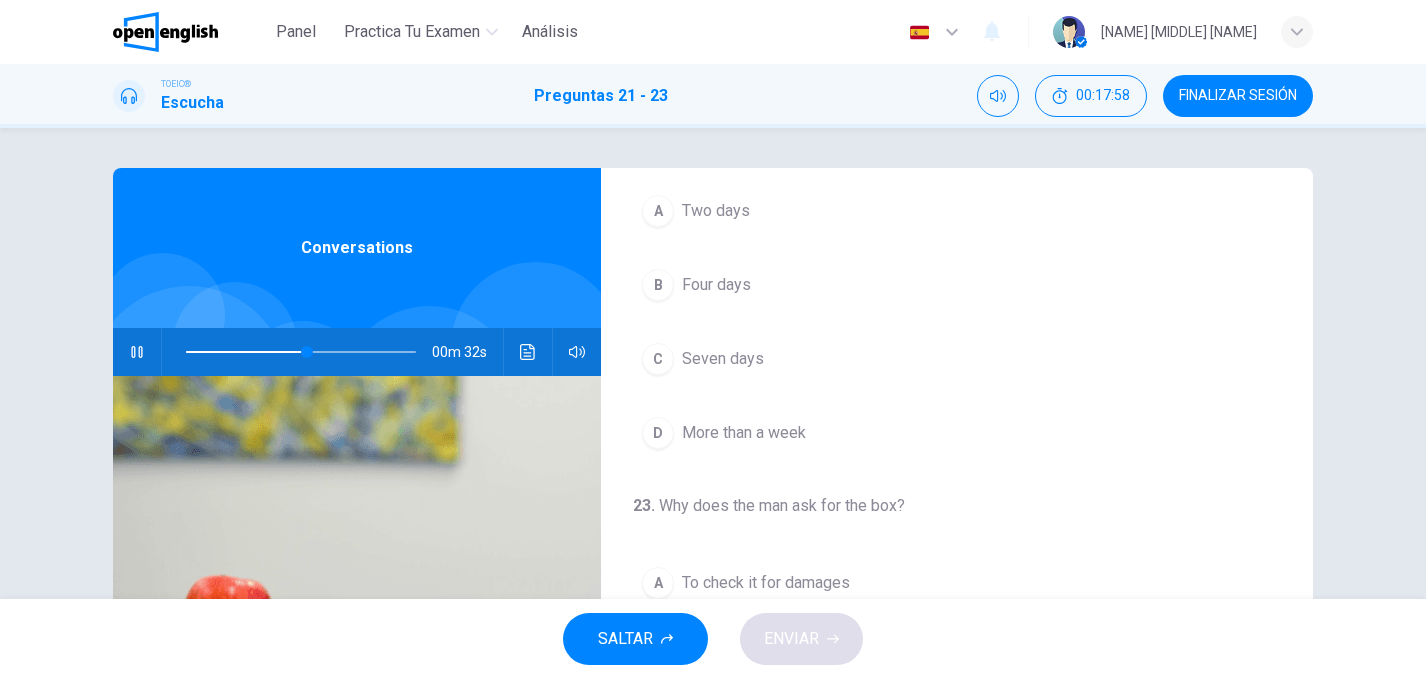 scroll, scrollTop: 457, scrollLeft: 0, axis: vertical 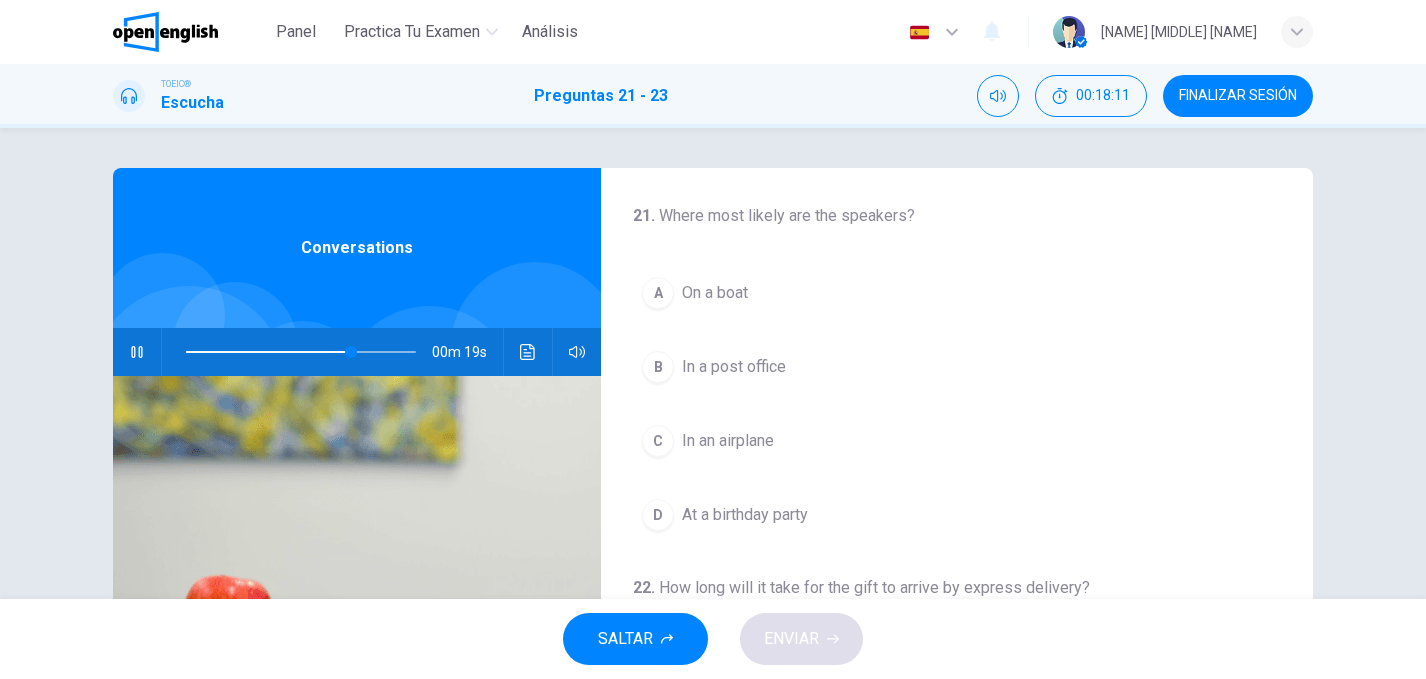 click at bounding box center (268, 352) 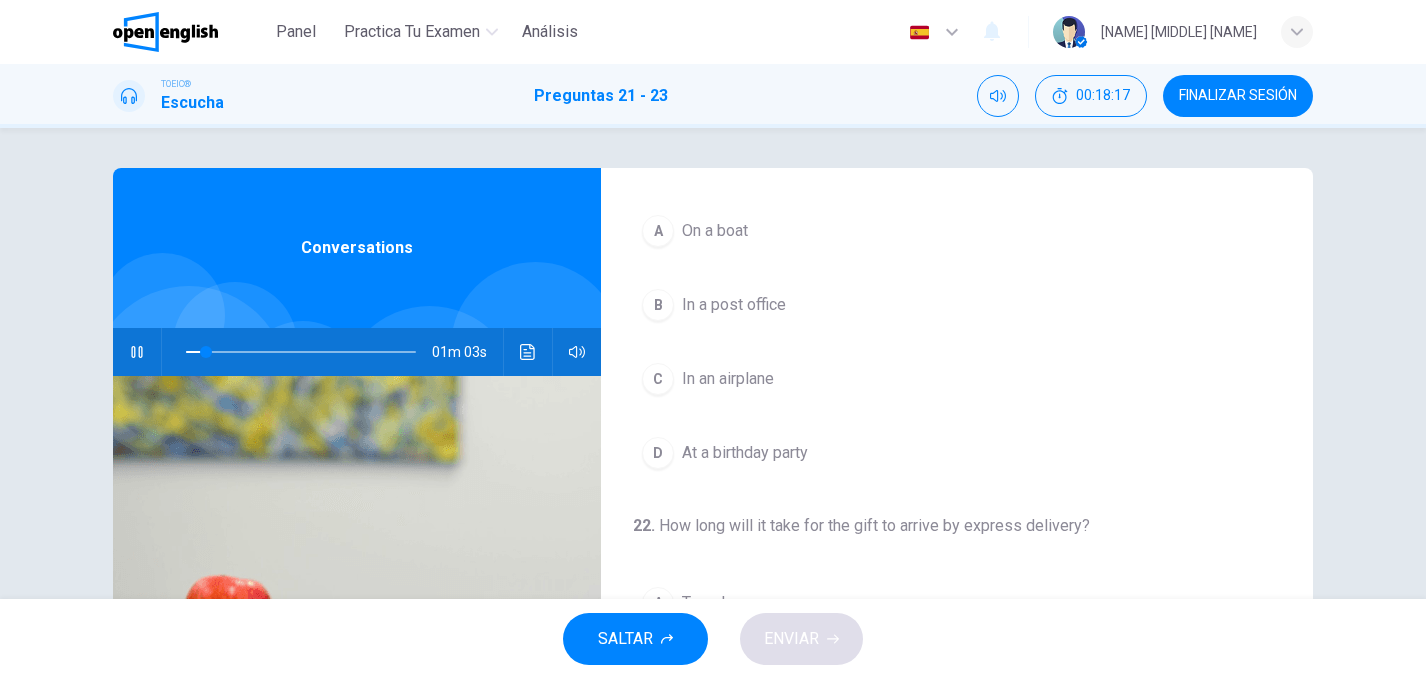 scroll, scrollTop: 67, scrollLeft: 0, axis: vertical 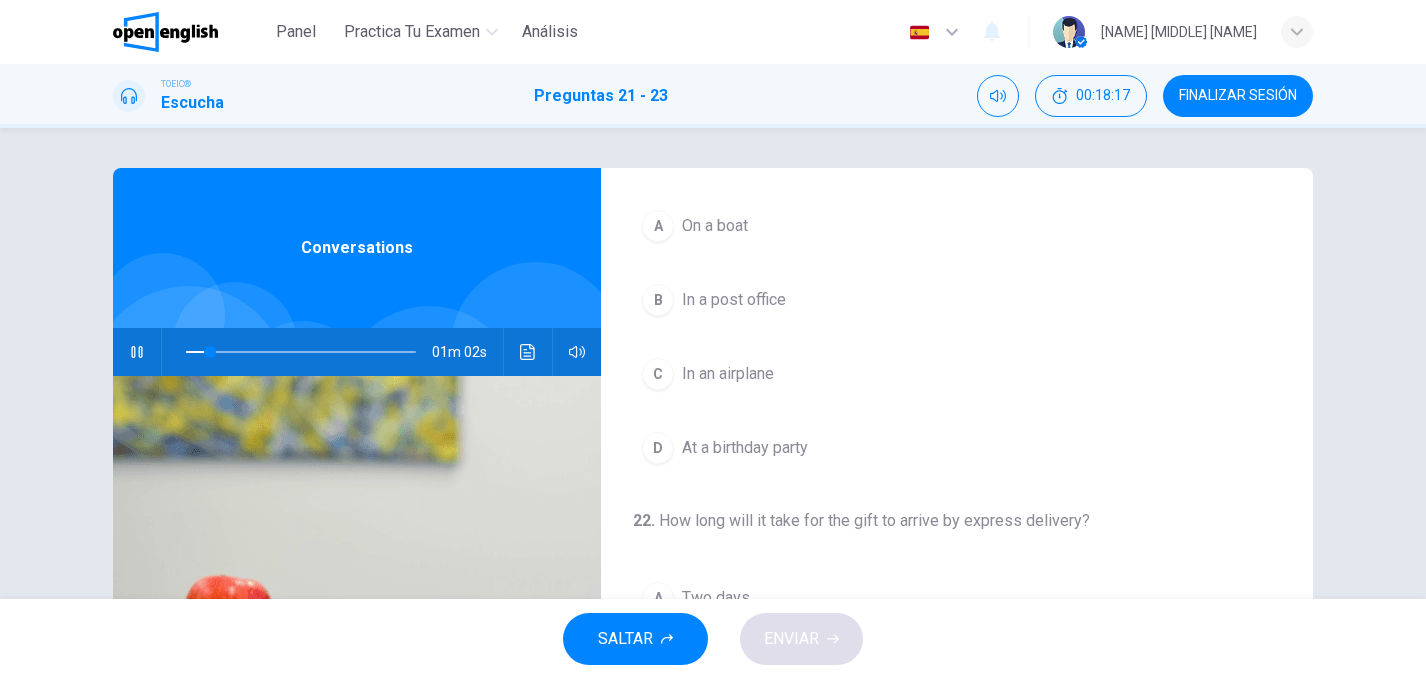 click on "D" at bounding box center [658, 448] 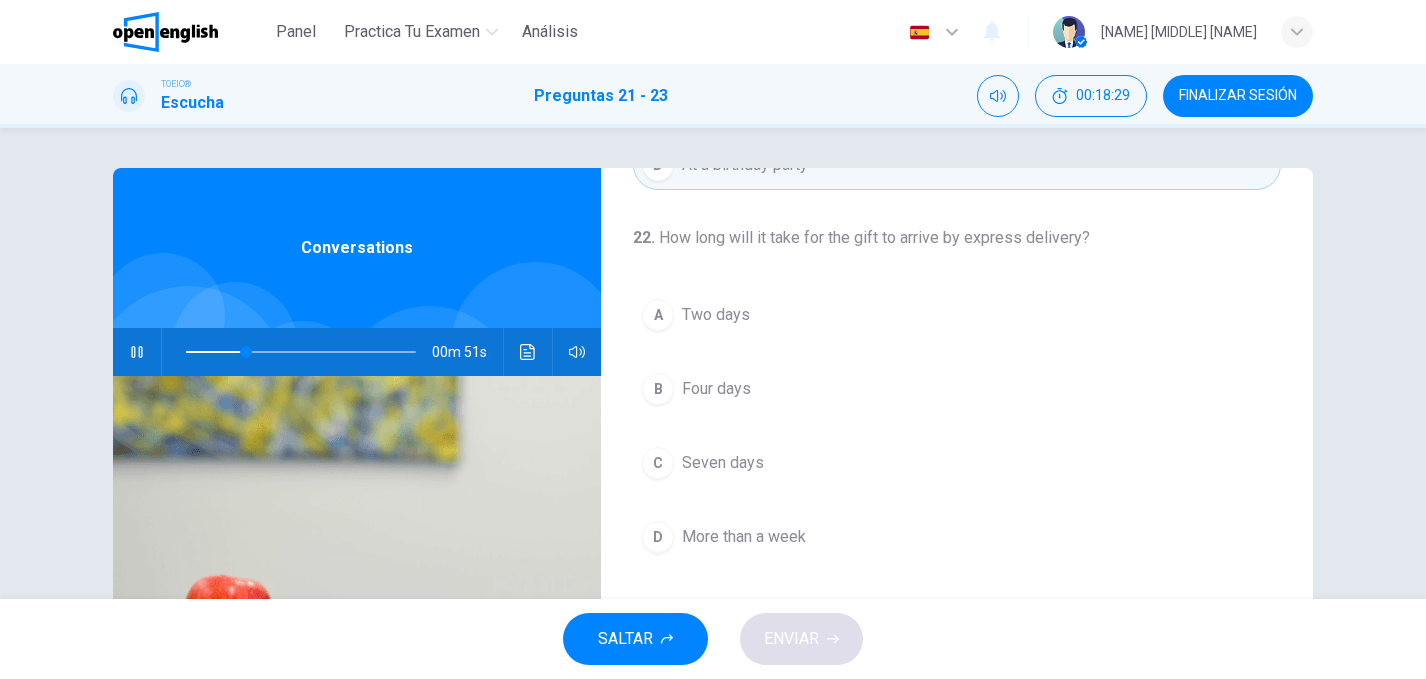 scroll, scrollTop: 357, scrollLeft: 0, axis: vertical 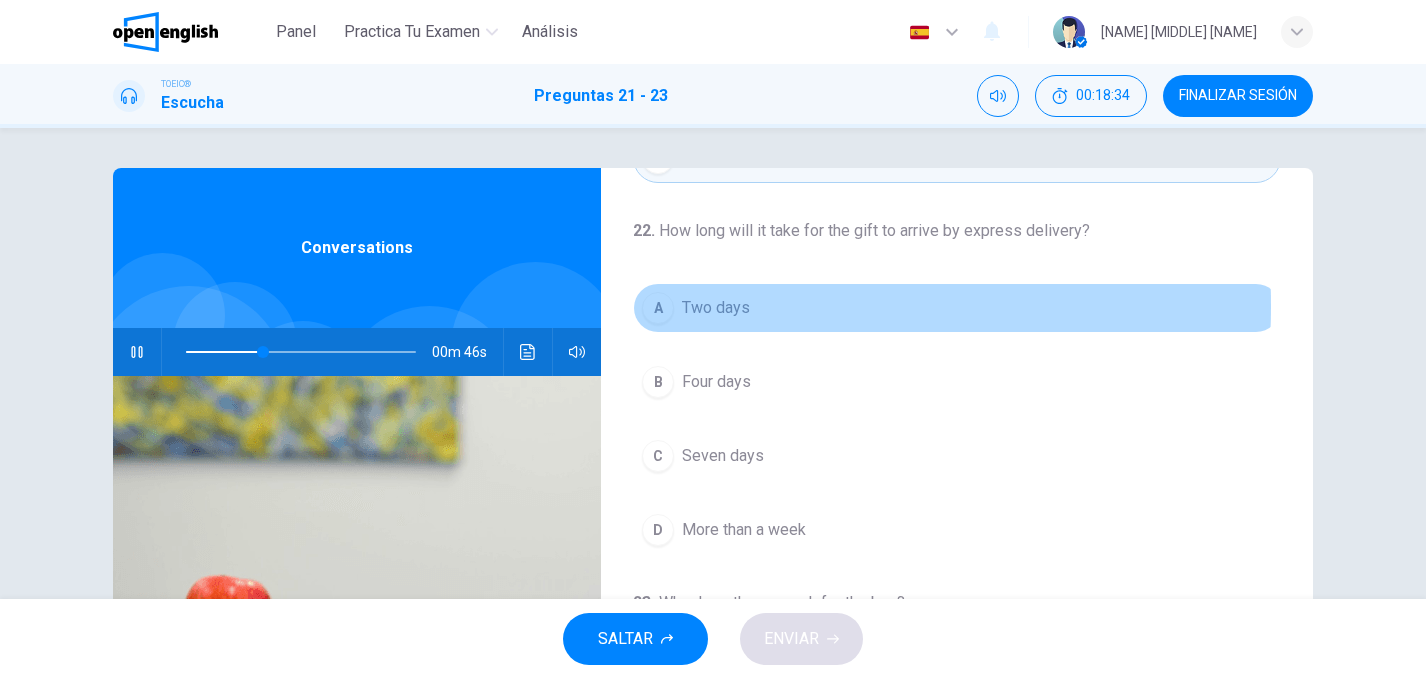 click on "A" at bounding box center [658, 308] 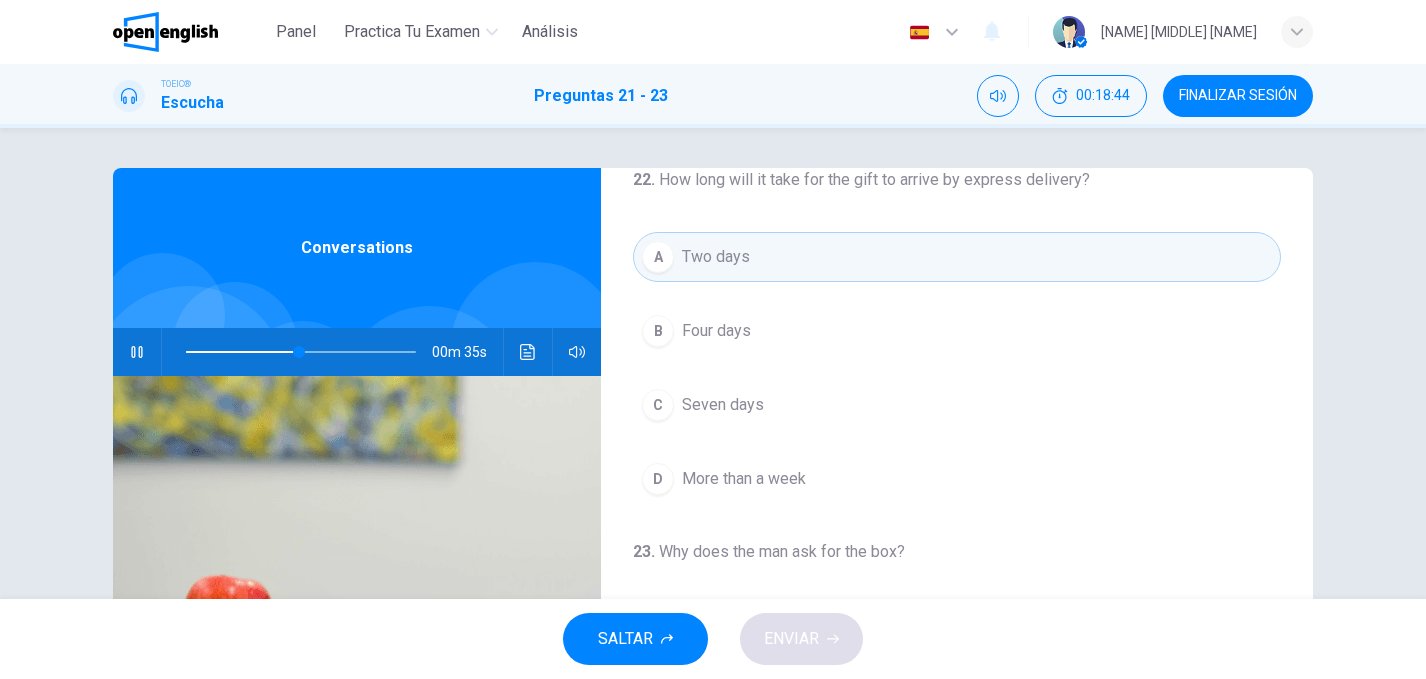 scroll, scrollTop: 457, scrollLeft: 0, axis: vertical 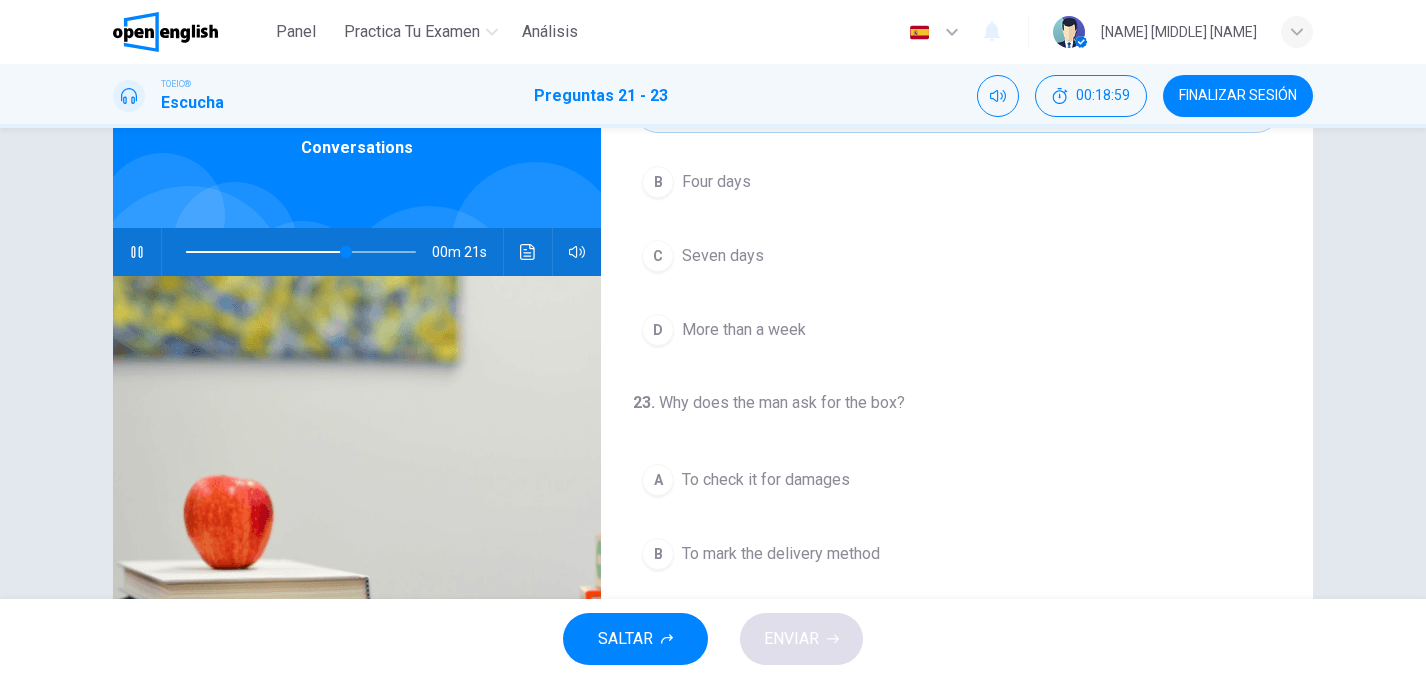 click at bounding box center (266, 252) 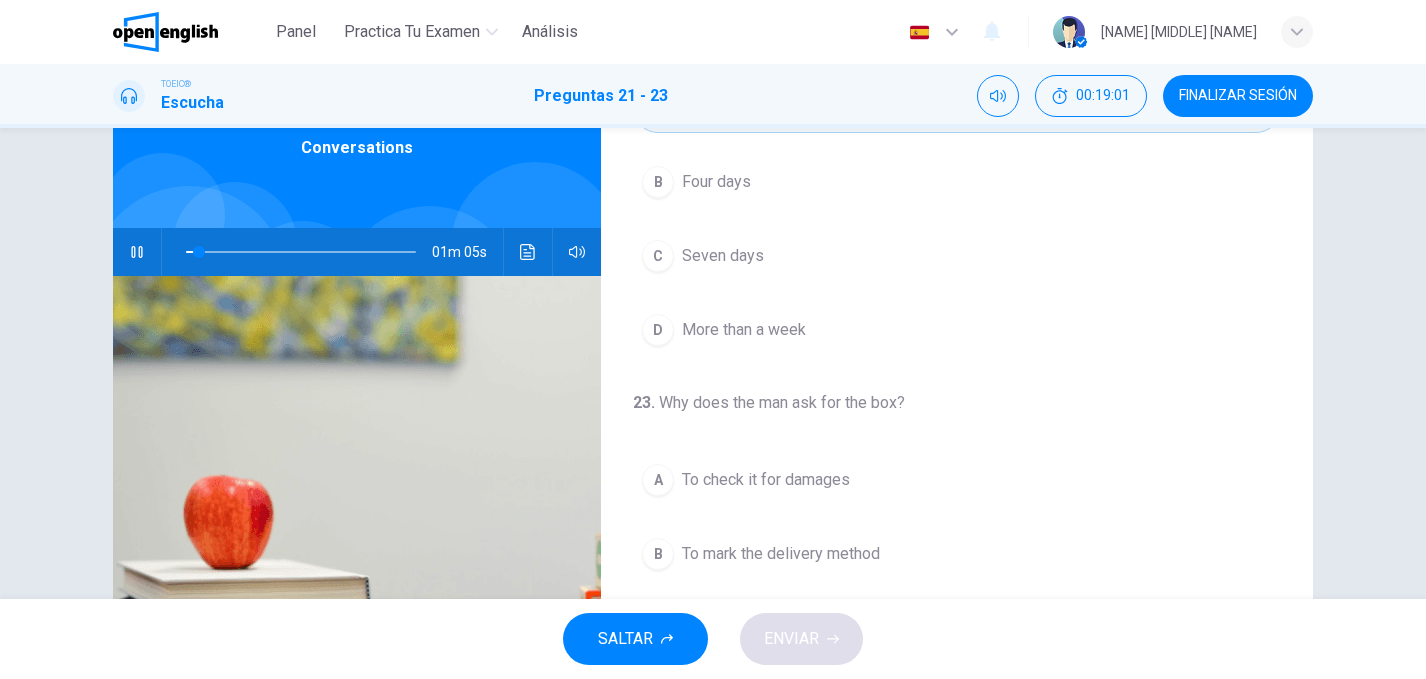 scroll, scrollTop: 0, scrollLeft: 0, axis: both 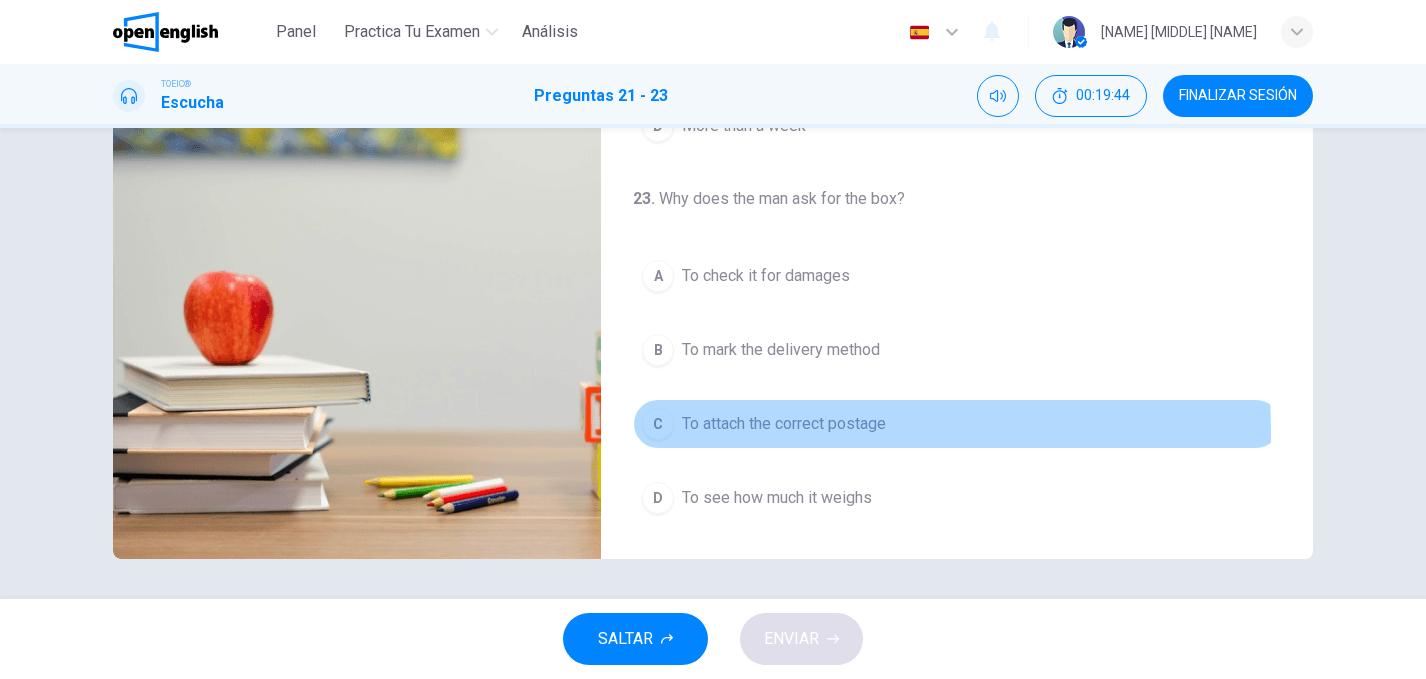 click on "C" at bounding box center (658, 424) 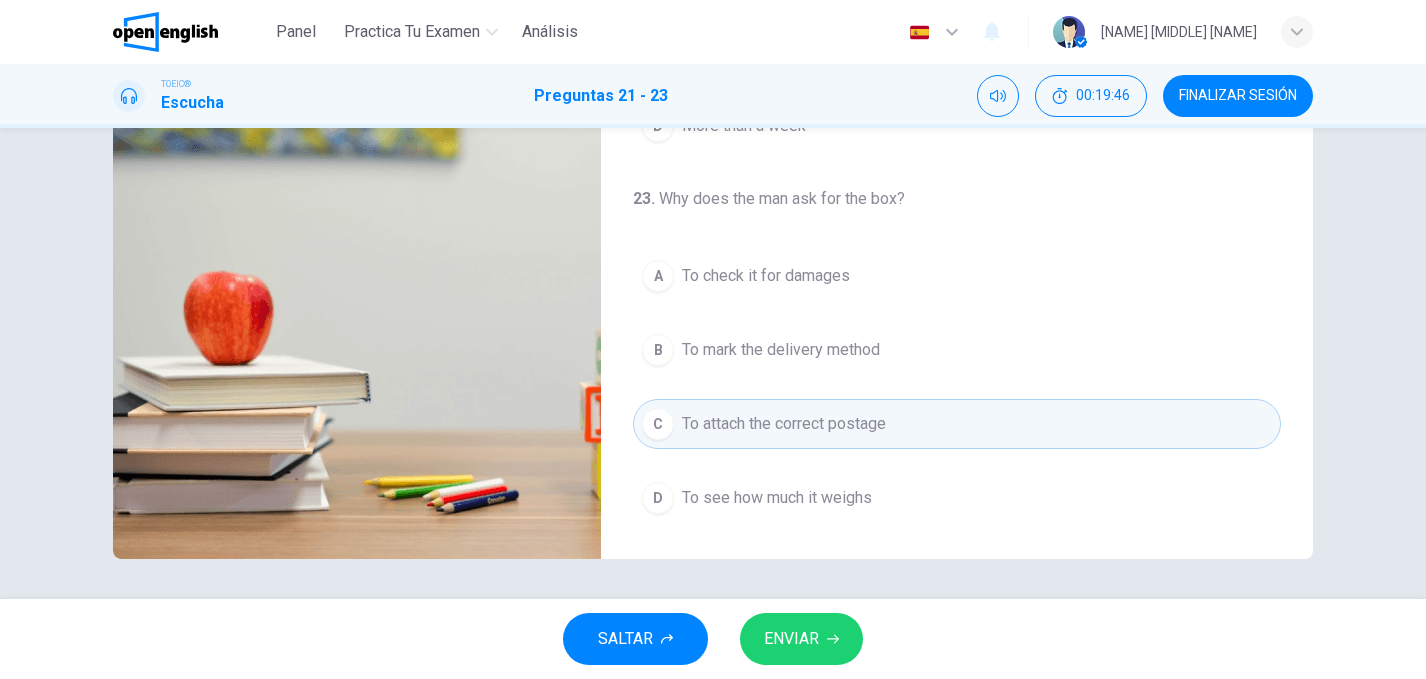 click 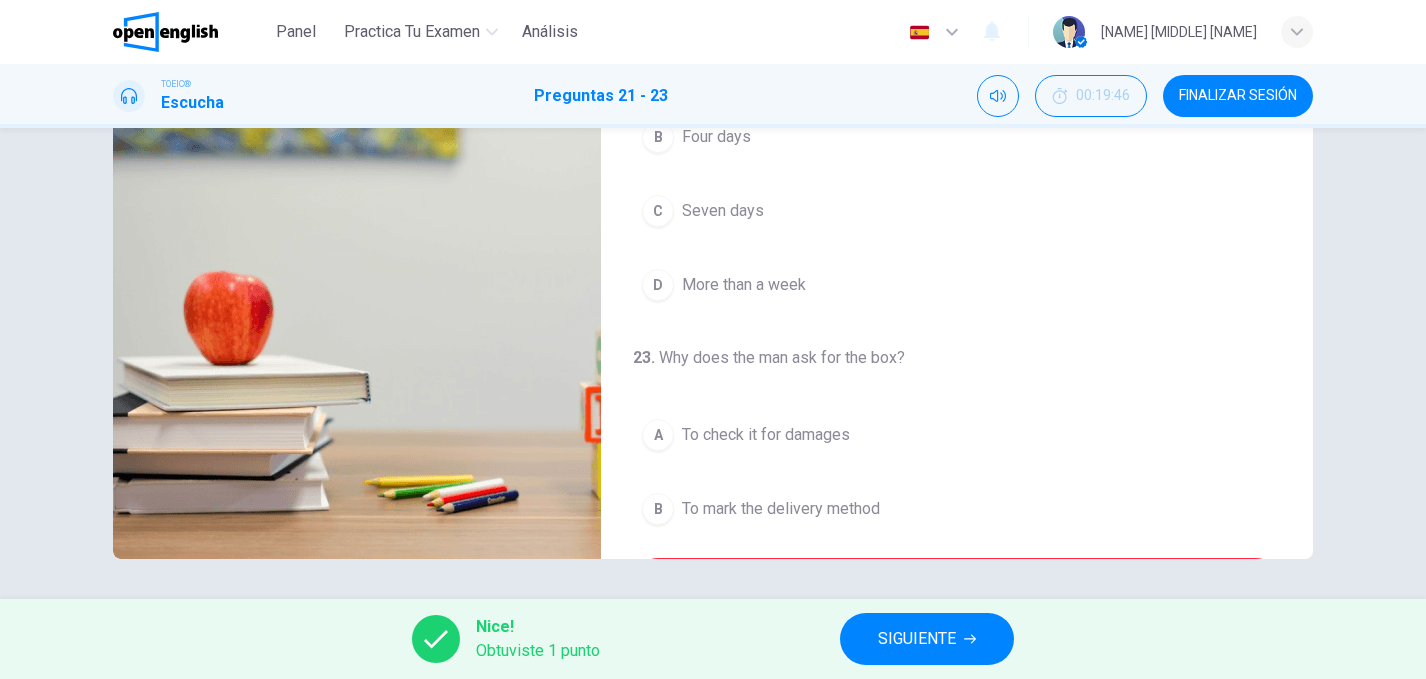 scroll, scrollTop: 0, scrollLeft: 0, axis: both 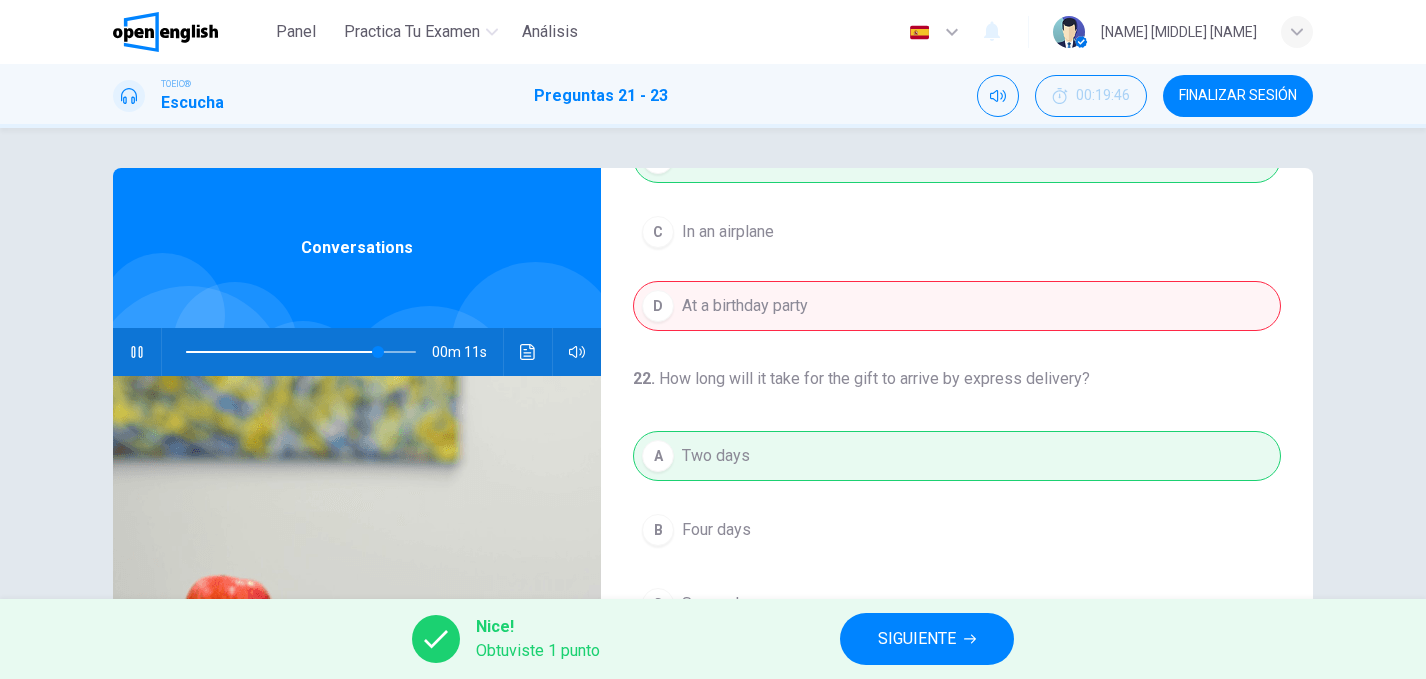 type on "**" 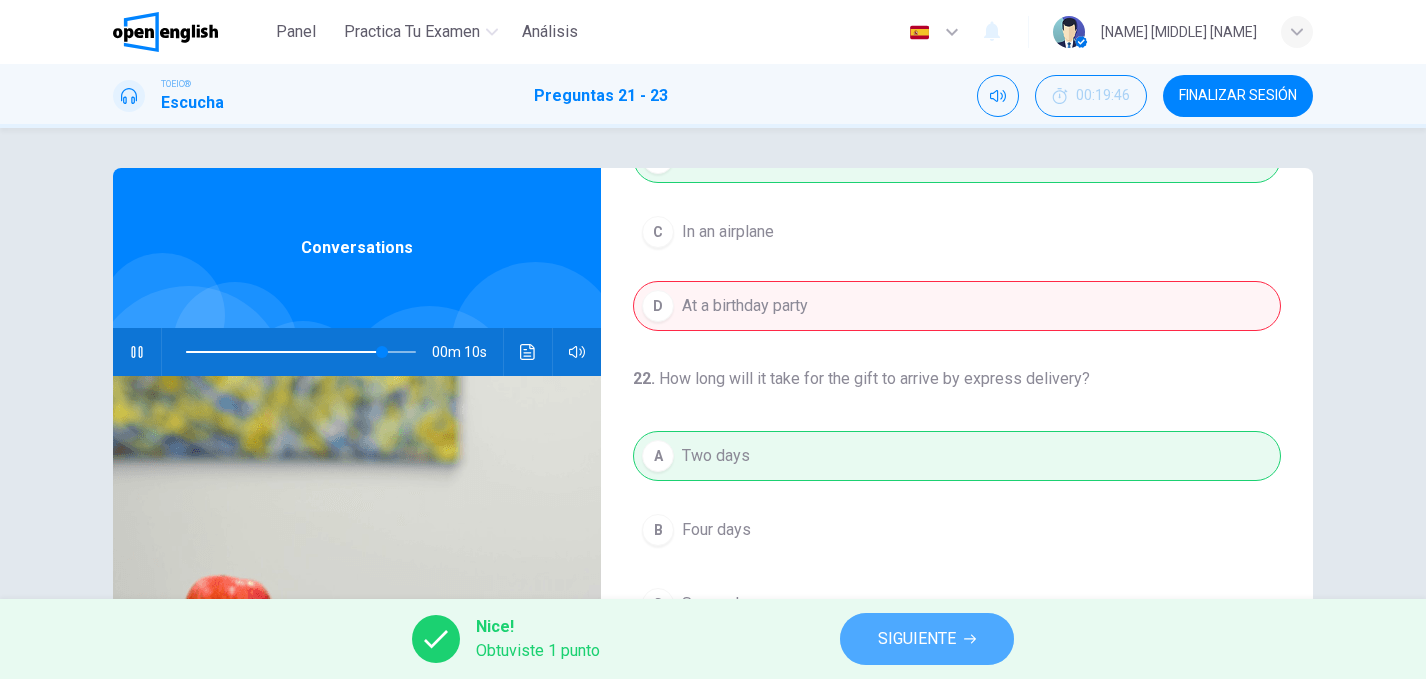 click on "SIGUIENTE" at bounding box center (917, 639) 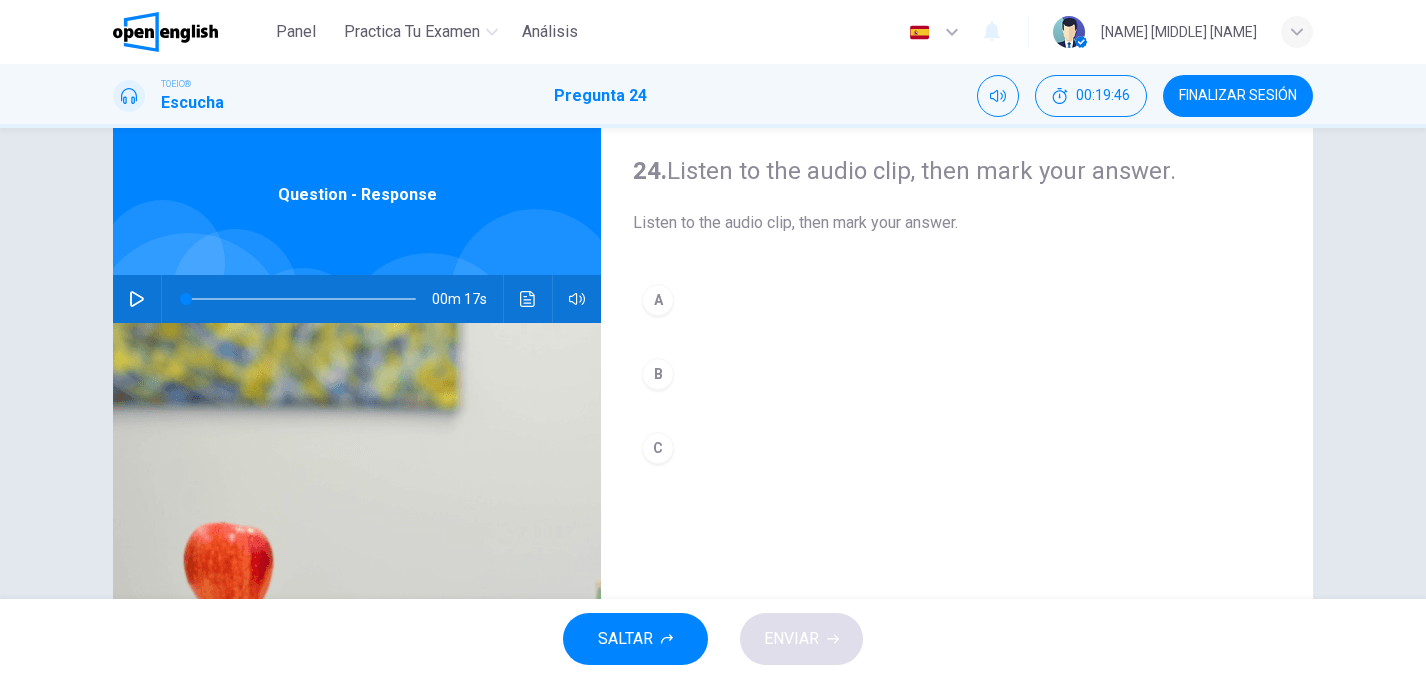scroll, scrollTop: 58, scrollLeft: 0, axis: vertical 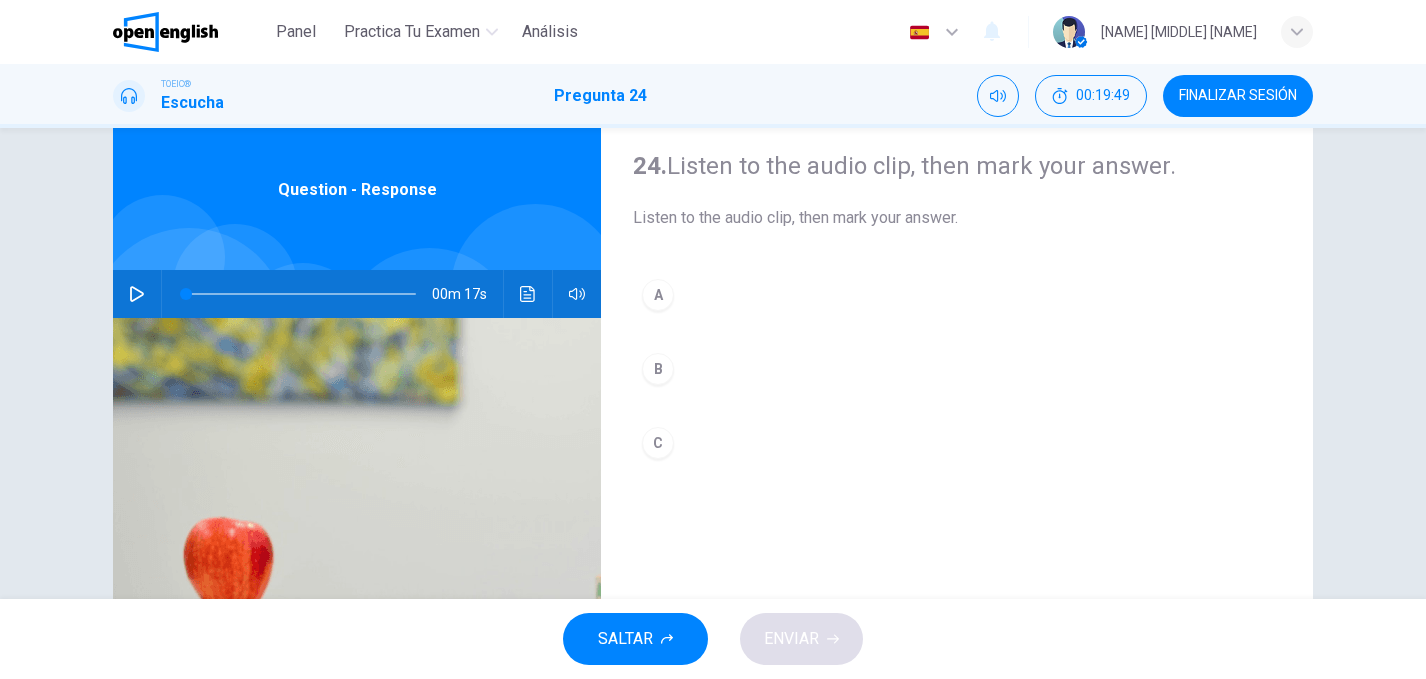 click 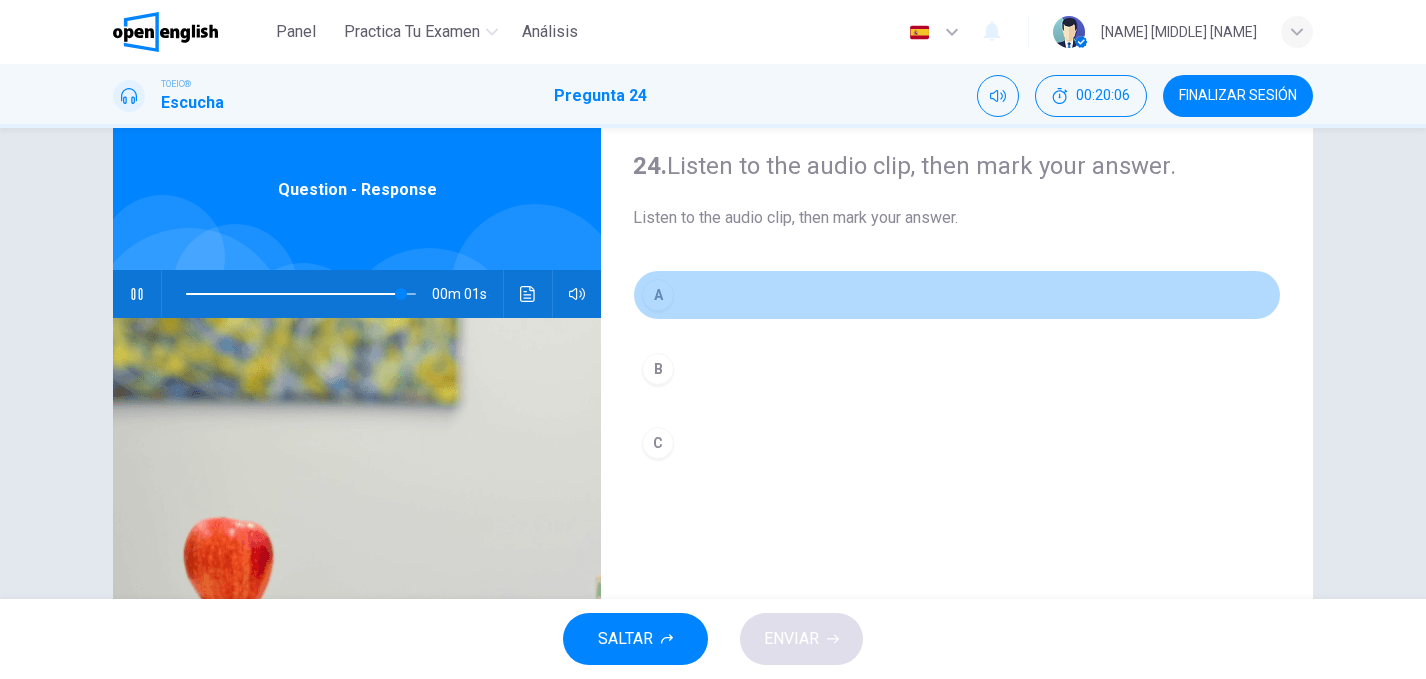 click on "A" at bounding box center (658, 295) 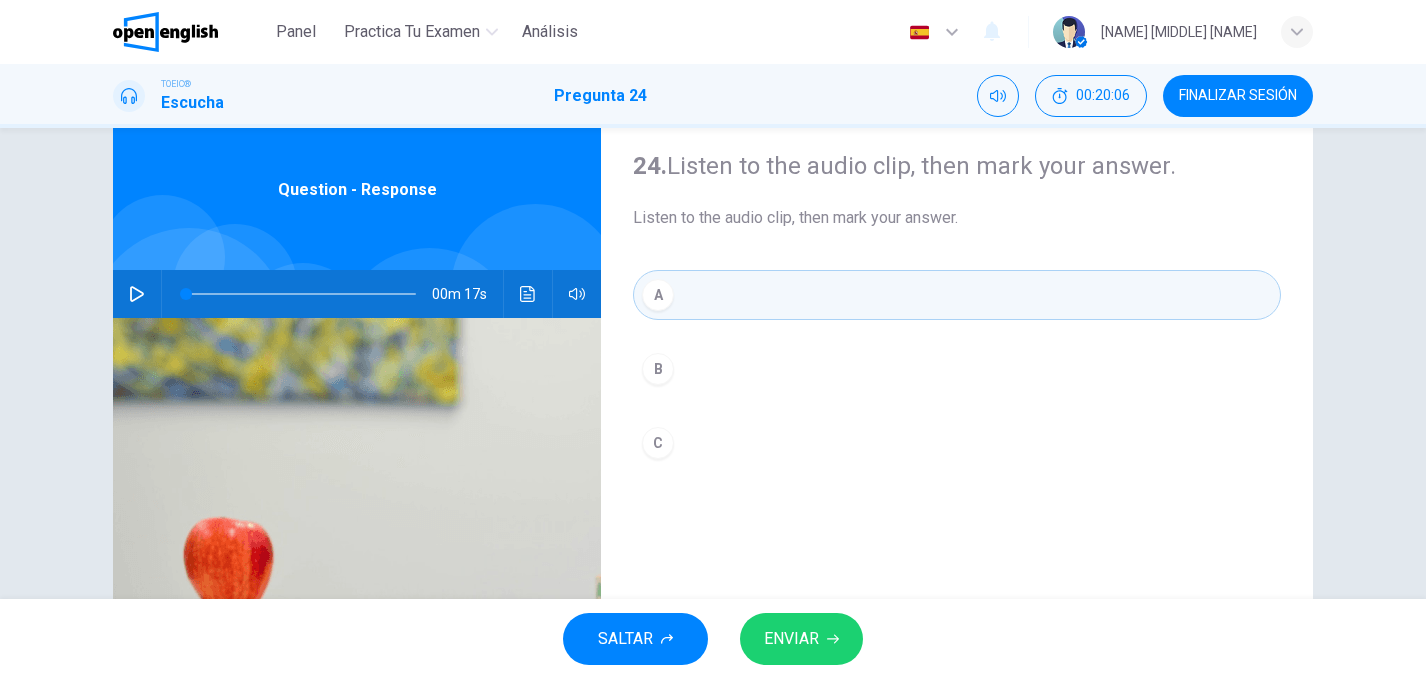 click on "ENVIAR" at bounding box center [791, 639] 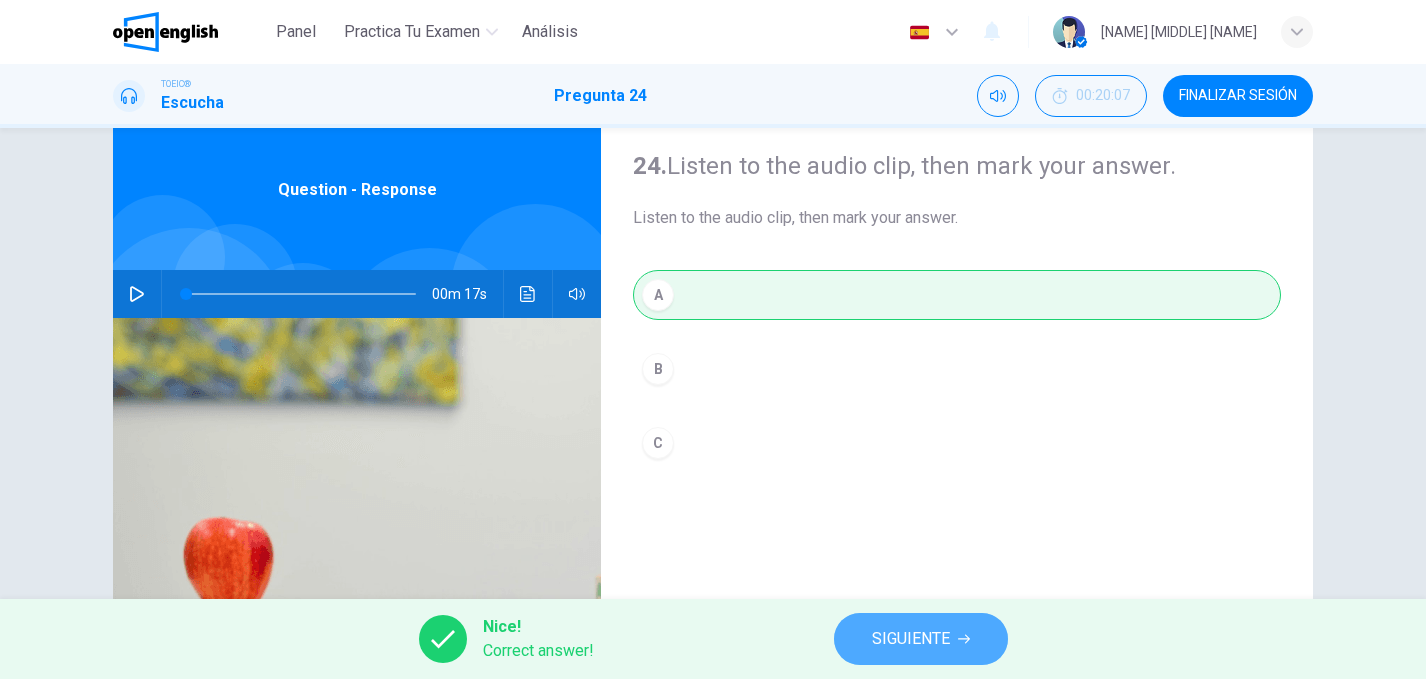 click on "SIGUIENTE" at bounding box center (911, 639) 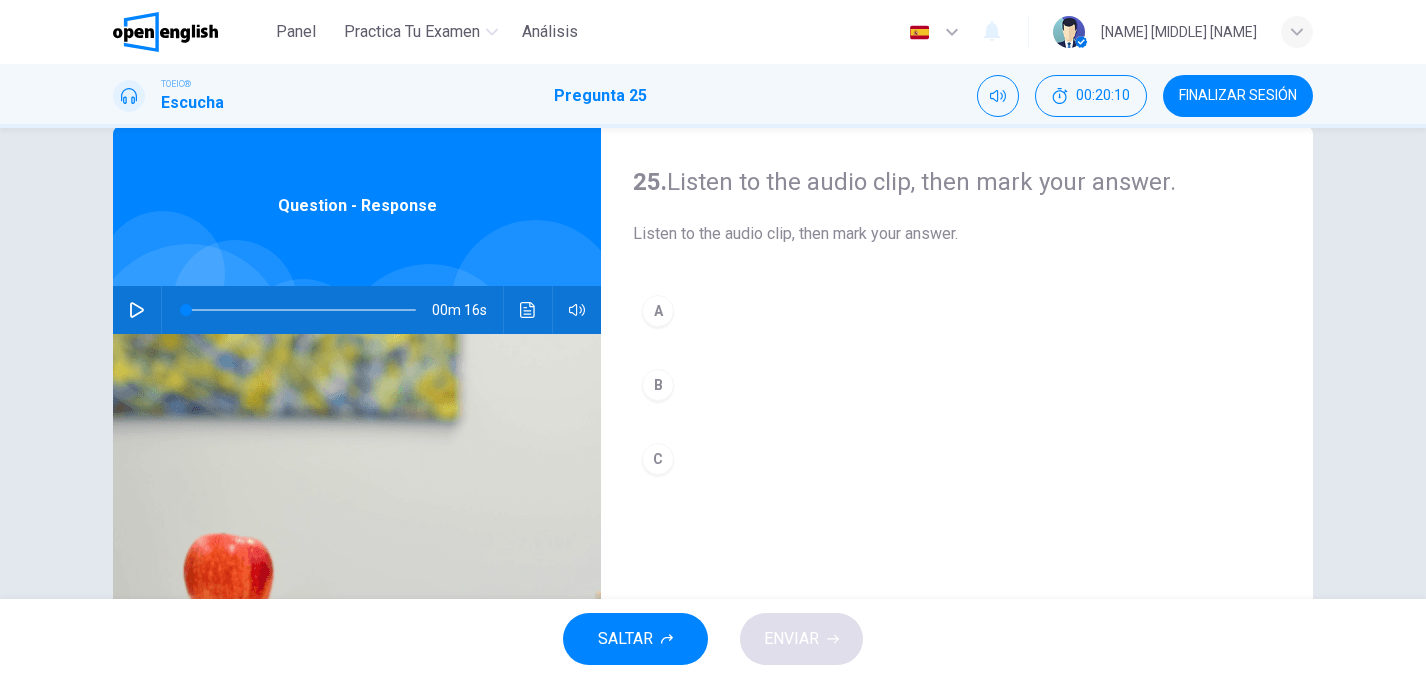 scroll, scrollTop: 44, scrollLeft: 0, axis: vertical 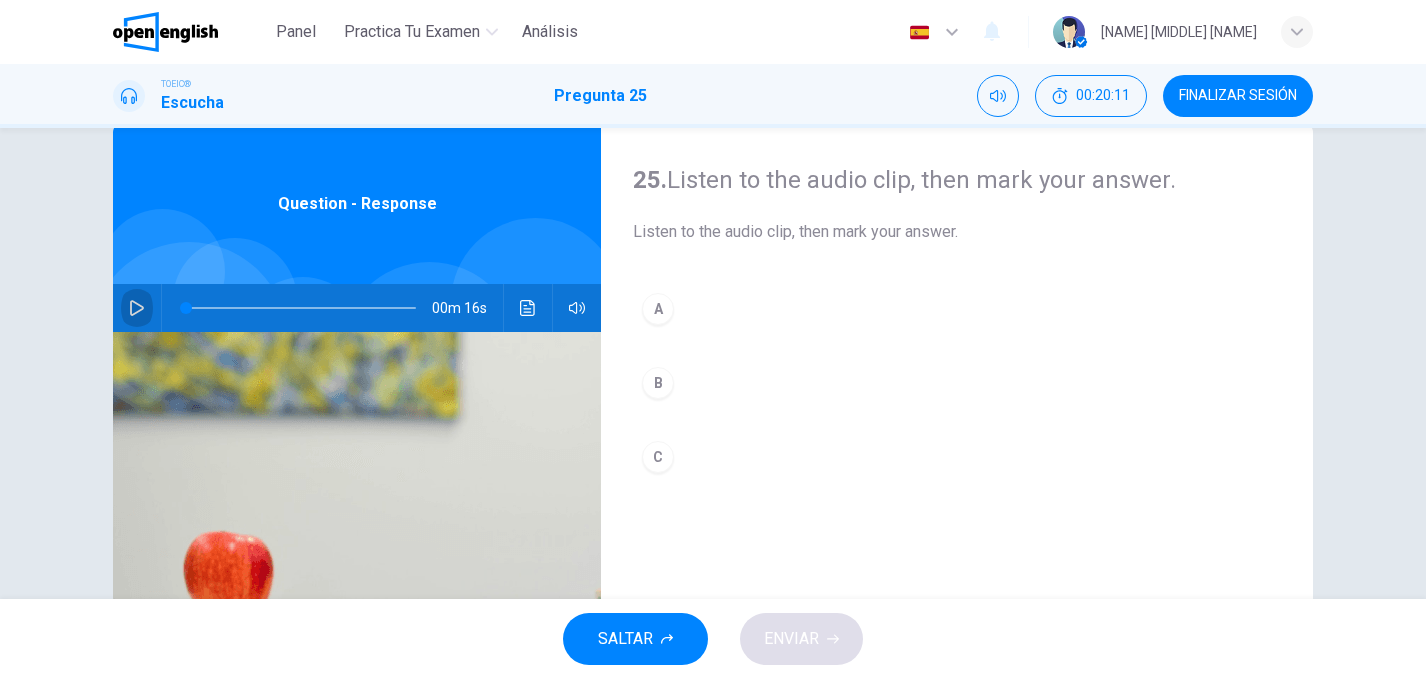 click 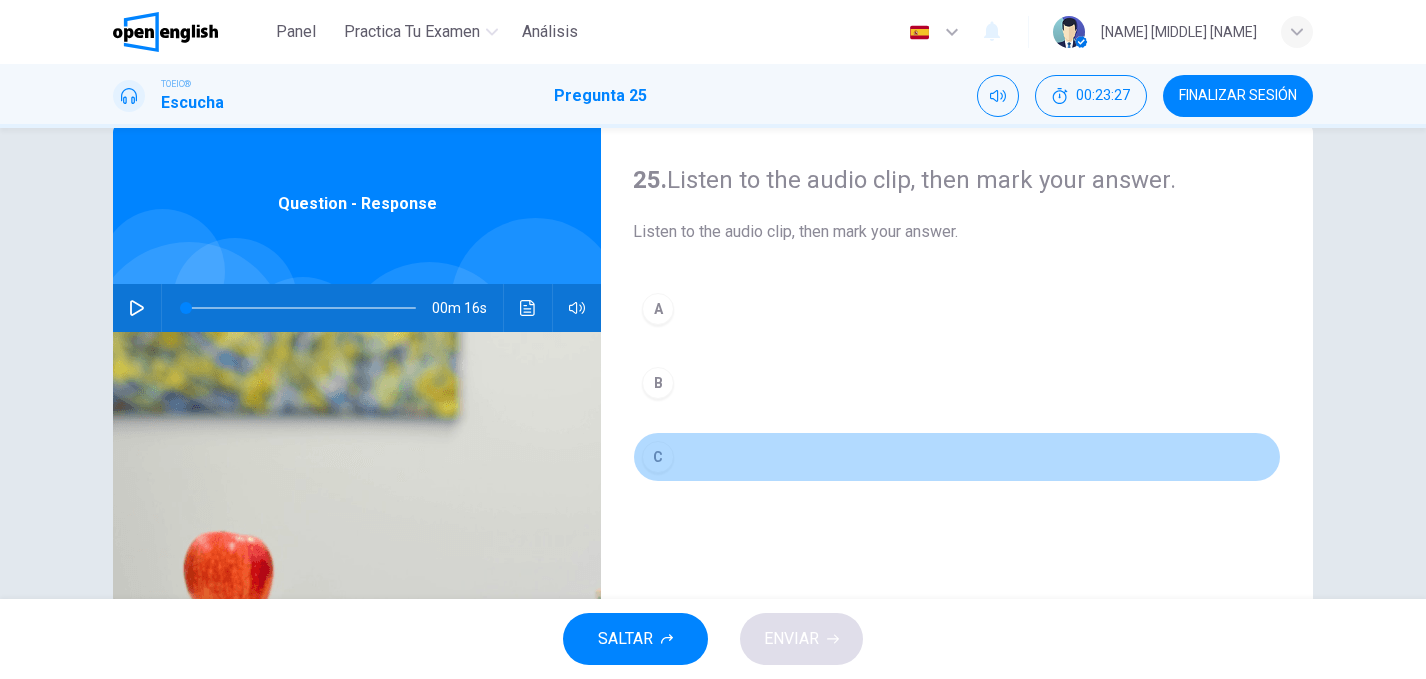 click on "C" at bounding box center [957, 457] 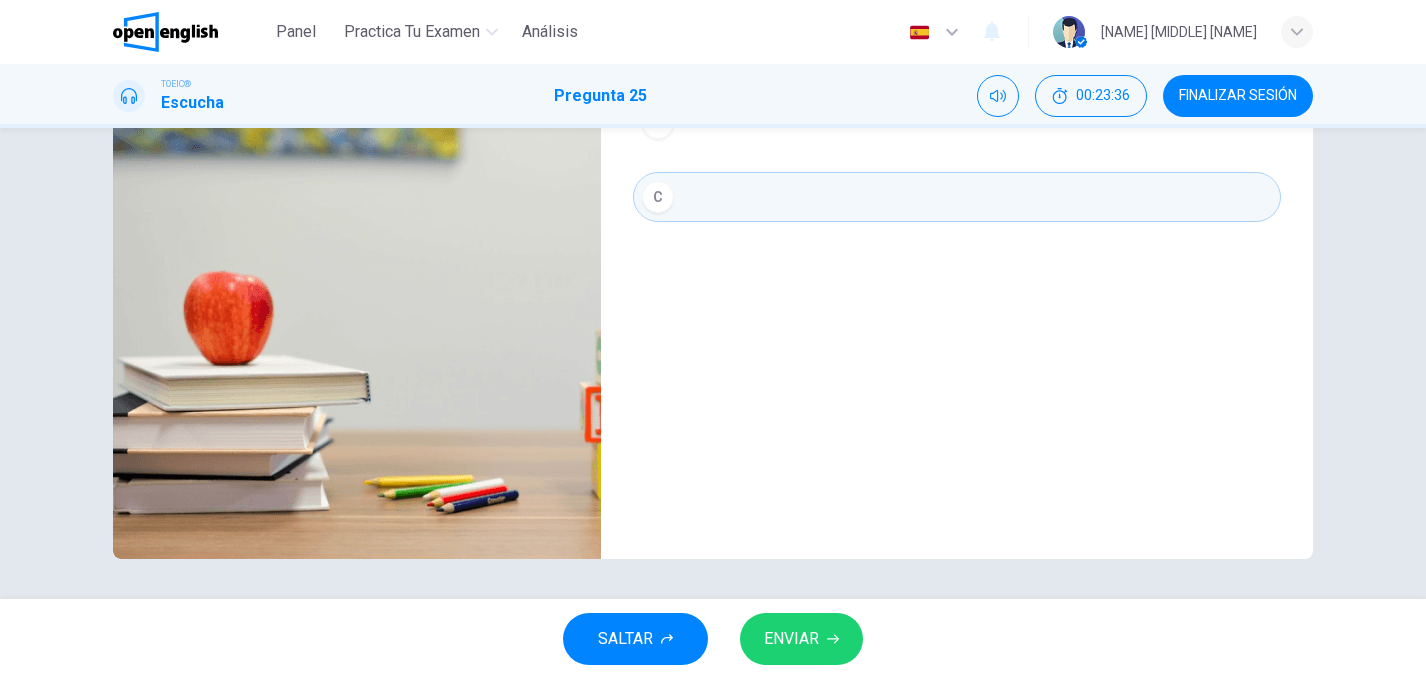 scroll, scrollTop: 0, scrollLeft: 0, axis: both 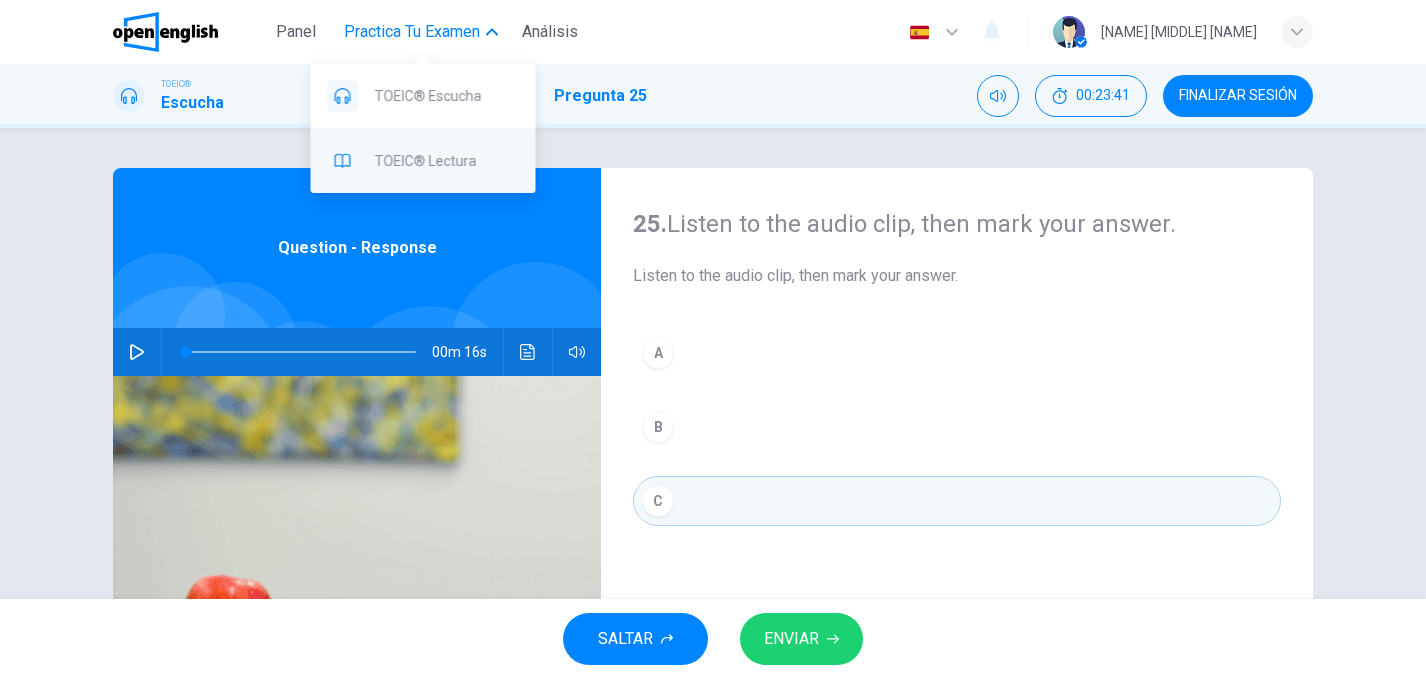 click on "TOEIC® Lectura" at bounding box center (447, 161) 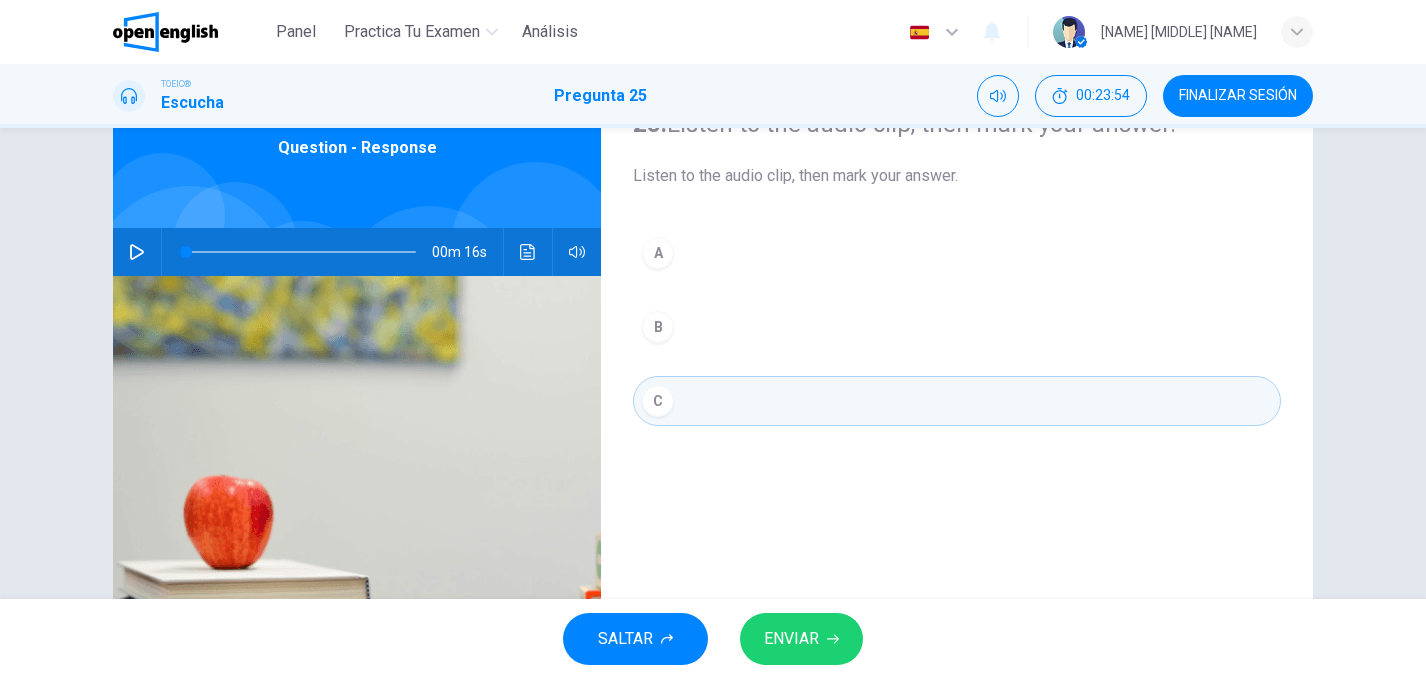 scroll, scrollTop: 0, scrollLeft: 0, axis: both 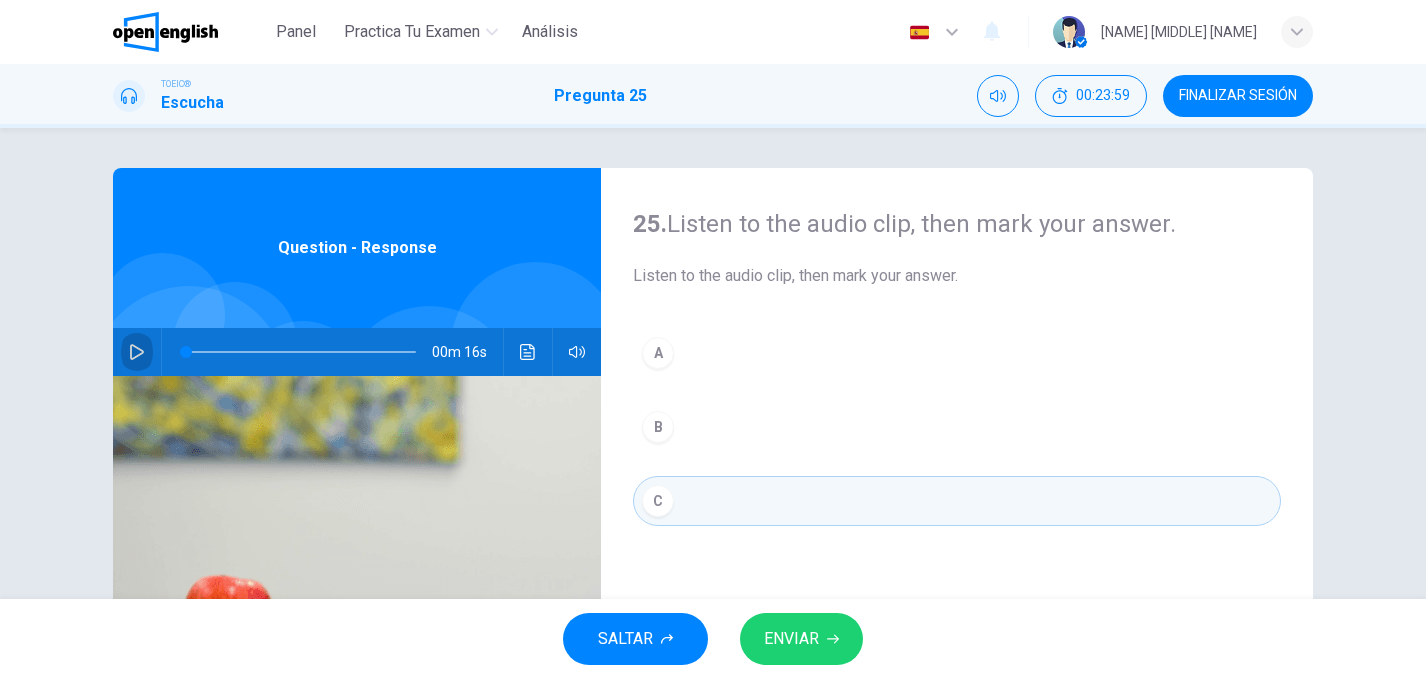 click 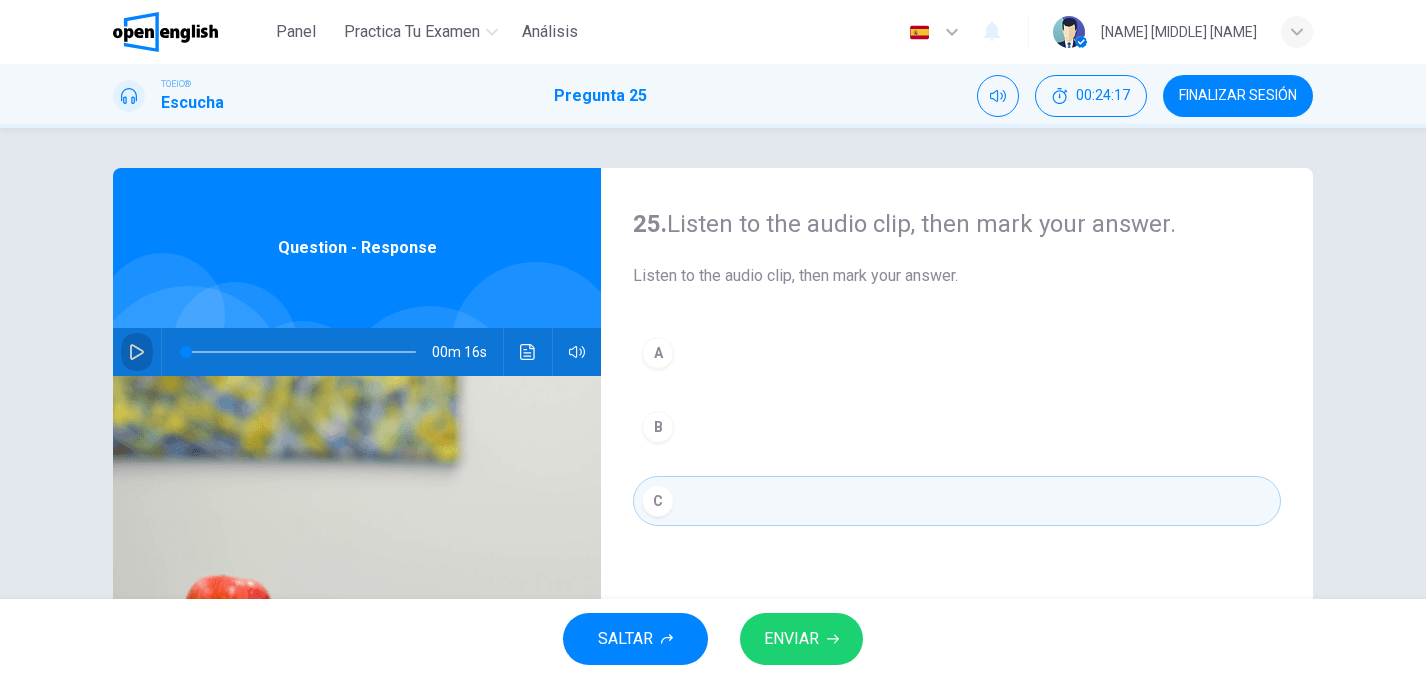 click 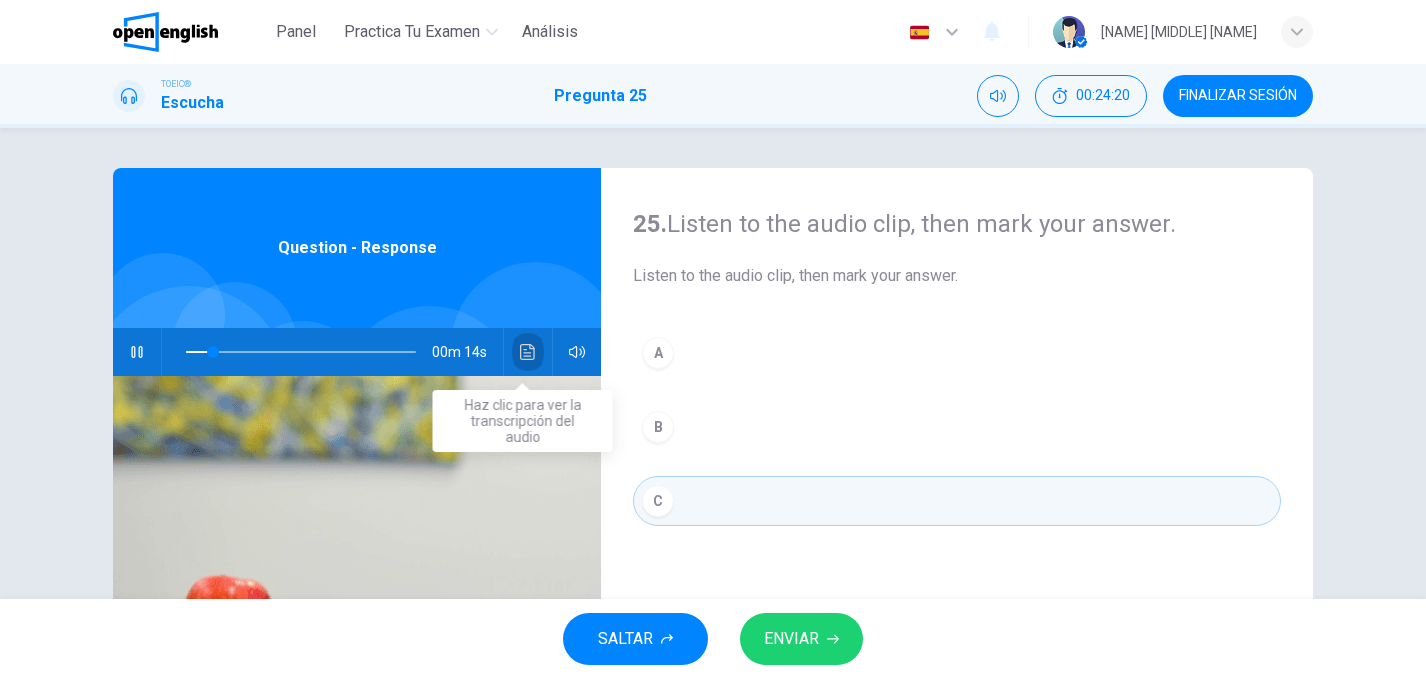 click 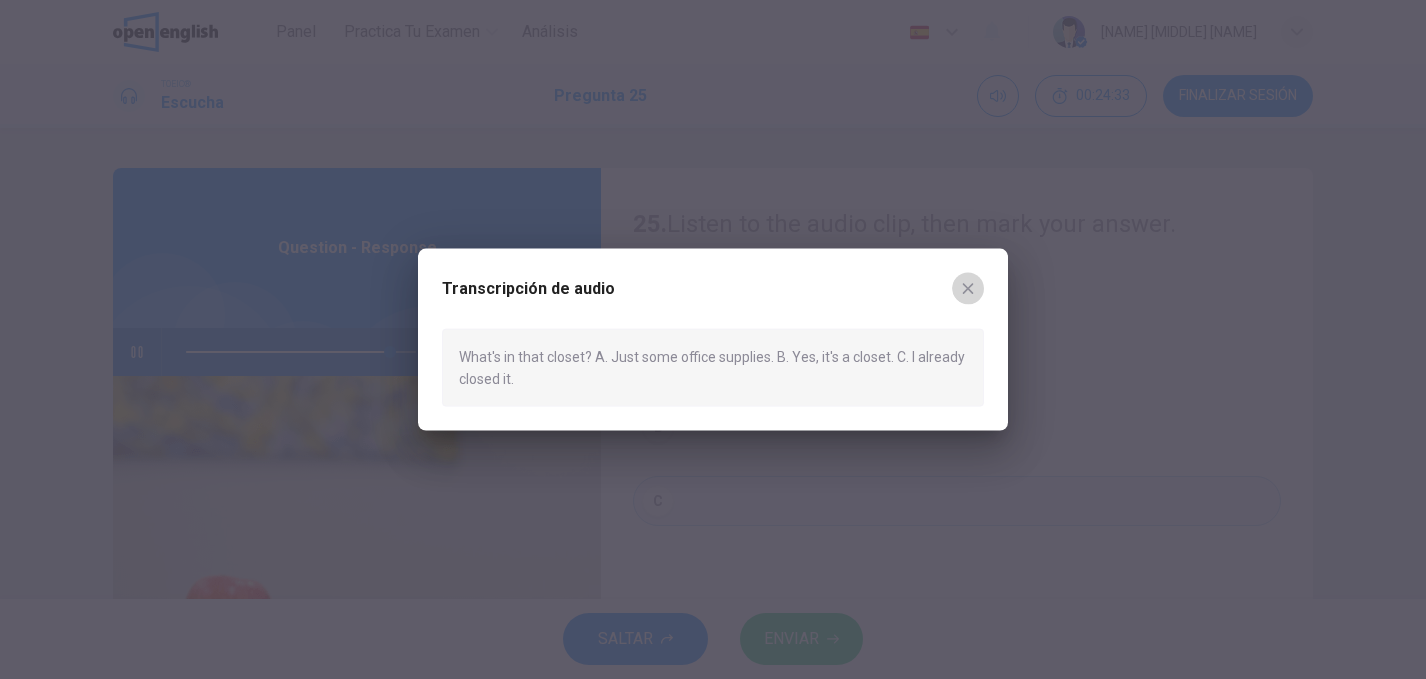 click 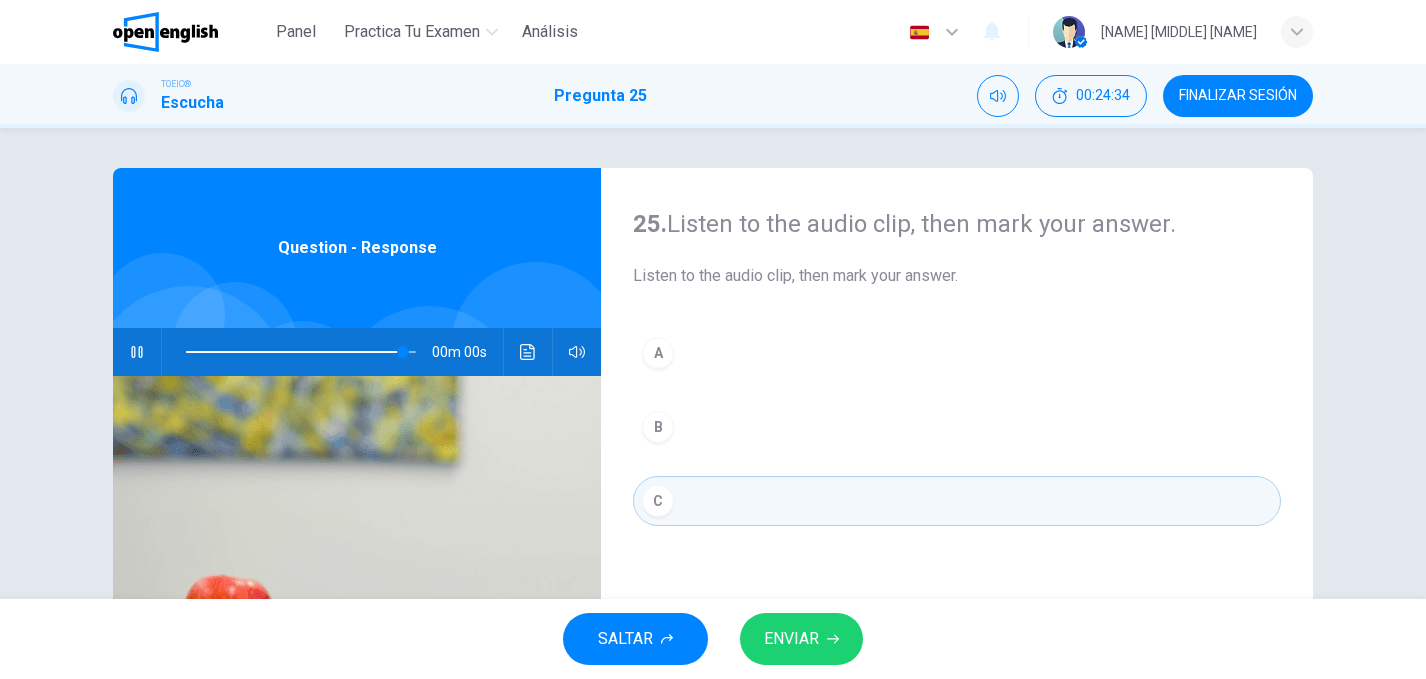 type on "*" 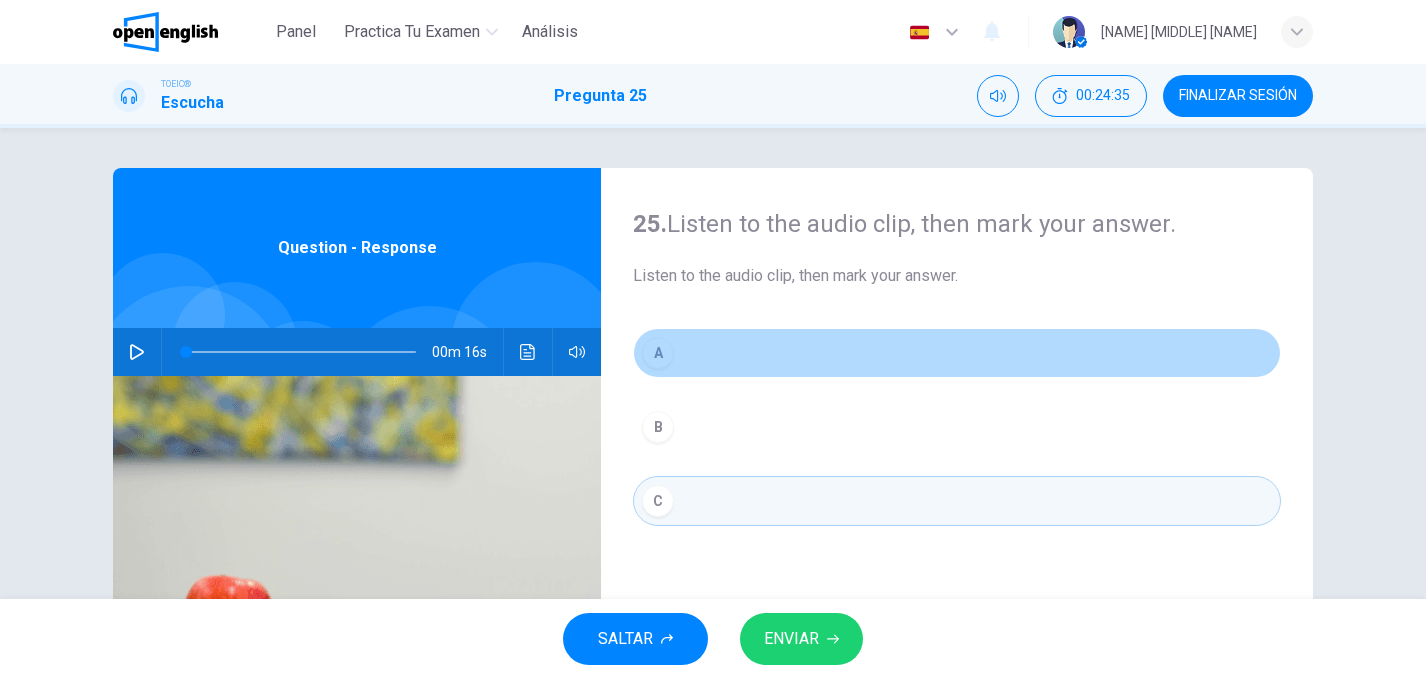 click on "A" at bounding box center (658, 353) 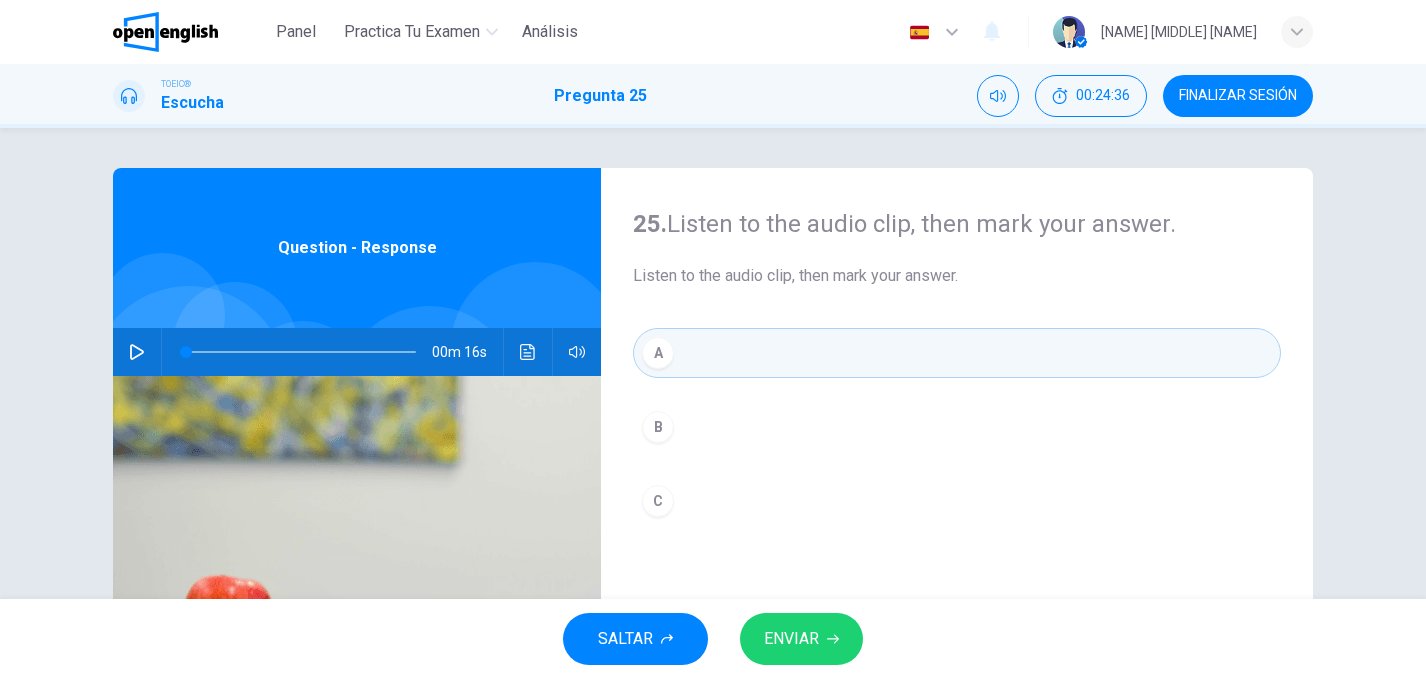 click on "ENVIAR" at bounding box center (791, 639) 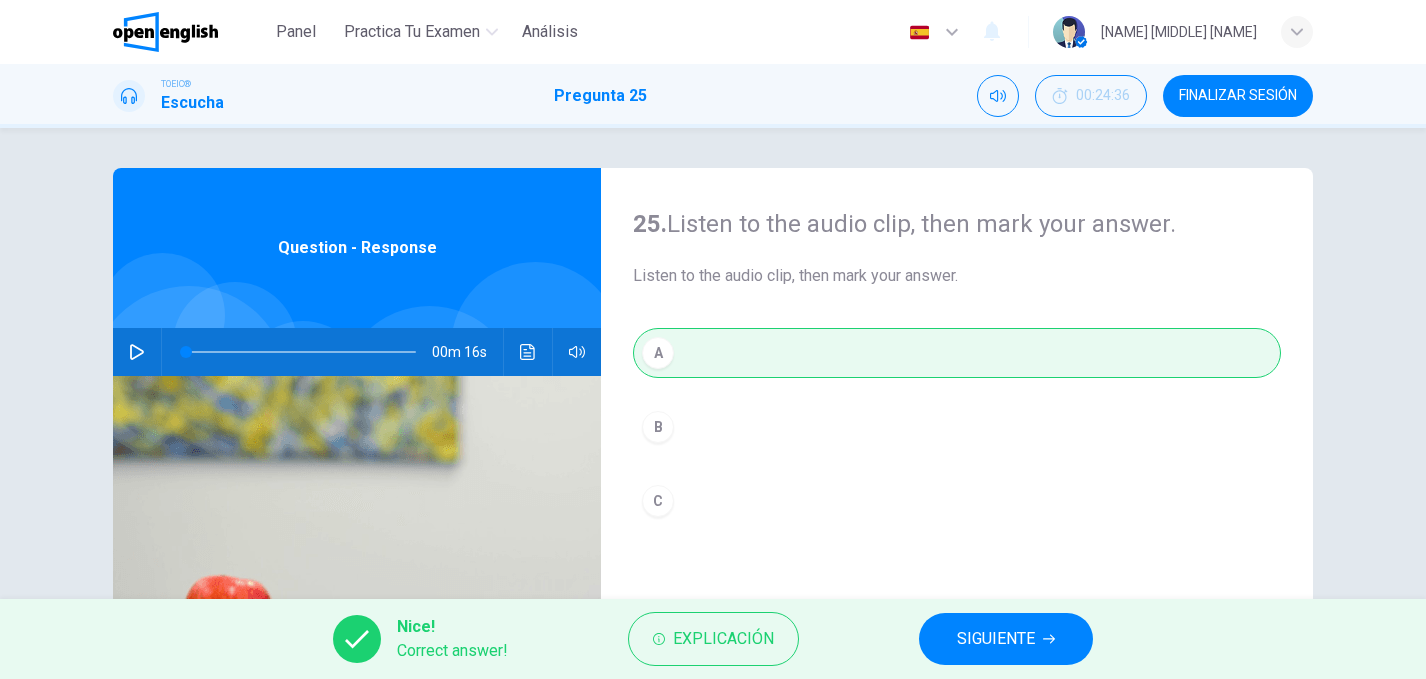 click on "SIGUIENTE" at bounding box center [996, 639] 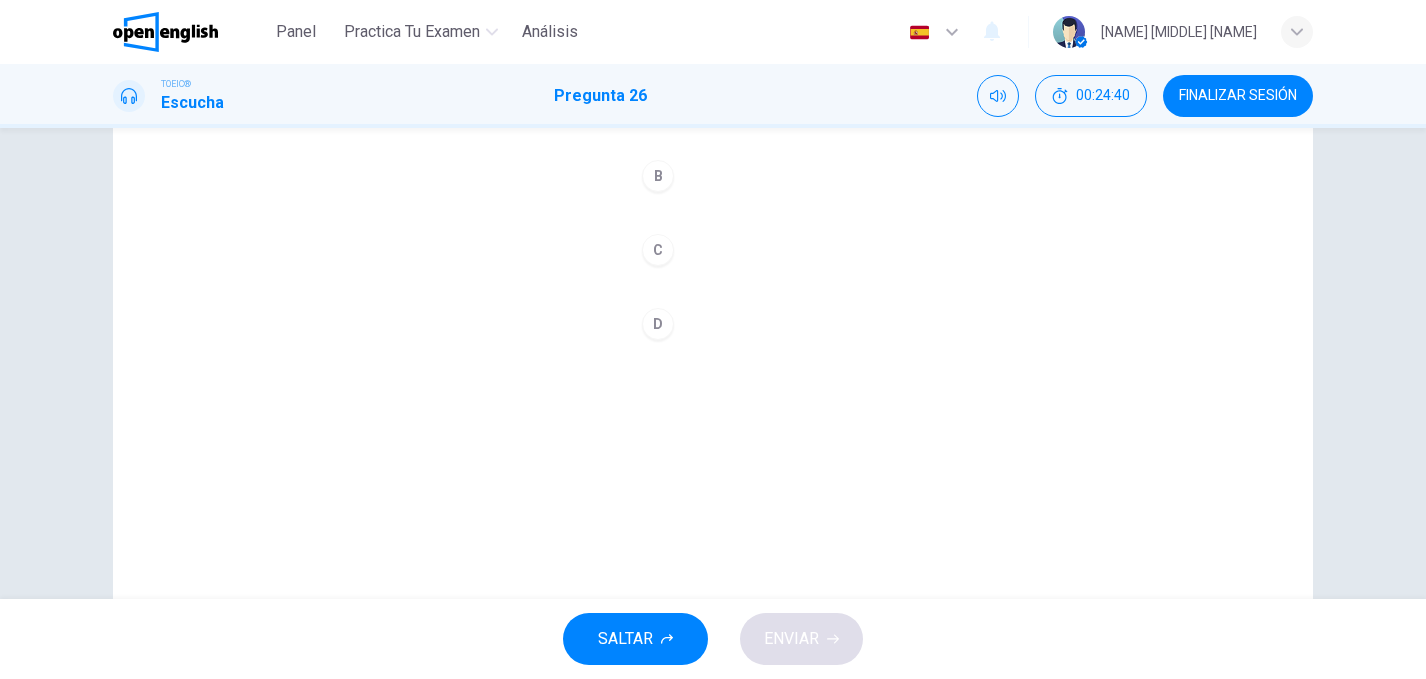 scroll, scrollTop: 217, scrollLeft: 0, axis: vertical 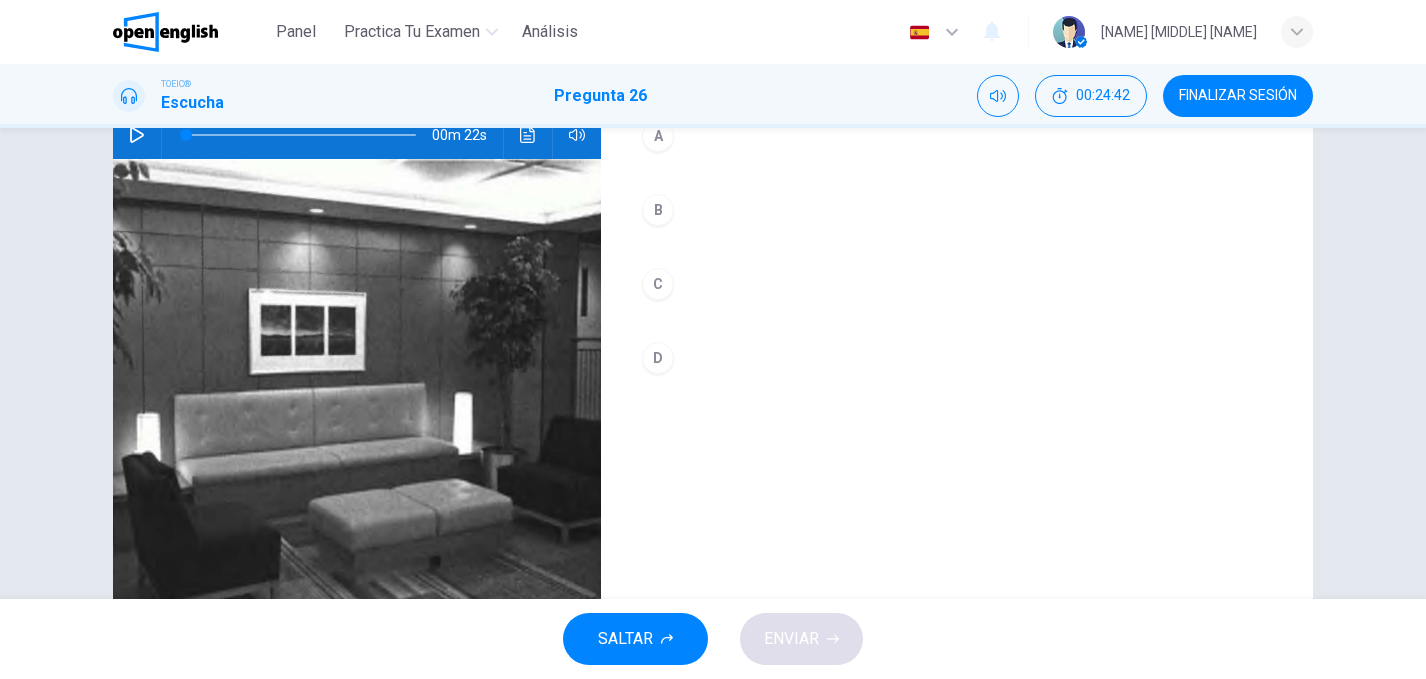click 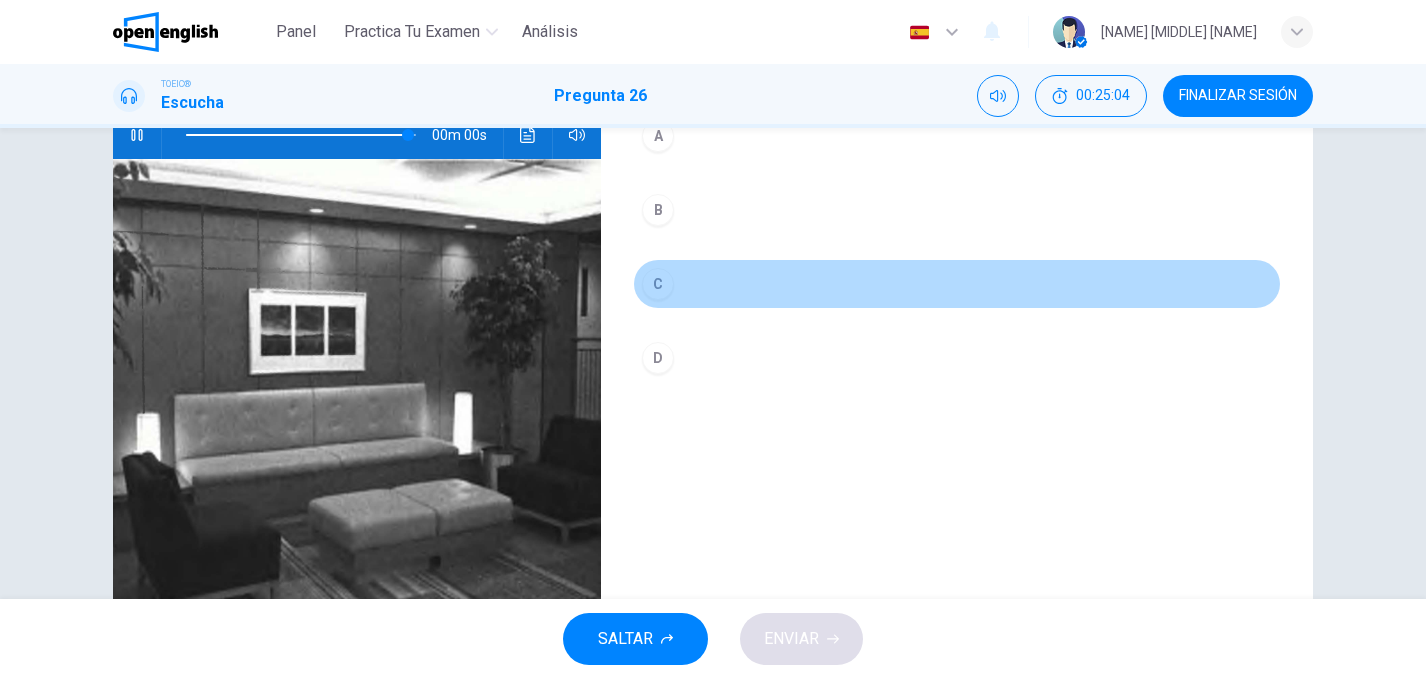 click on "C" at bounding box center [658, 284] 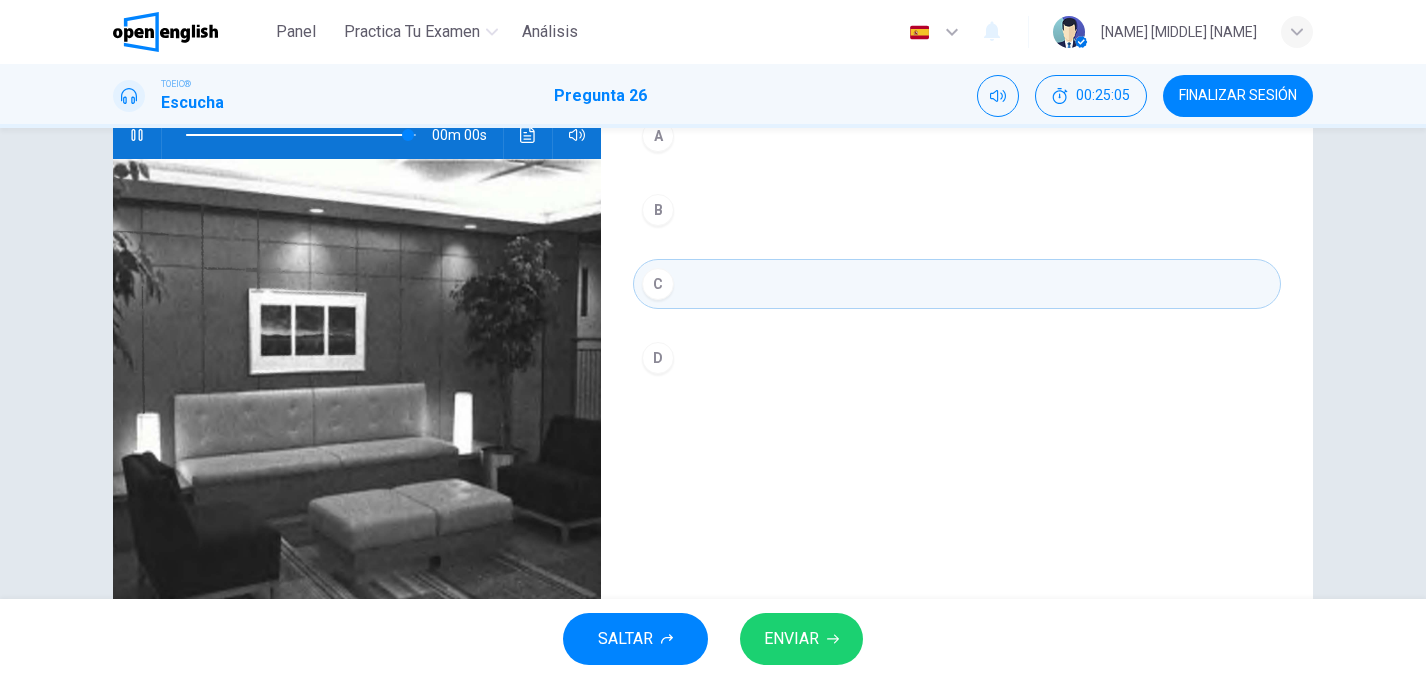 type on "*" 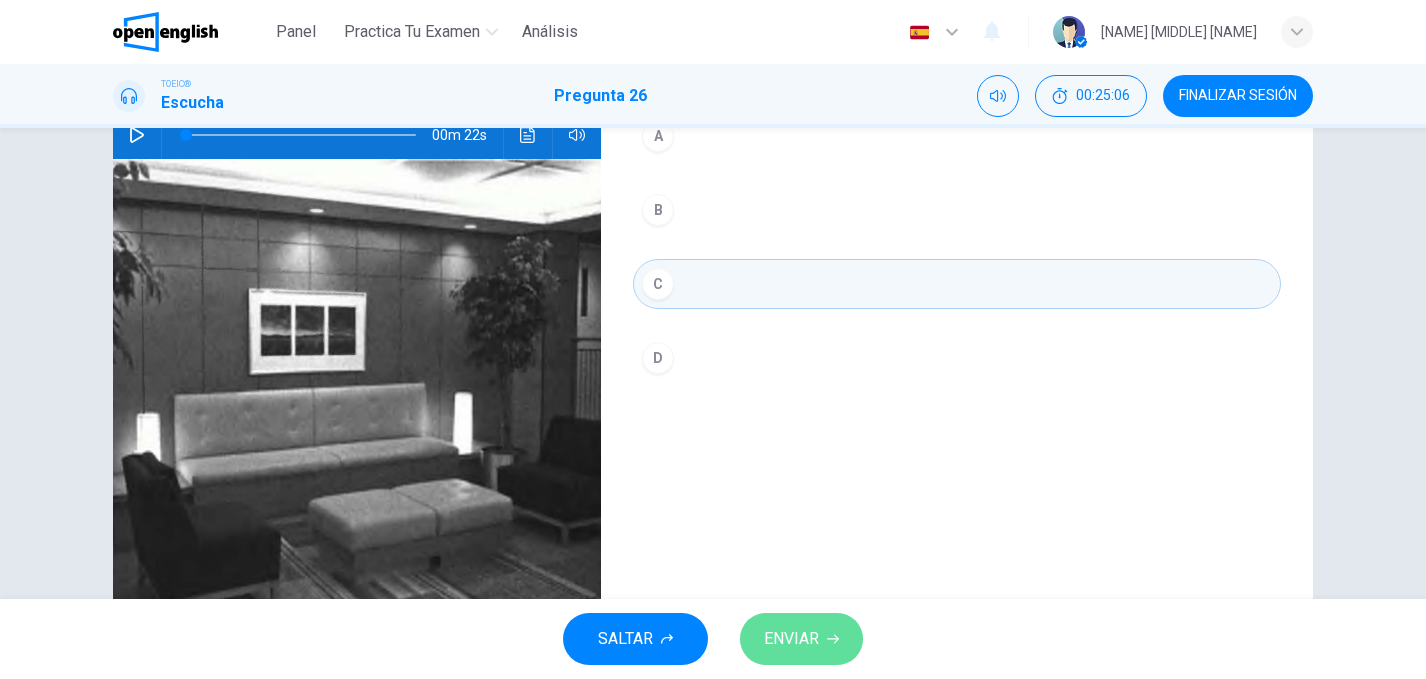 click on "ENVIAR" at bounding box center [791, 639] 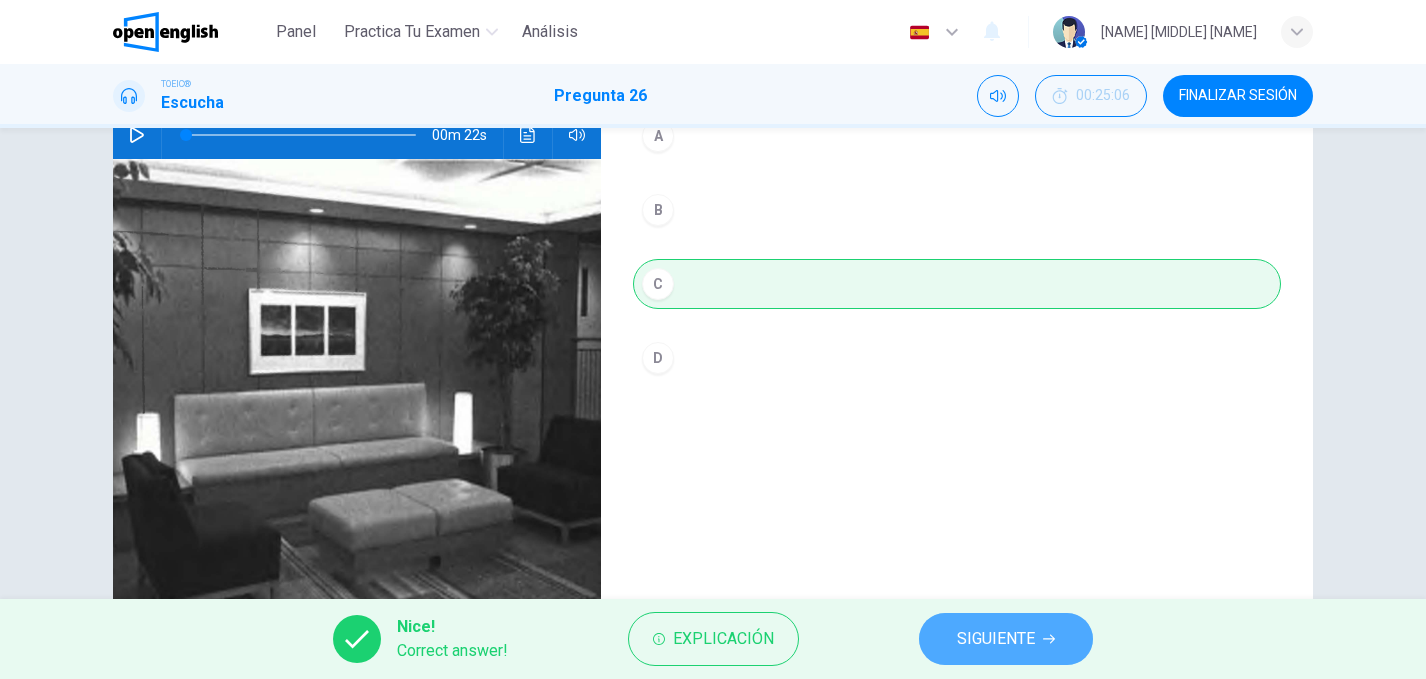 click on "SIGUIENTE" at bounding box center (1006, 639) 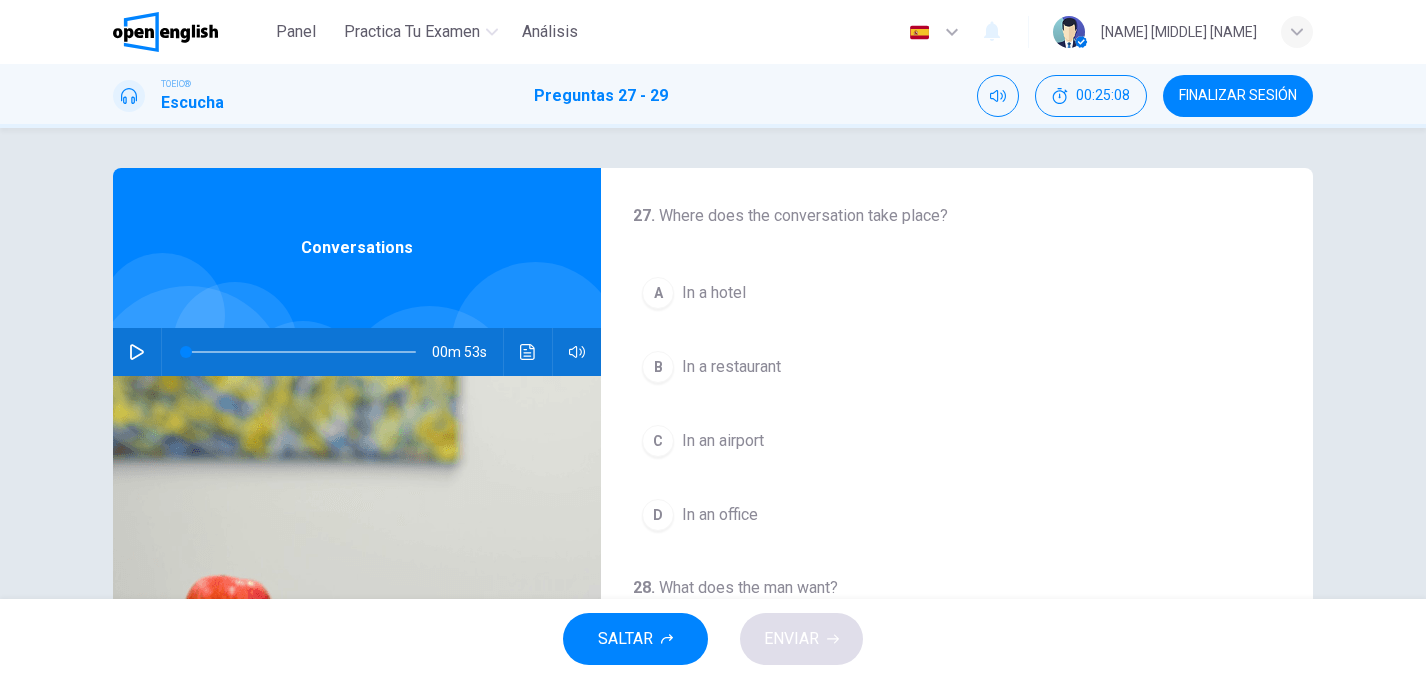 click 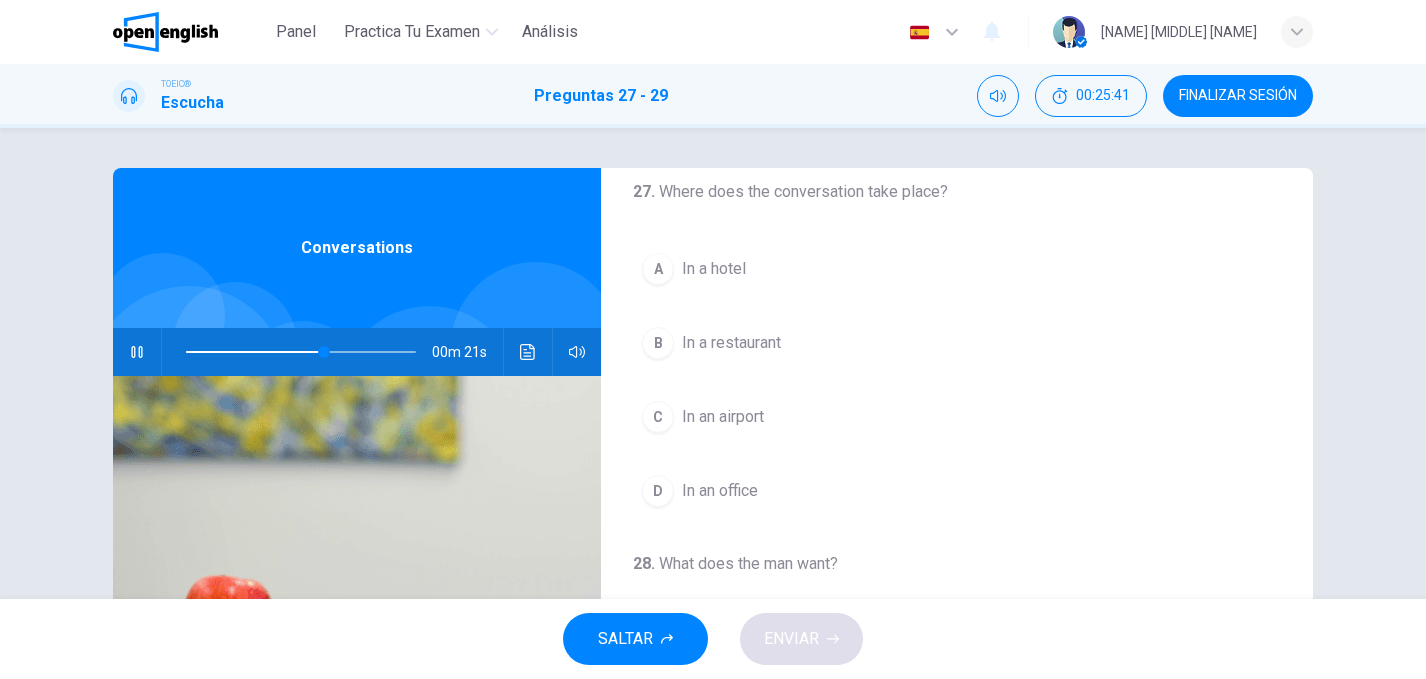 scroll, scrollTop: 23, scrollLeft: 0, axis: vertical 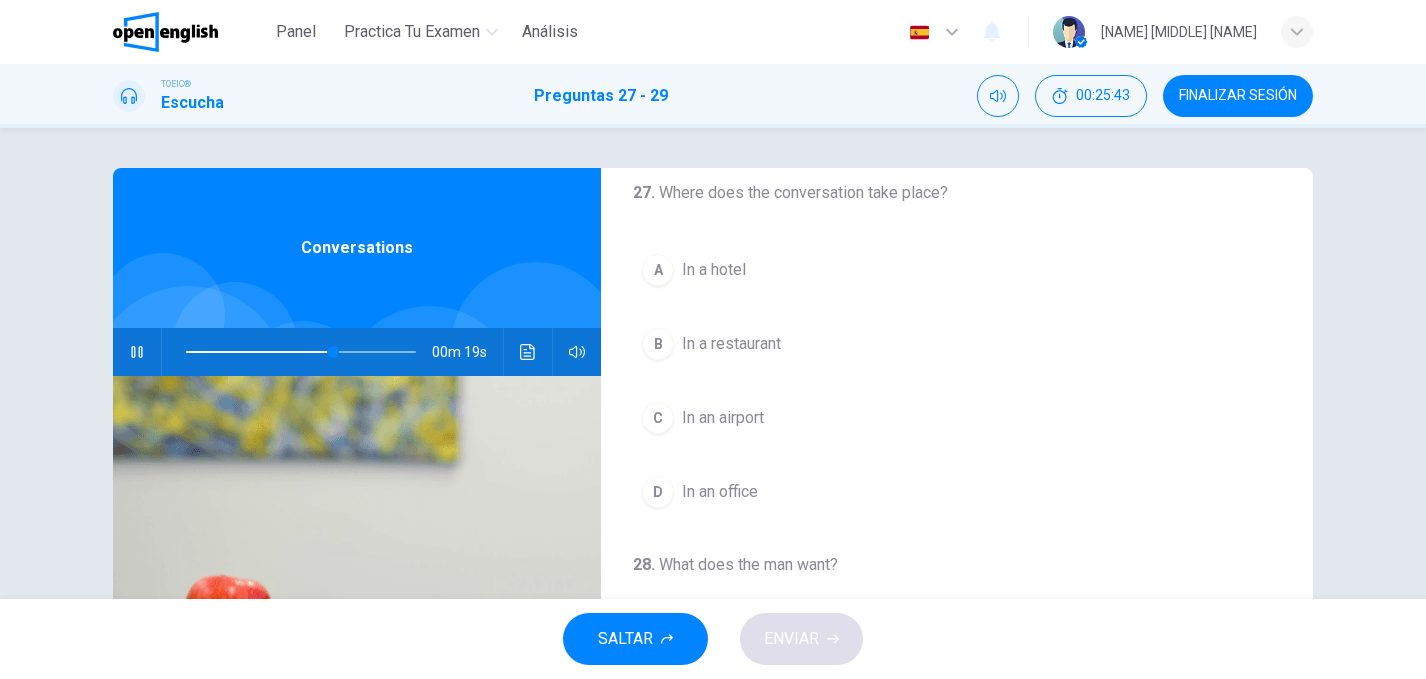 click on "C" at bounding box center (658, 418) 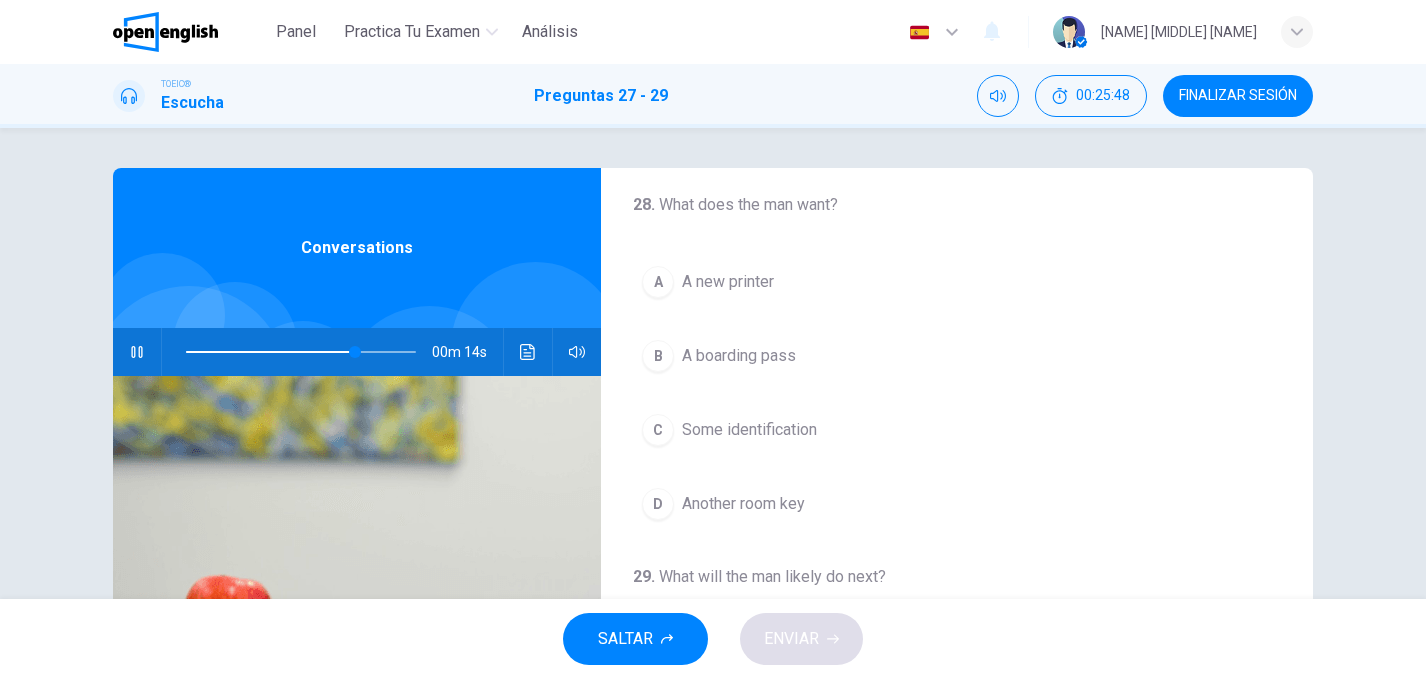 scroll, scrollTop: 384, scrollLeft: 0, axis: vertical 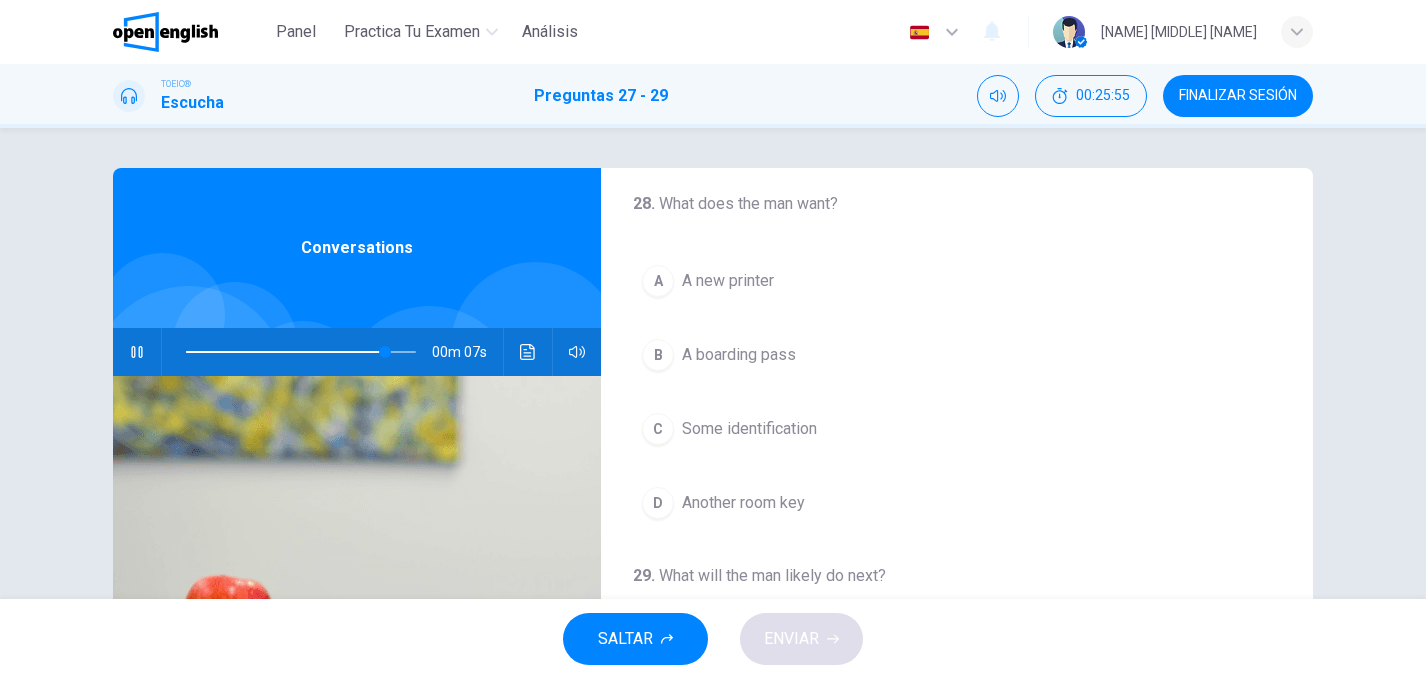 click on "B" at bounding box center [658, 355] 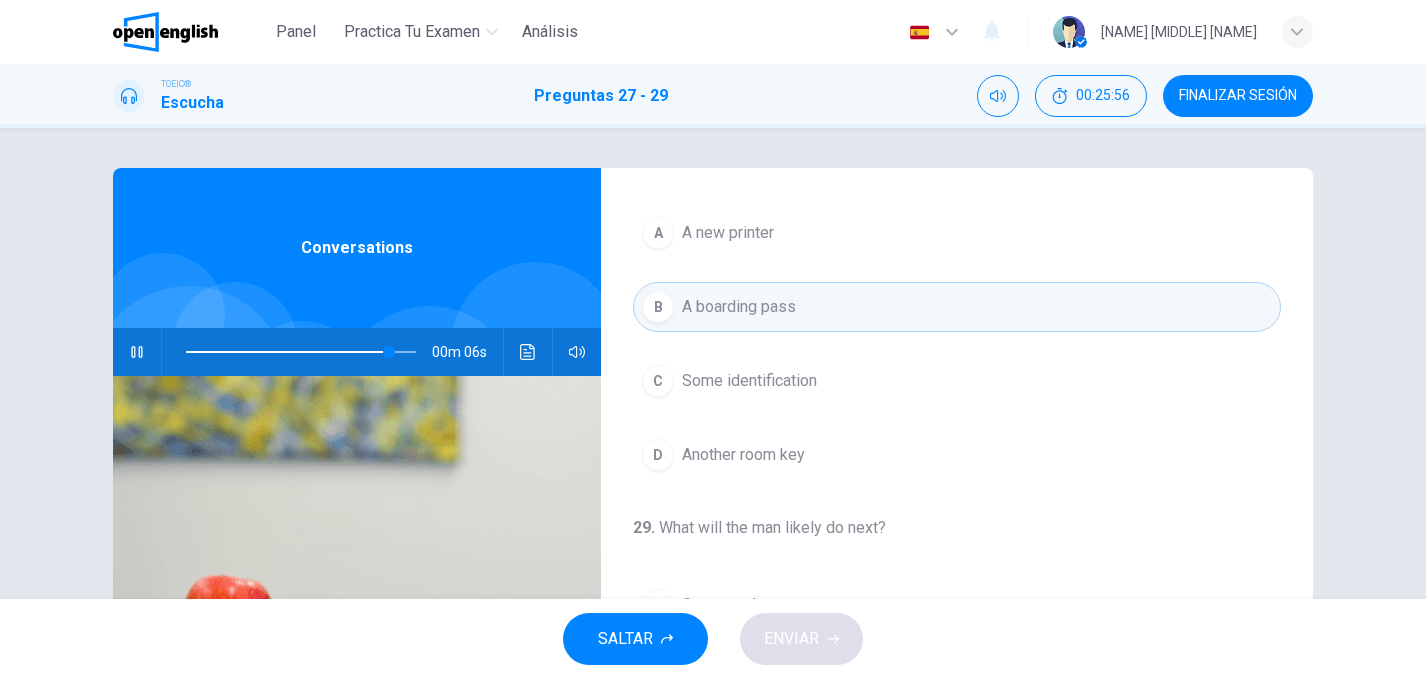 scroll, scrollTop: 457, scrollLeft: 0, axis: vertical 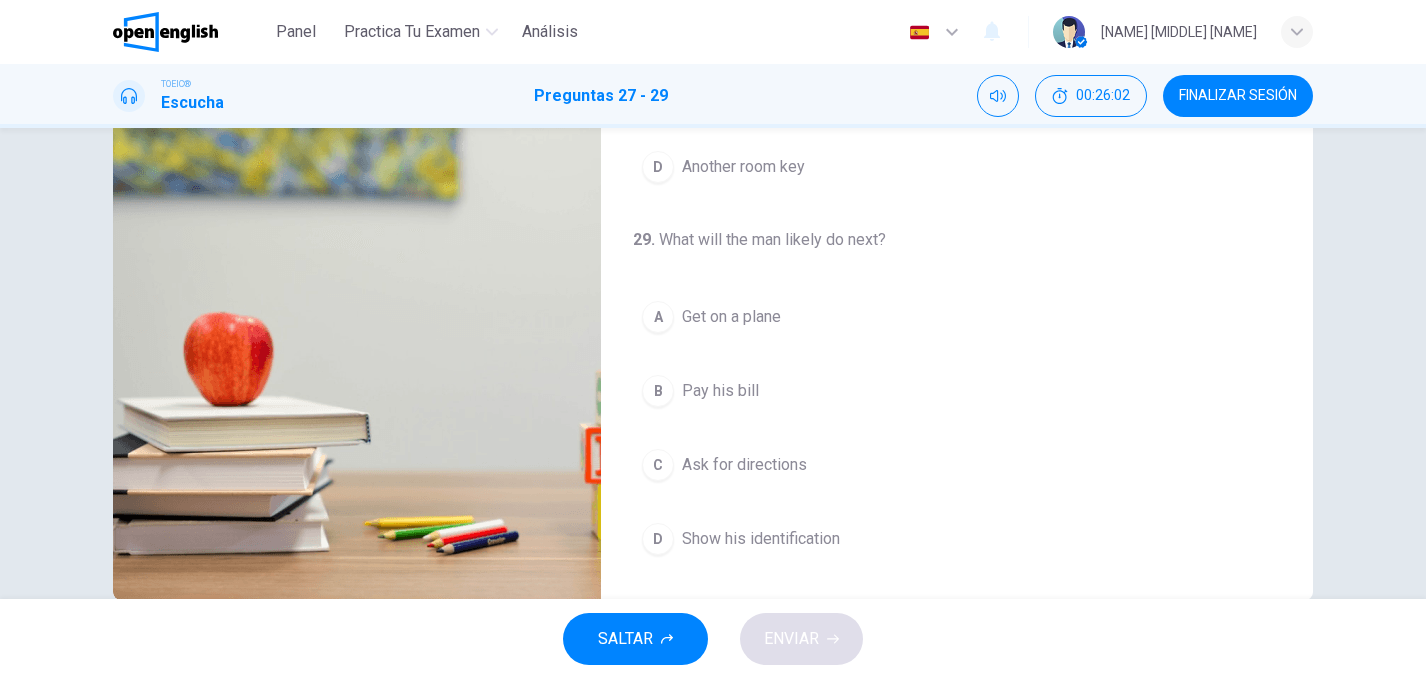 type on "*" 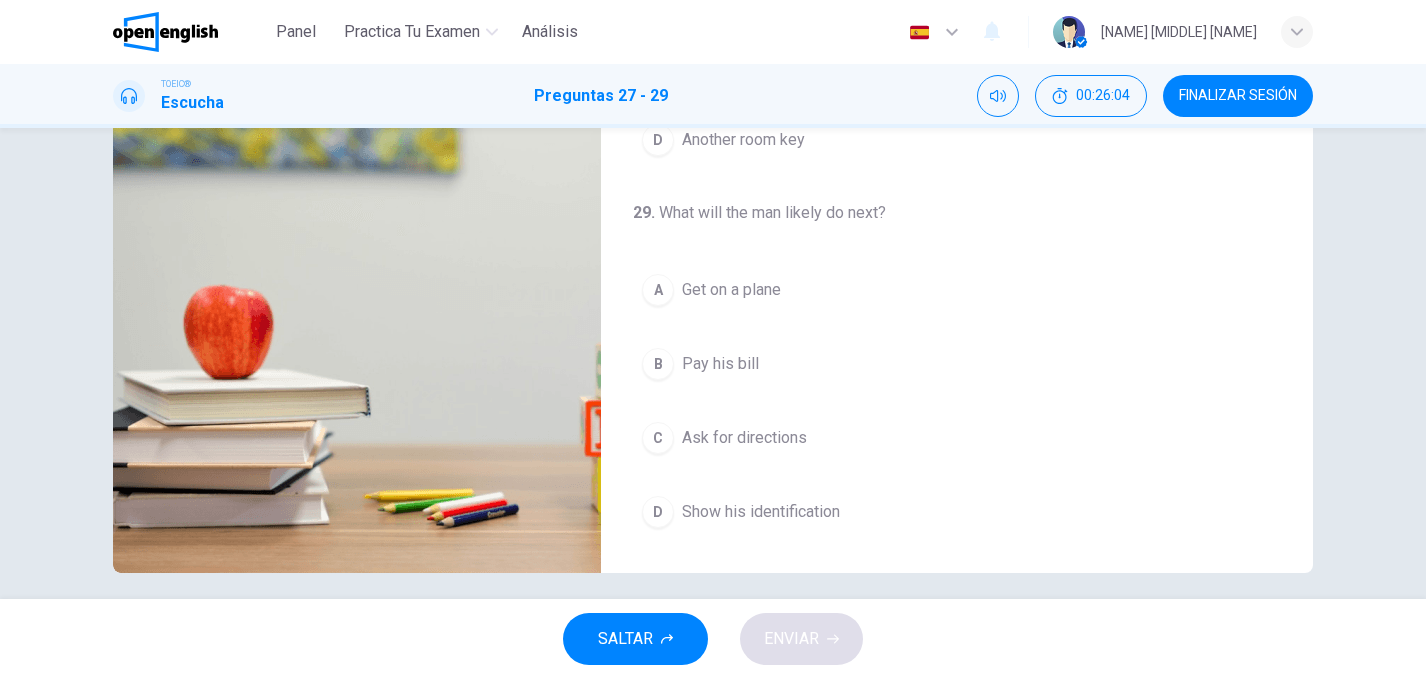 scroll, scrollTop: 304, scrollLeft: 0, axis: vertical 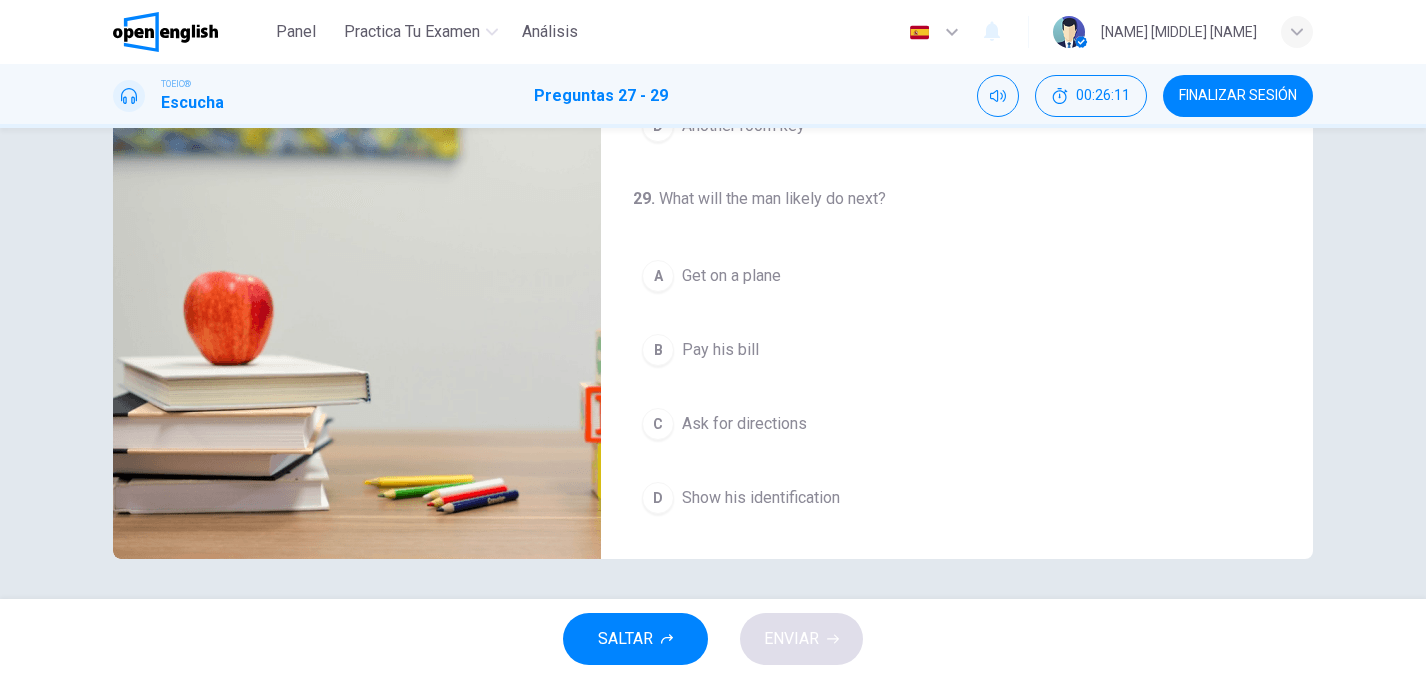 click on "B" at bounding box center [658, 350] 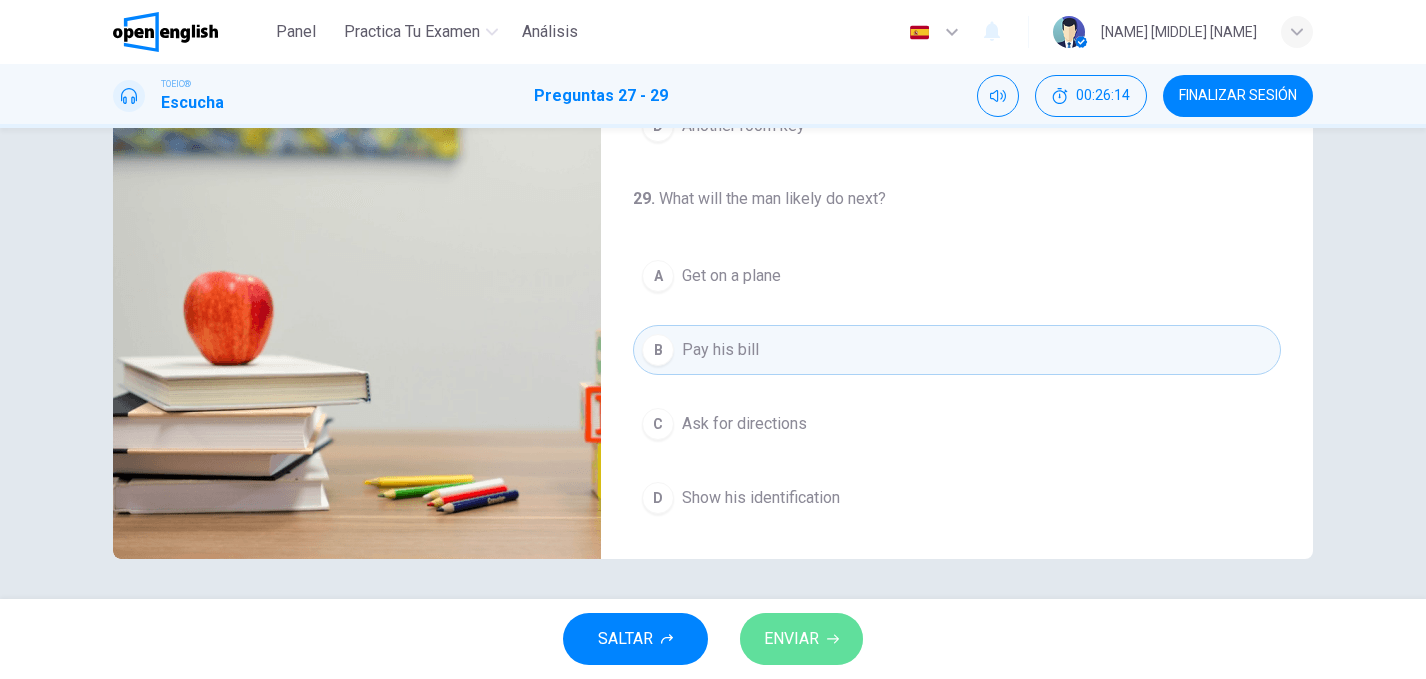 click on "ENVIAR" at bounding box center (791, 639) 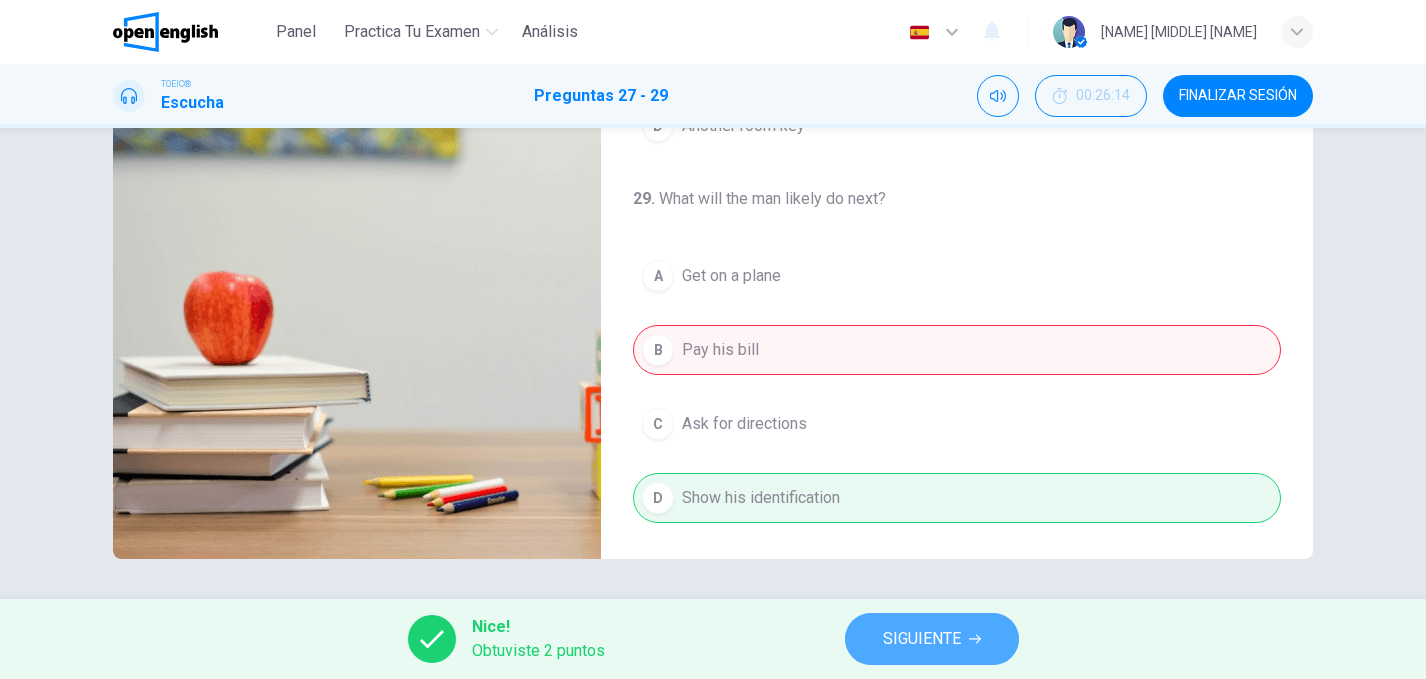 click on "SIGUIENTE" at bounding box center [922, 639] 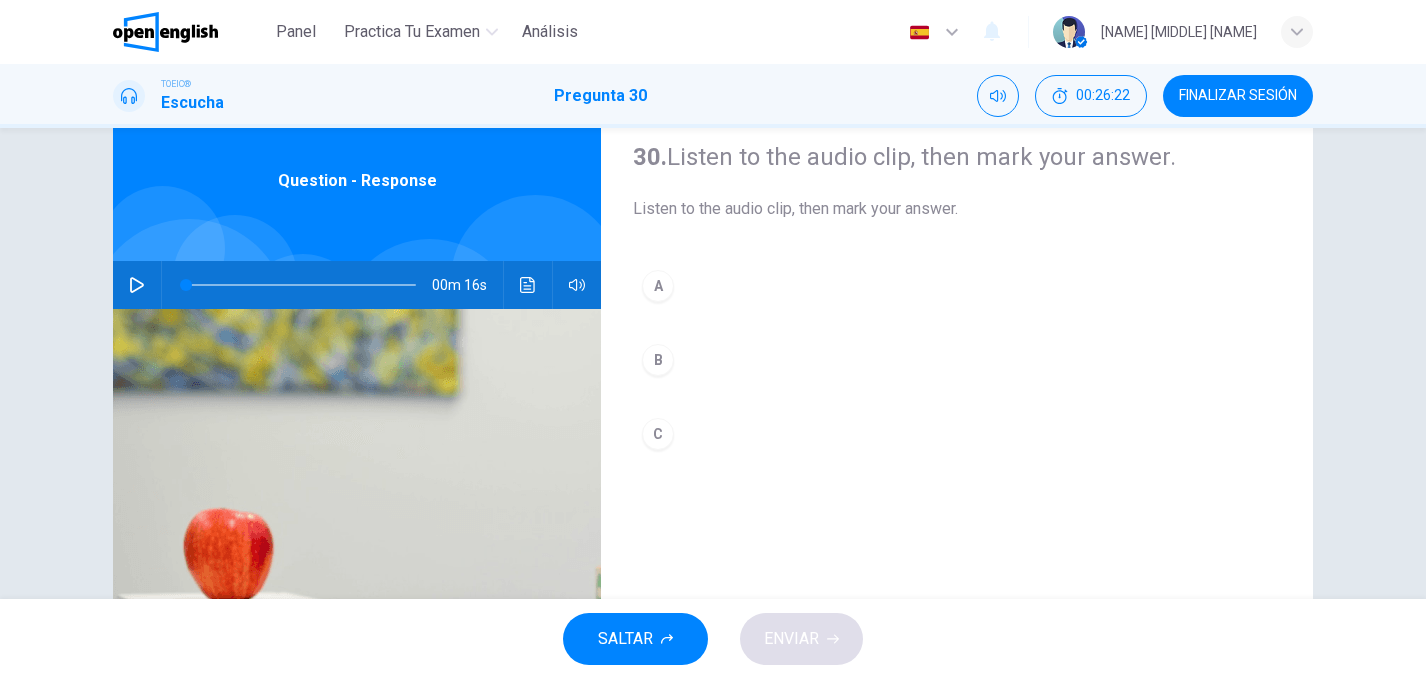 scroll, scrollTop: 89, scrollLeft: 0, axis: vertical 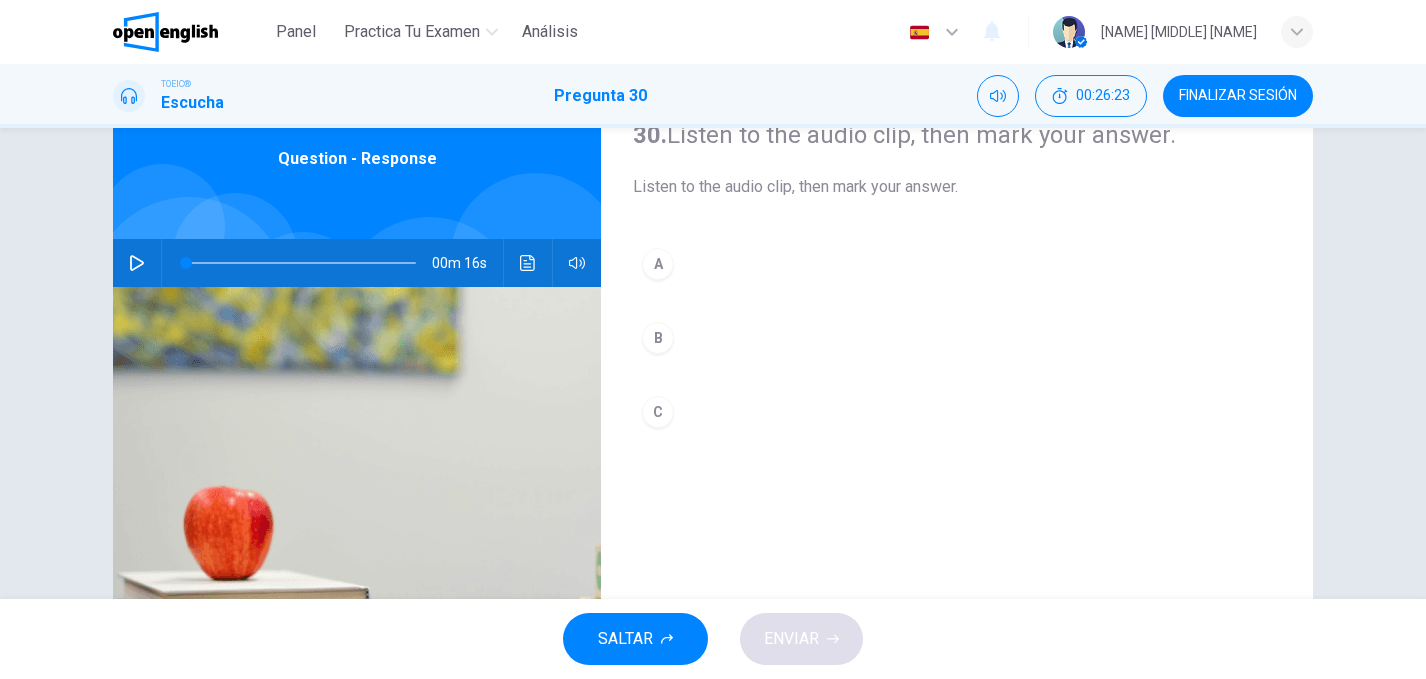 click 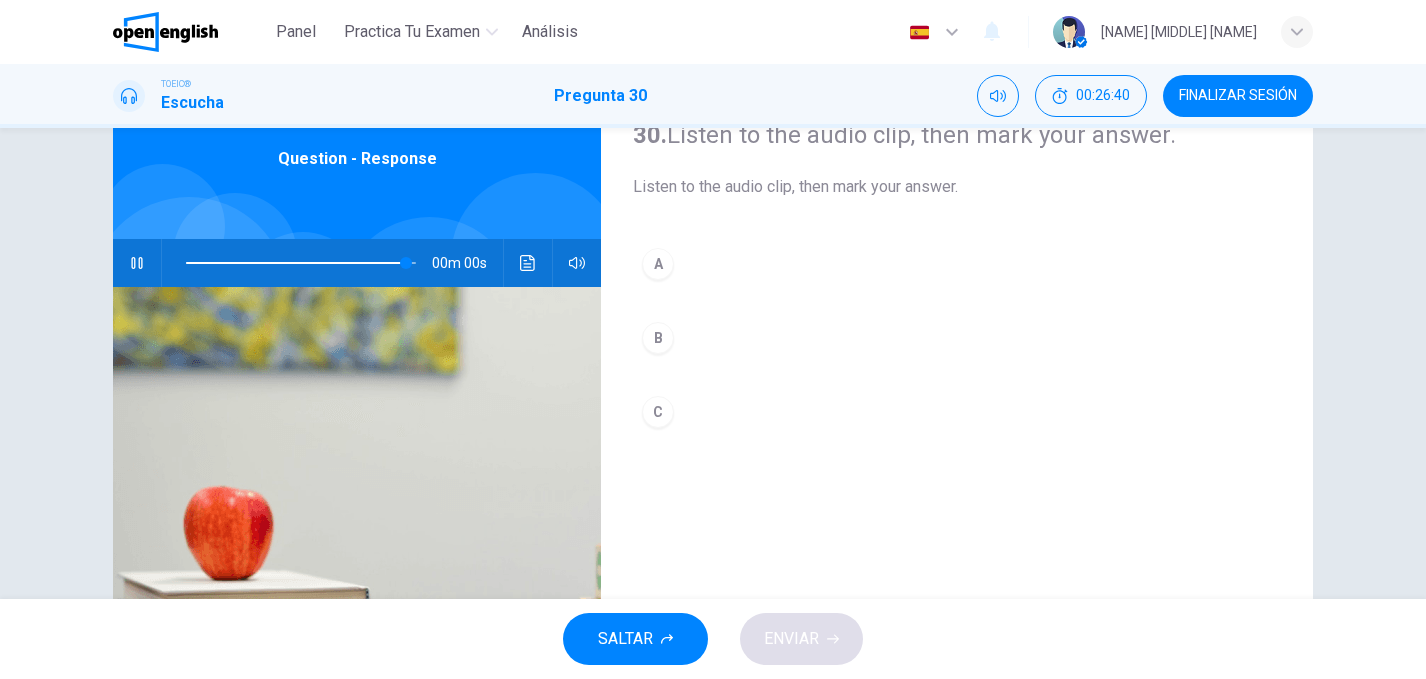 type on "*" 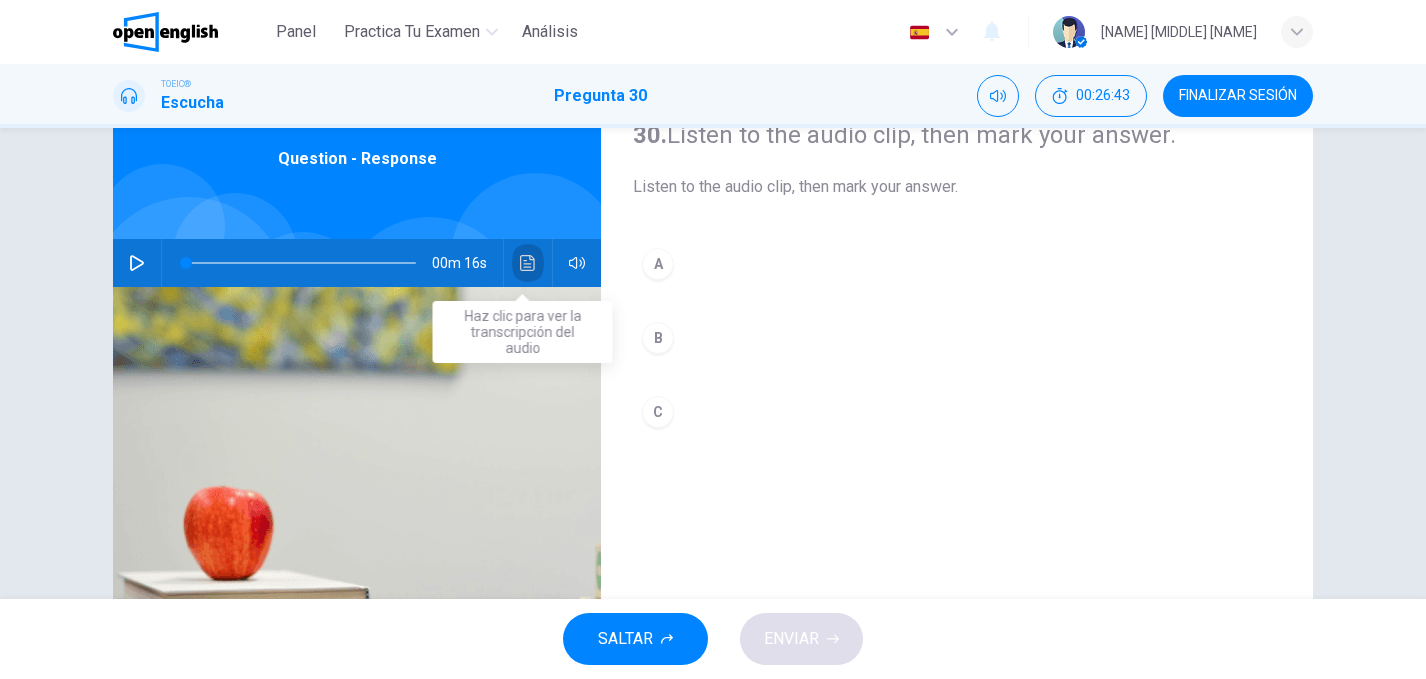click at bounding box center (528, 263) 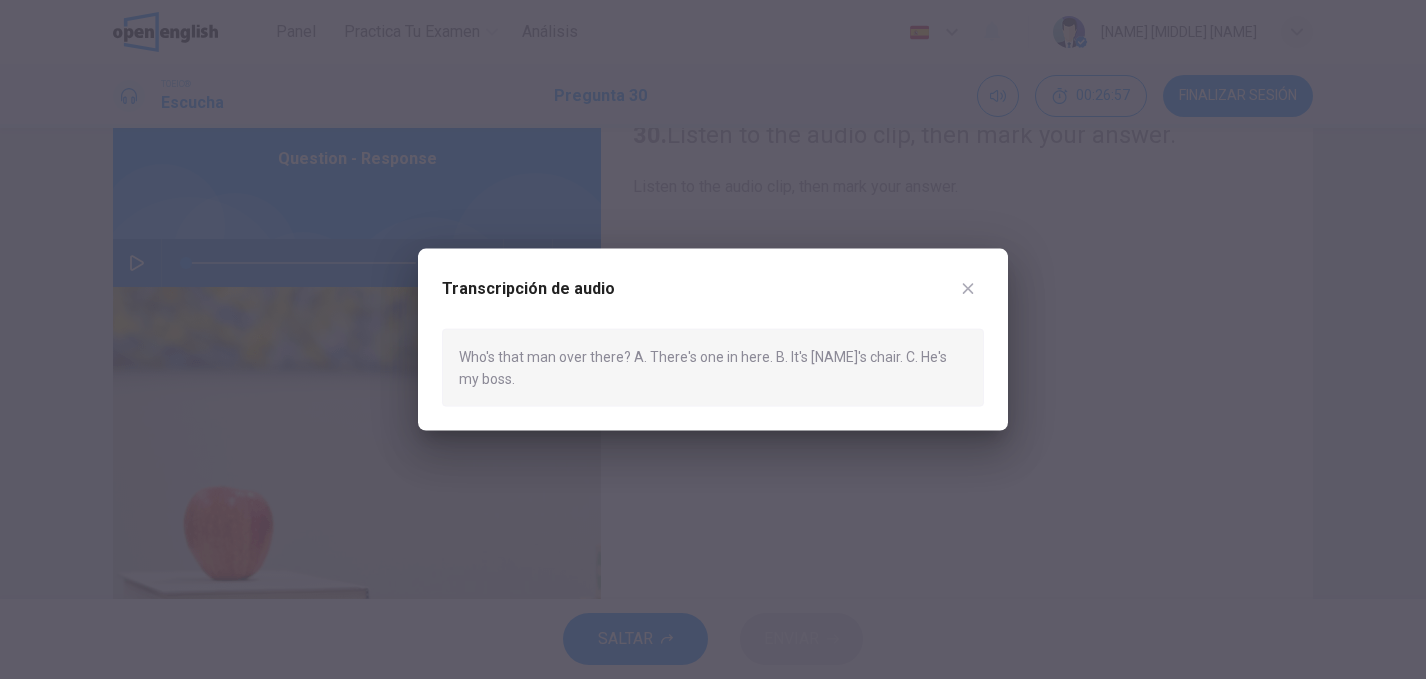 click 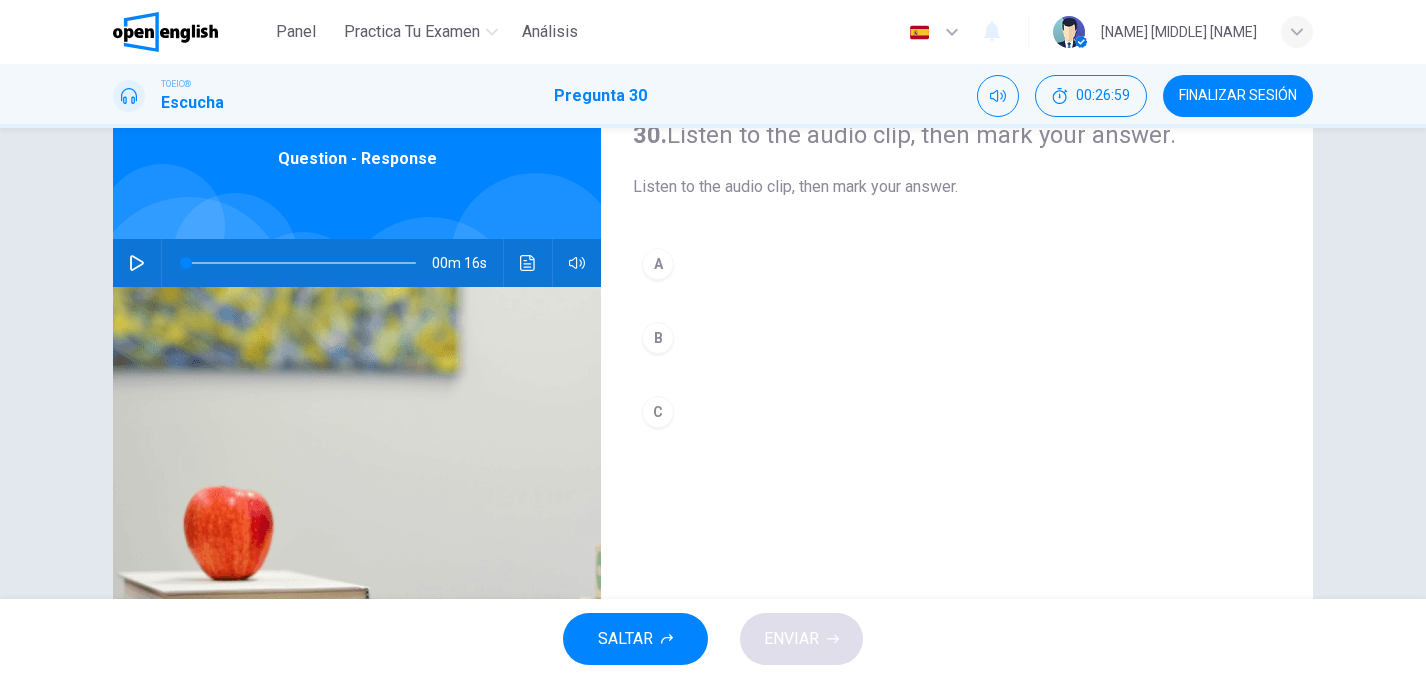 click on "C" at bounding box center (957, 412) 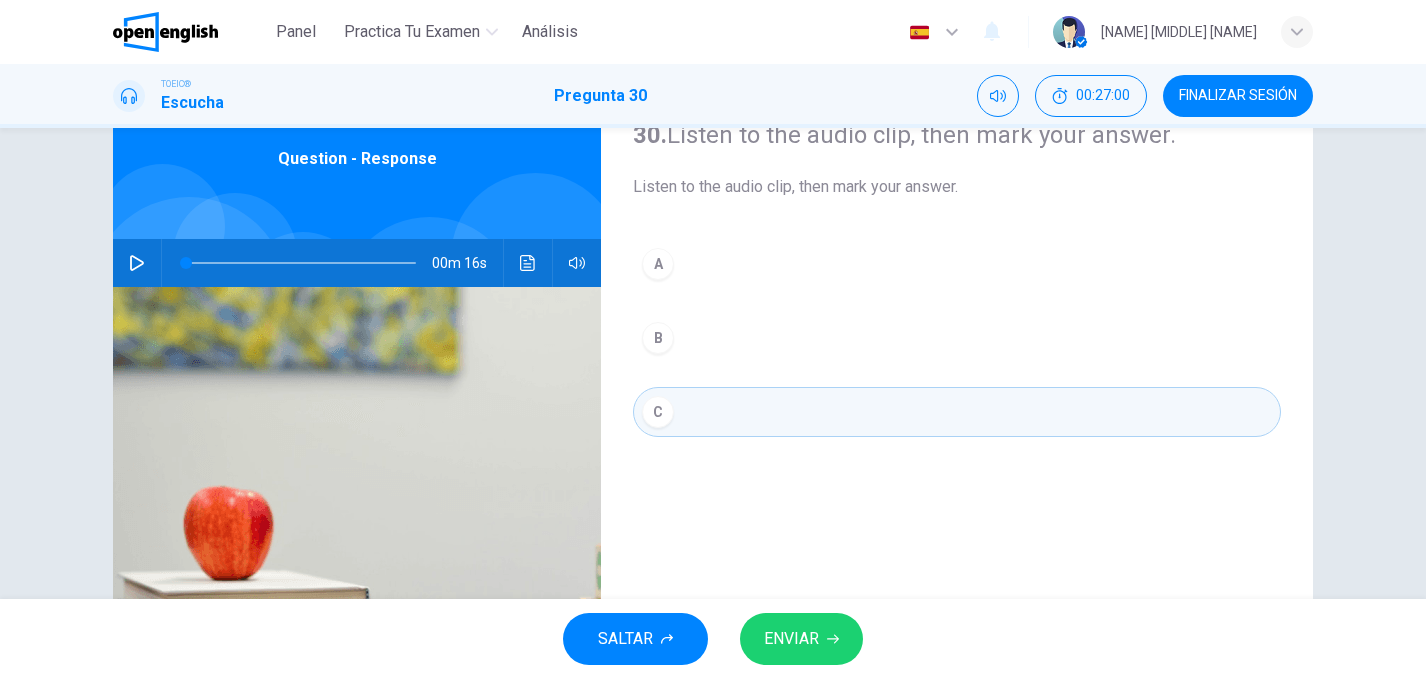 click on "ENVIAR" at bounding box center [791, 639] 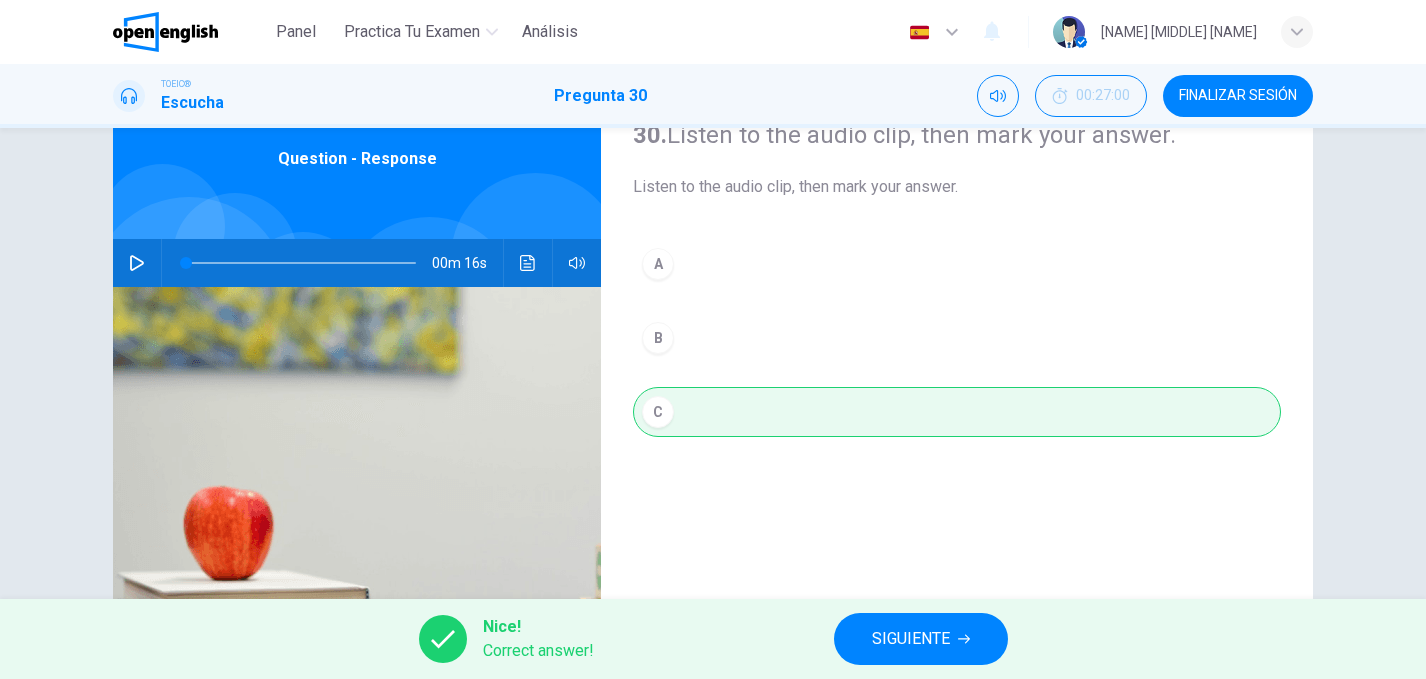 click on "SIGUIENTE" at bounding box center (911, 639) 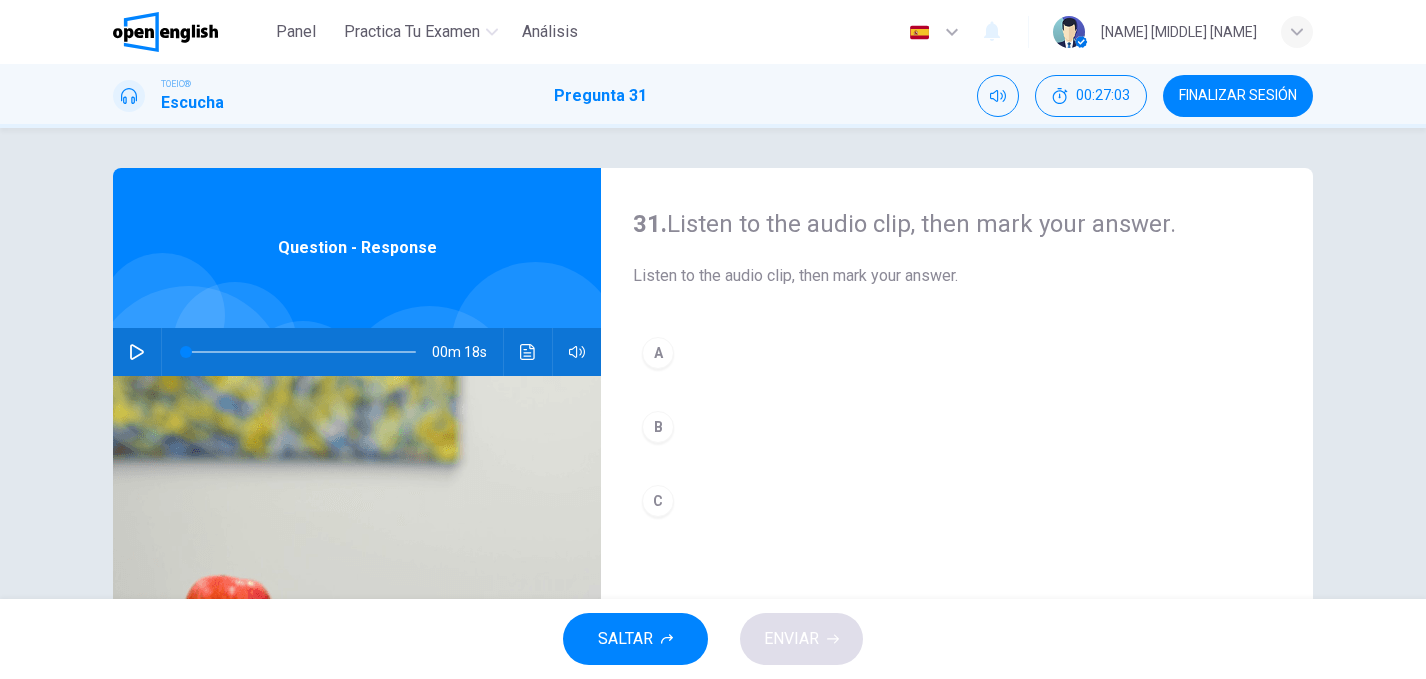 click 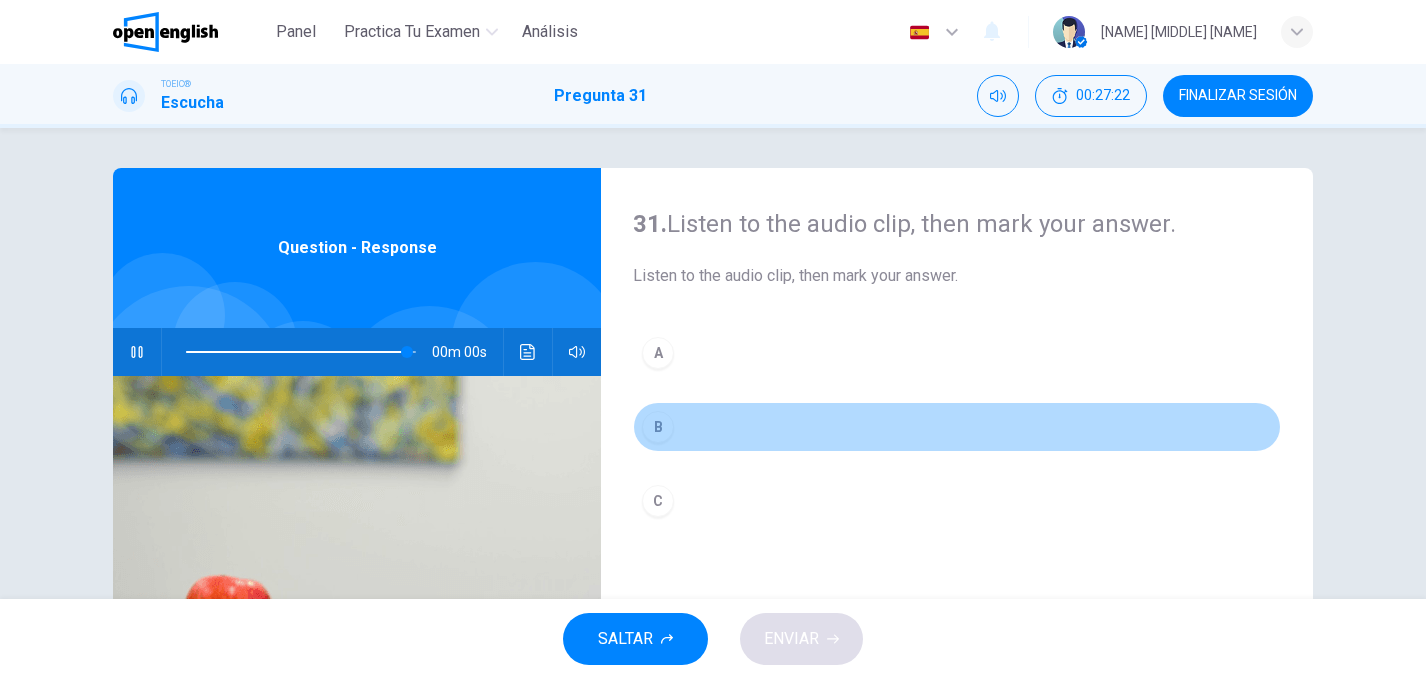 type on "*" 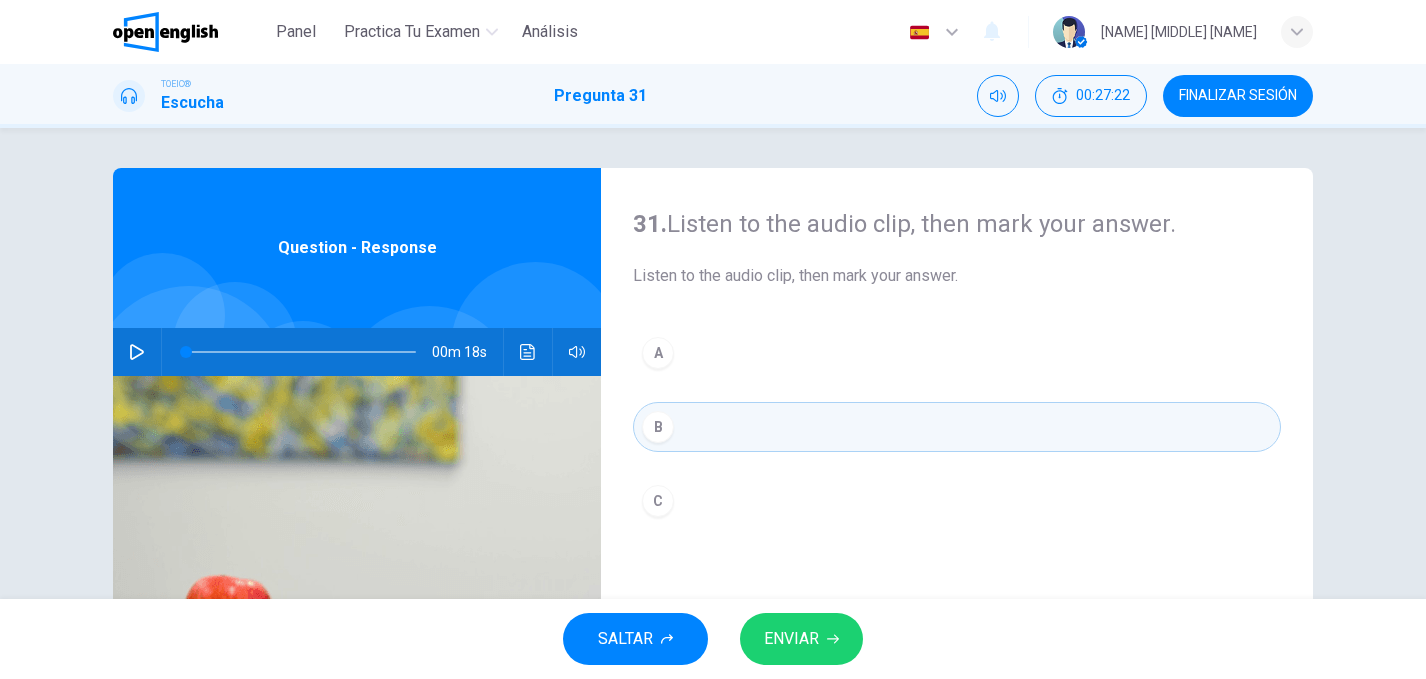 click on "ENVIAR" at bounding box center (791, 639) 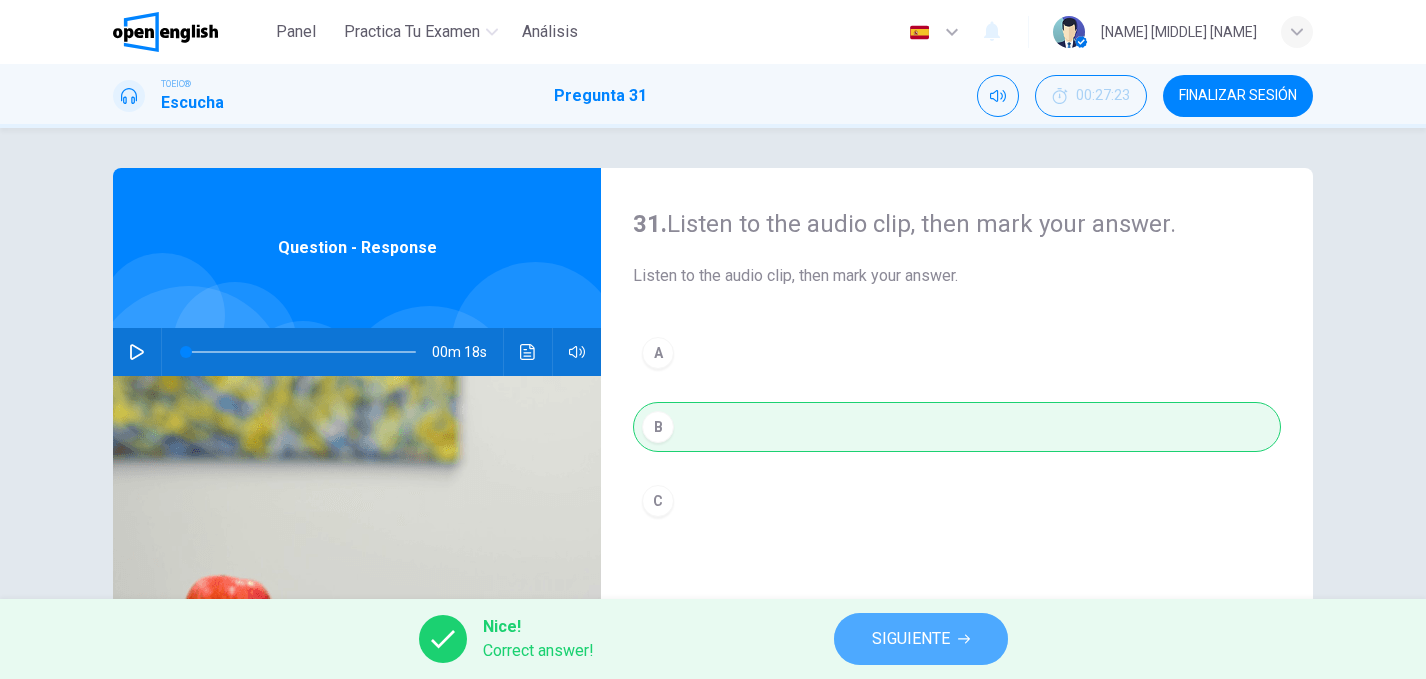 click on "SIGUIENTE" at bounding box center (921, 639) 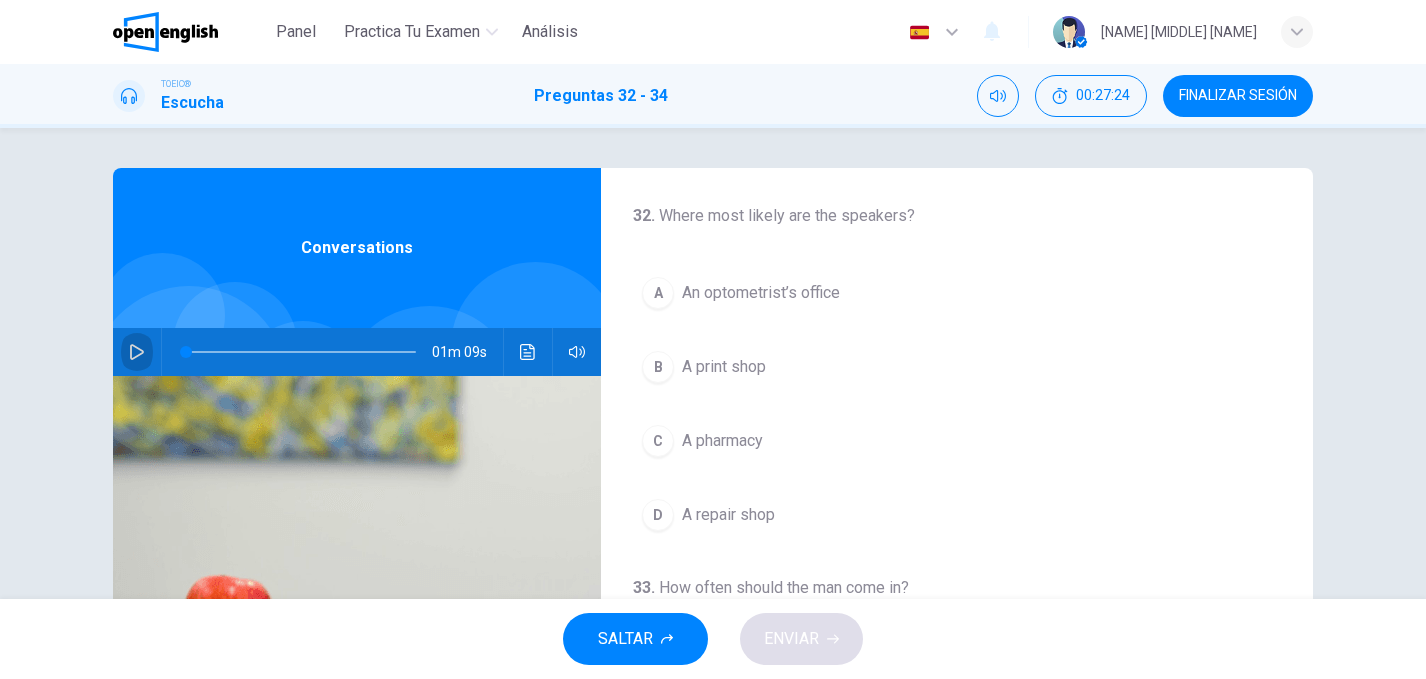 click 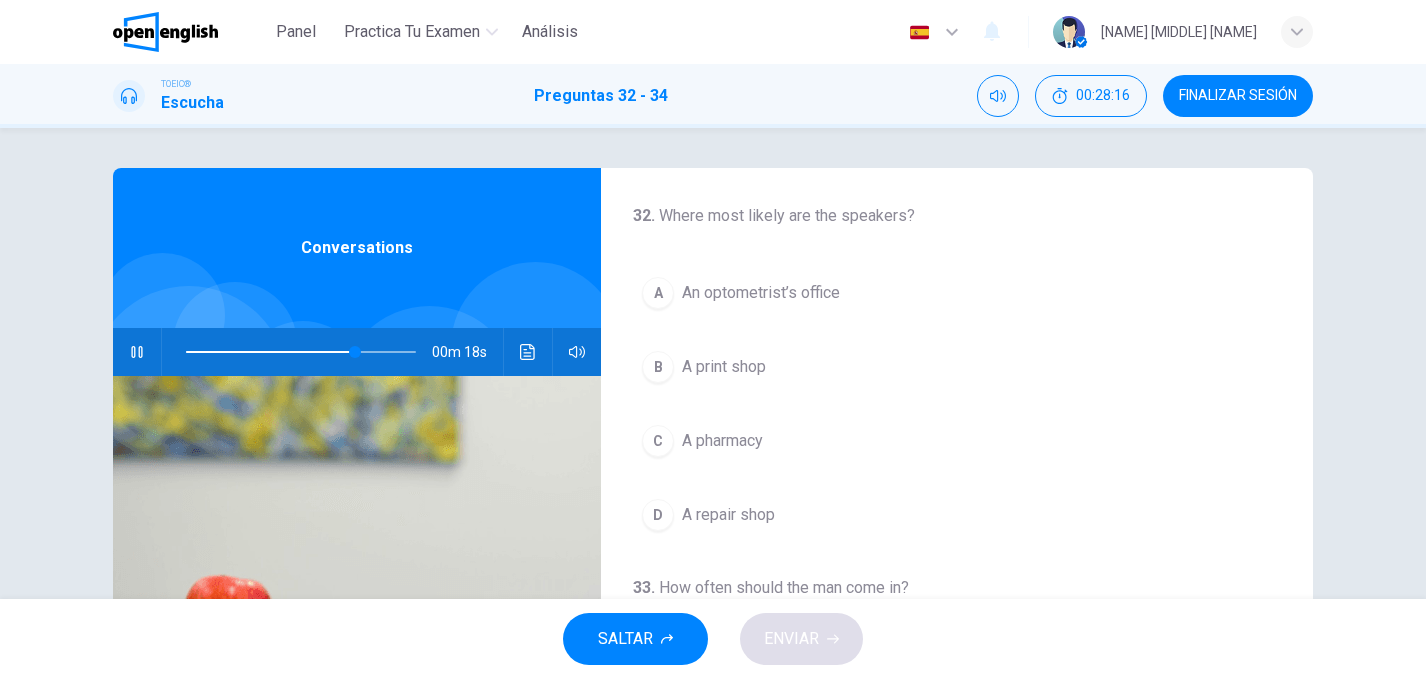 click at bounding box center (301, 352) 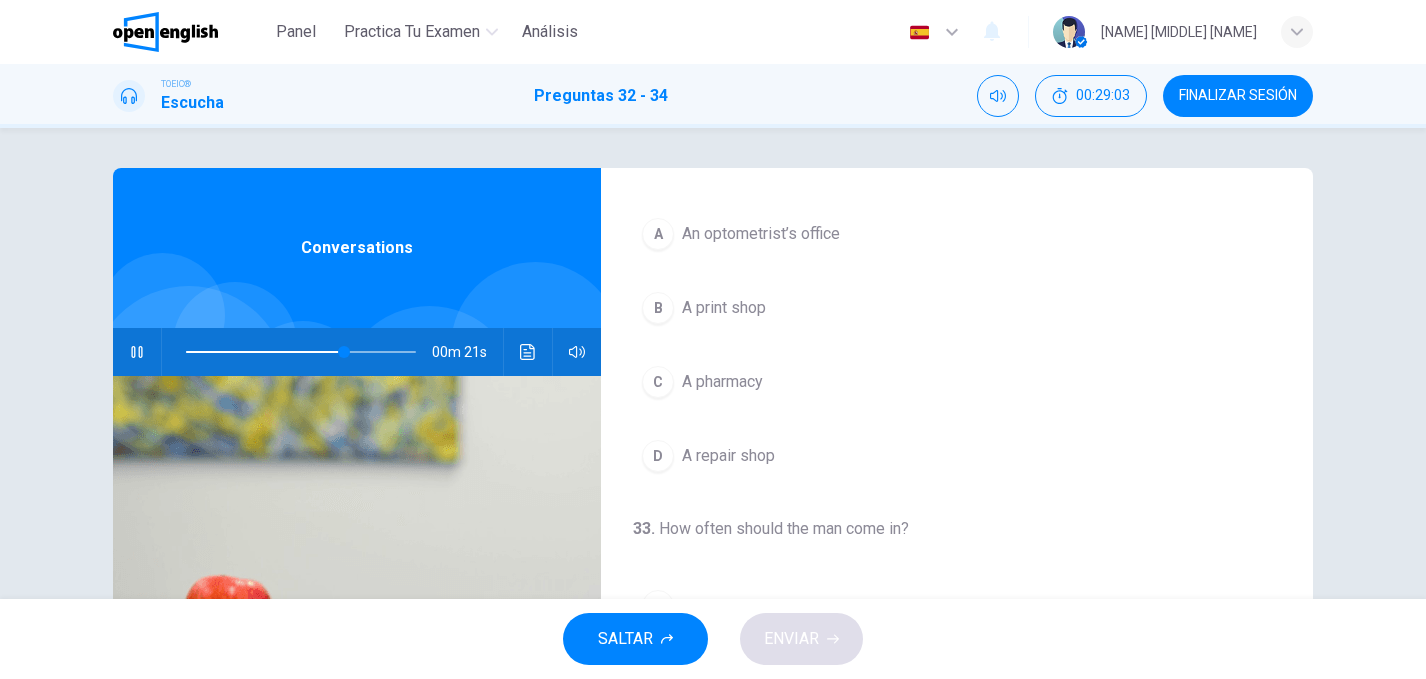 scroll, scrollTop: 65, scrollLeft: 0, axis: vertical 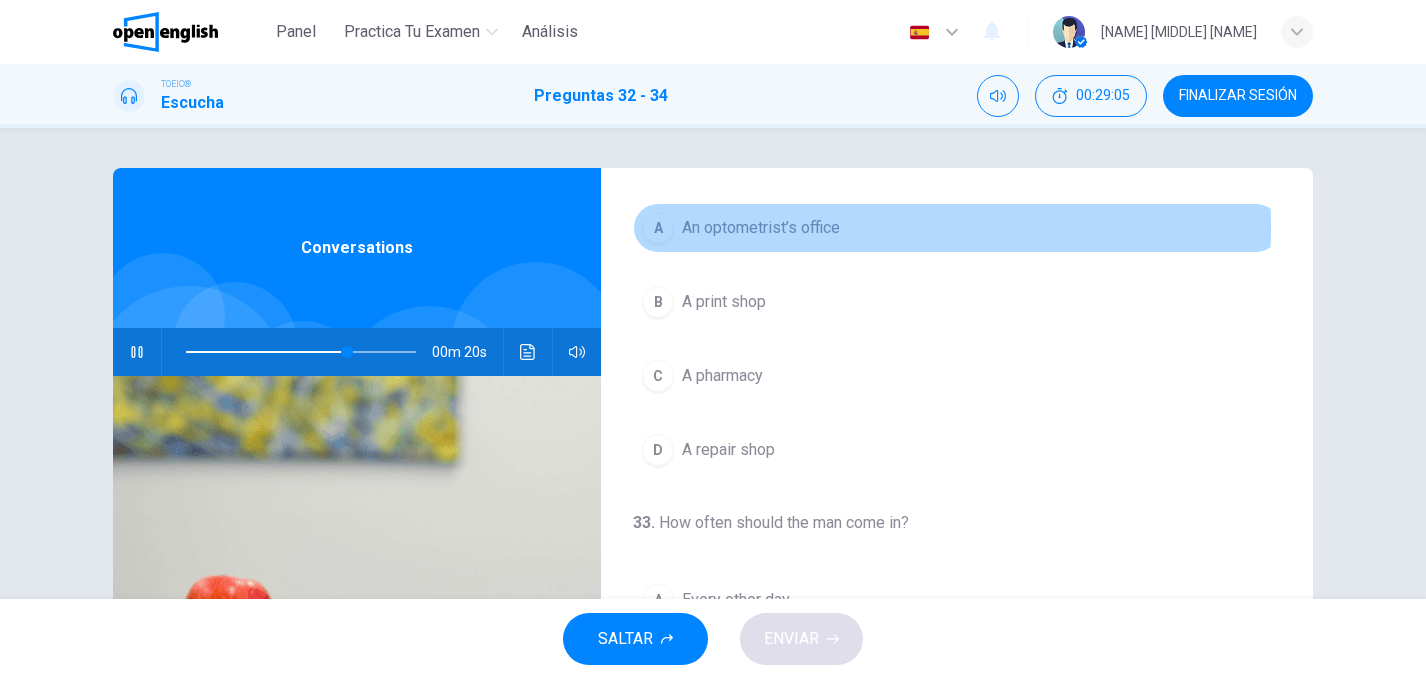 click on "A" at bounding box center (658, 228) 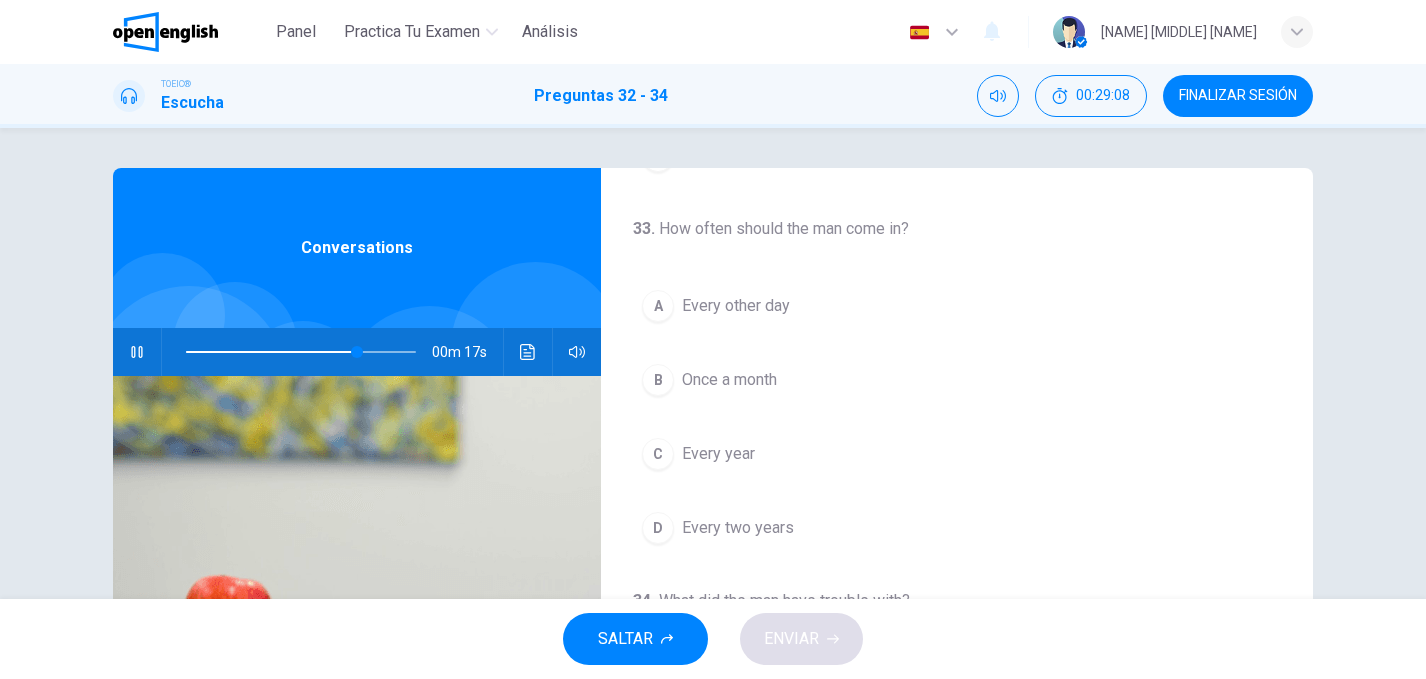 scroll, scrollTop: 371, scrollLeft: 0, axis: vertical 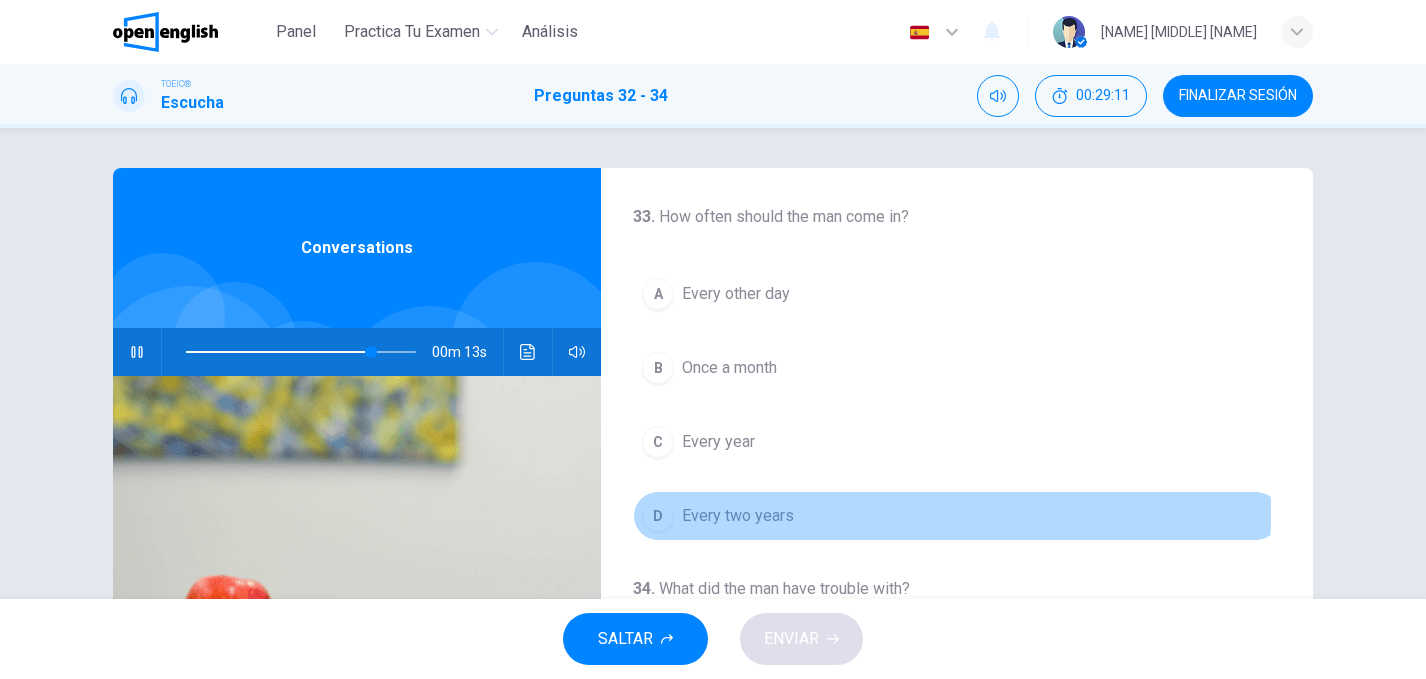 click on "D" at bounding box center [658, 516] 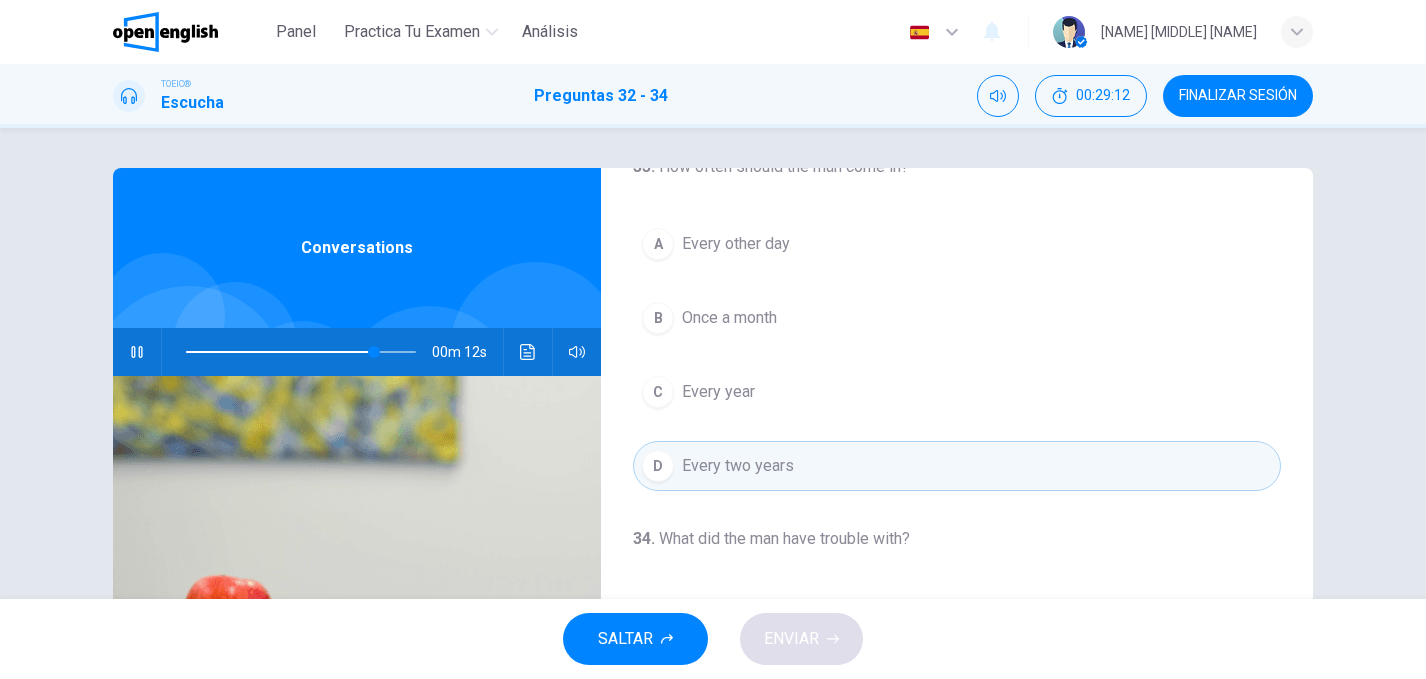 scroll, scrollTop: 457, scrollLeft: 0, axis: vertical 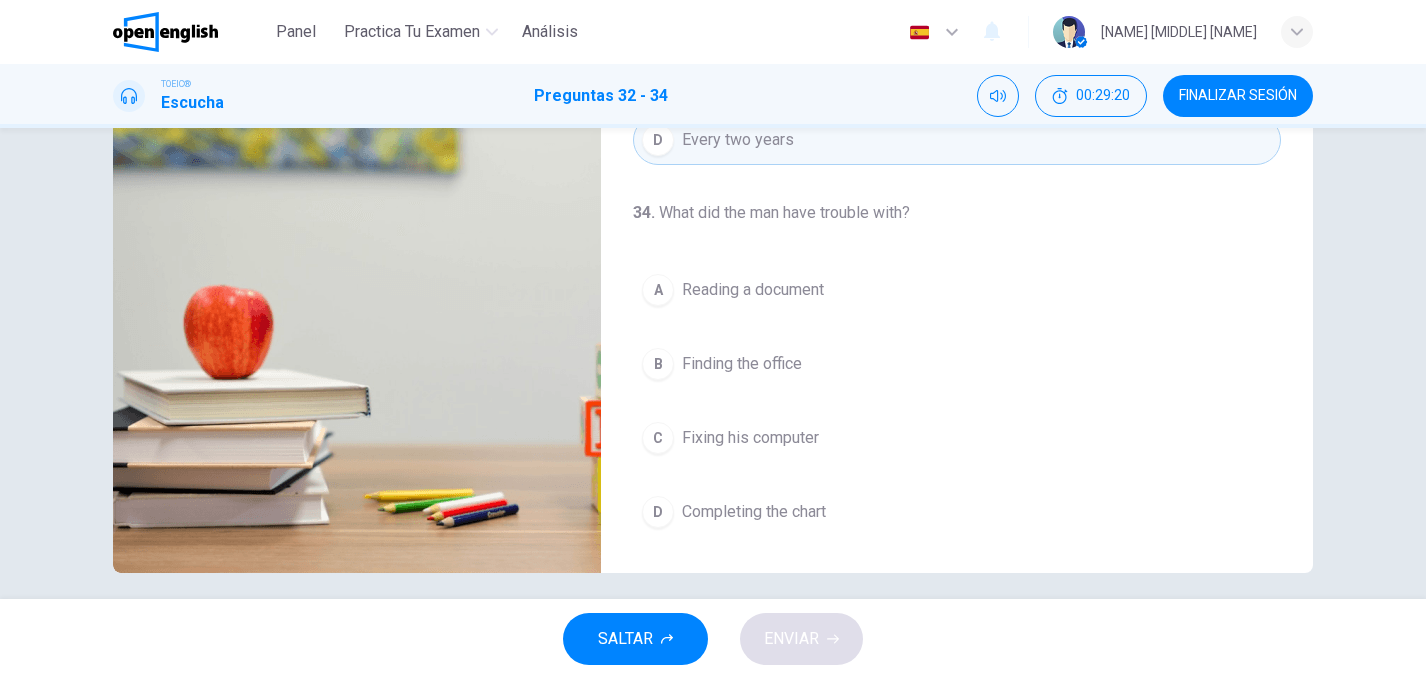 click on "A" at bounding box center [658, 290] 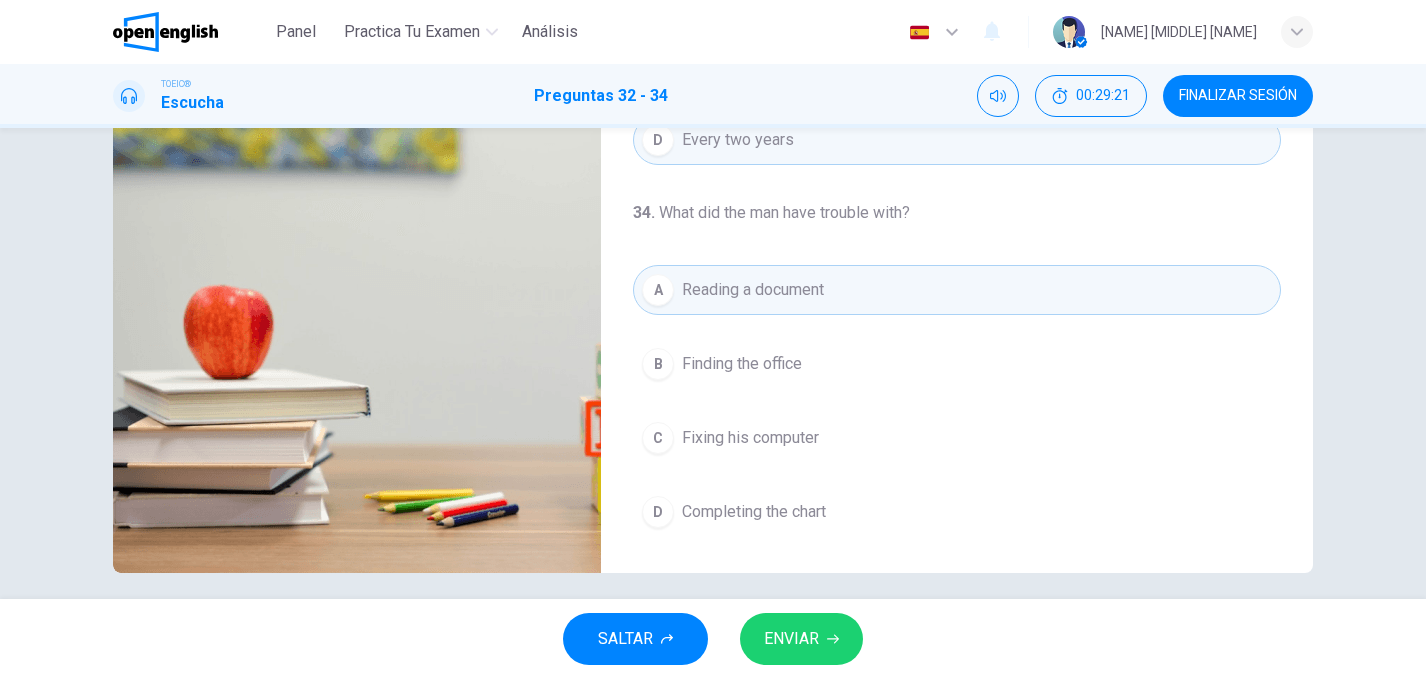 click on "ENVIAR" at bounding box center [791, 639] 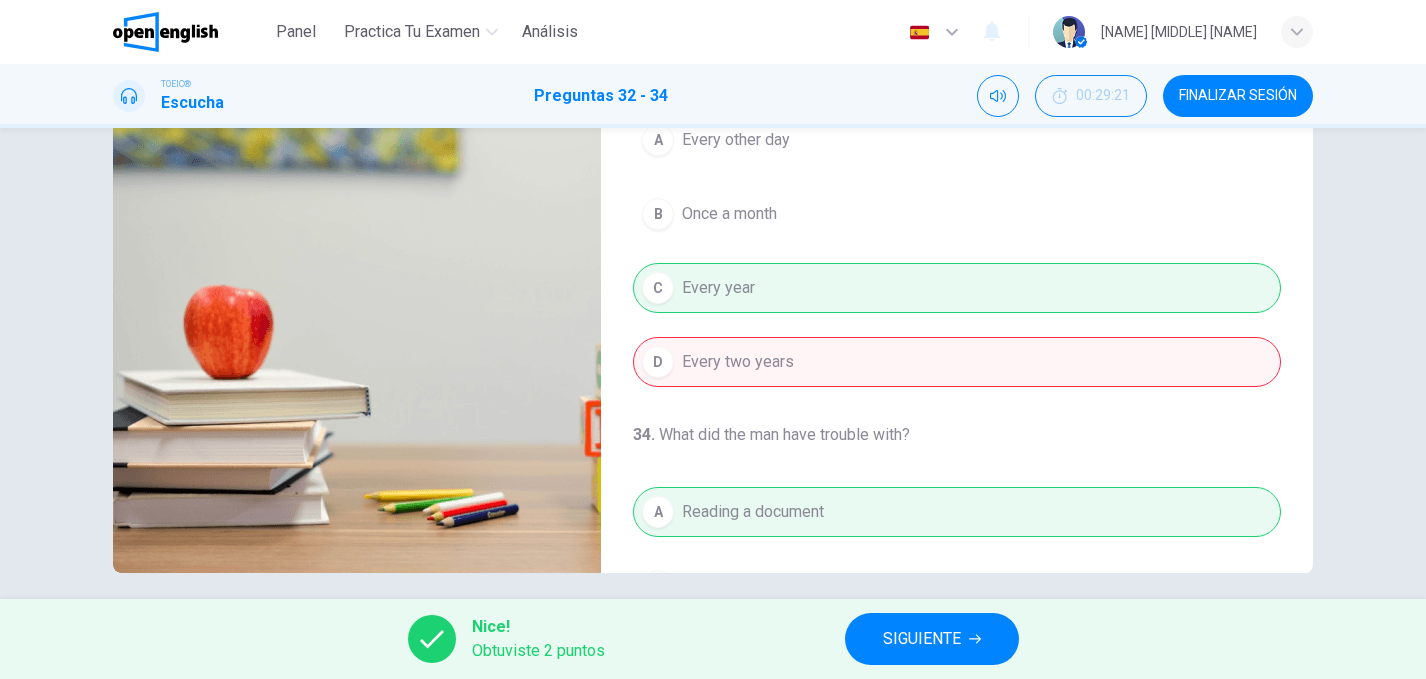 scroll, scrollTop: 228, scrollLeft: 0, axis: vertical 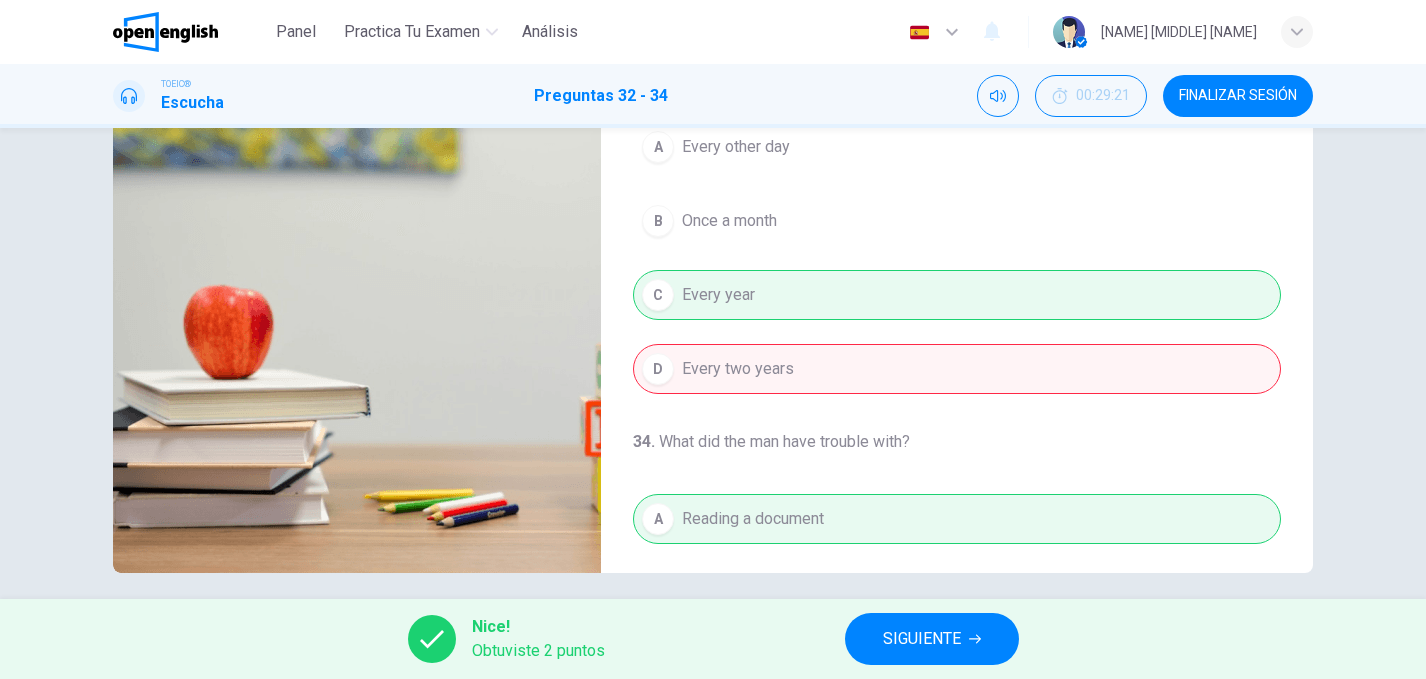 type on "*" 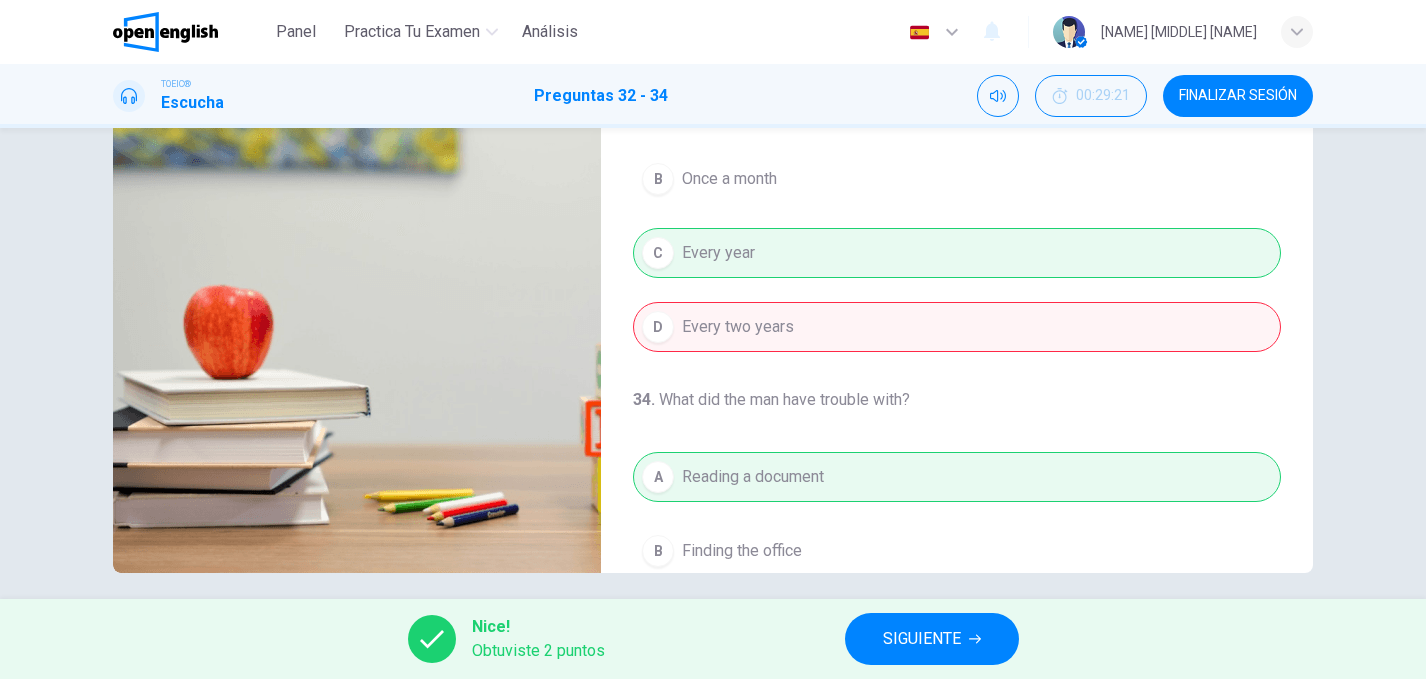 scroll, scrollTop: 276, scrollLeft: 0, axis: vertical 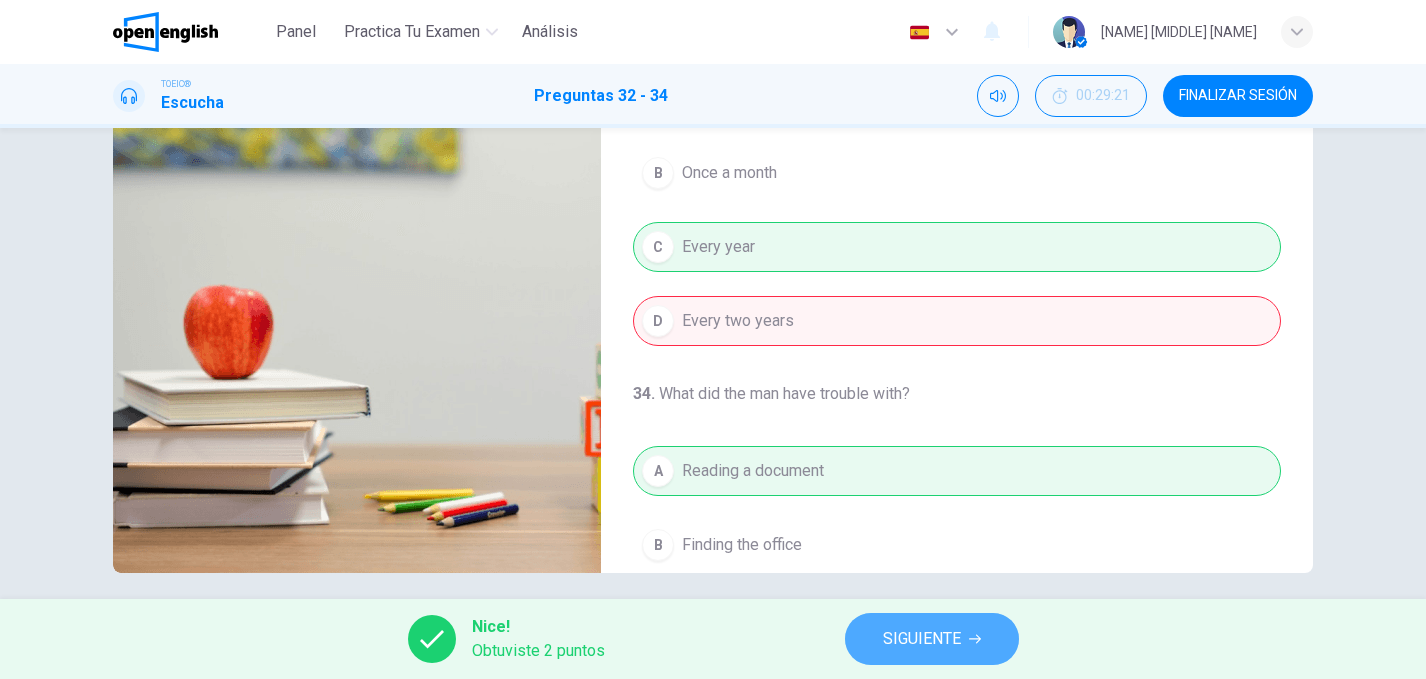 click on "SIGUIENTE" at bounding box center (932, 639) 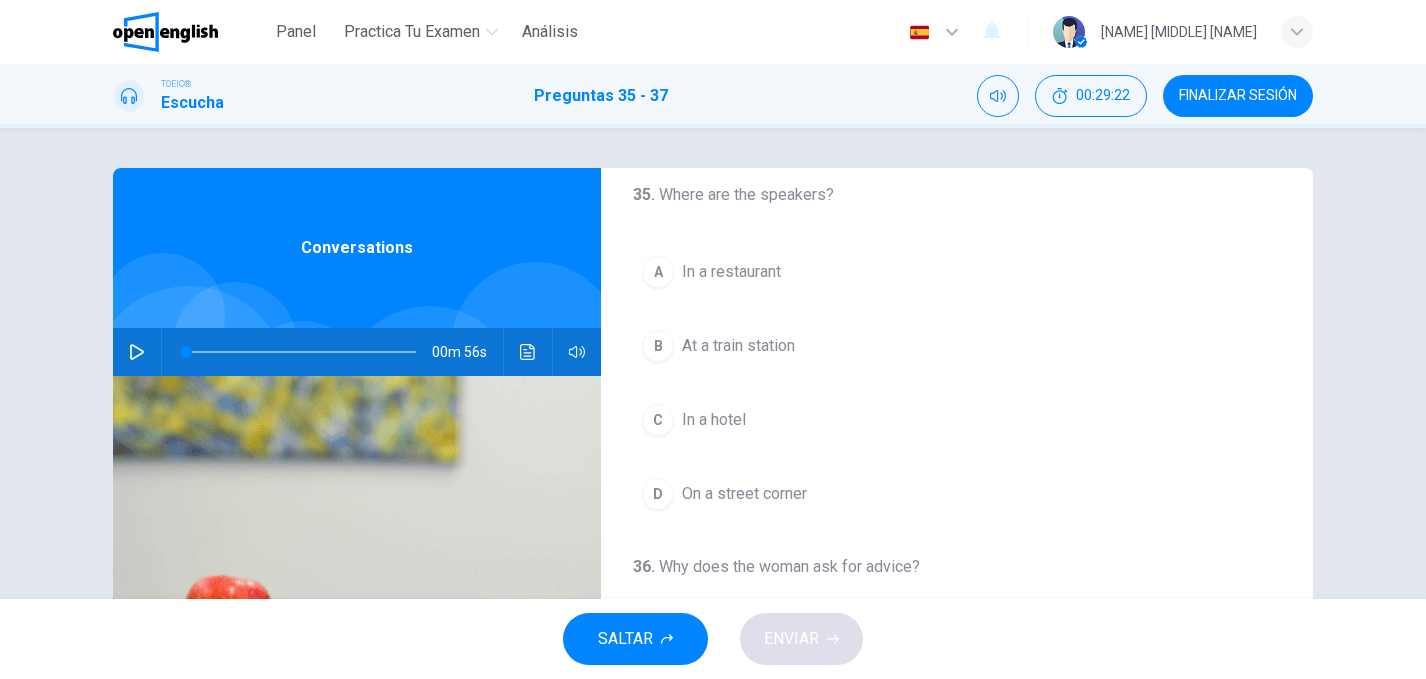 scroll, scrollTop: 0, scrollLeft: 0, axis: both 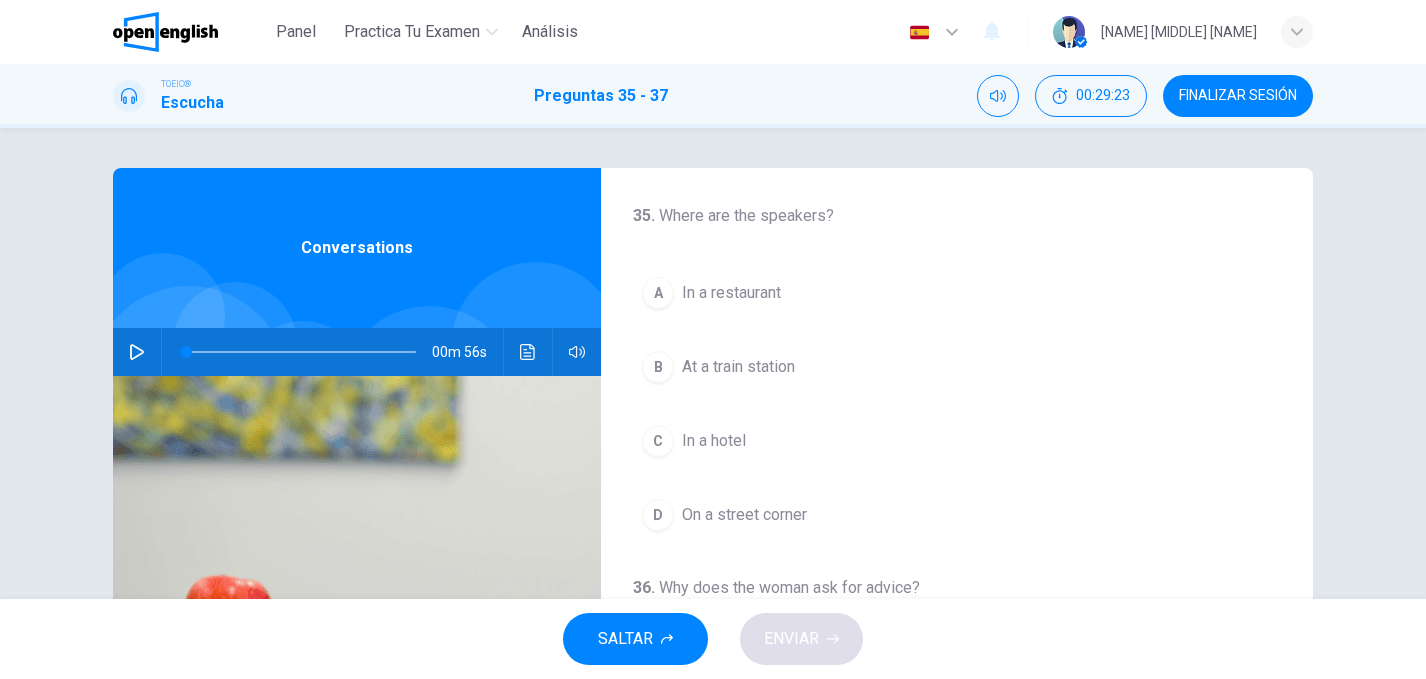 click 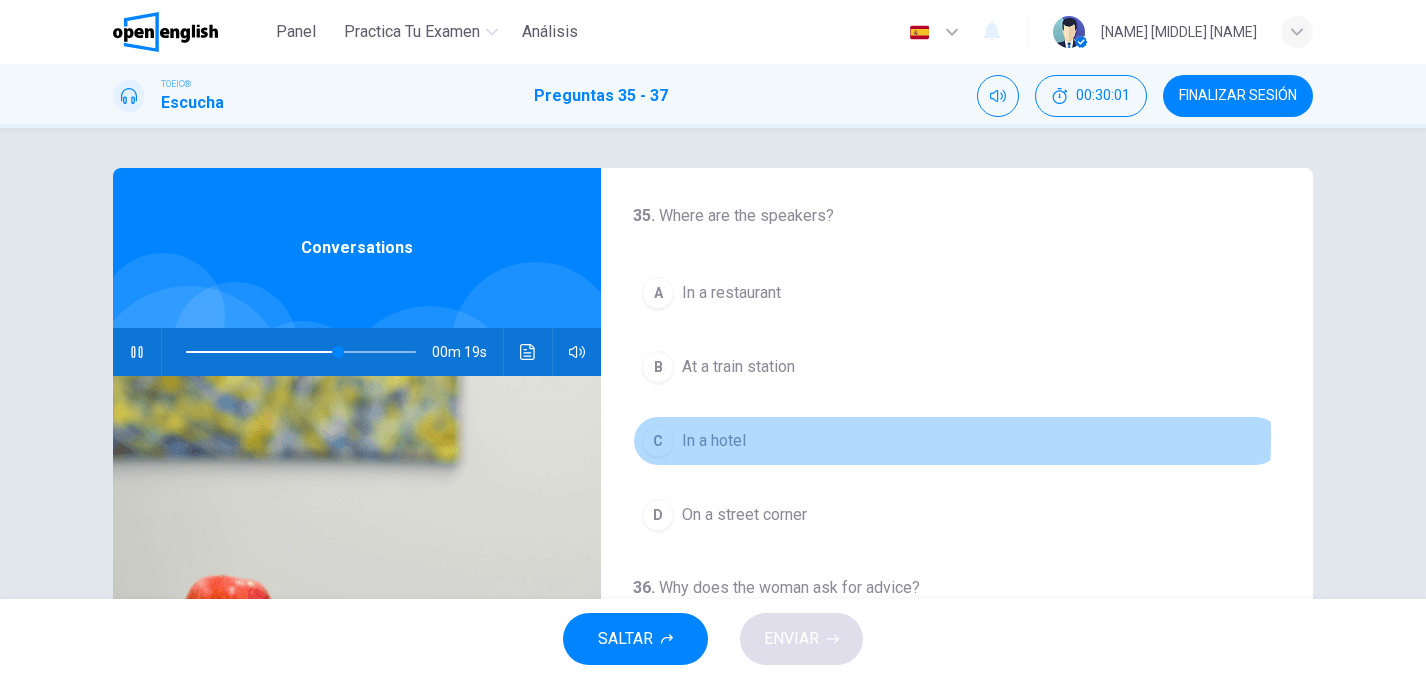 click on "C" at bounding box center (658, 441) 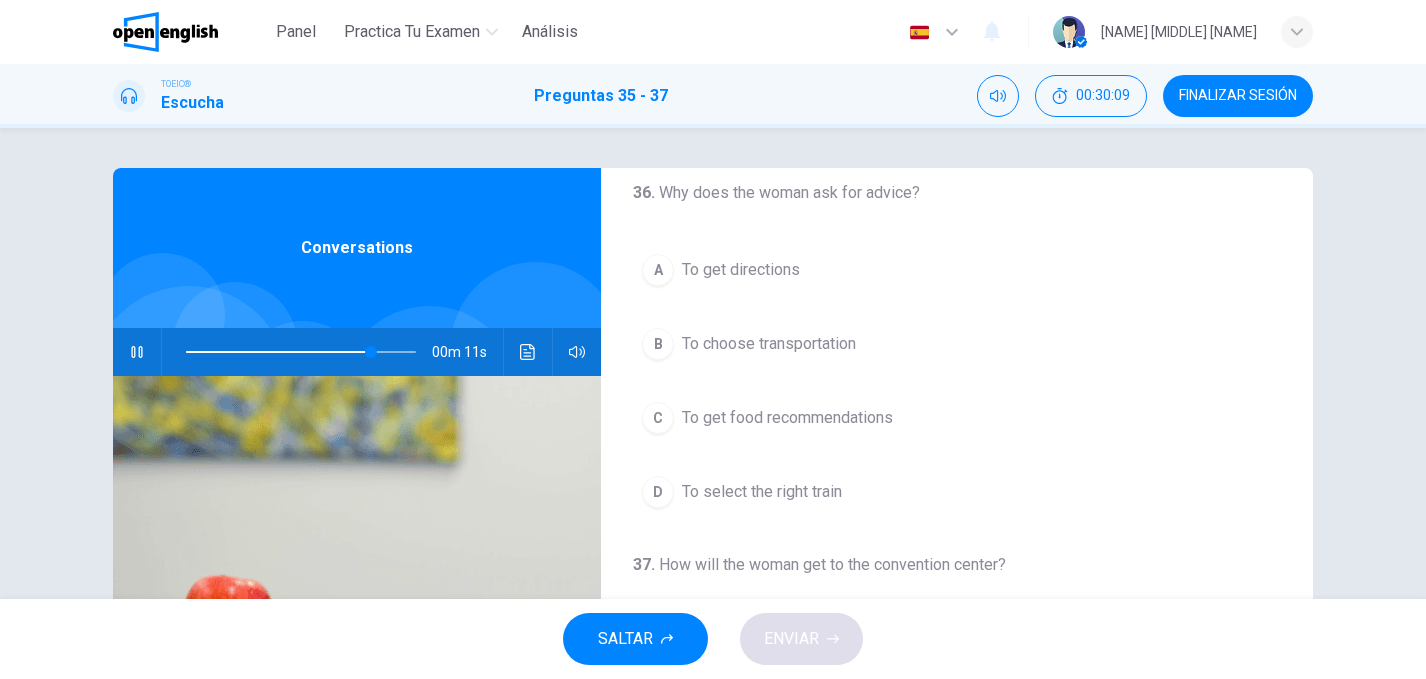 scroll, scrollTop: 398, scrollLeft: 0, axis: vertical 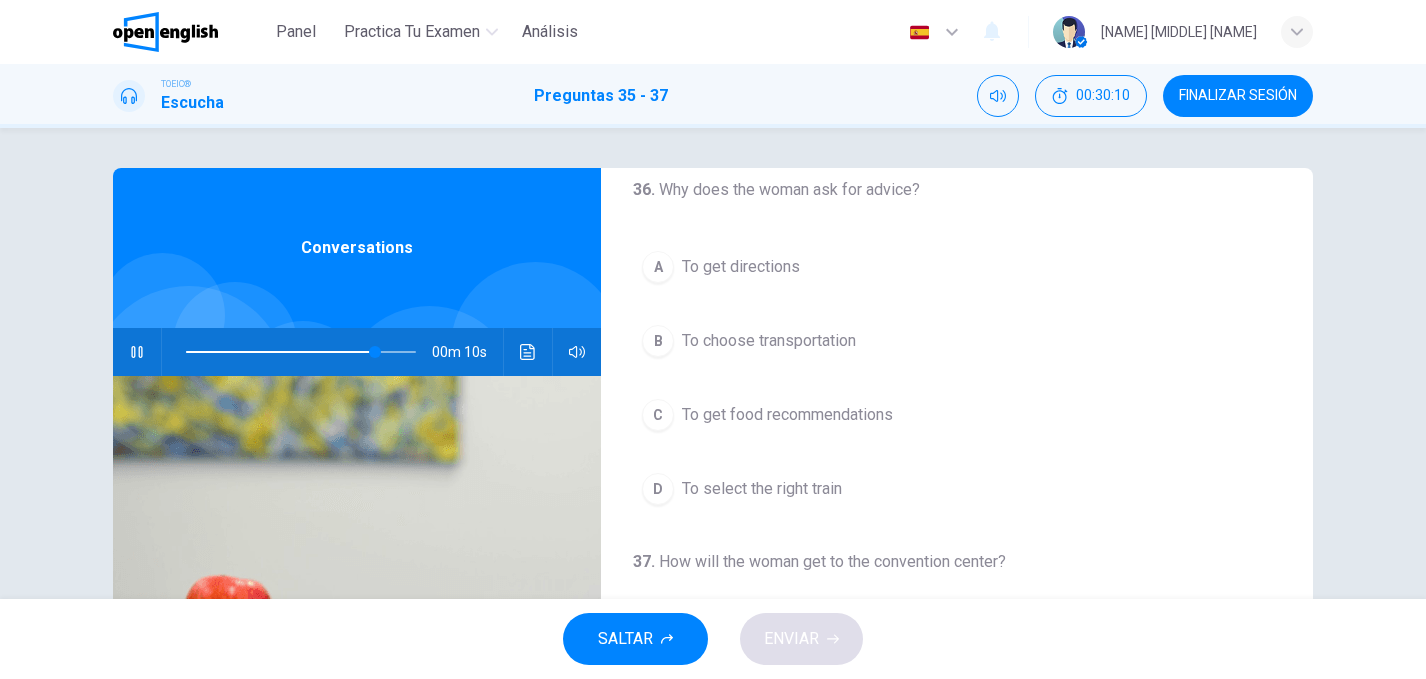 click on "B" at bounding box center (658, 341) 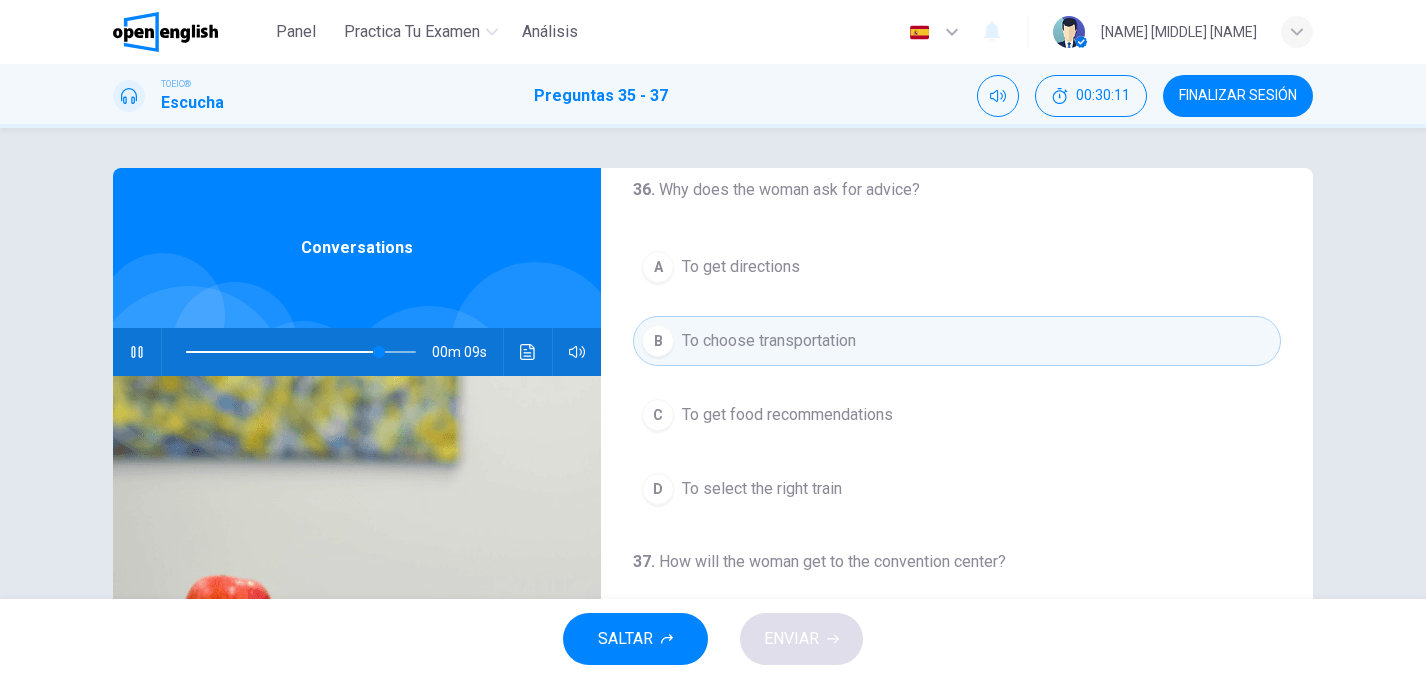 scroll, scrollTop: 457, scrollLeft: 0, axis: vertical 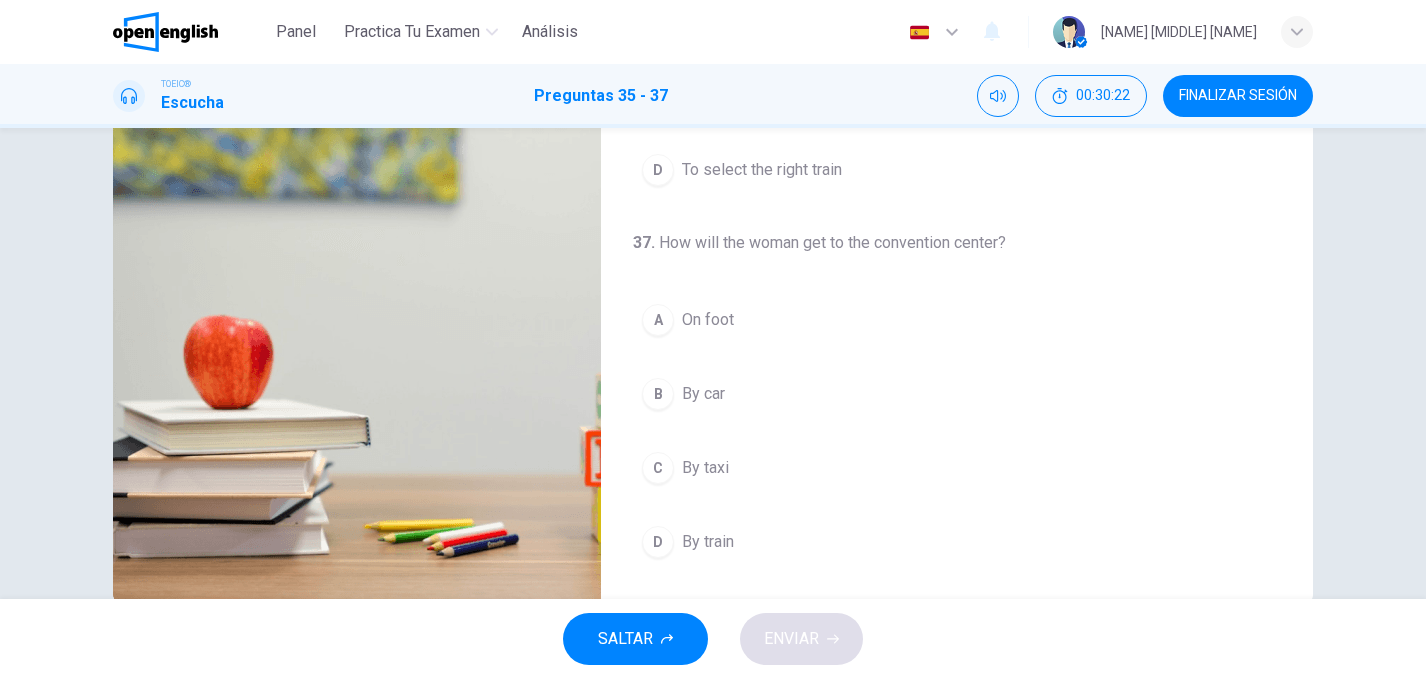click on "C" at bounding box center (658, 468) 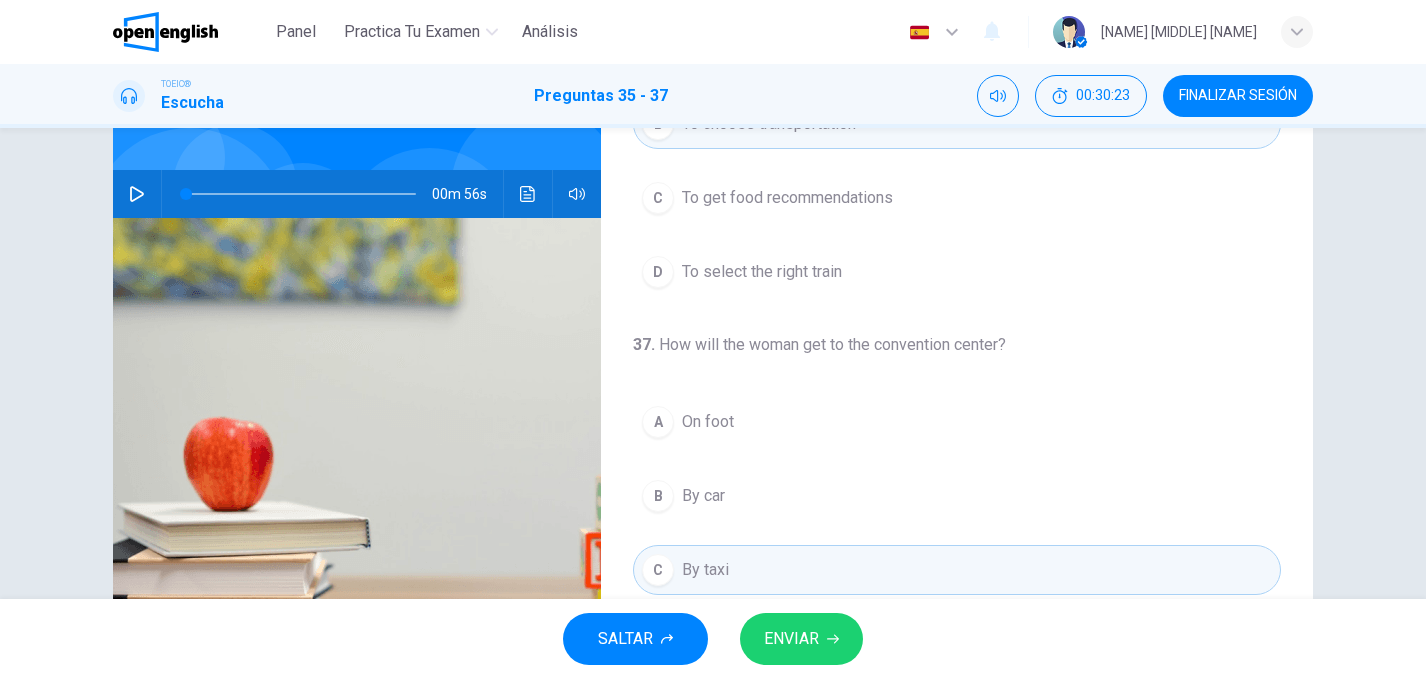 scroll, scrollTop: 149, scrollLeft: 0, axis: vertical 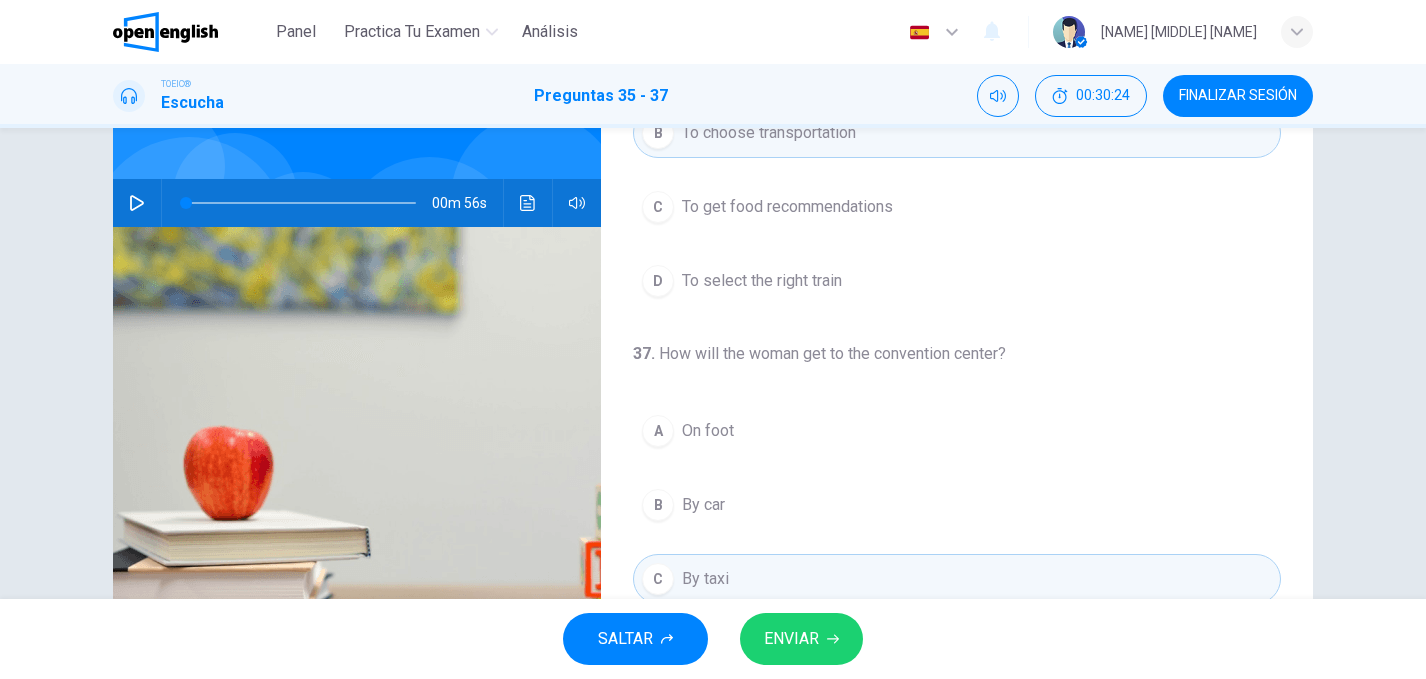 click at bounding box center (301, 203) 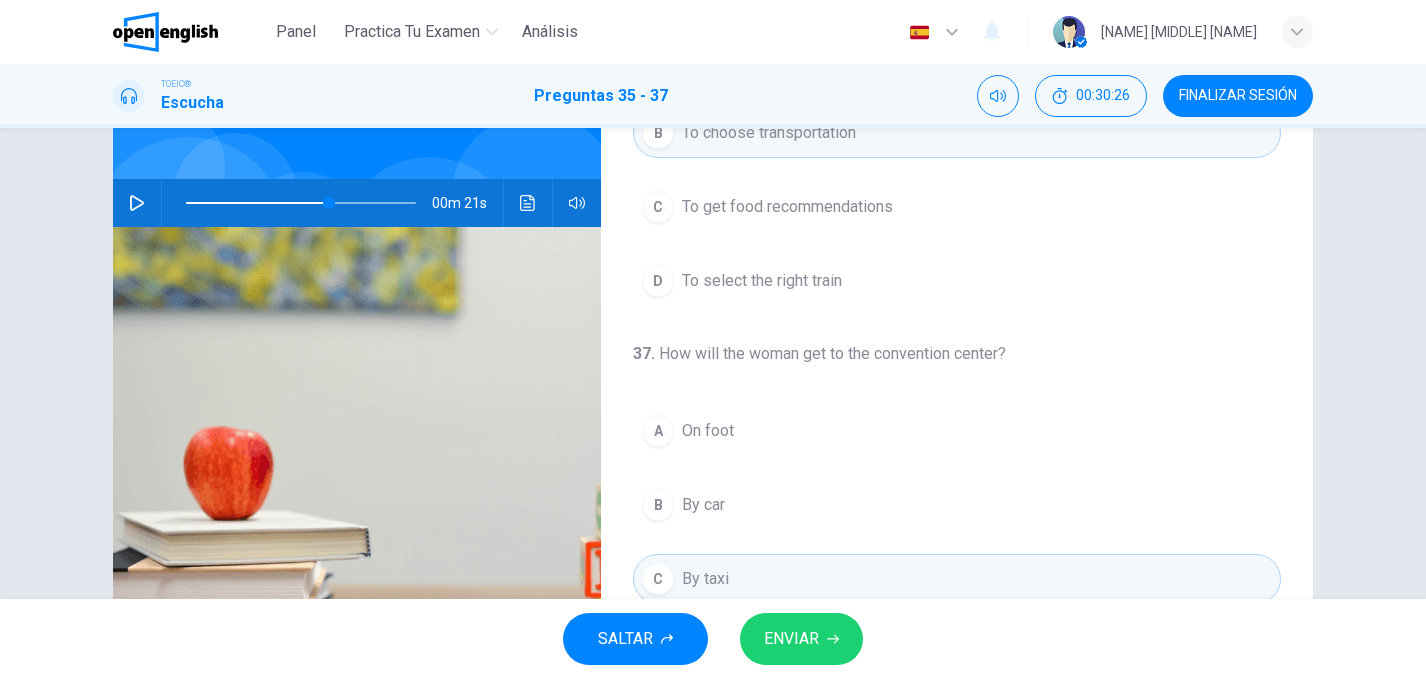click 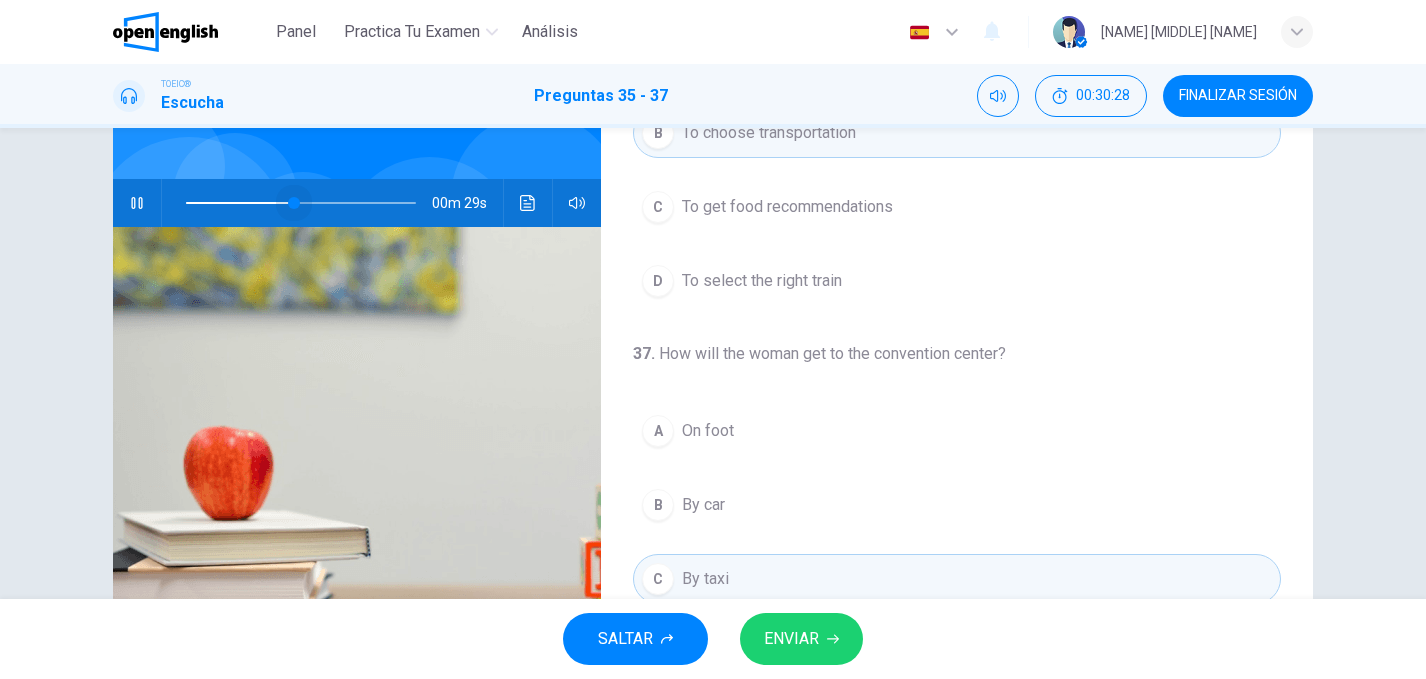 click at bounding box center (301, 203) 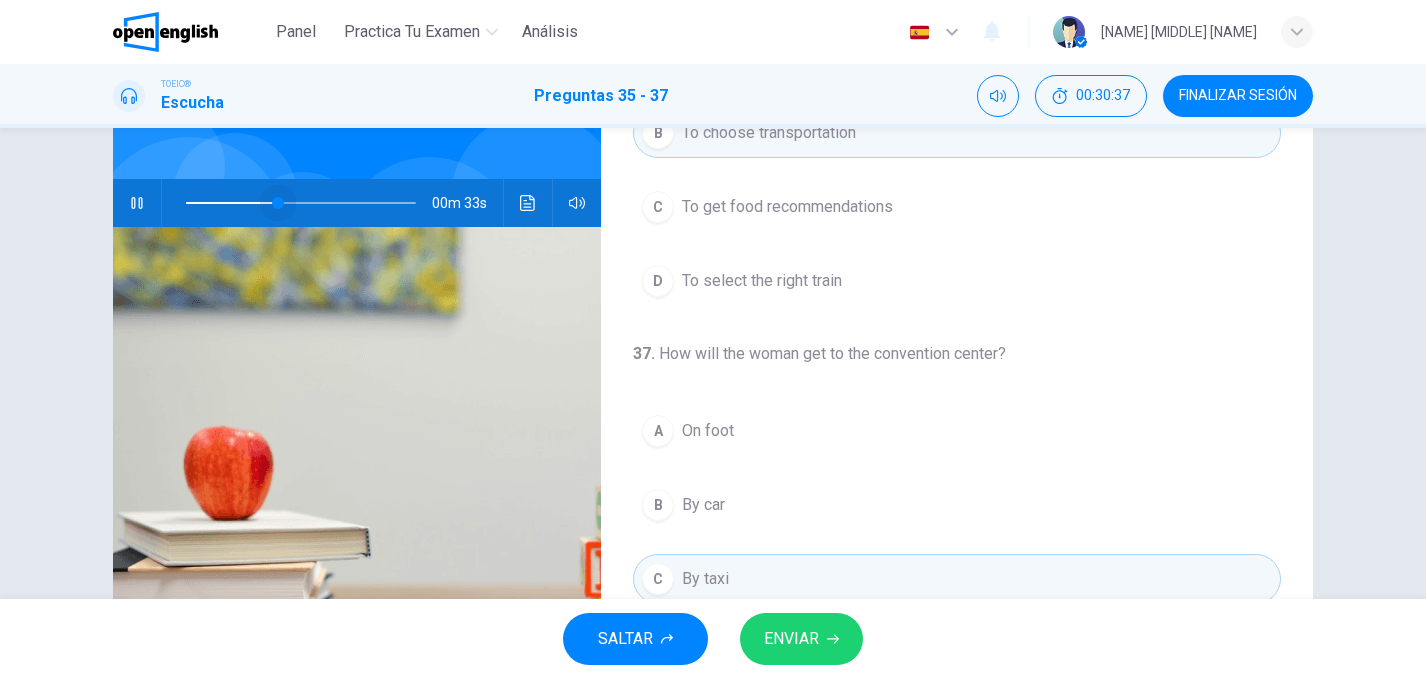 click at bounding box center [301, 203] 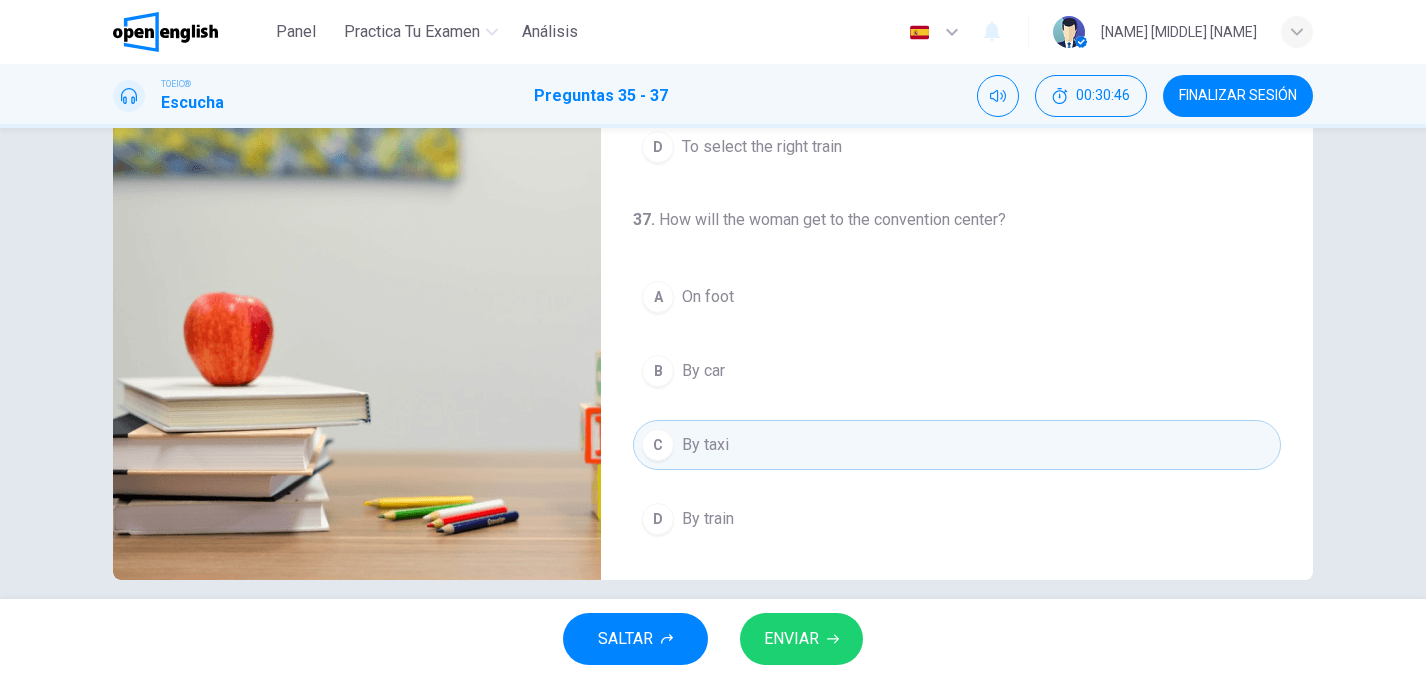 scroll, scrollTop: 289, scrollLeft: 0, axis: vertical 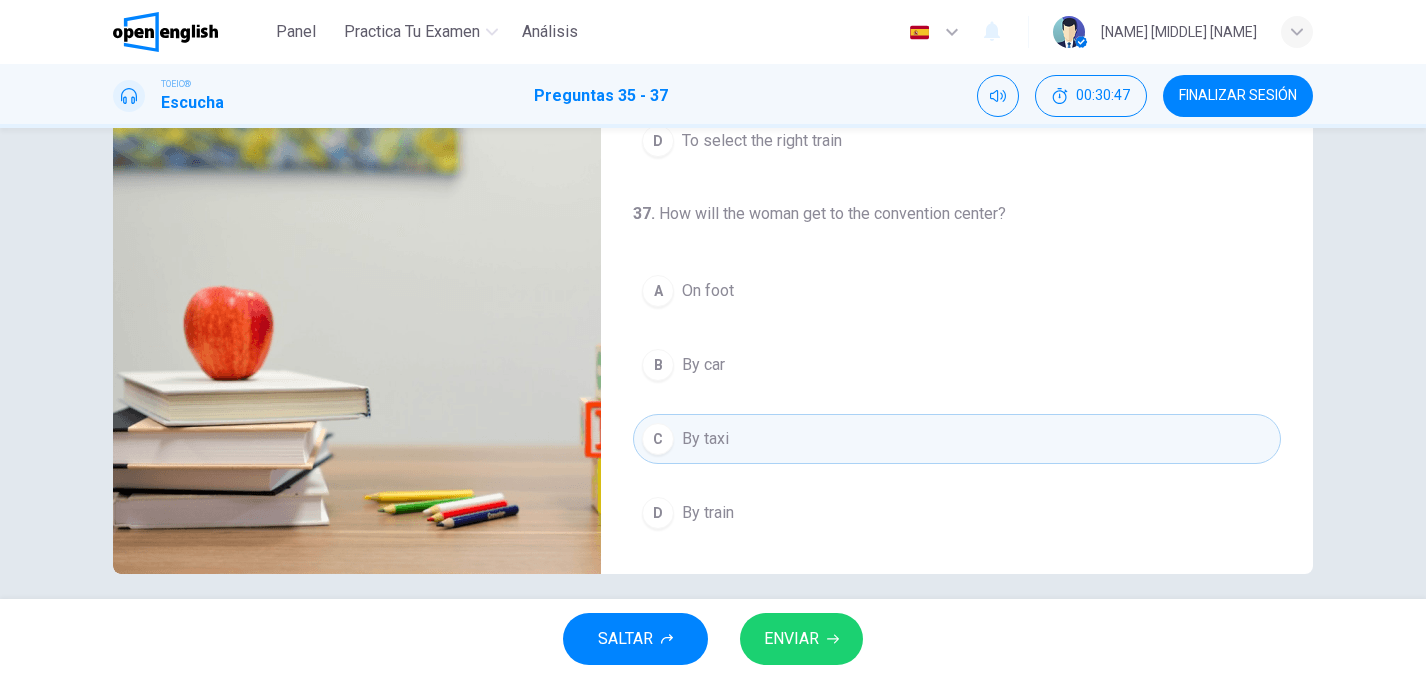 click on "D" at bounding box center (658, 513) 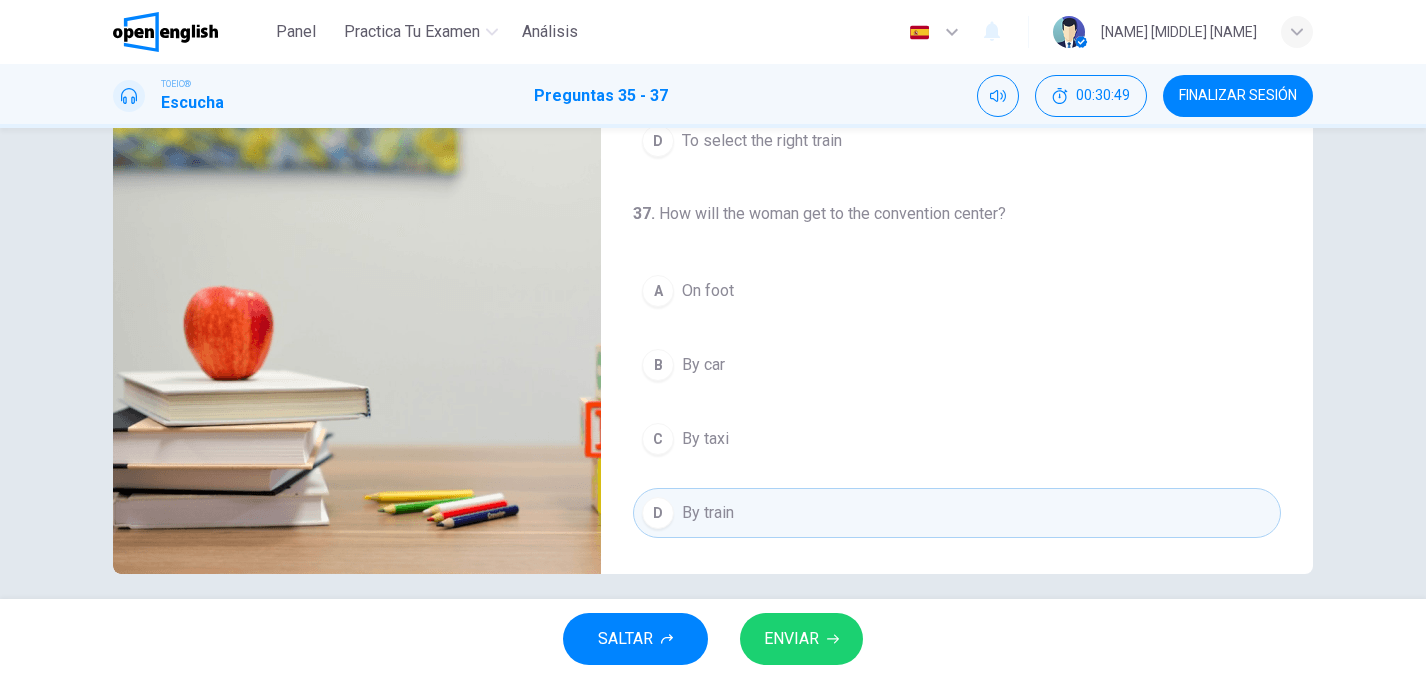 click on "ENVIAR" at bounding box center (791, 639) 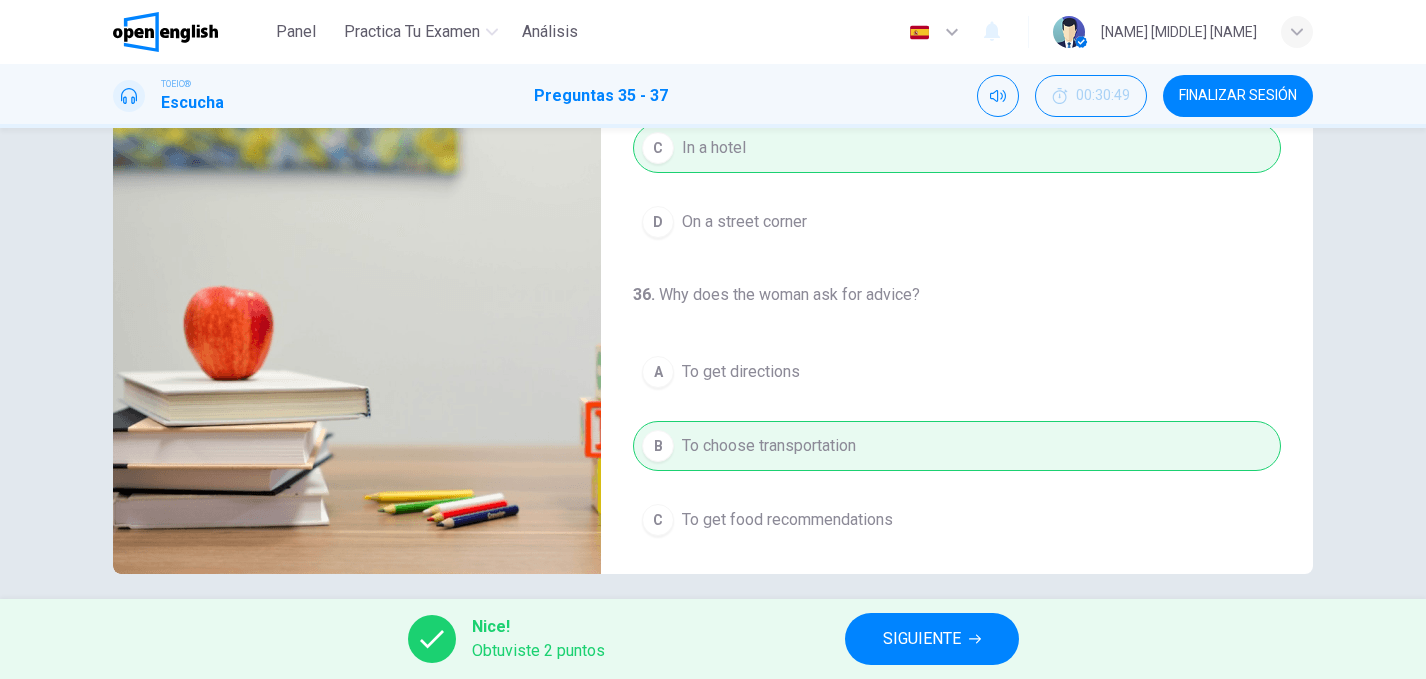 scroll, scrollTop: 0, scrollLeft: 0, axis: both 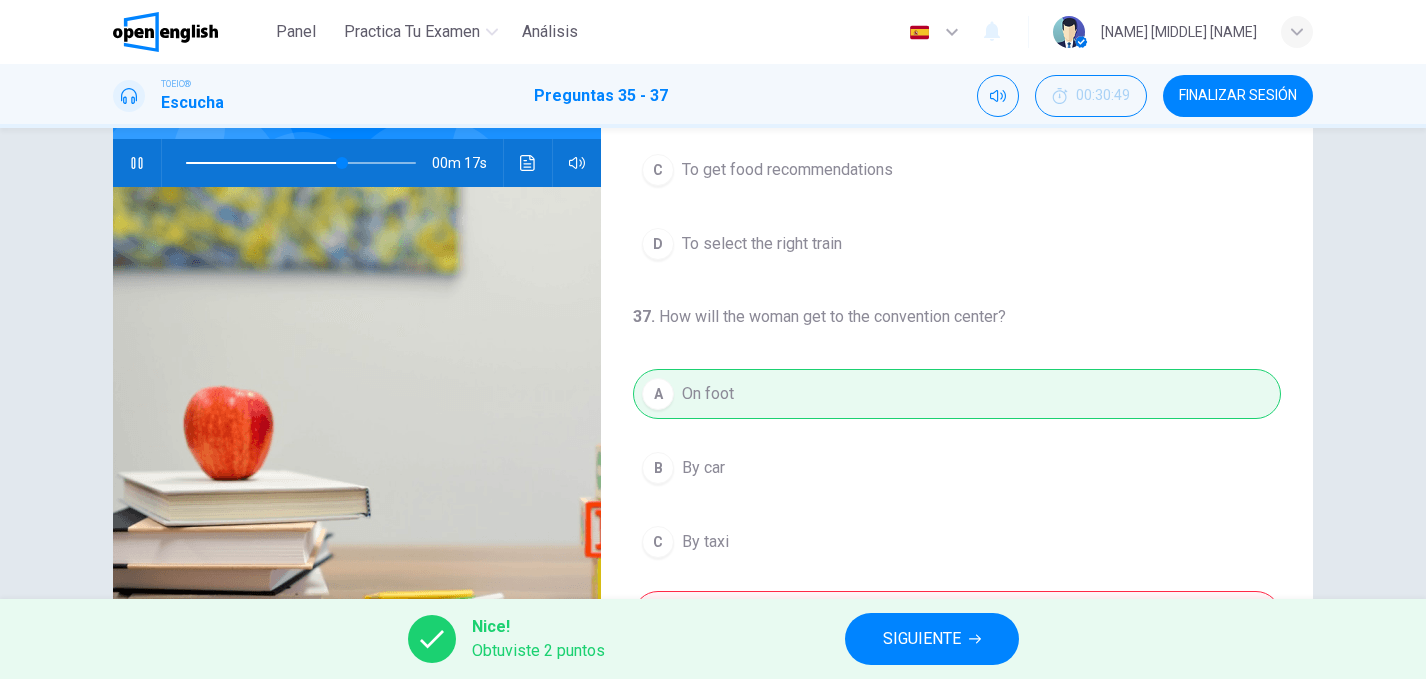 type on "**" 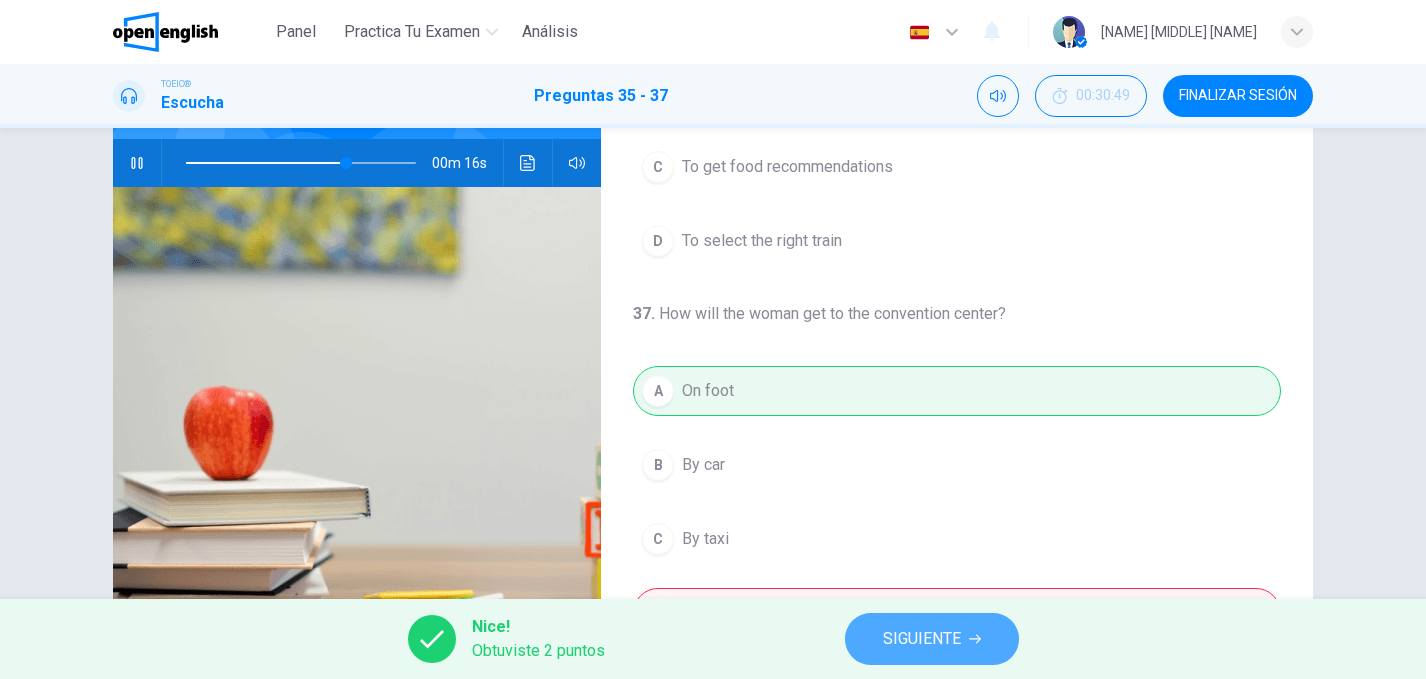 click on "SIGUIENTE" at bounding box center (922, 639) 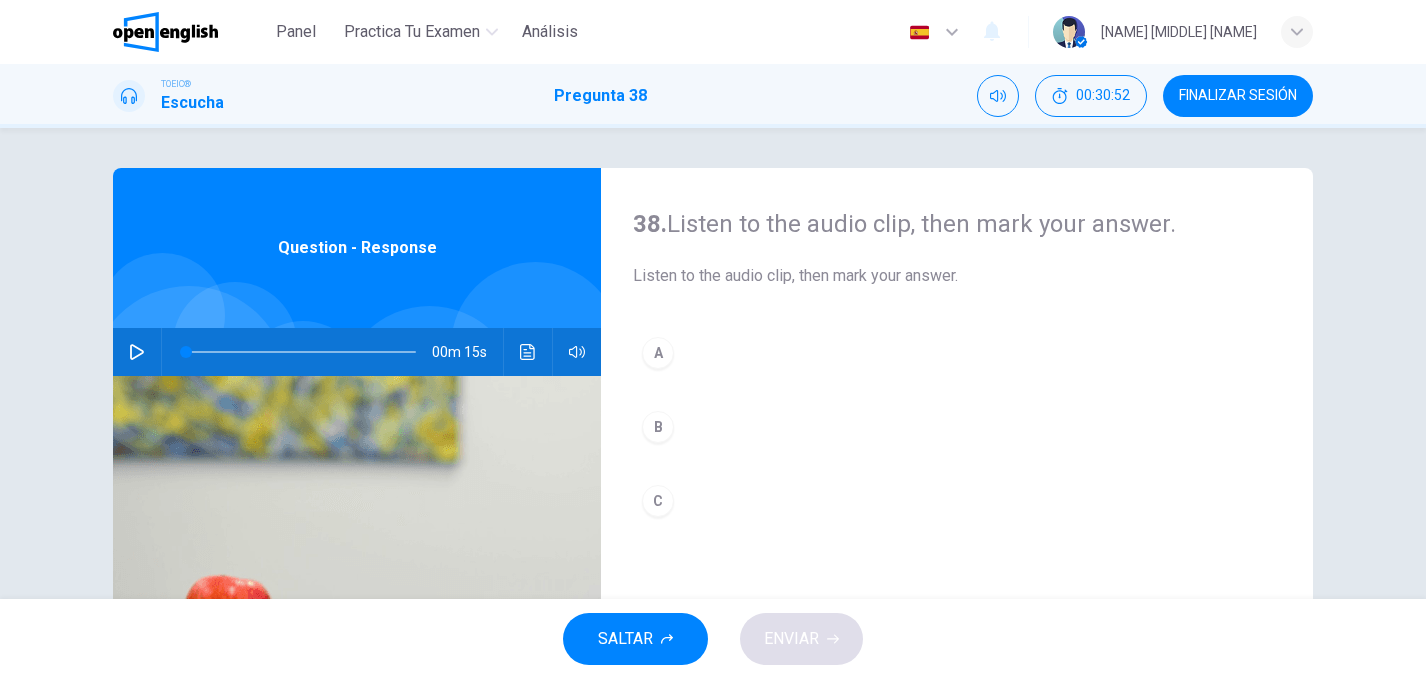 click 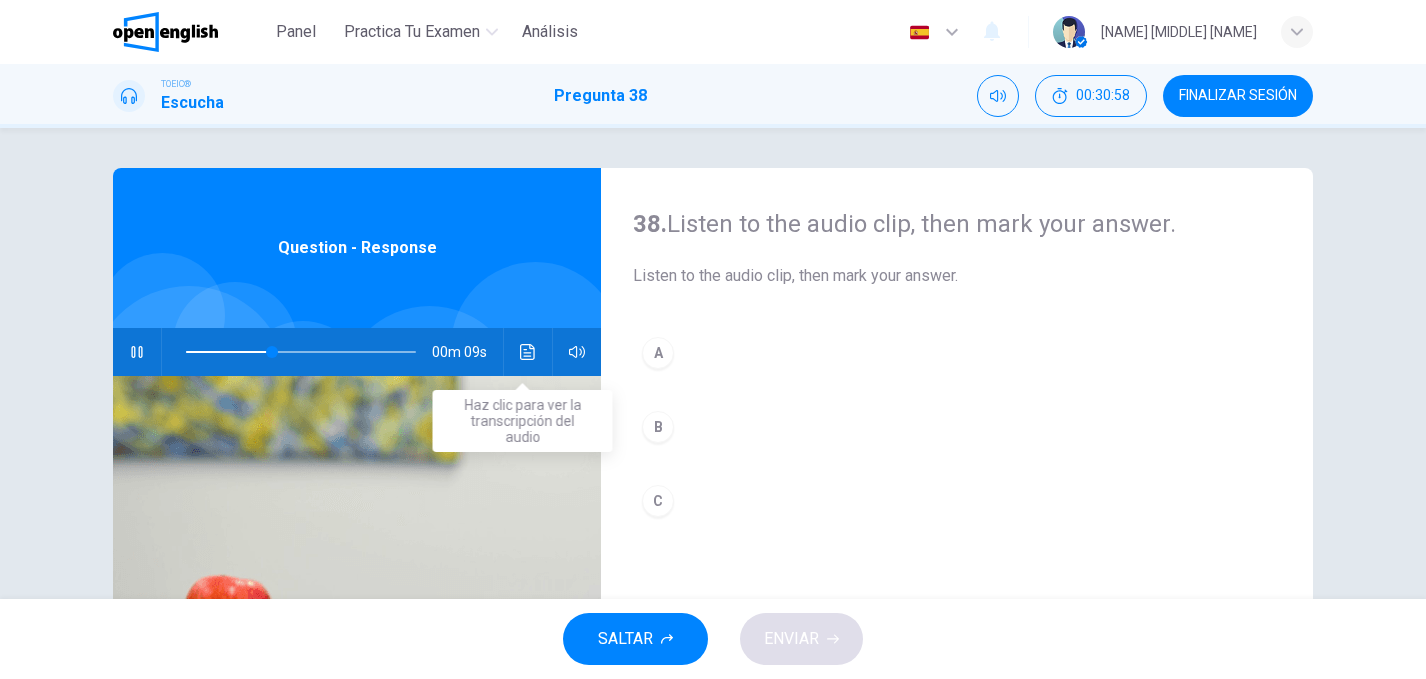 click 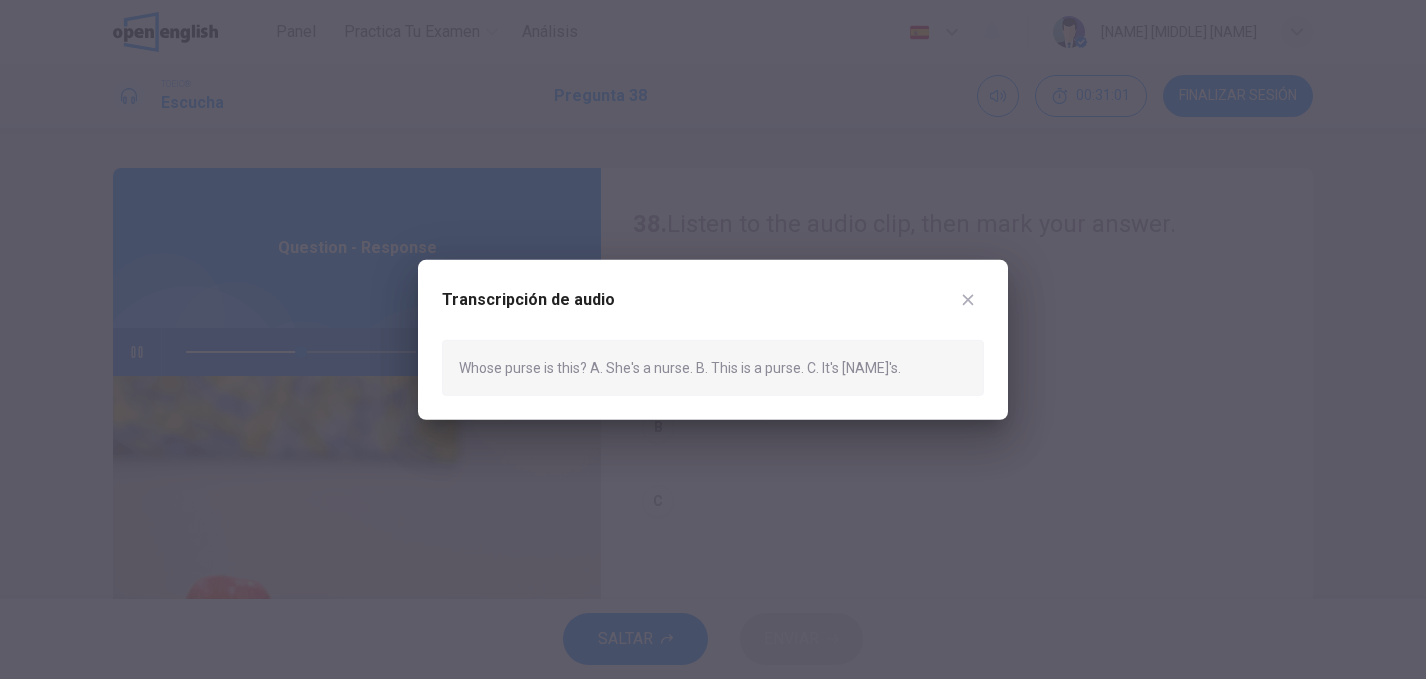 click on "Whose purse is this? A. She's a nurse. B. This is a purse. C. It's [NAME]'s." at bounding box center (713, 367) 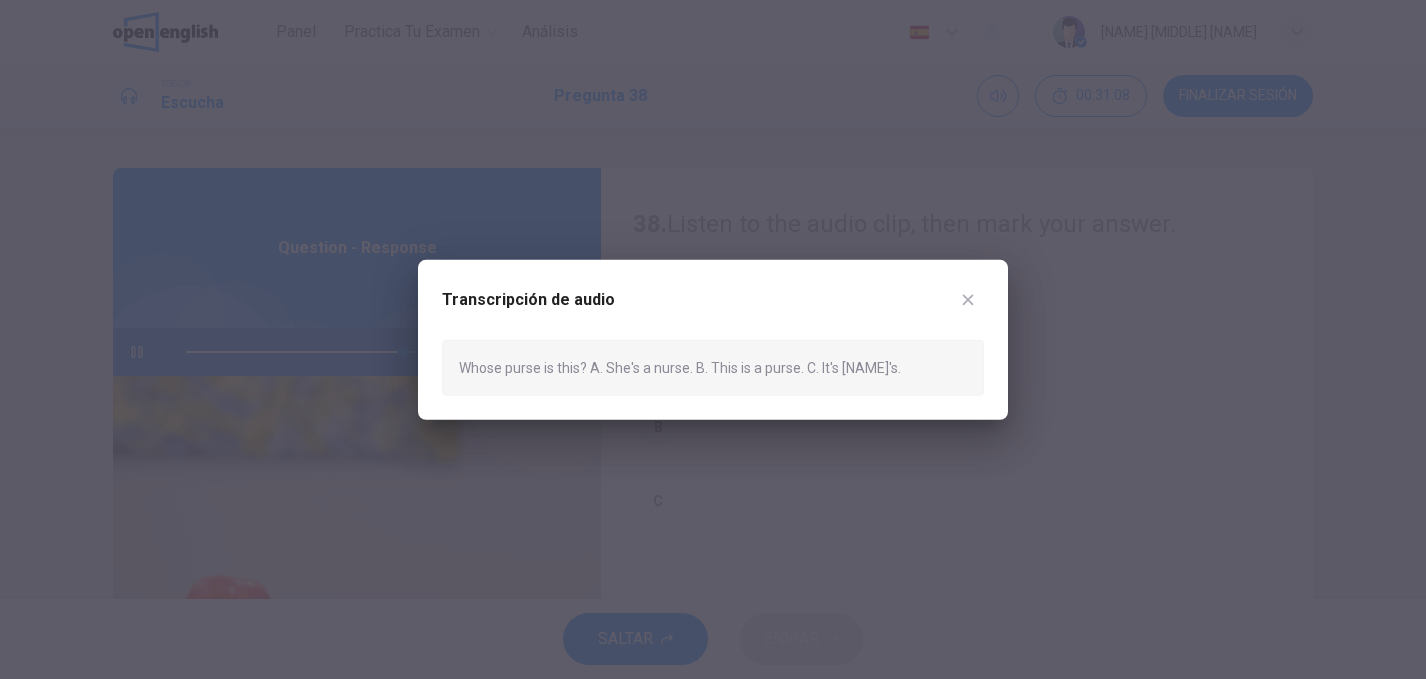 type on "*" 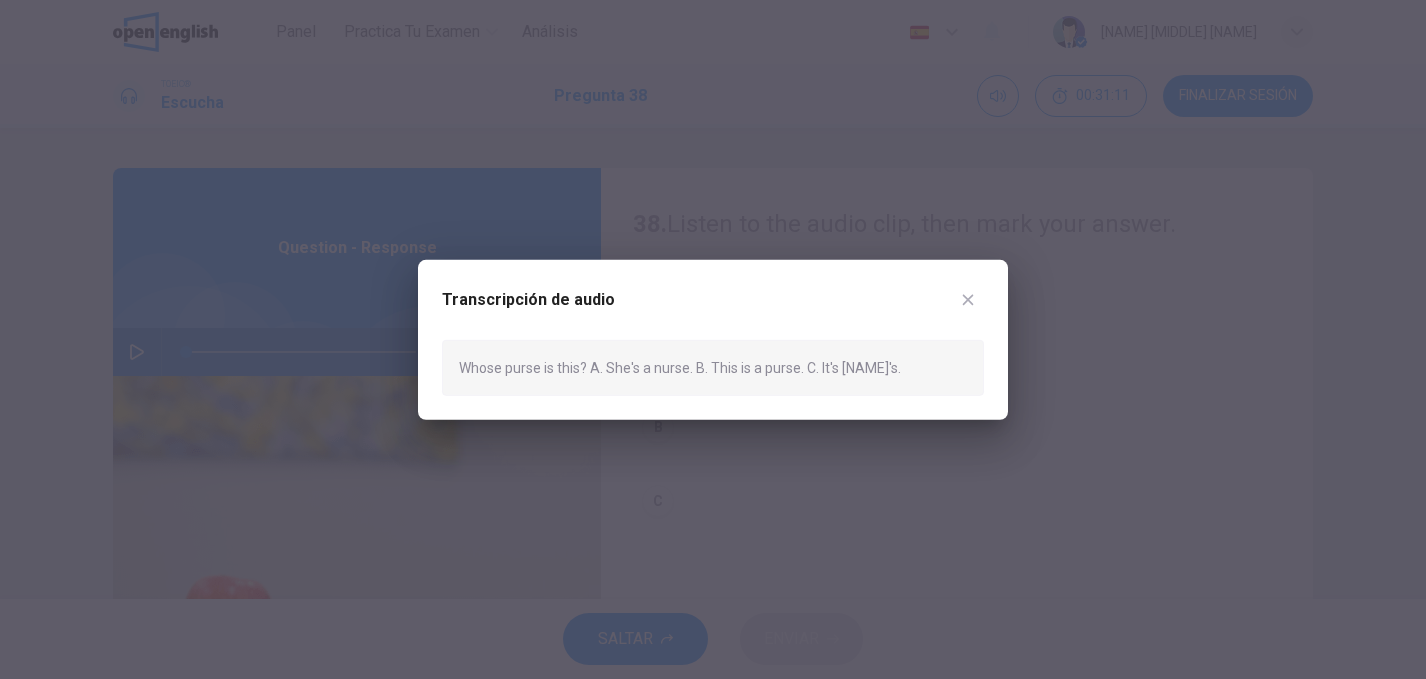 click 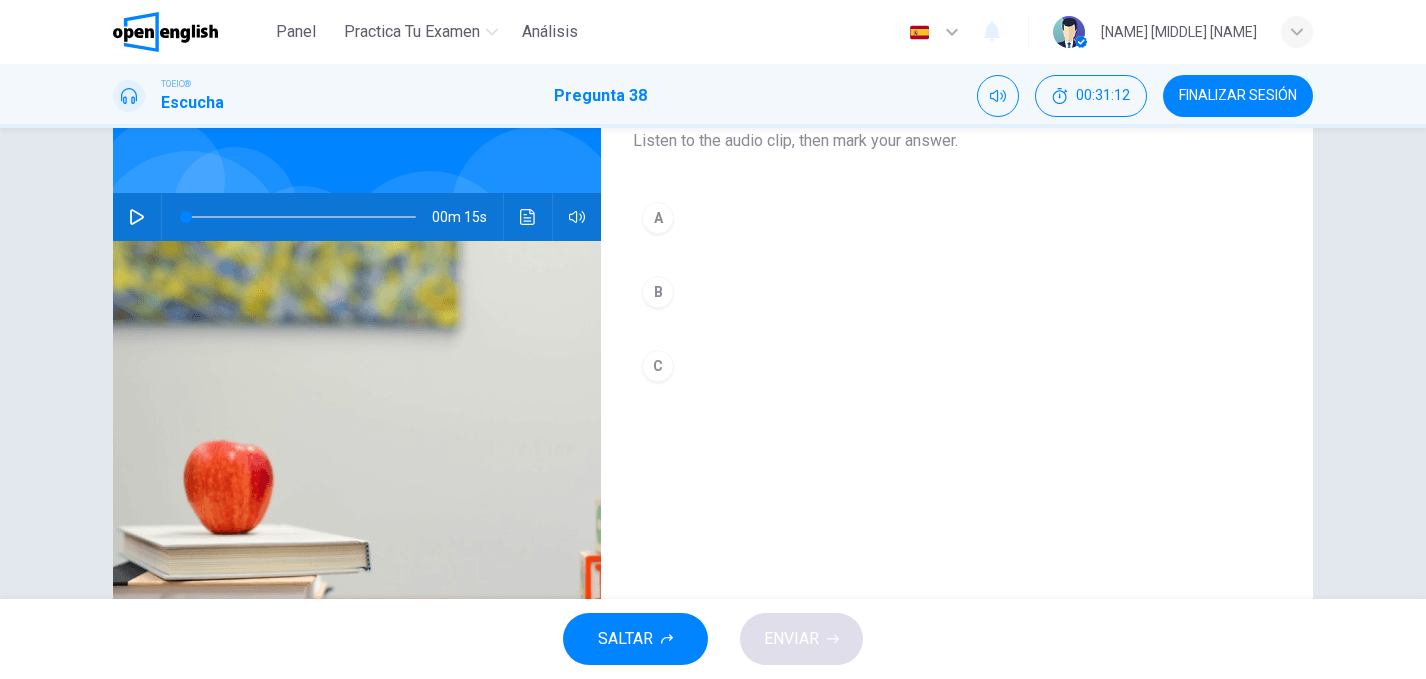 scroll, scrollTop: 149, scrollLeft: 0, axis: vertical 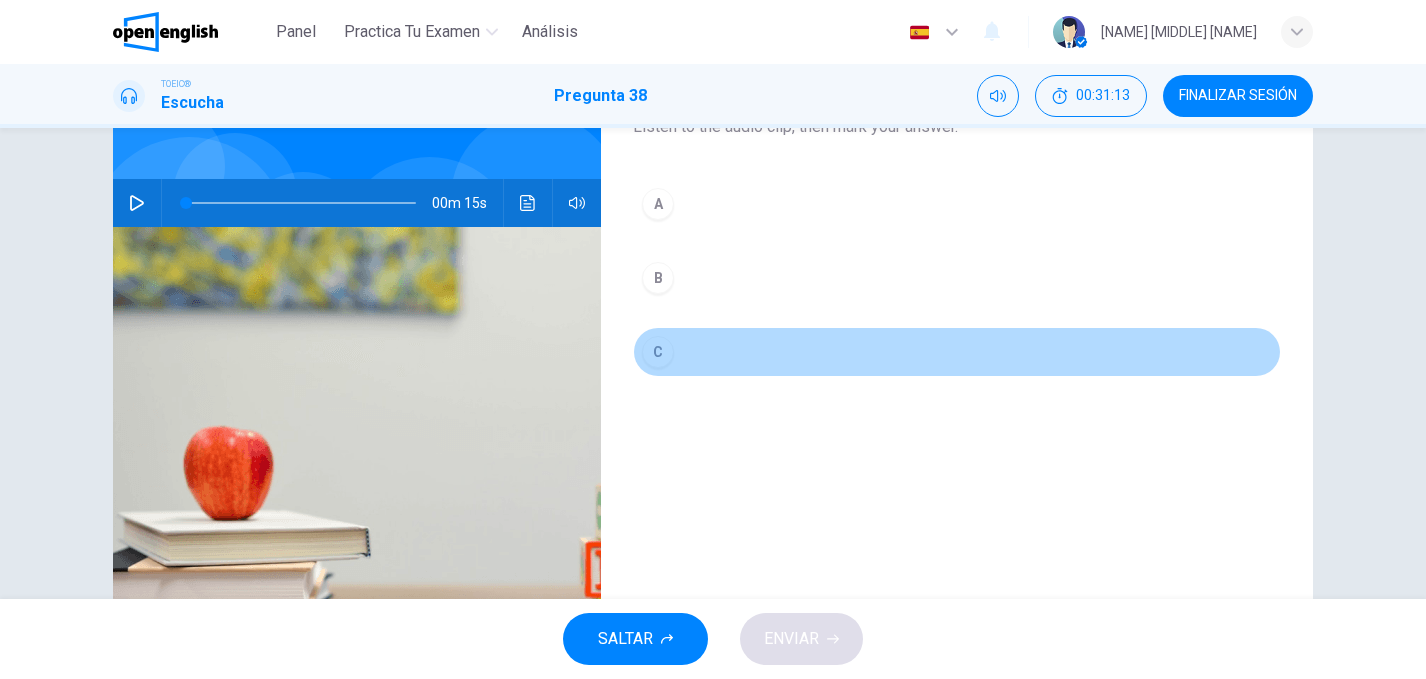 click on "C" at bounding box center [658, 352] 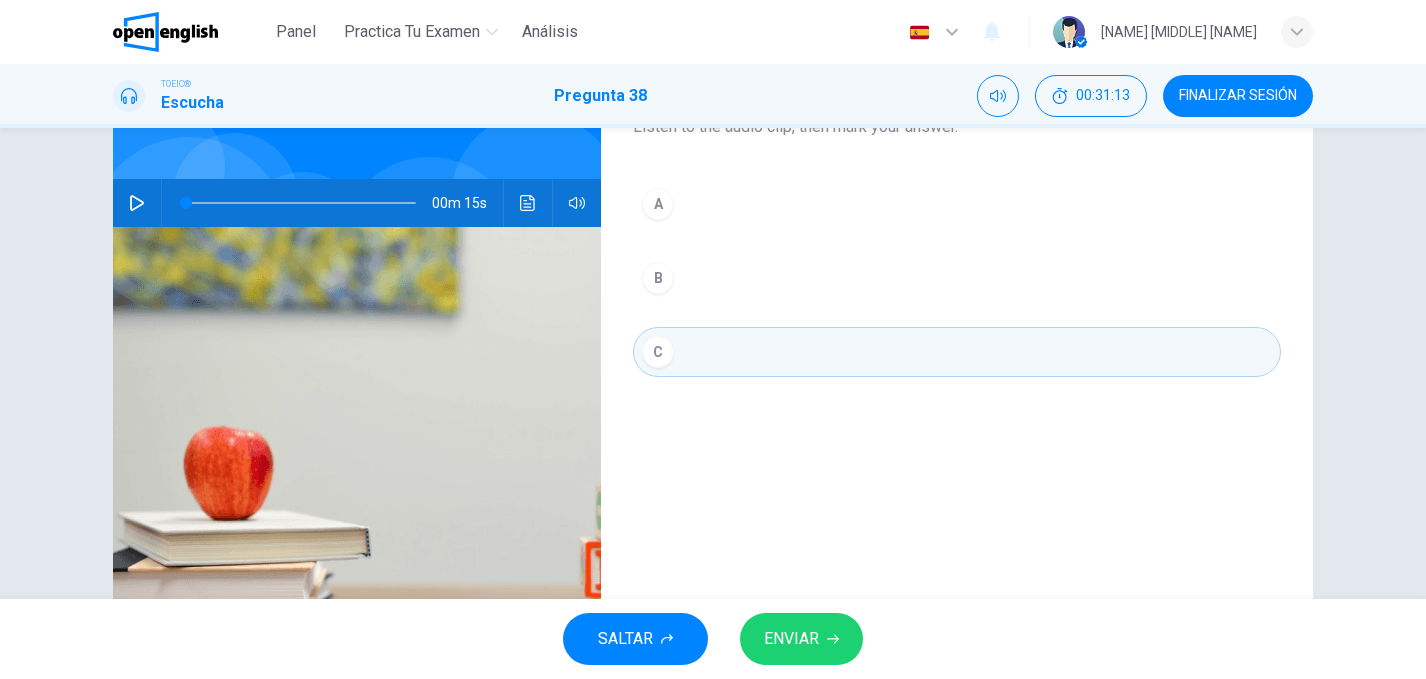 click on "ENVIAR" at bounding box center (791, 639) 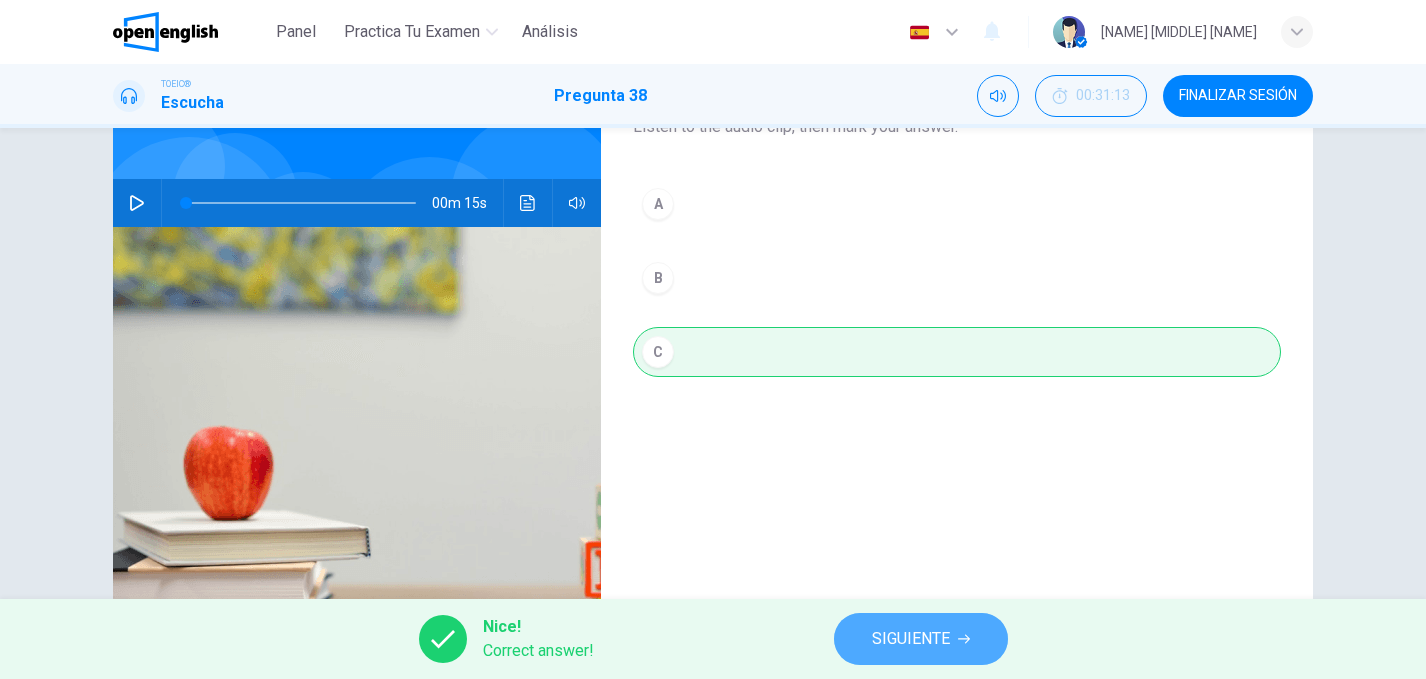 click on "SIGUIENTE" at bounding box center (911, 639) 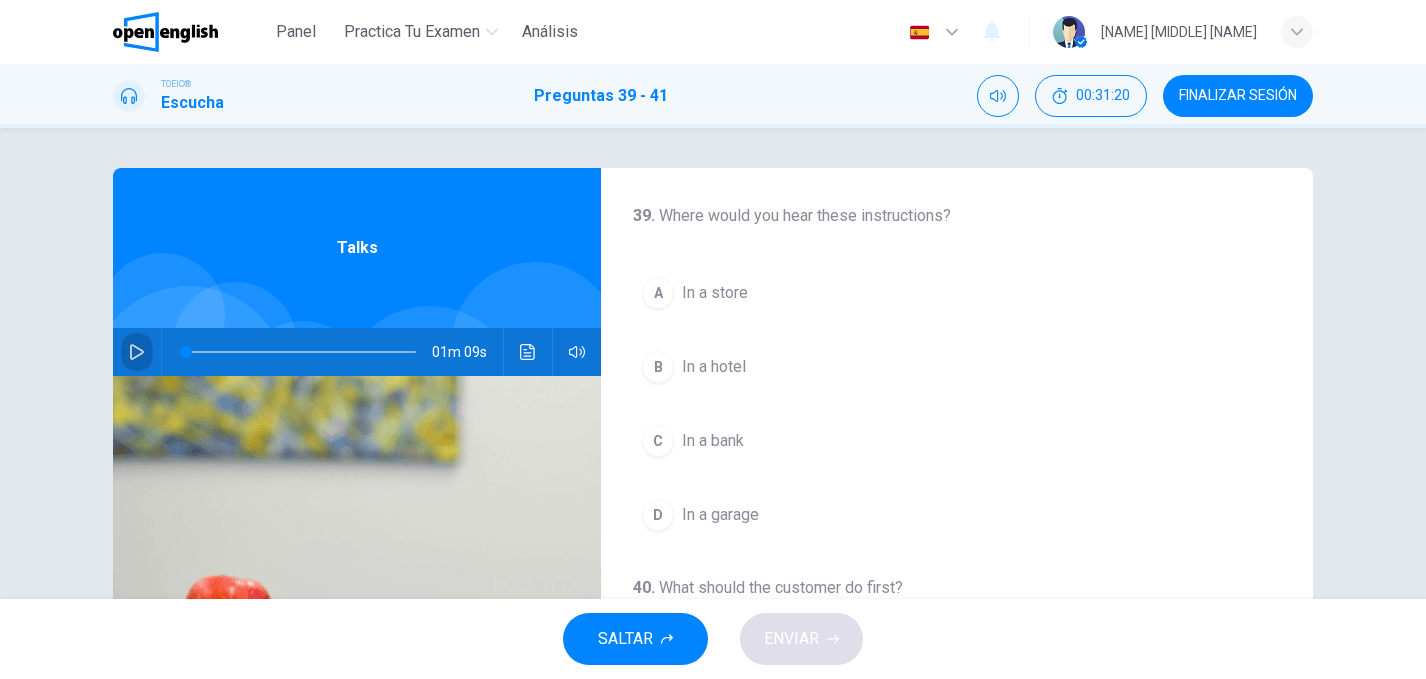 click 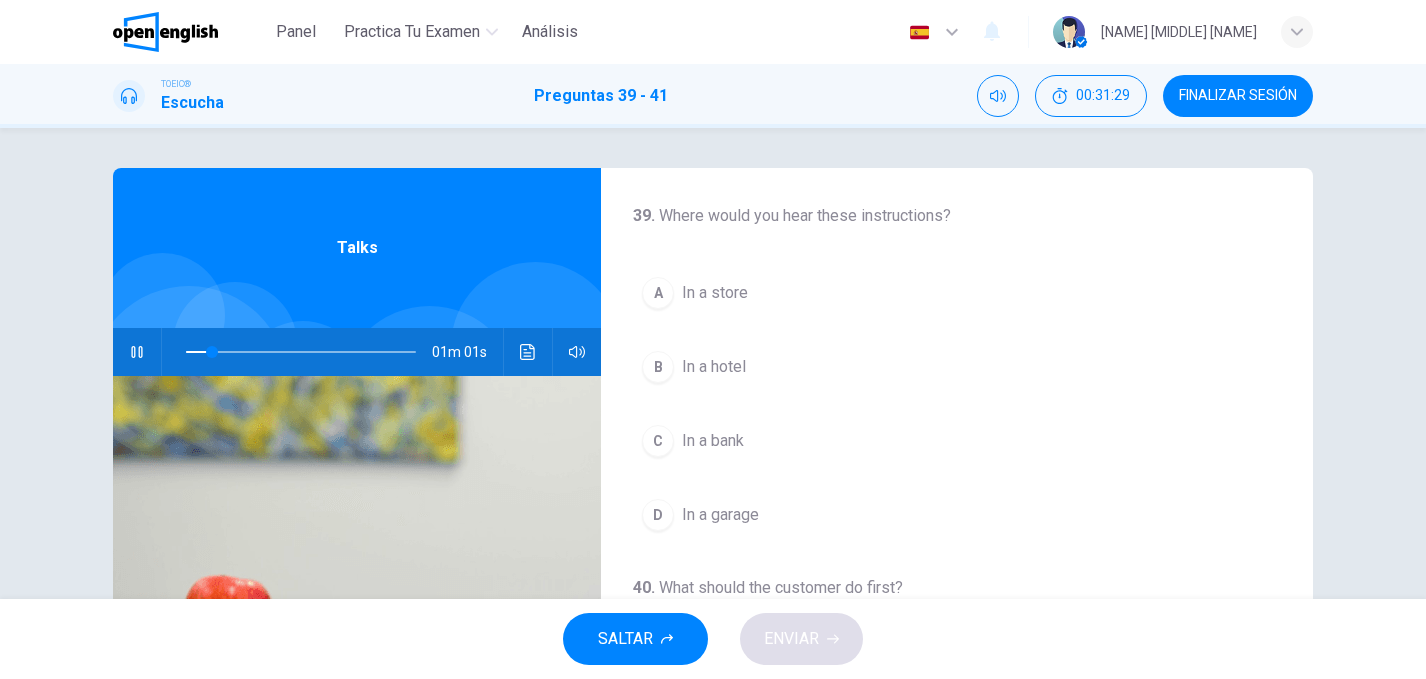 click at bounding box center [301, 352] 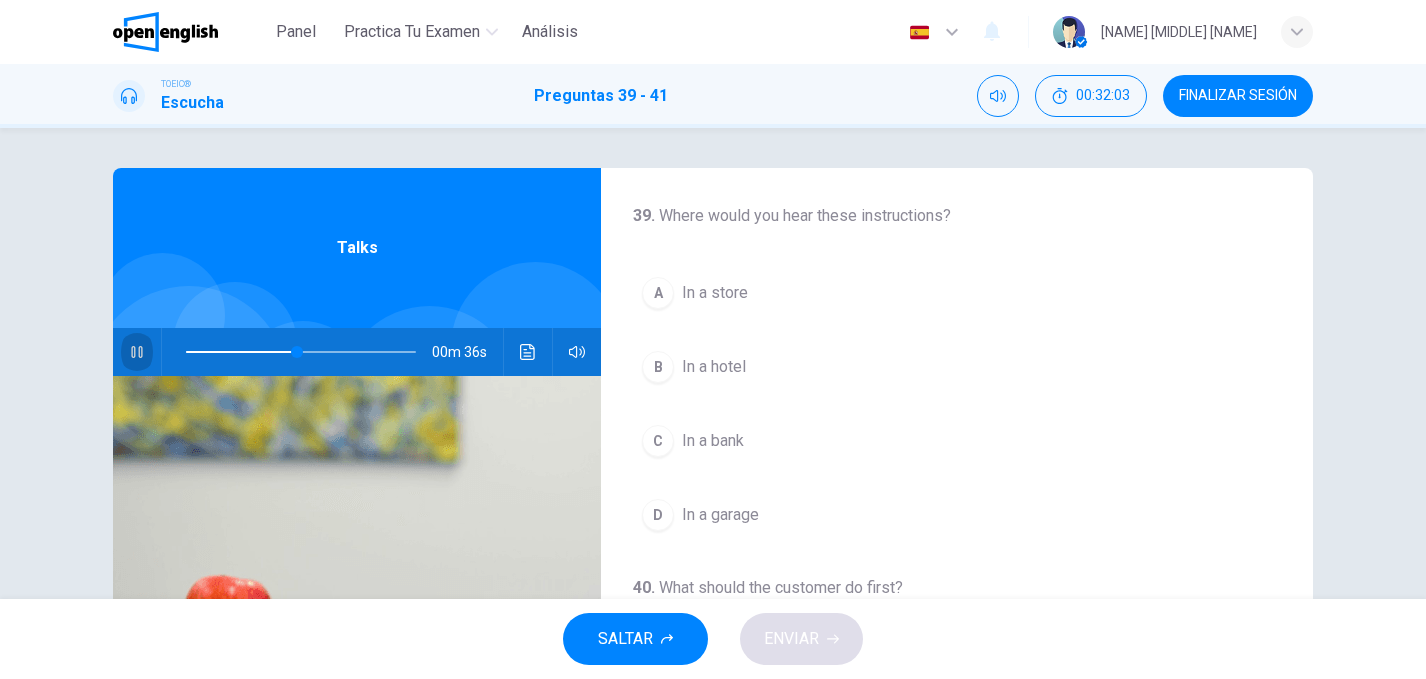 click 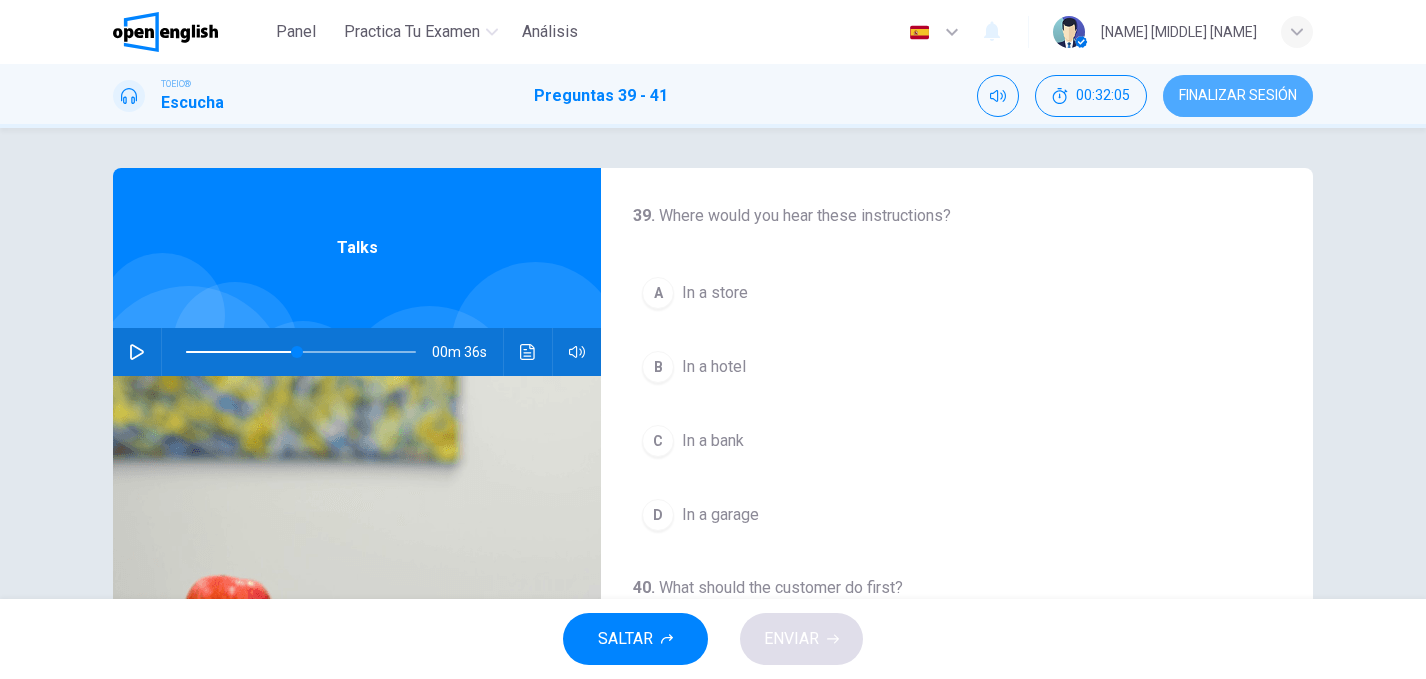 click on "FINALIZAR SESIÓN" at bounding box center (1238, 96) 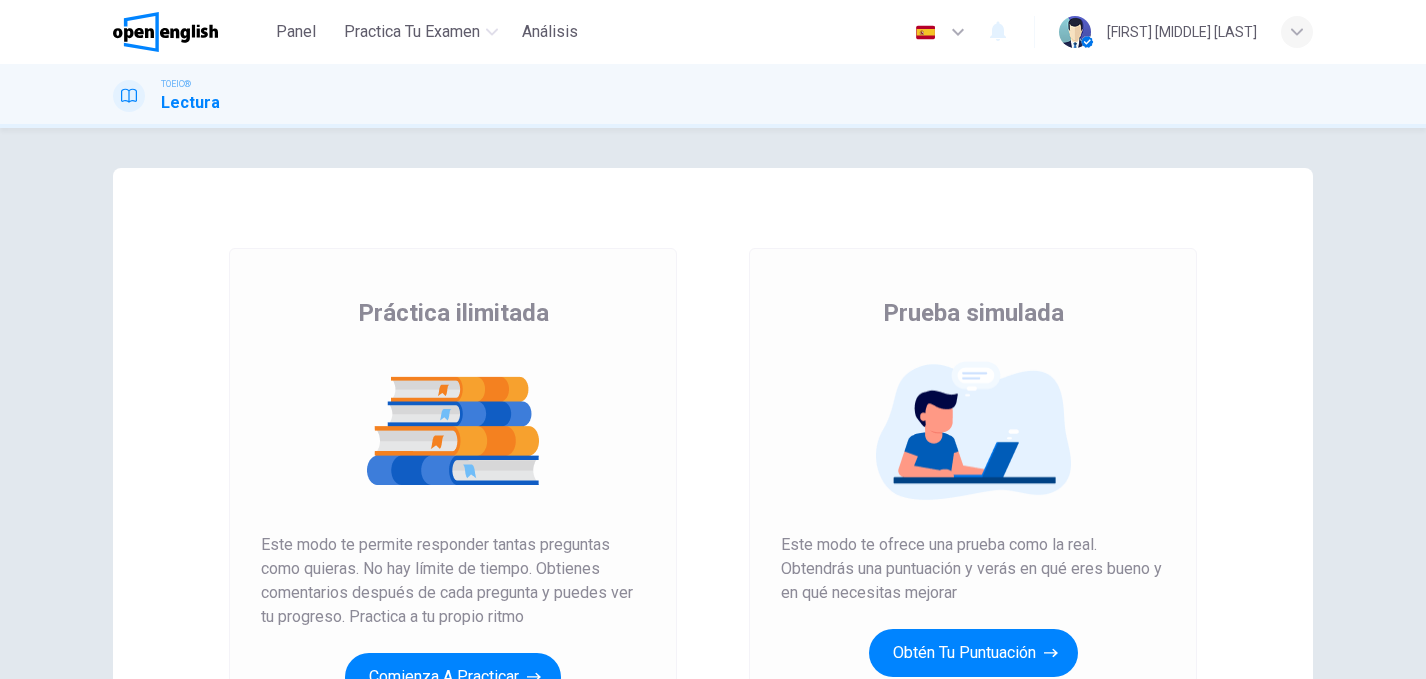 scroll, scrollTop: 0, scrollLeft: 0, axis: both 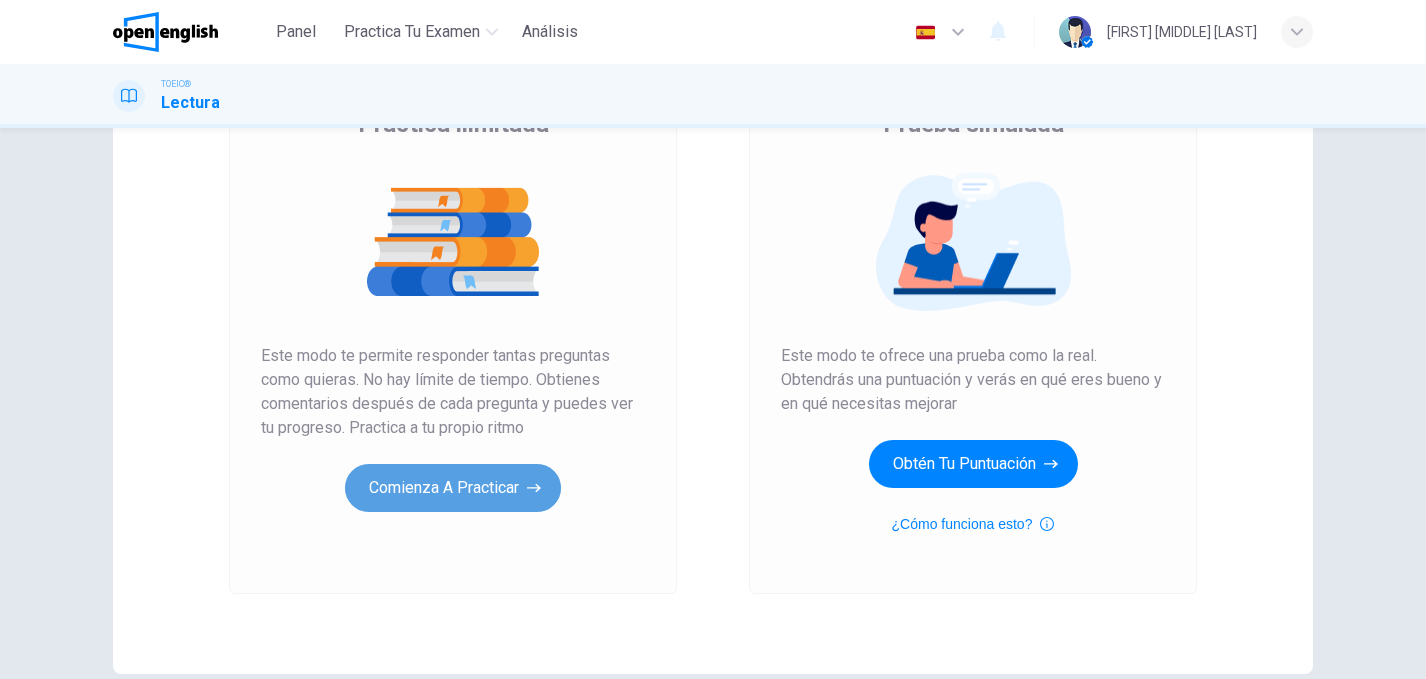 click on "Comienza a practicar" at bounding box center (453, 488) 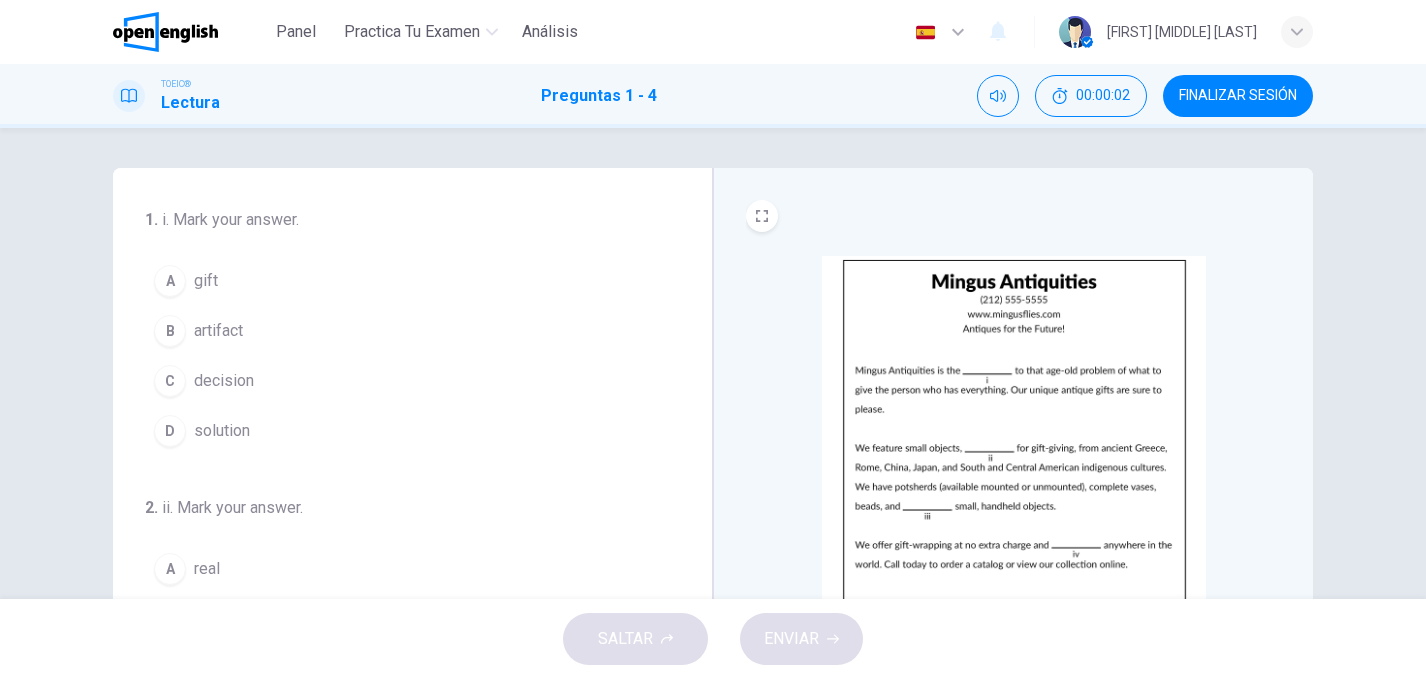 click at bounding box center [1014, 430] 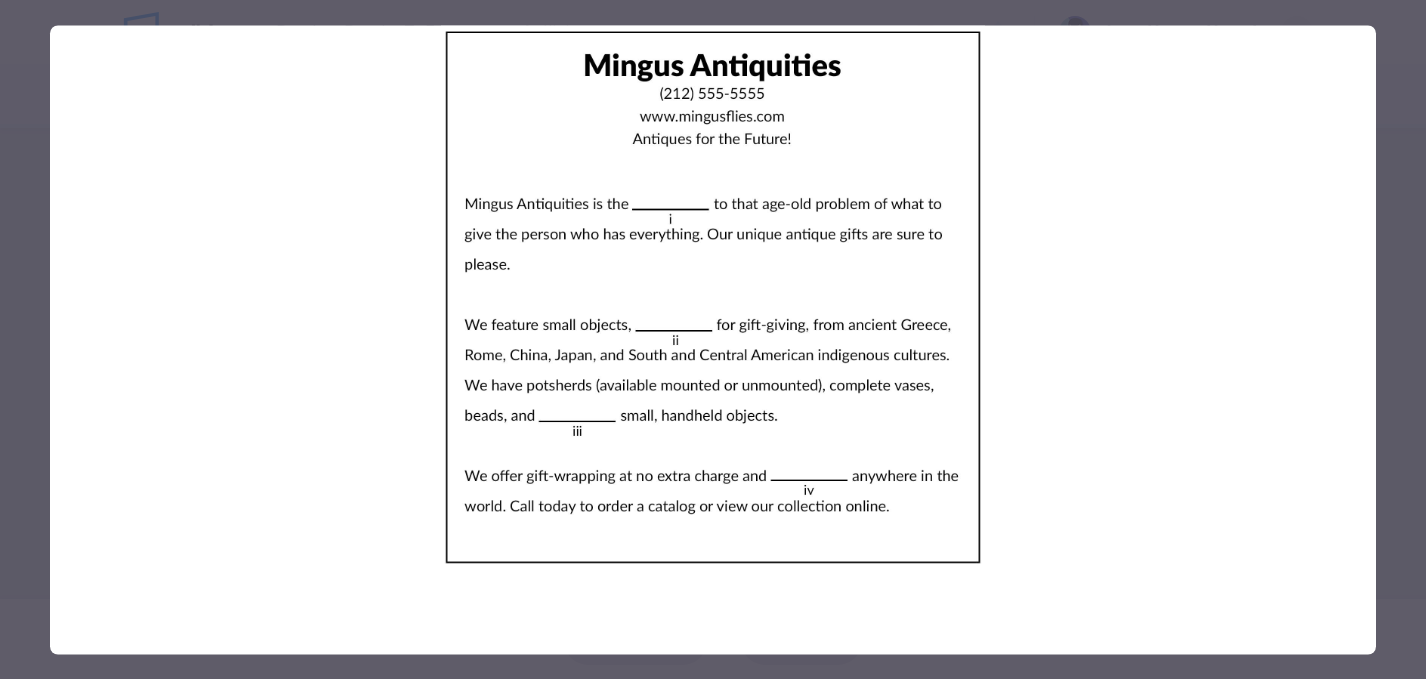 click at bounding box center [713, 297] 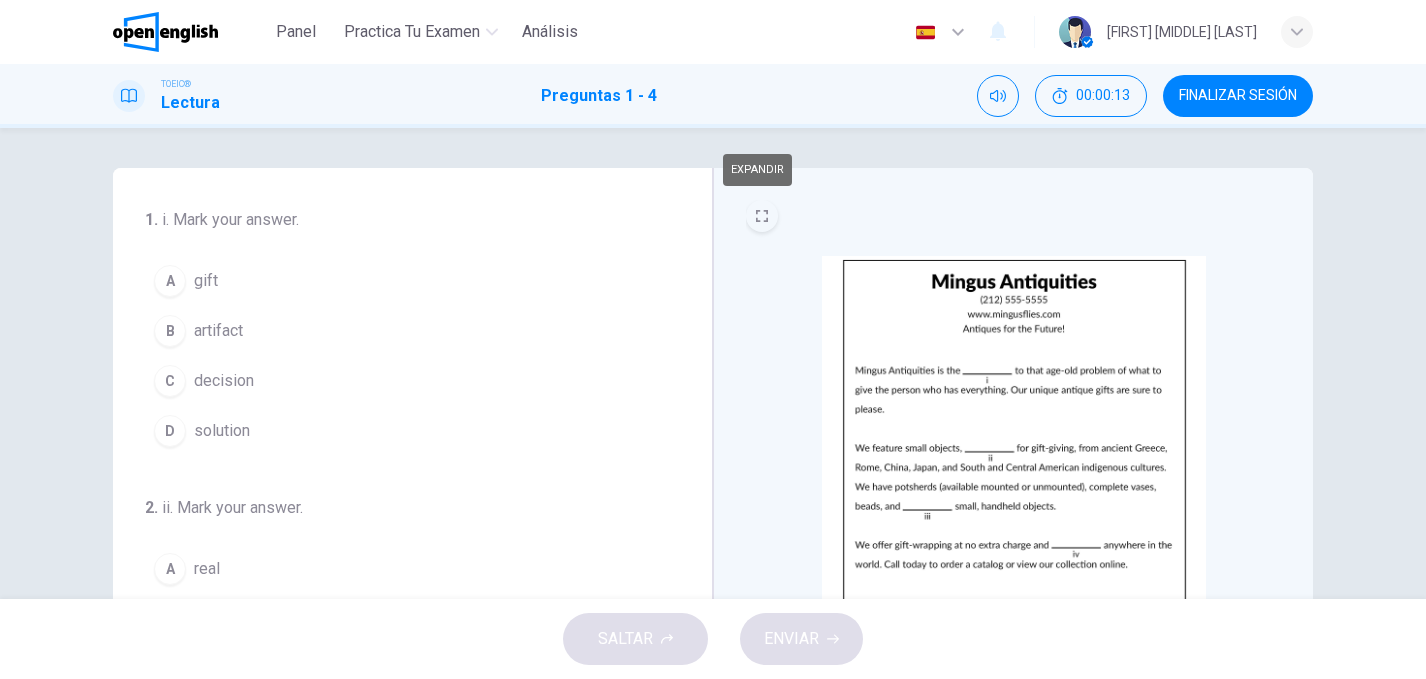 click 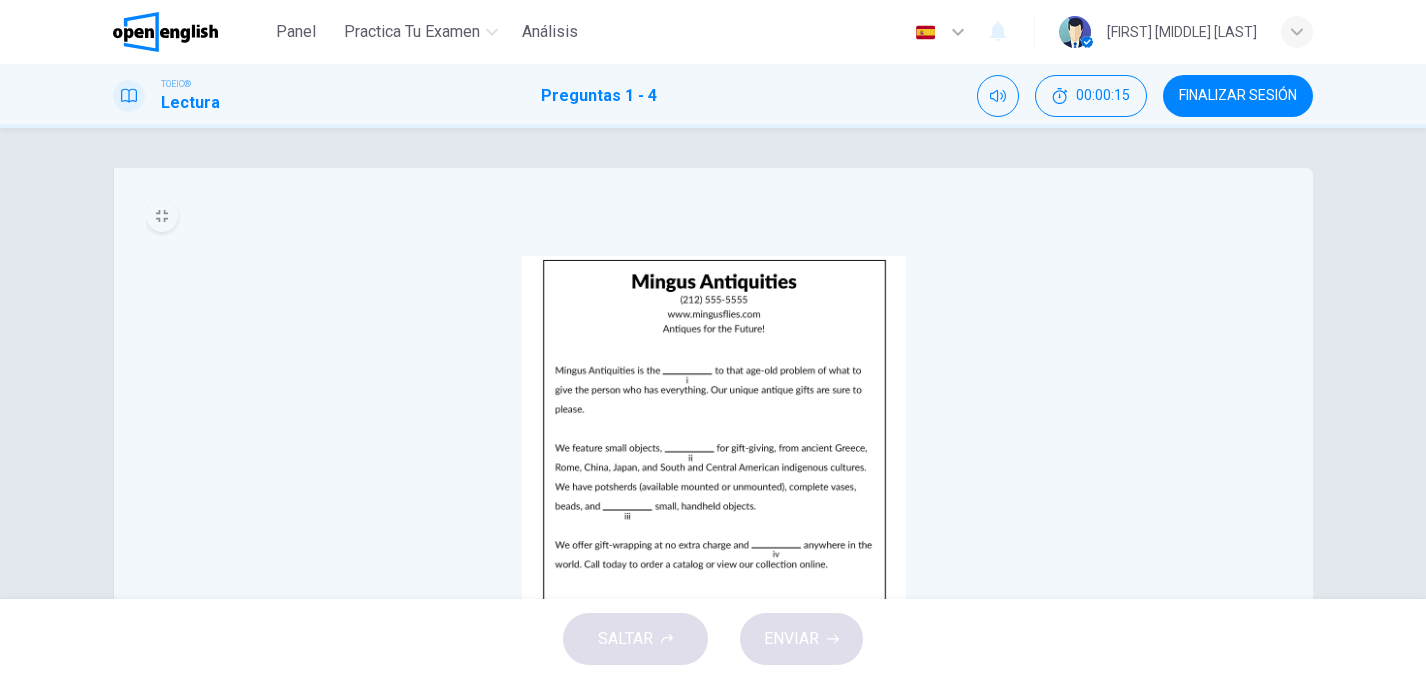 click 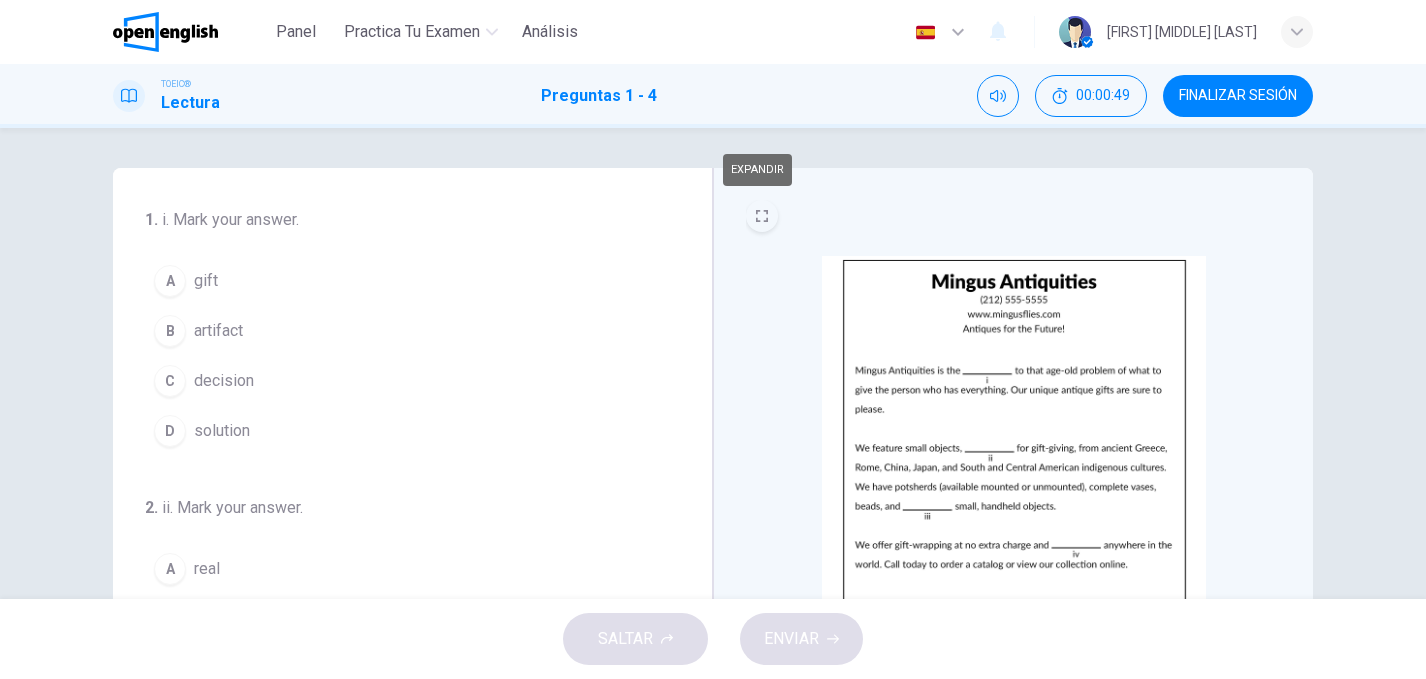 click on "A" at bounding box center (170, 281) 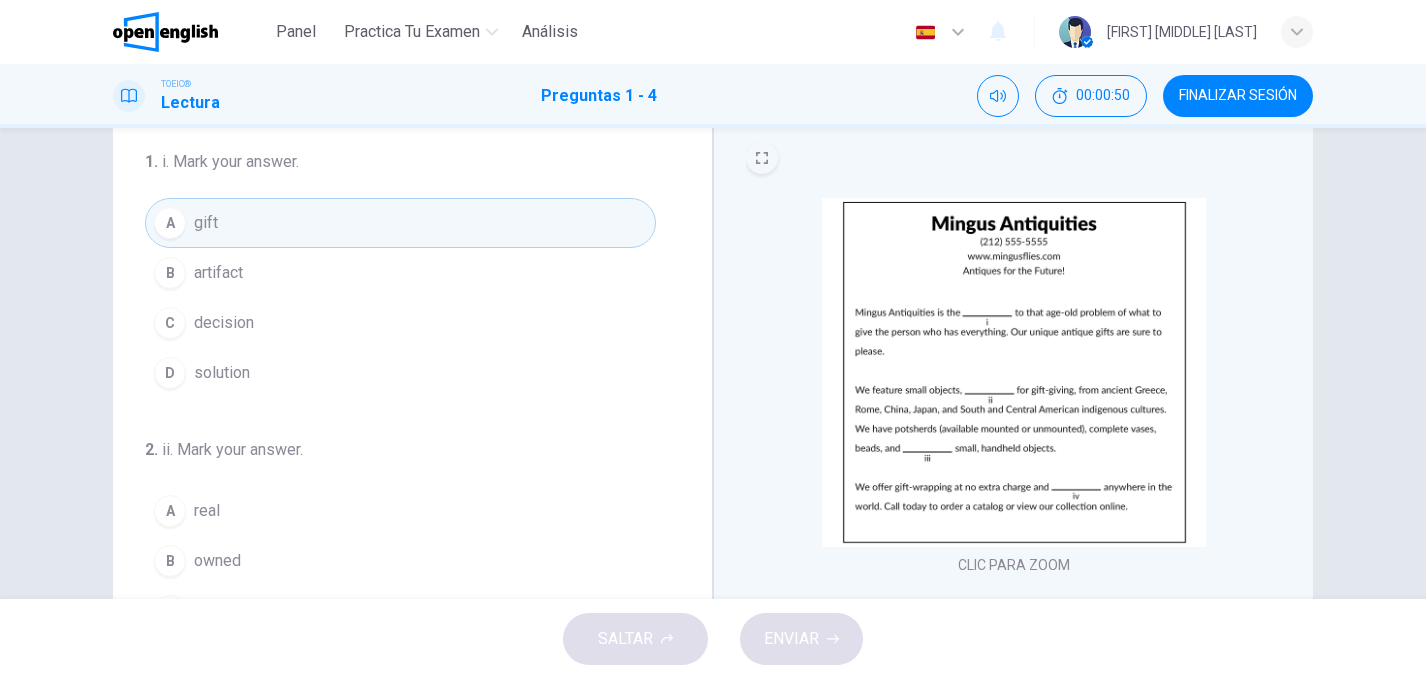scroll, scrollTop: 74, scrollLeft: 0, axis: vertical 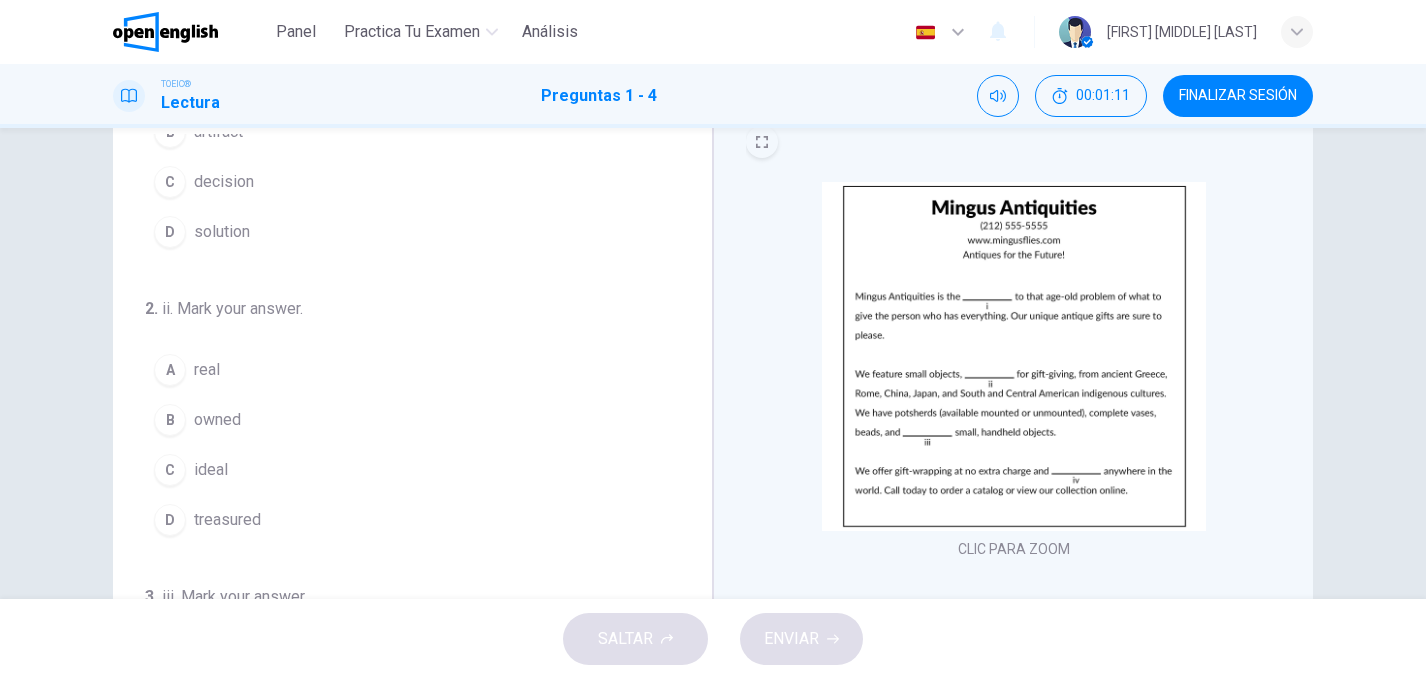 click on "D" at bounding box center [170, 520] 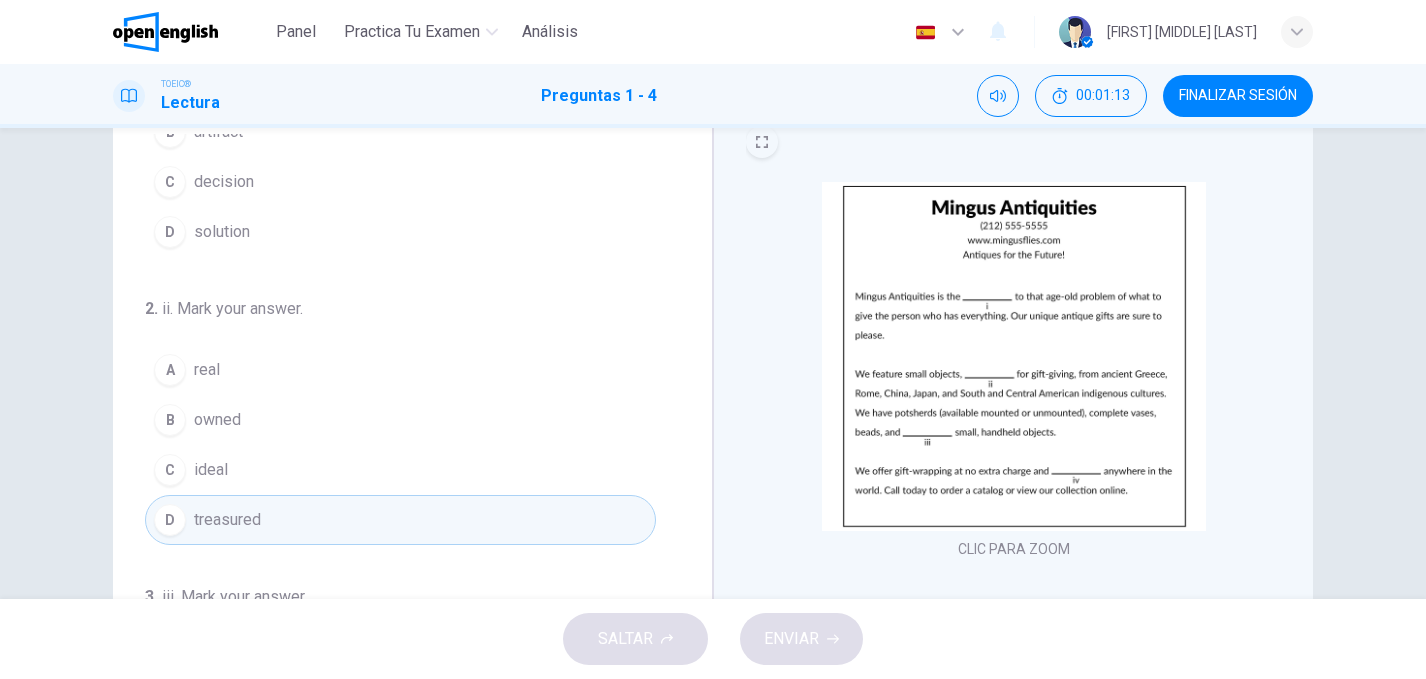 click on "C" at bounding box center [170, 470] 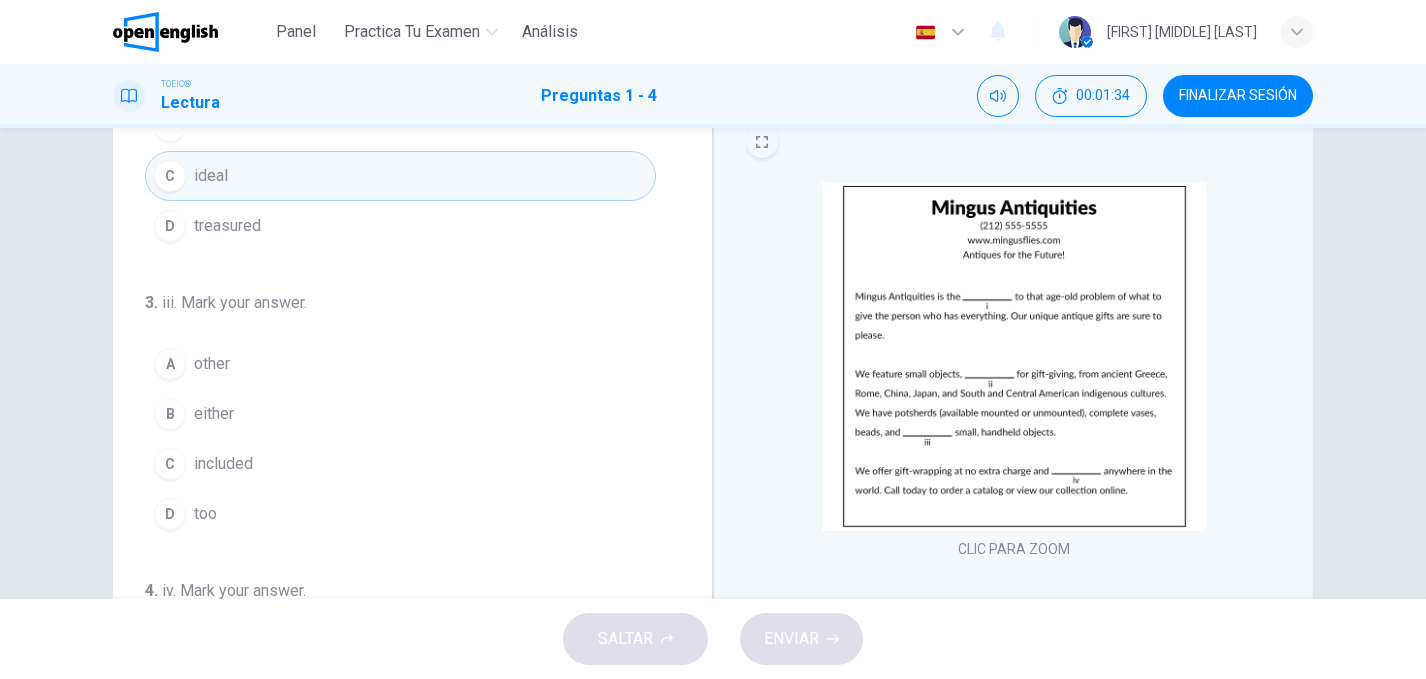scroll, scrollTop: 497, scrollLeft: 0, axis: vertical 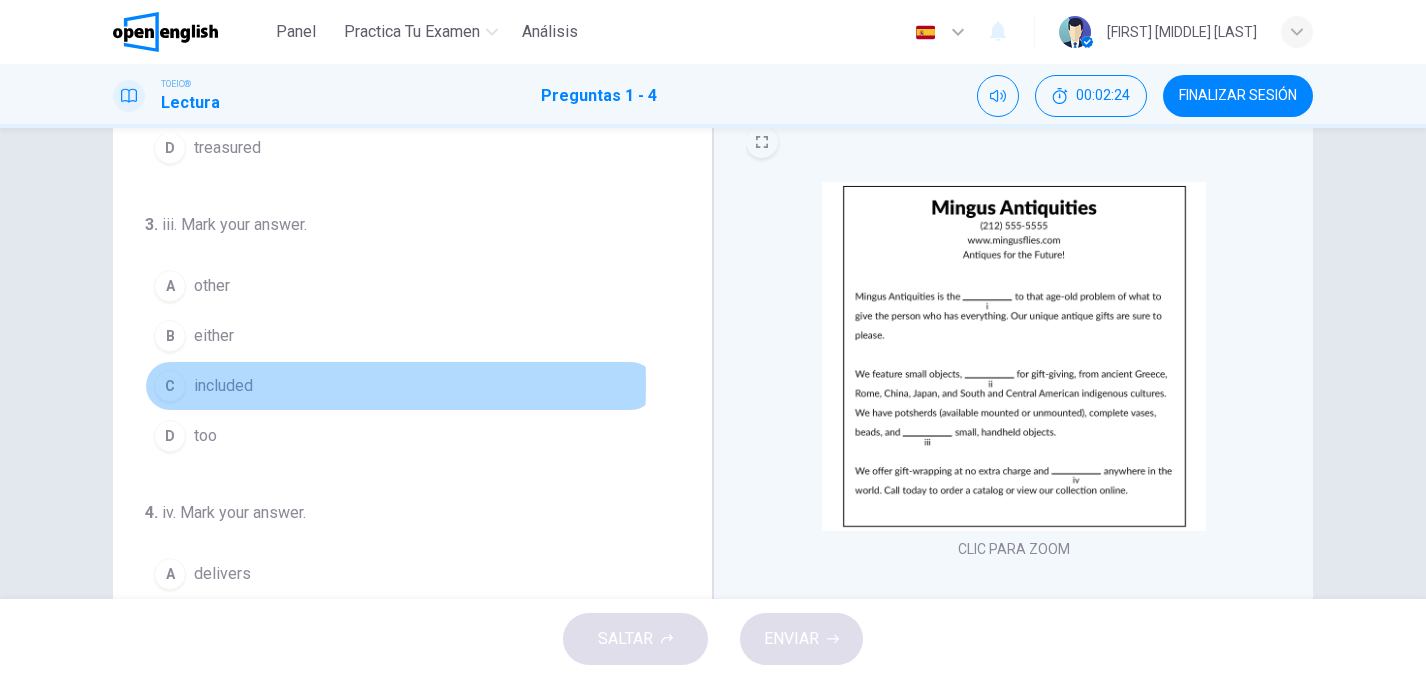 click on "C" at bounding box center [170, 386] 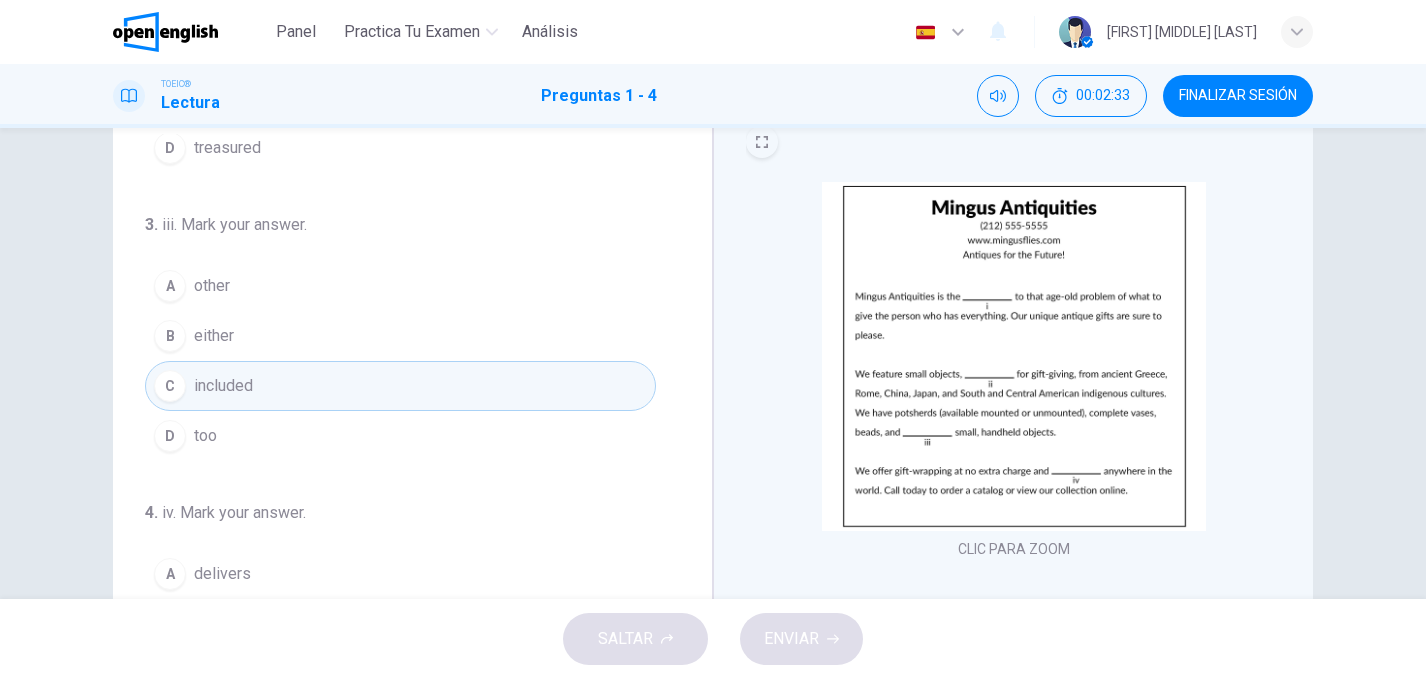 click on "A" at bounding box center (170, 286) 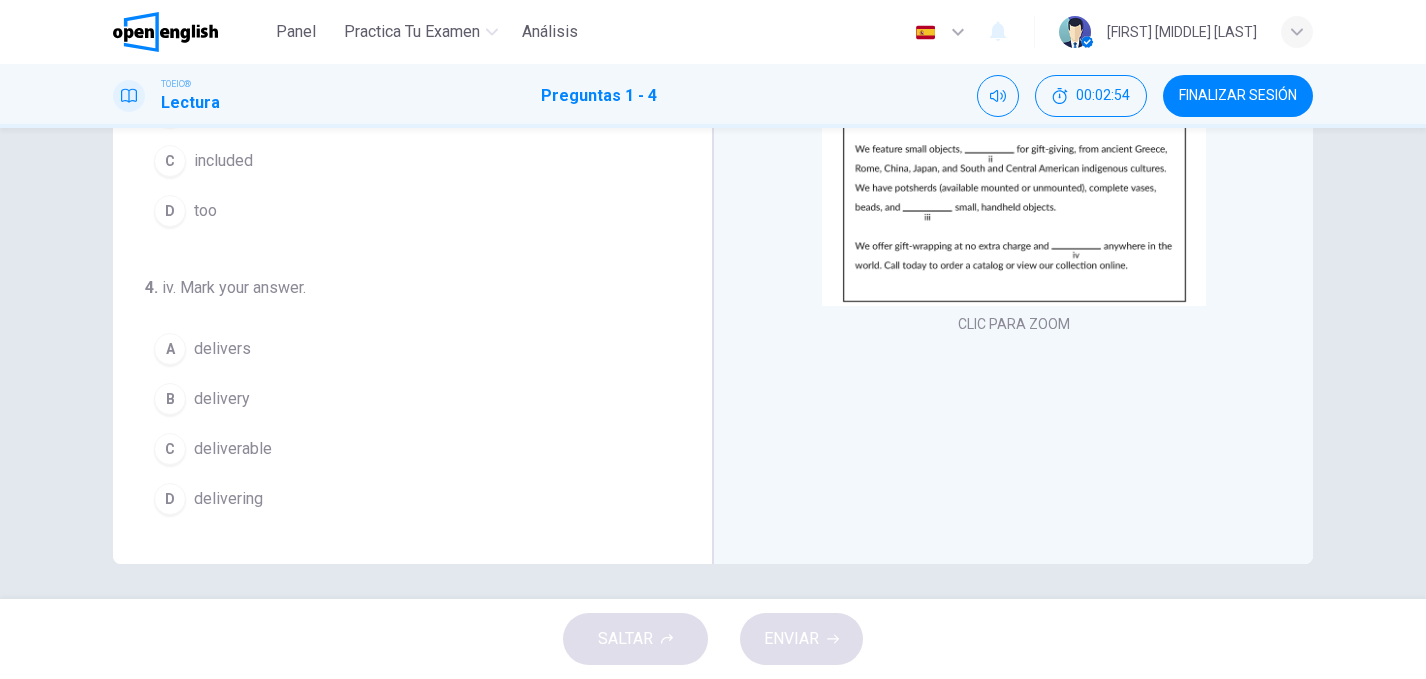 scroll, scrollTop: 300, scrollLeft: 0, axis: vertical 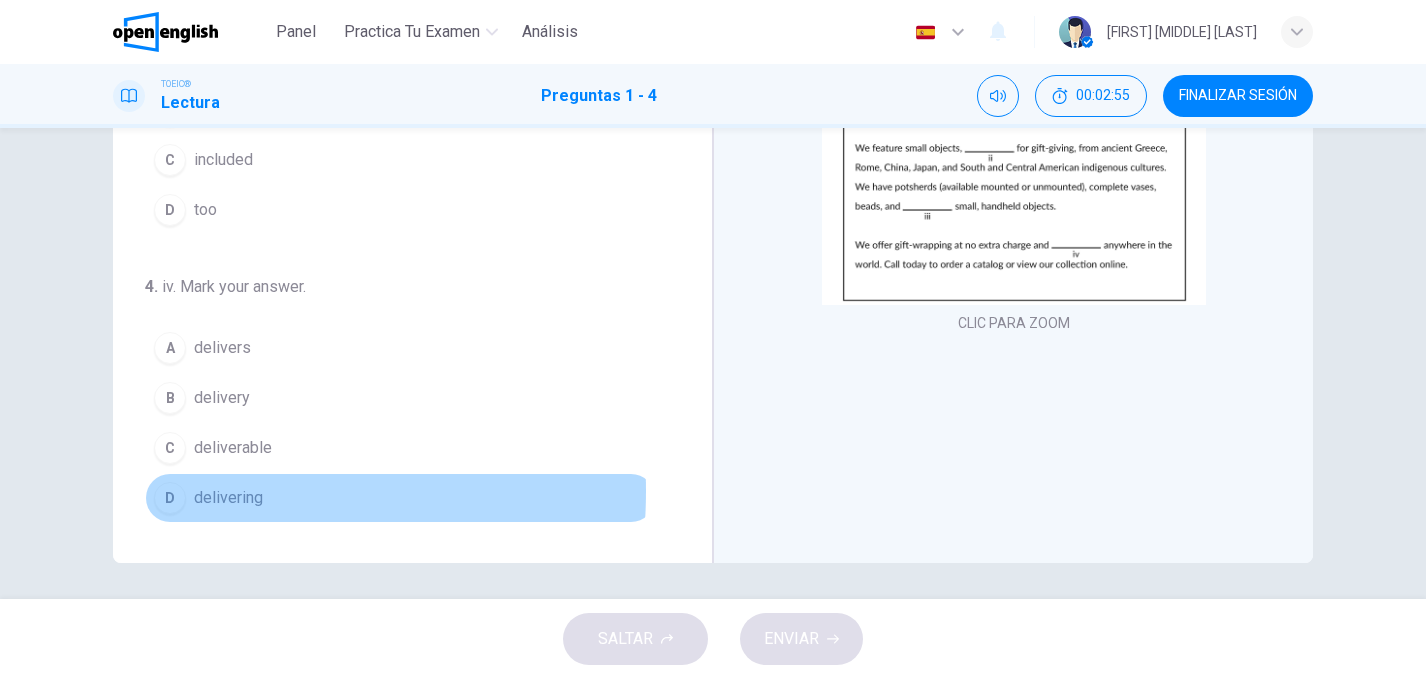 click on "D" at bounding box center [170, 498] 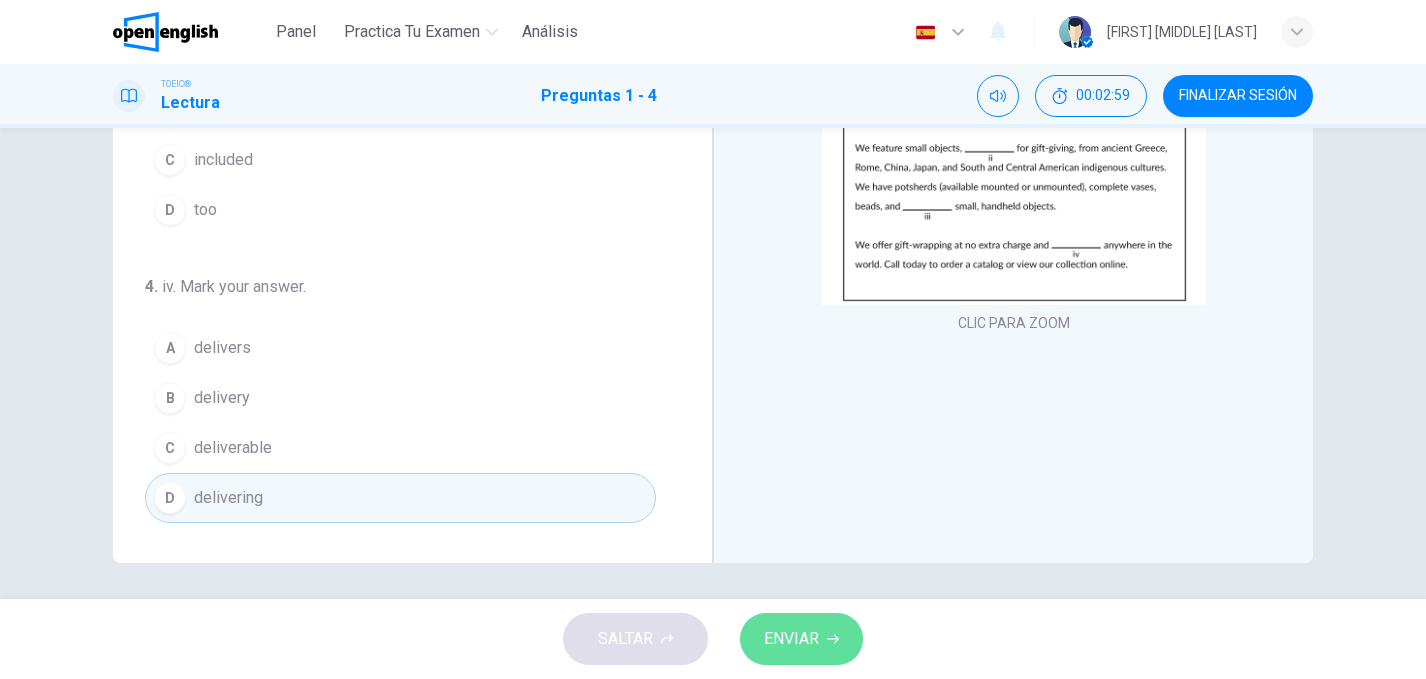 click on "ENVIAR" at bounding box center [801, 639] 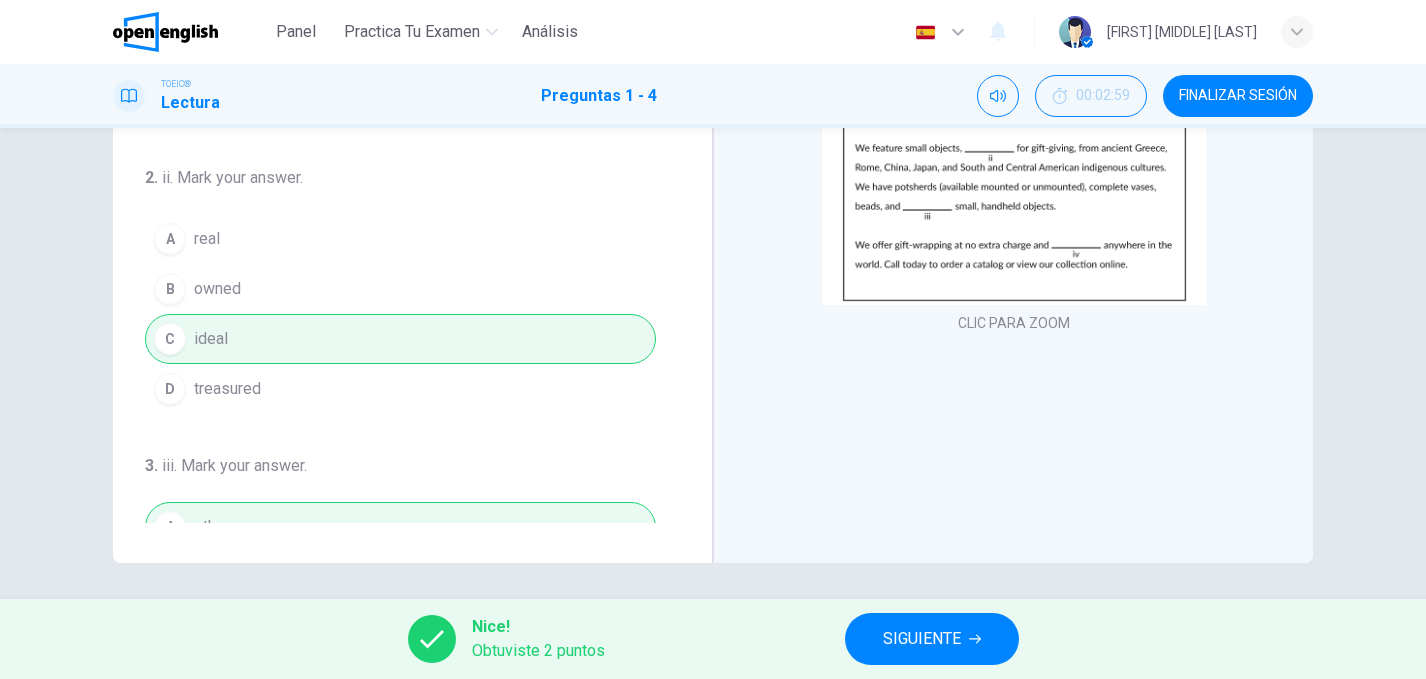 scroll, scrollTop: 0, scrollLeft: 0, axis: both 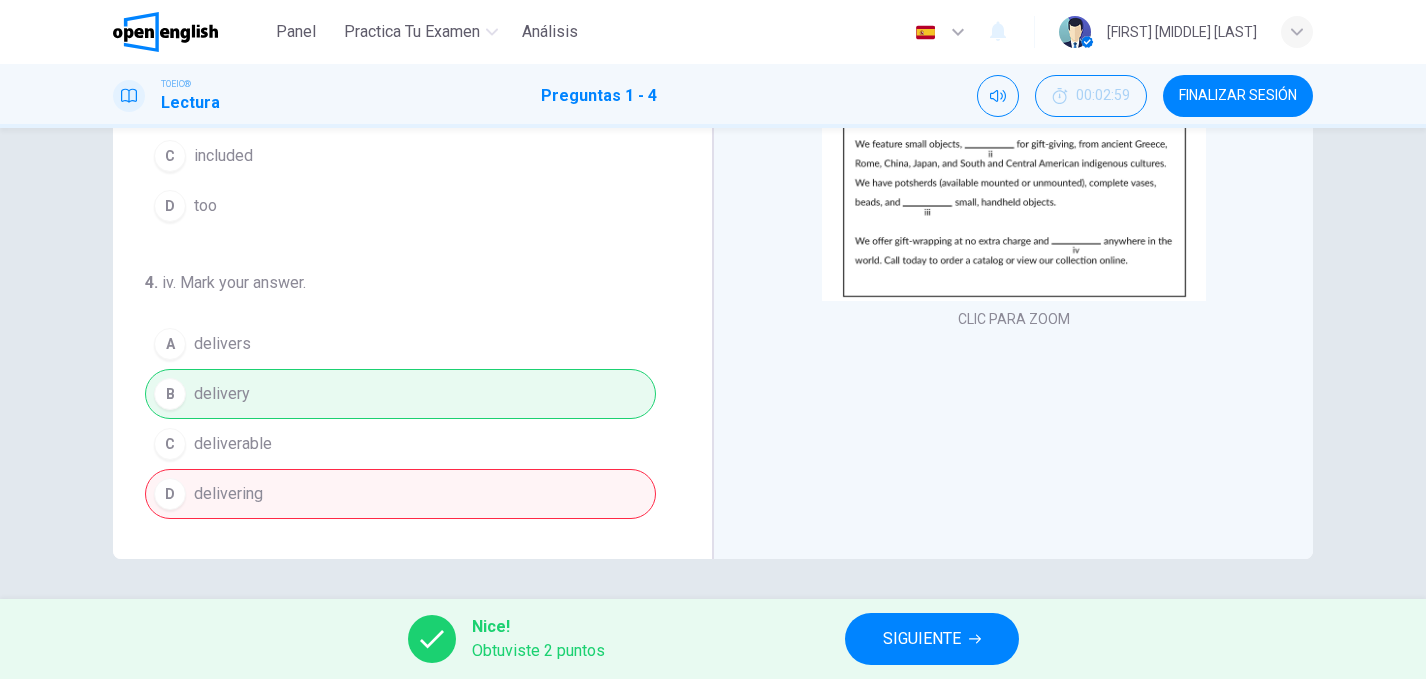 click on "SIGUIENTE" at bounding box center (922, 639) 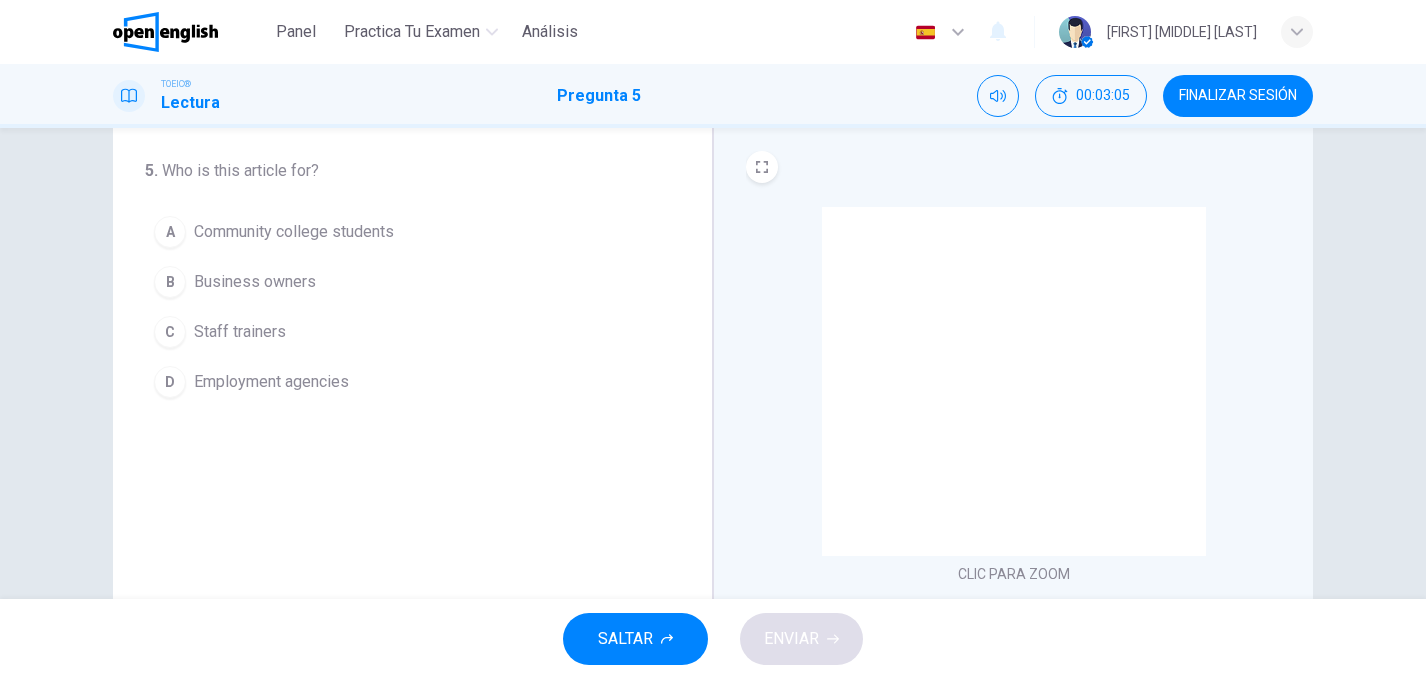 scroll, scrollTop: 46, scrollLeft: 0, axis: vertical 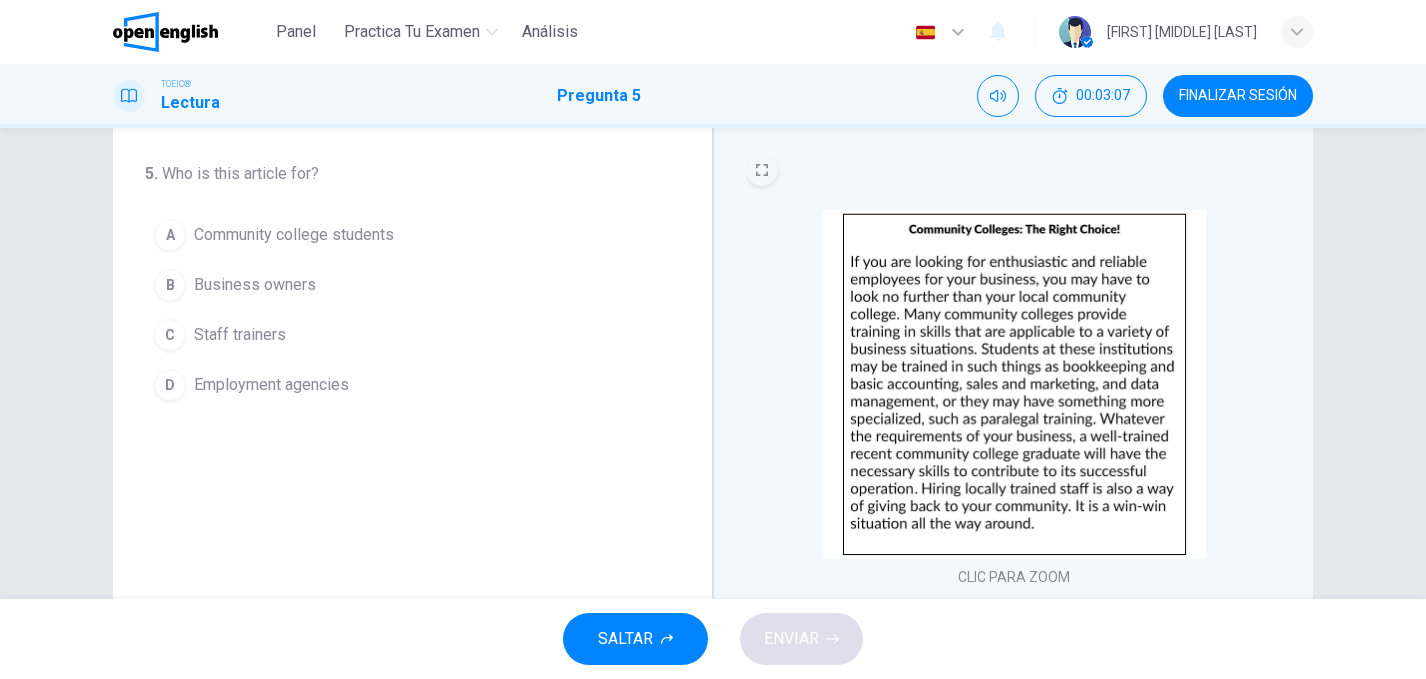 click at bounding box center [762, 170] 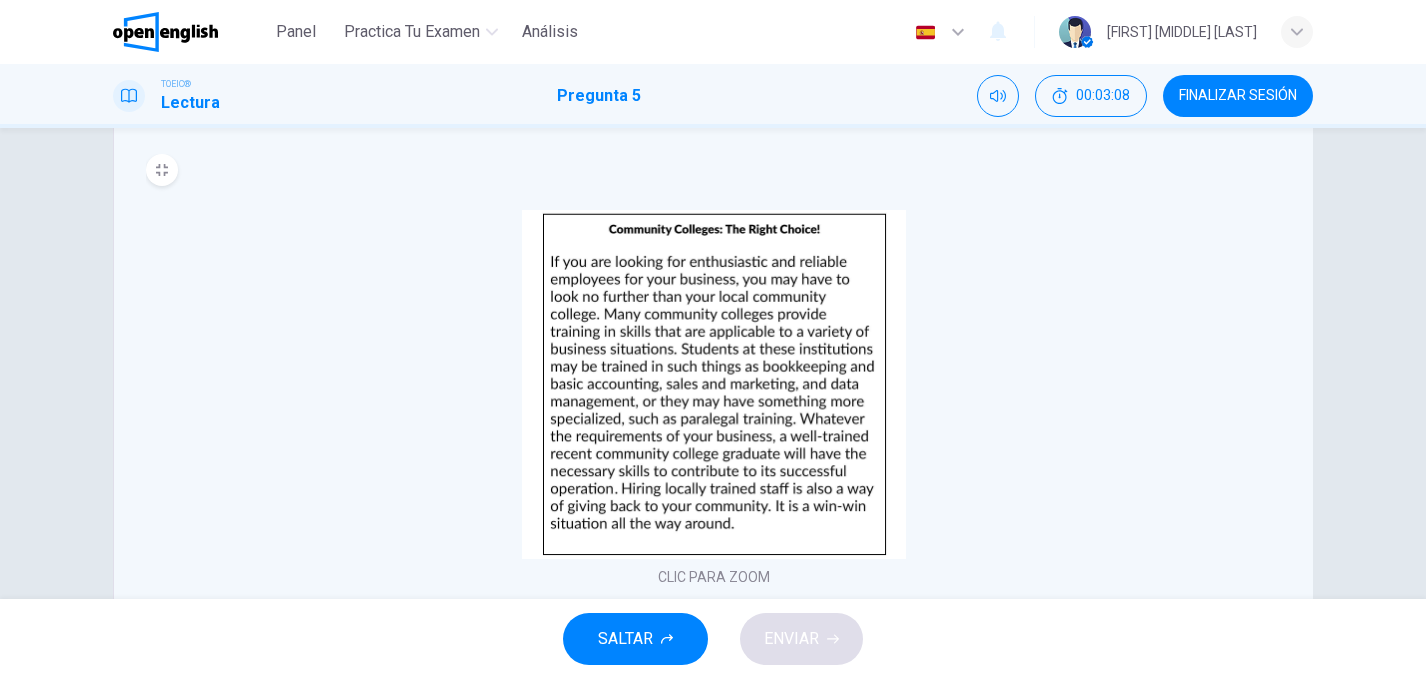 click at bounding box center (714, 384) 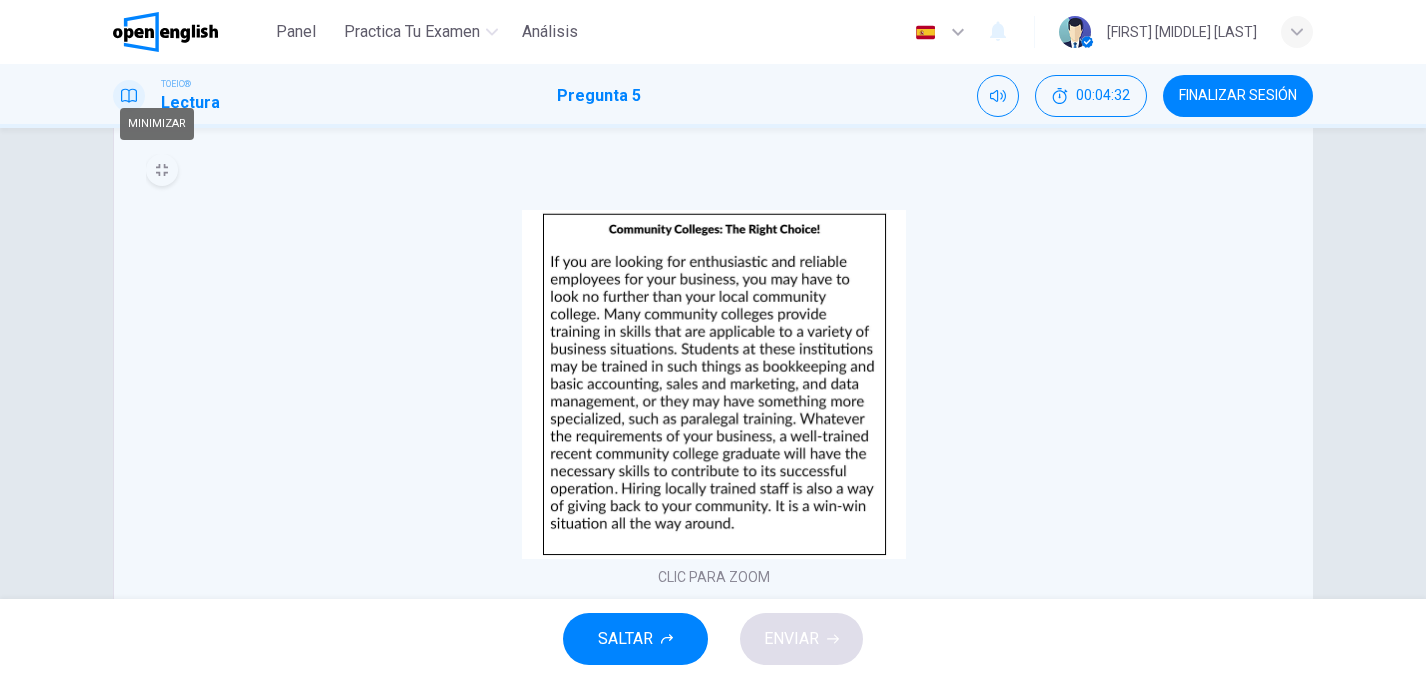 click at bounding box center [162, 170] 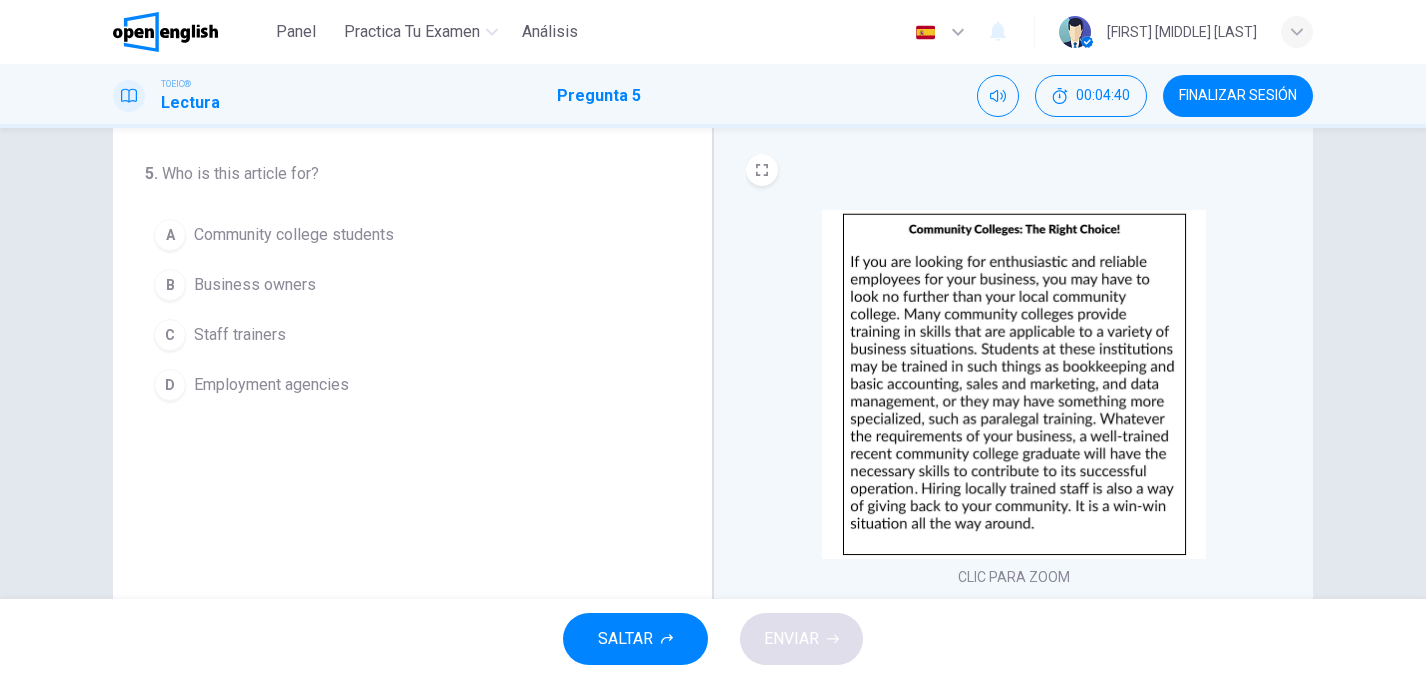 click on "C" at bounding box center [170, 335] 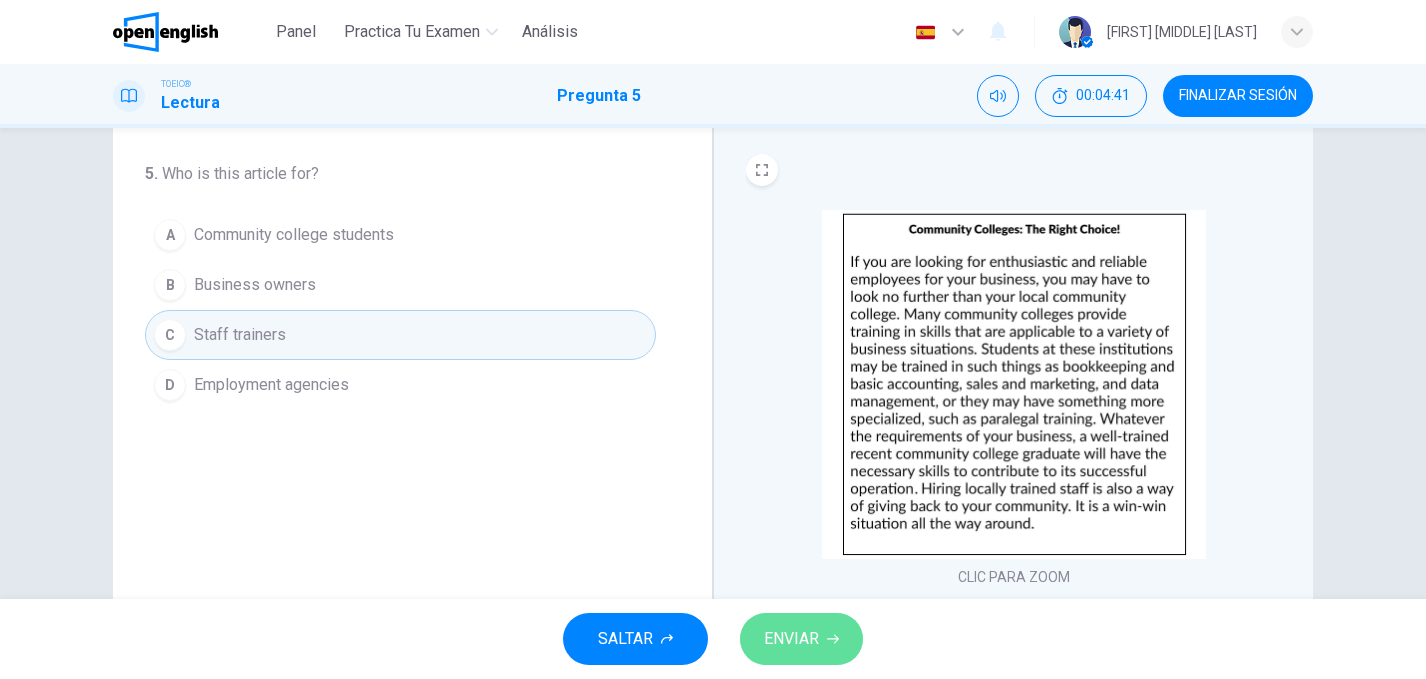 click on "ENVIAR" at bounding box center [791, 639] 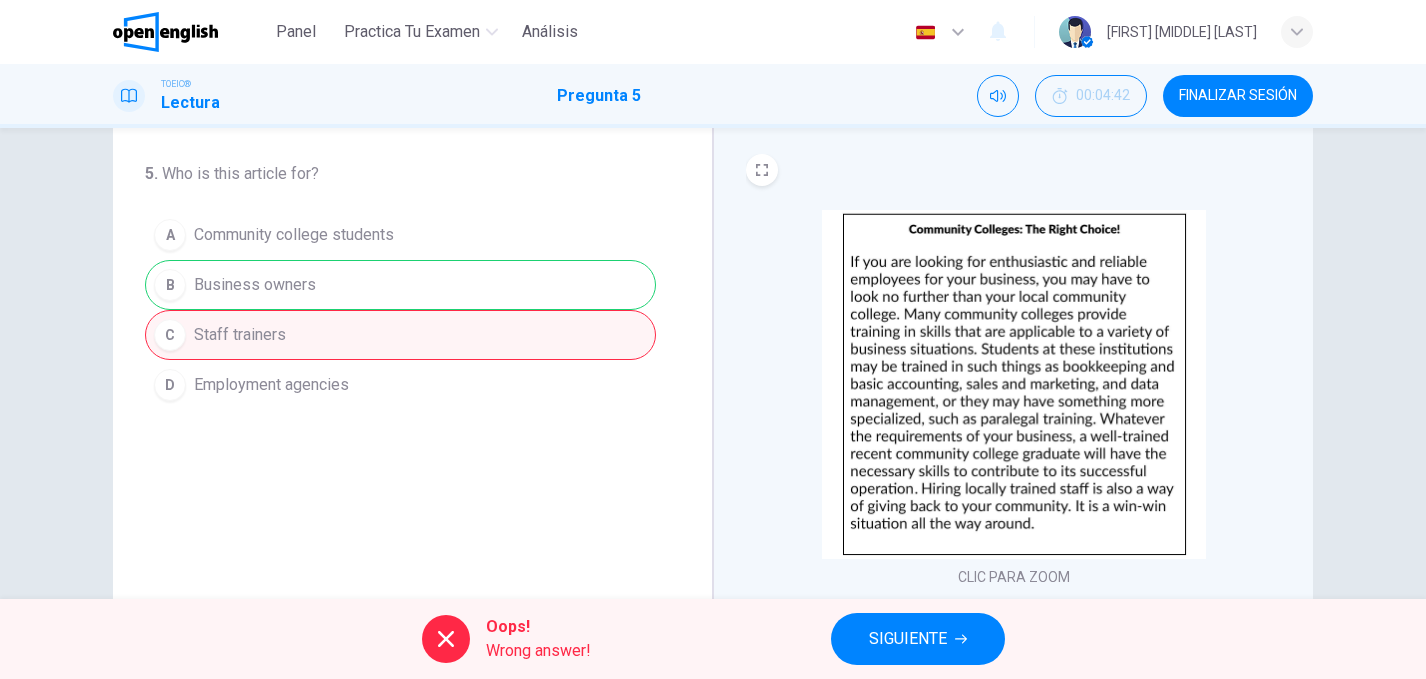 click on "SIGUIENTE" at bounding box center (908, 639) 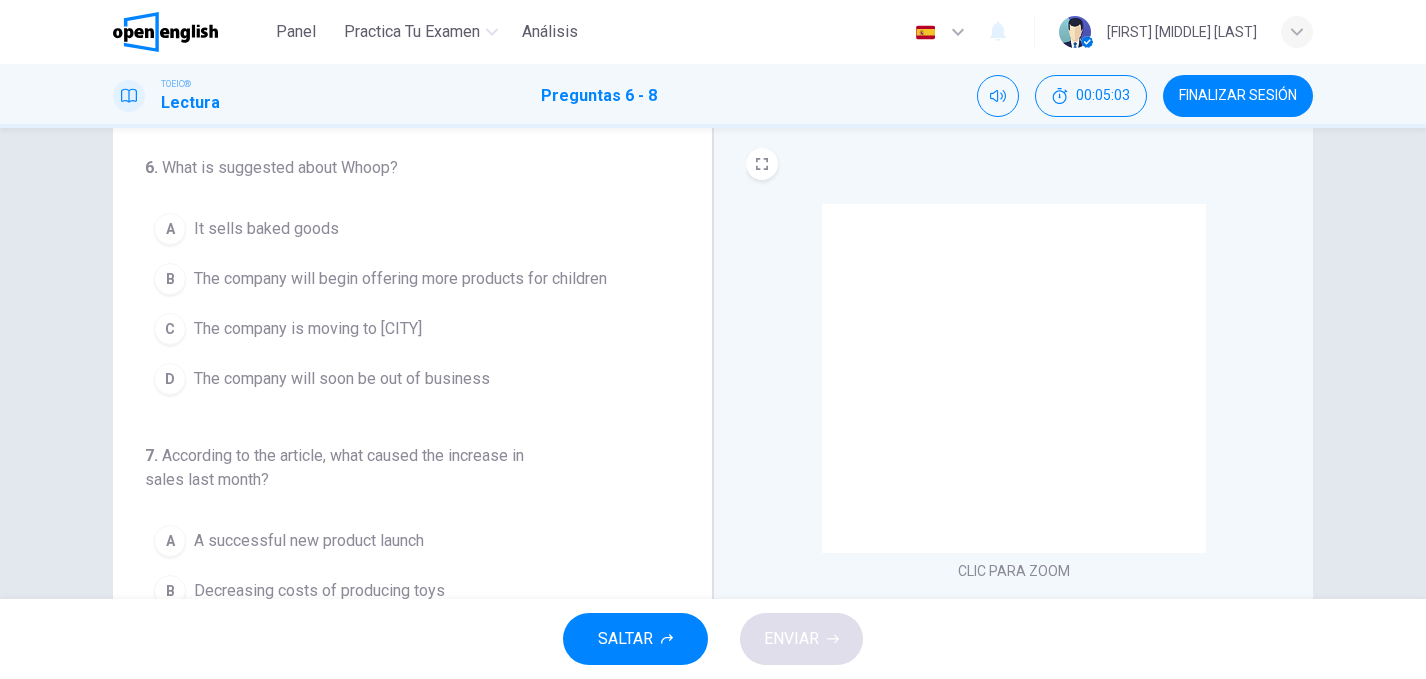 scroll, scrollTop: 50, scrollLeft: 0, axis: vertical 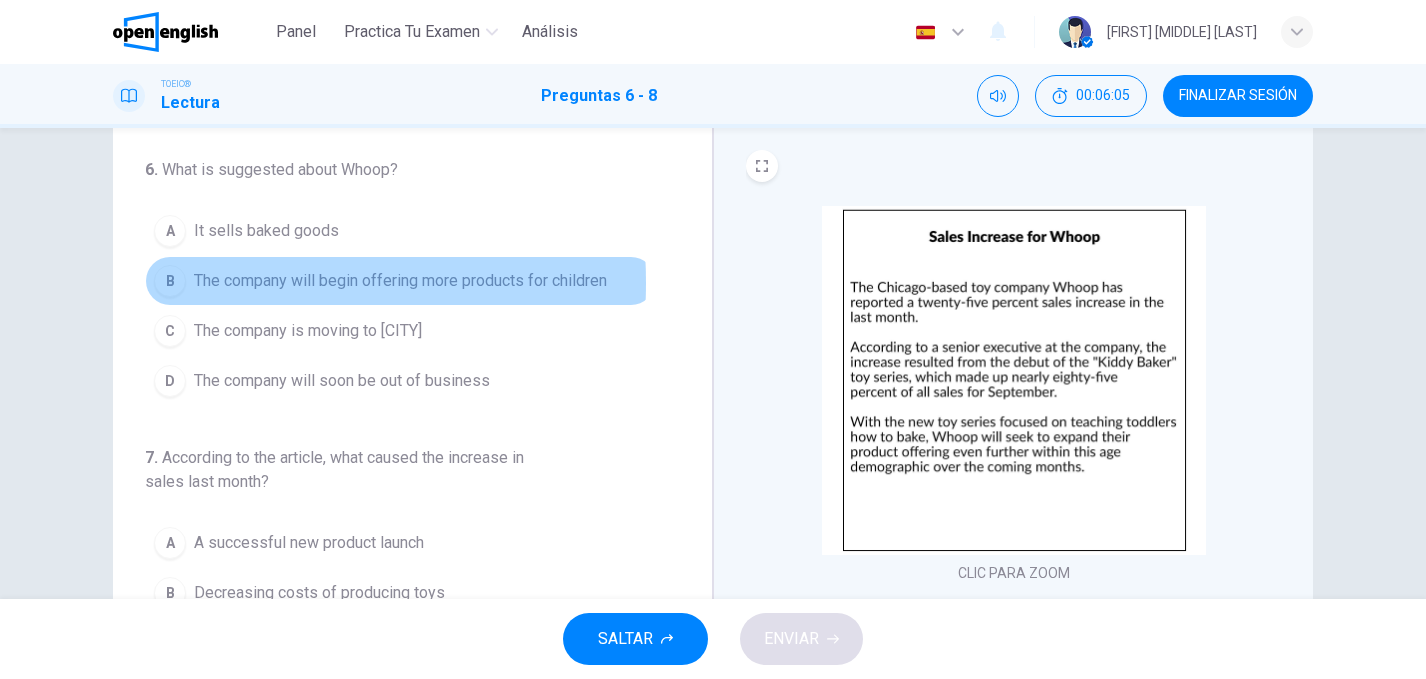 click on "B" at bounding box center [170, 281] 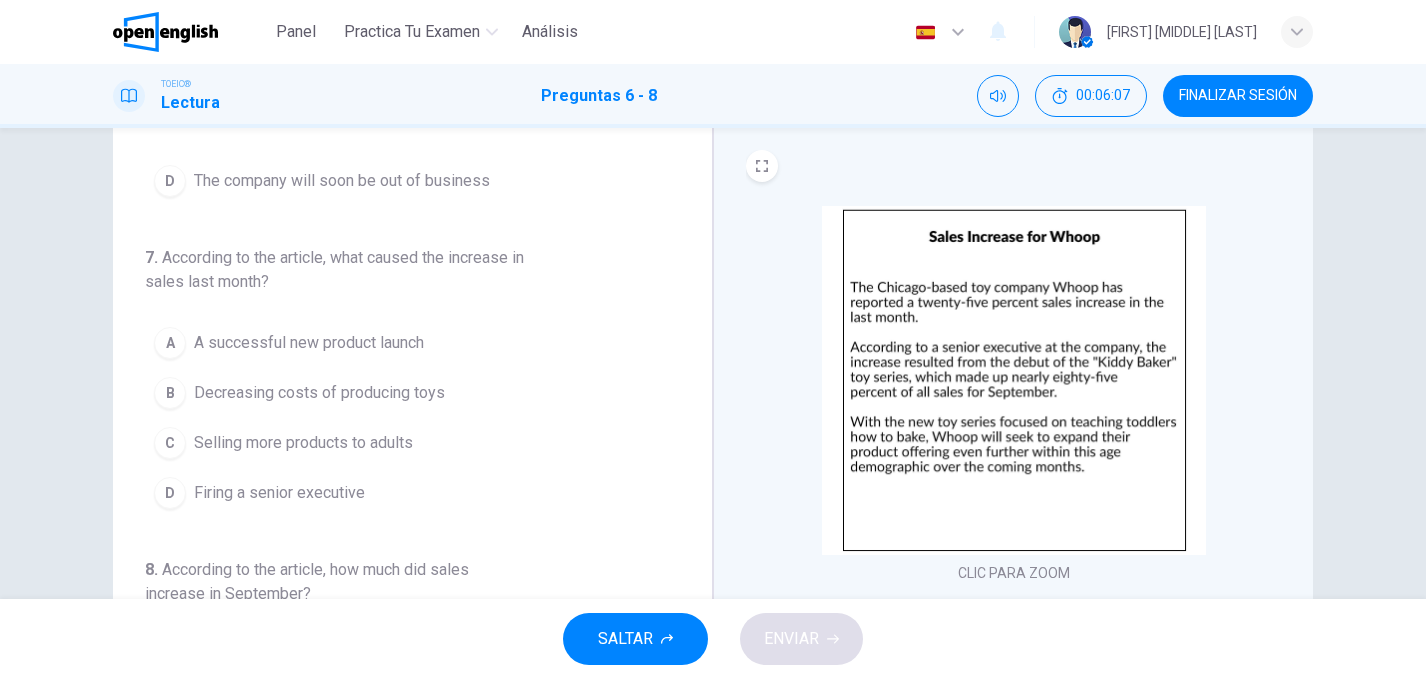 scroll, scrollTop: 207, scrollLeft: 0, axis: vertical 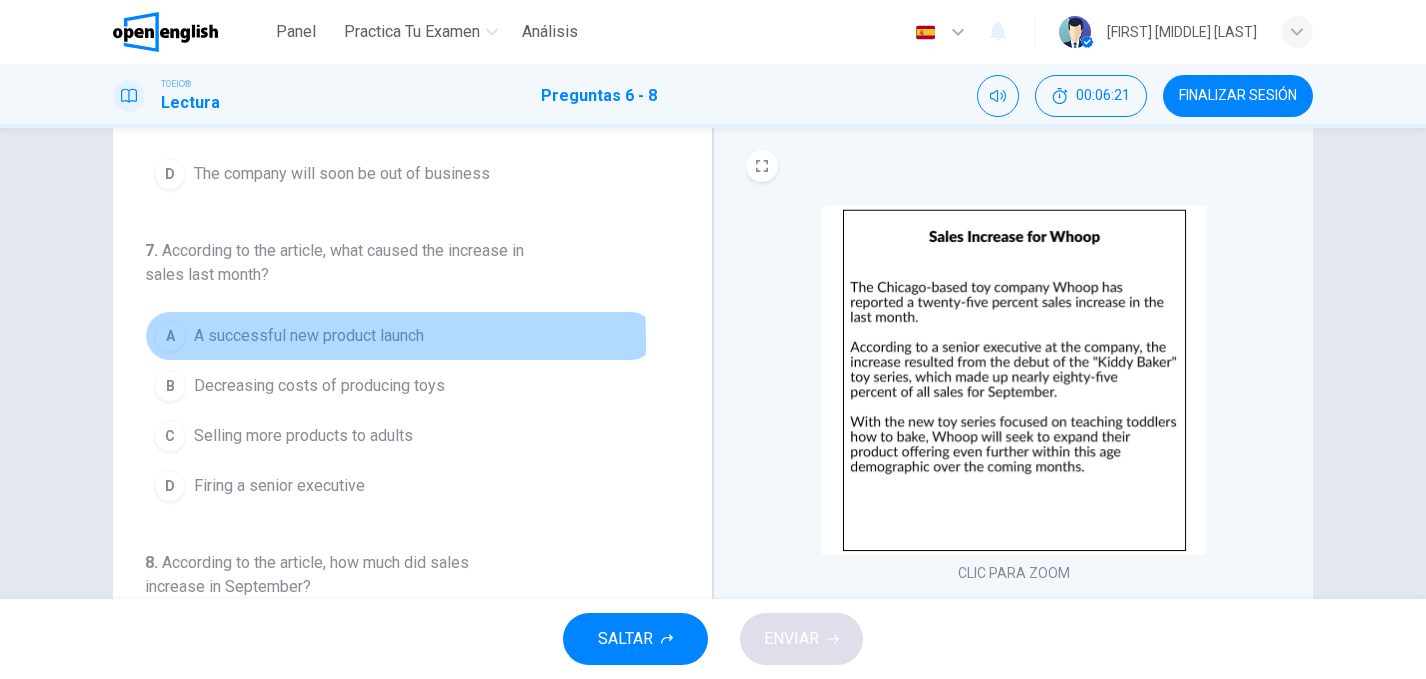 click on "A" at bounding box center [170, 336] 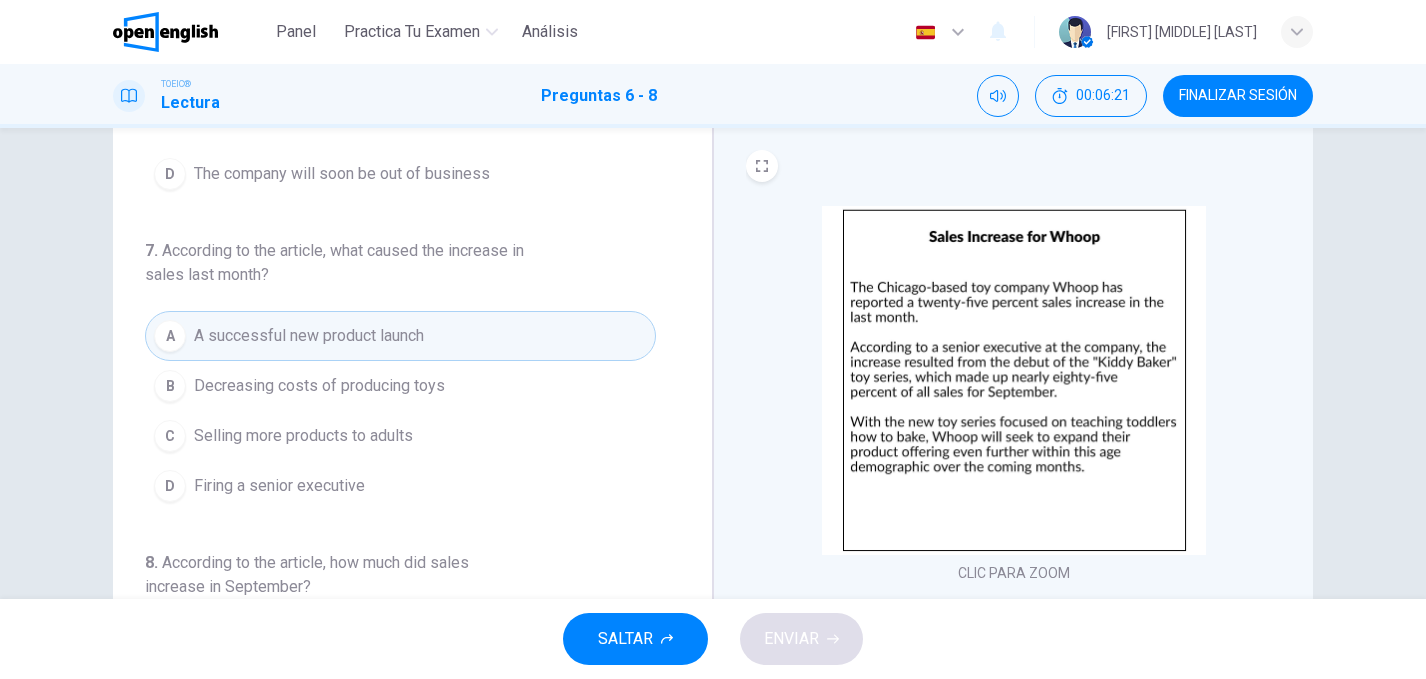 scroll, scrollTop: 257, scrollLeft: 0, axis: vertical 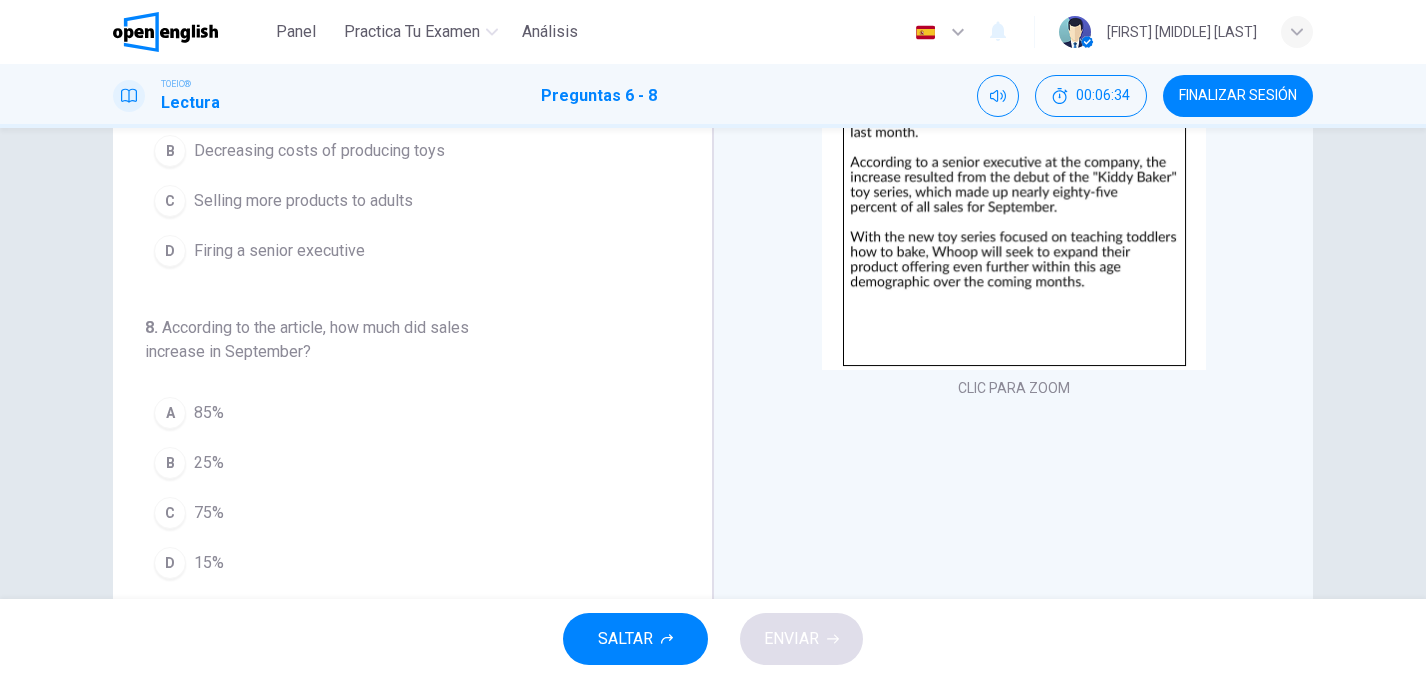 click on "A" at bounding box center (170, 413) 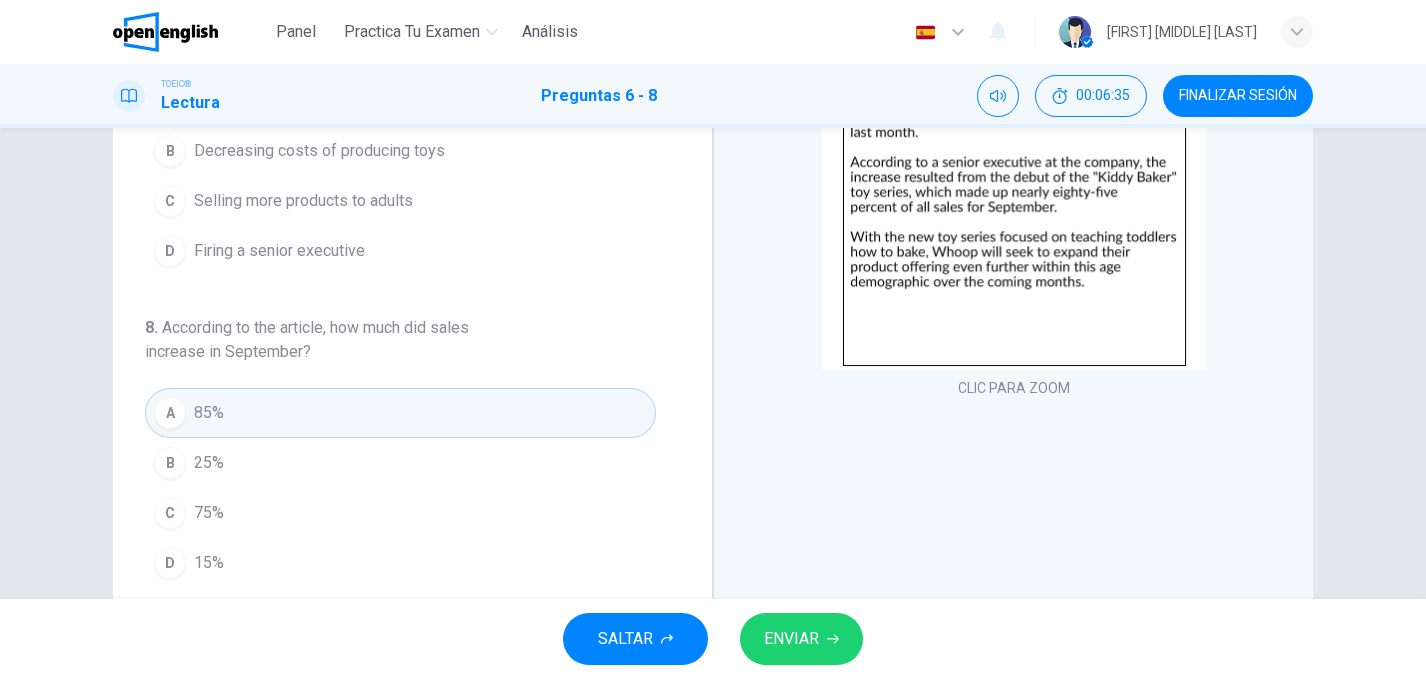 scroll, scrollTop: 304, scrollLeft: 0, axis: vertical 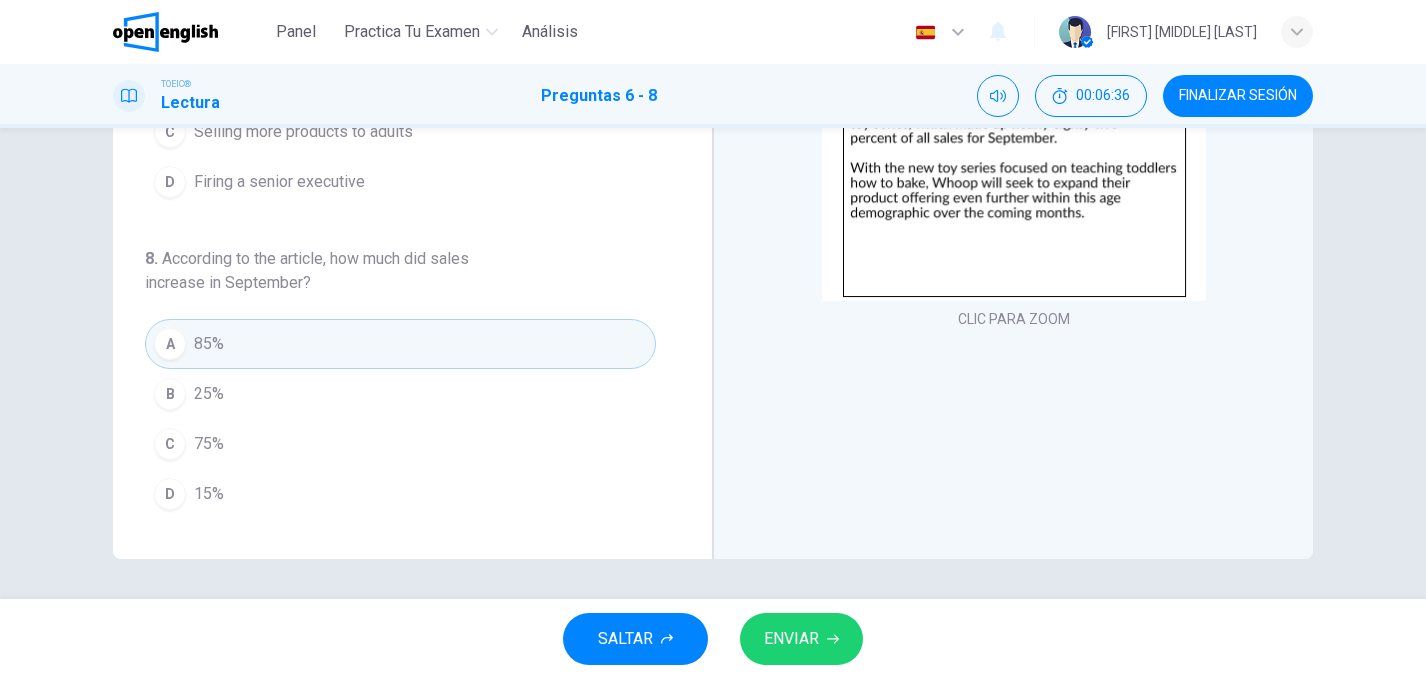 click on "ENVIAR" at bounding box center (801, 639) 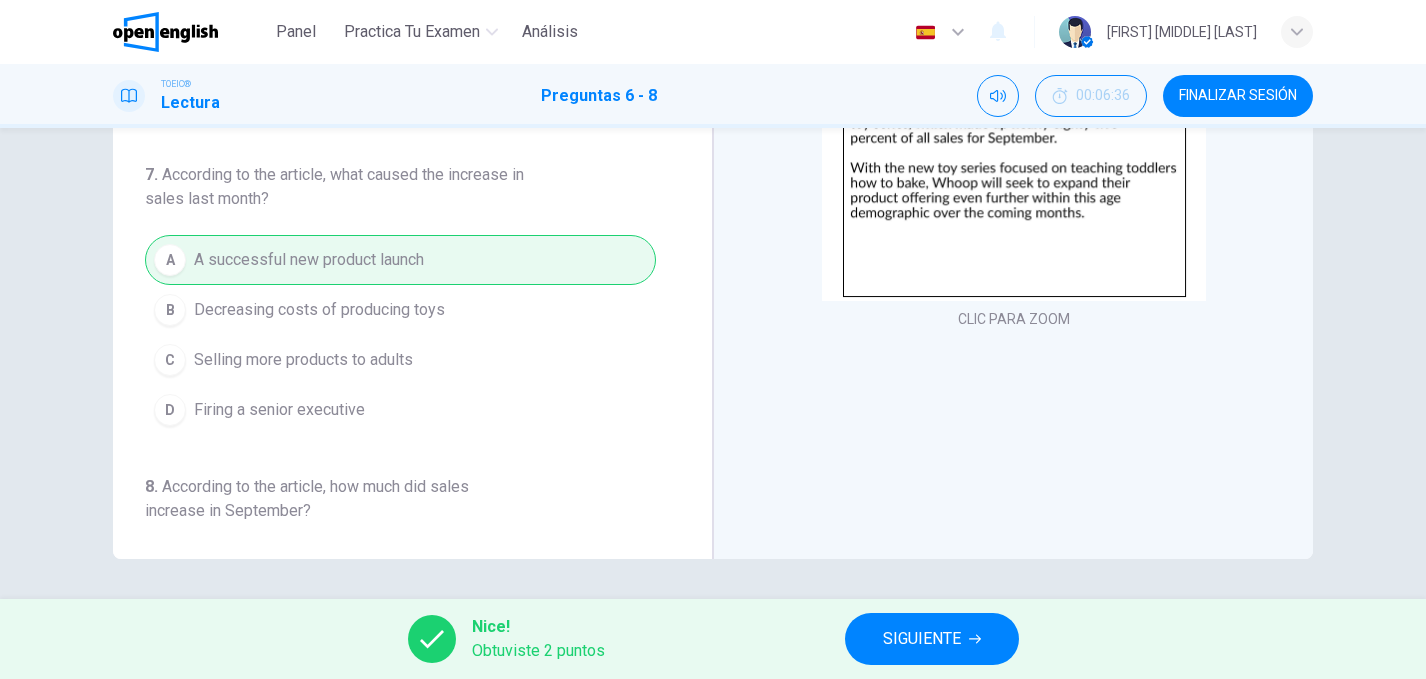 scroll, scrollTop: 0, scrollLeft: 0, axis: both 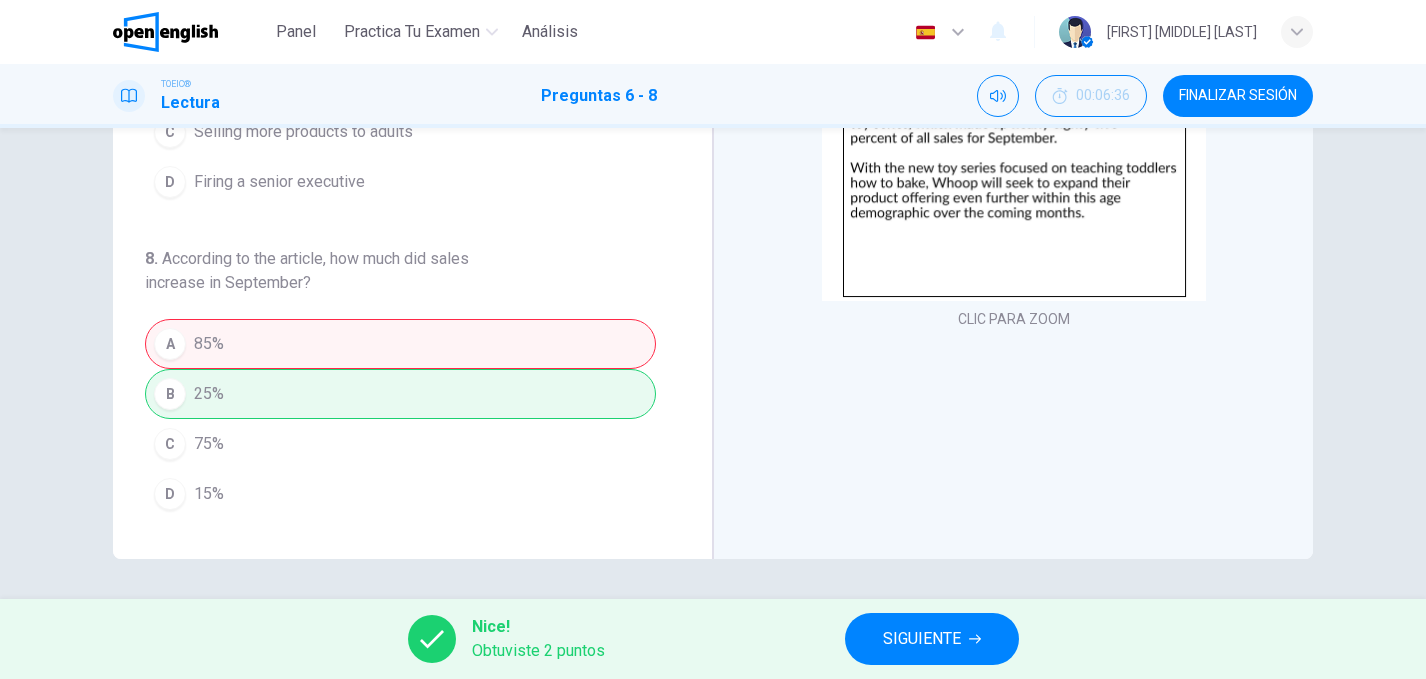 click on "SIGUIENTE" at bounding box center (922, 639) 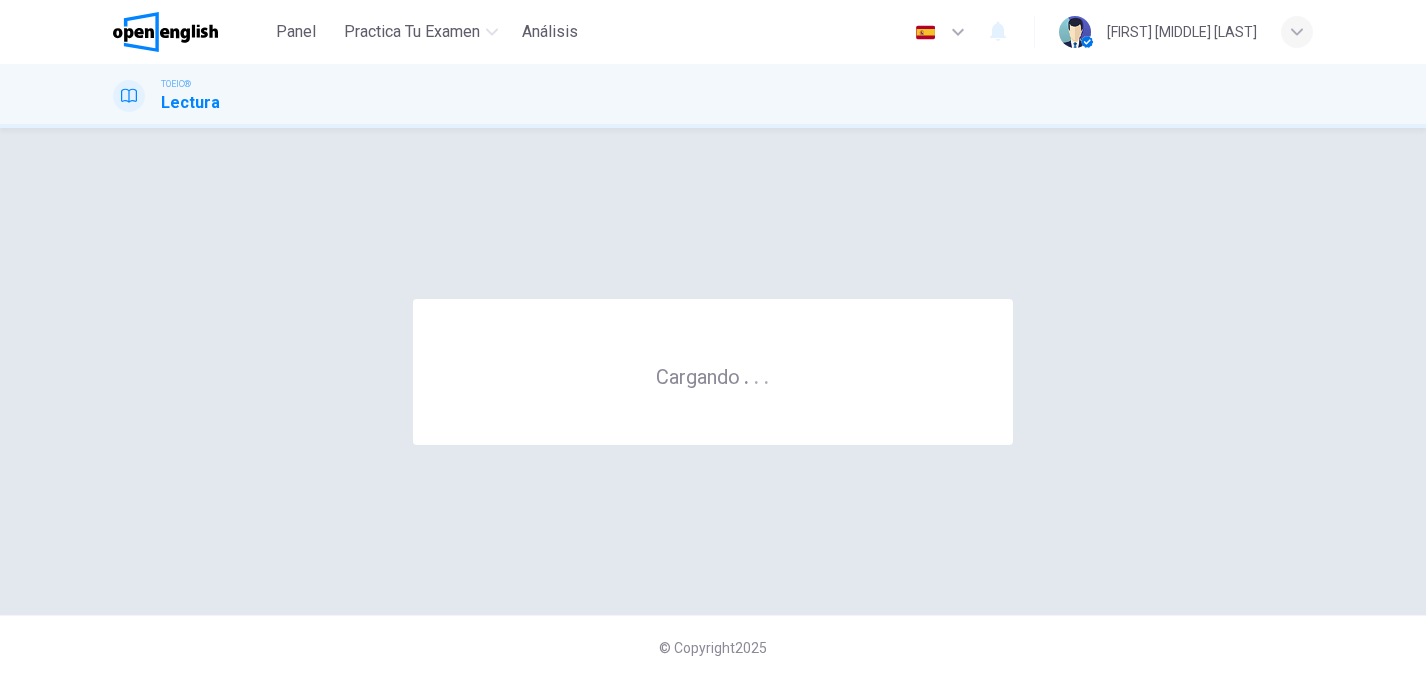 scroll, scrollTop: 0, scrollLeft: 0, axis: both 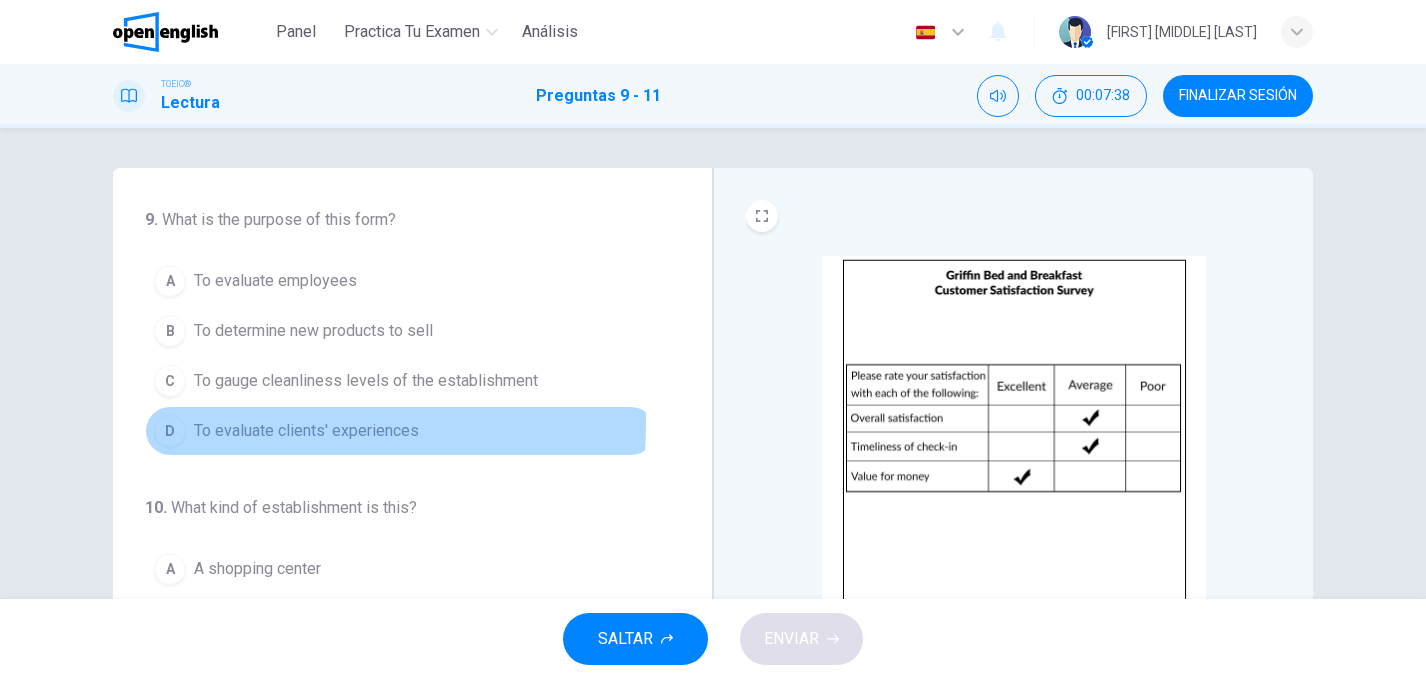 click on "D" at bounding box center [170, 431] 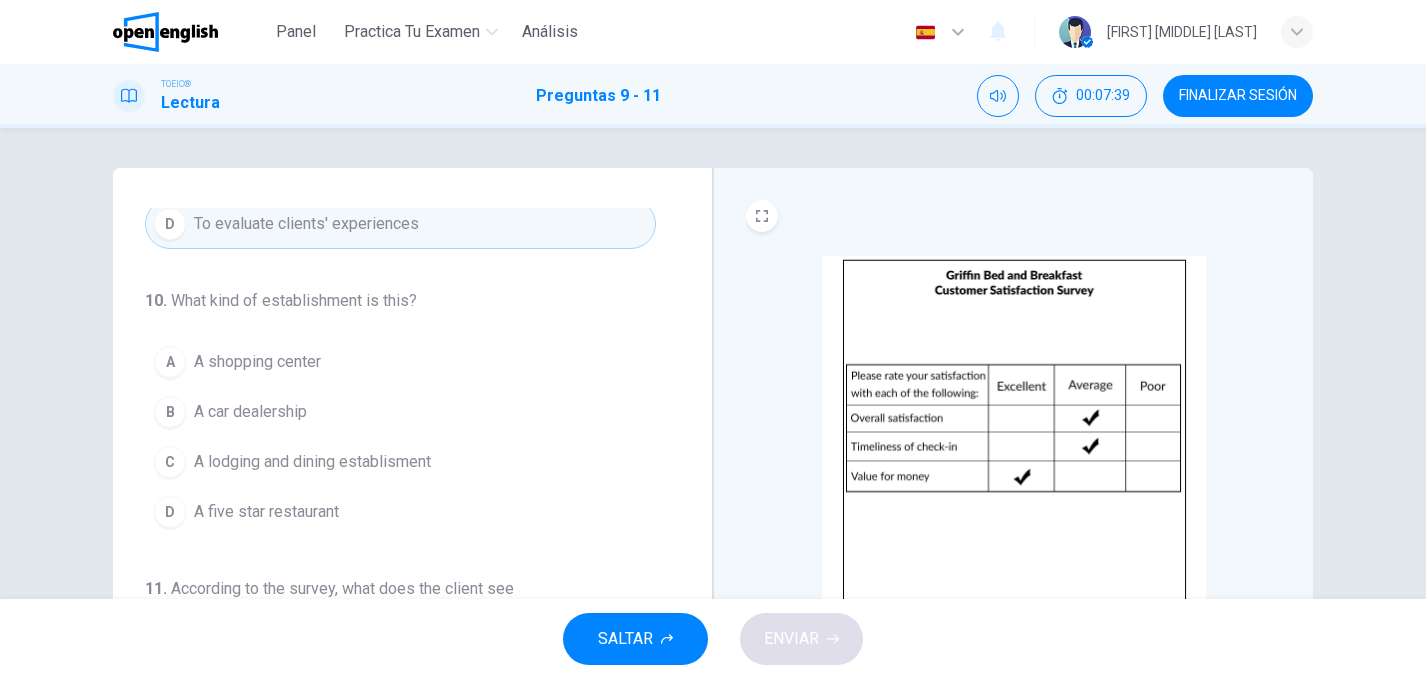 scroll, scrollTop: 233, scrollLeft: 0, axis: vertical 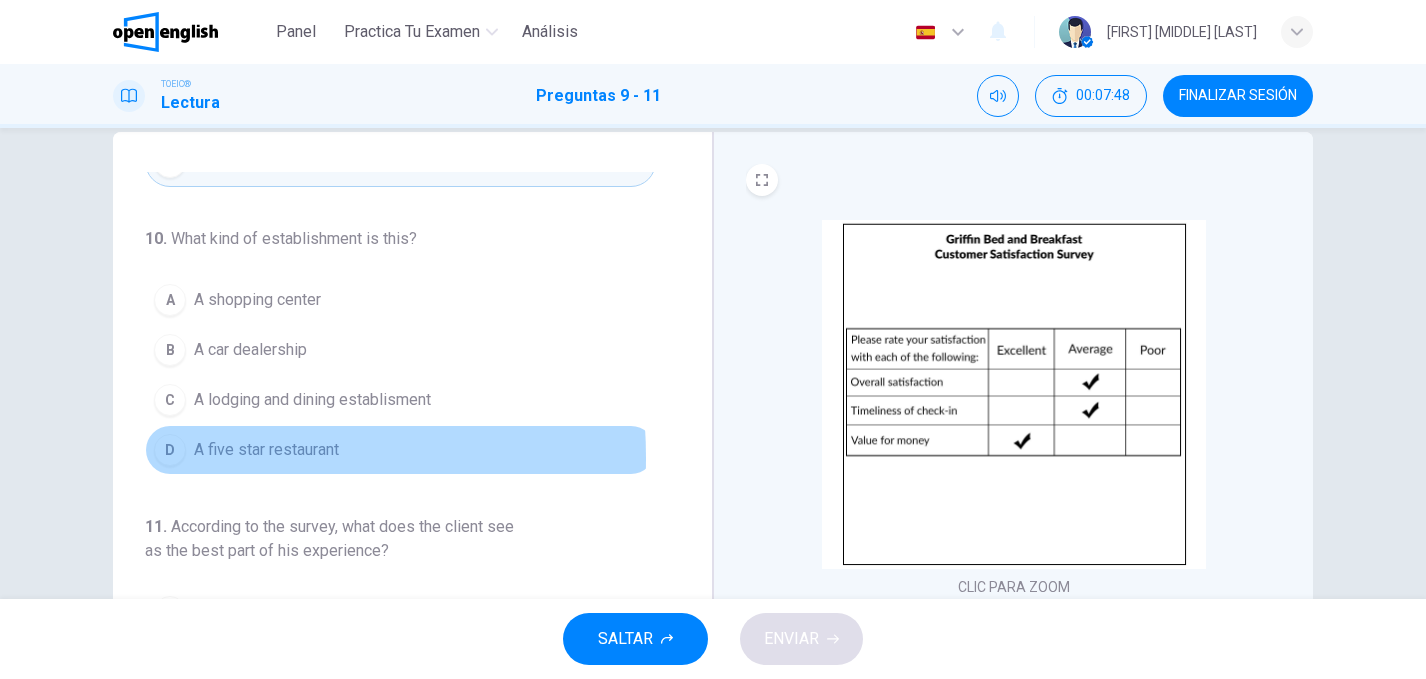 click on "D" at bounding box center (170, 450) 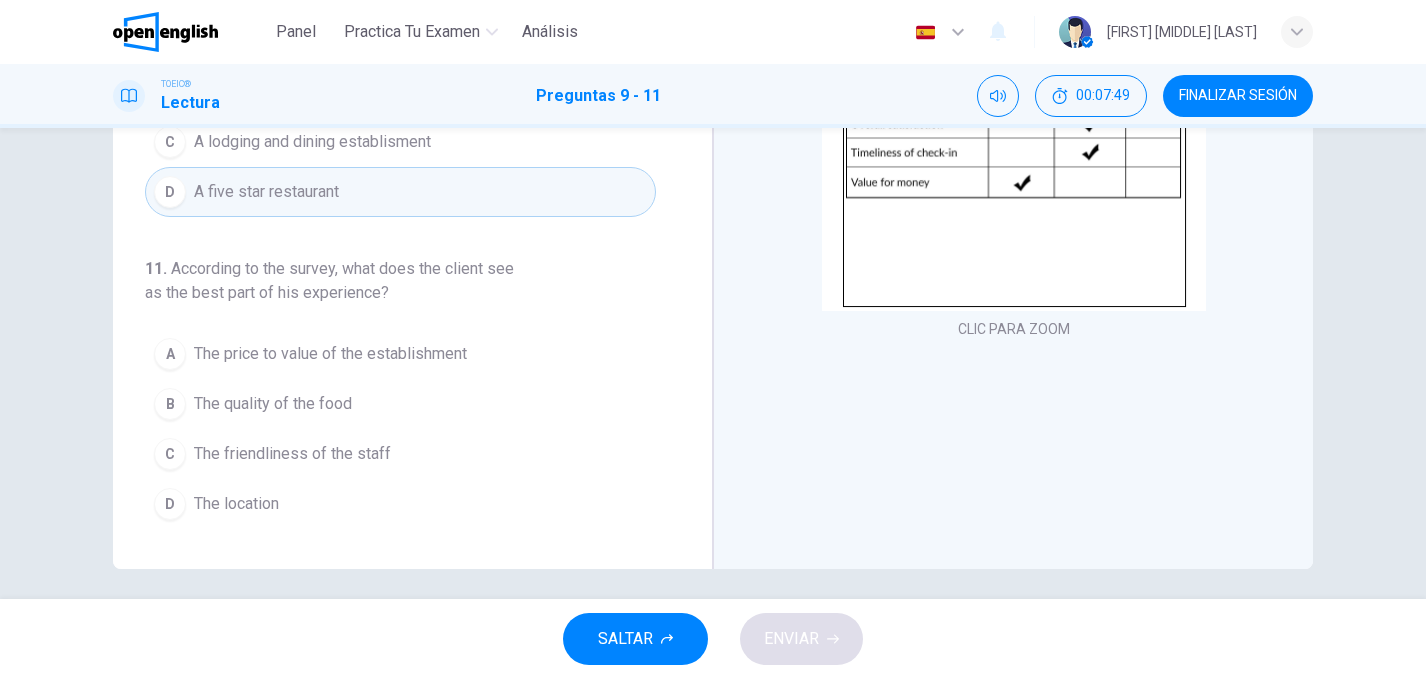 scroll, scrollTop: 304, scrollLeft: 0, axis: vertical 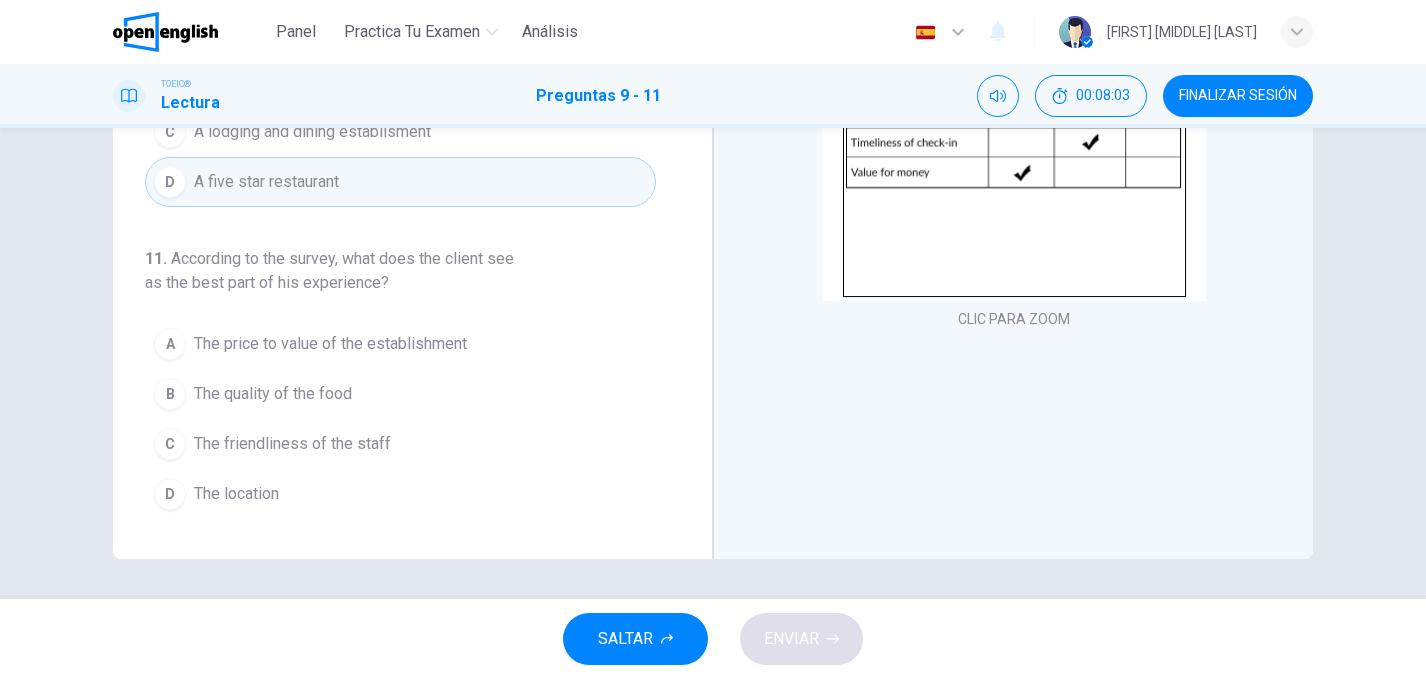 click on "A" at bounding box center [170, 344] 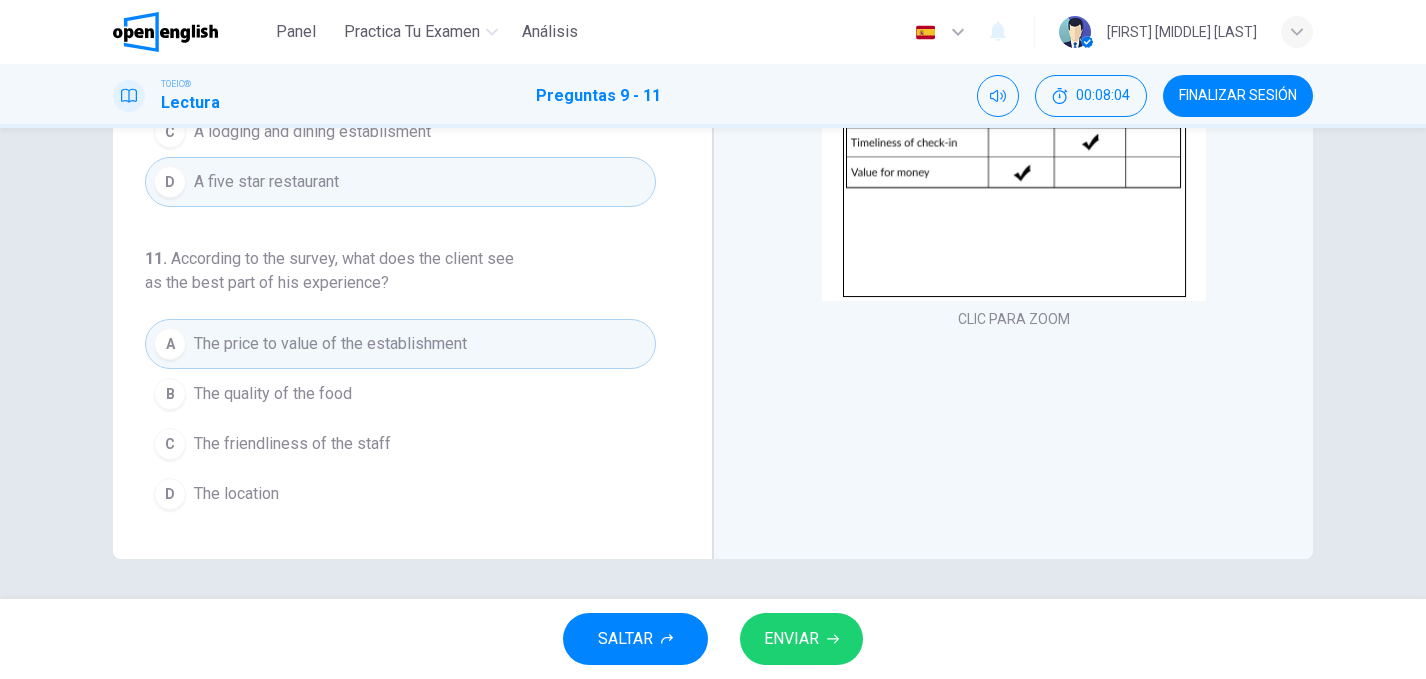 click on "ENVIAR" at bounding box center [801, 639] 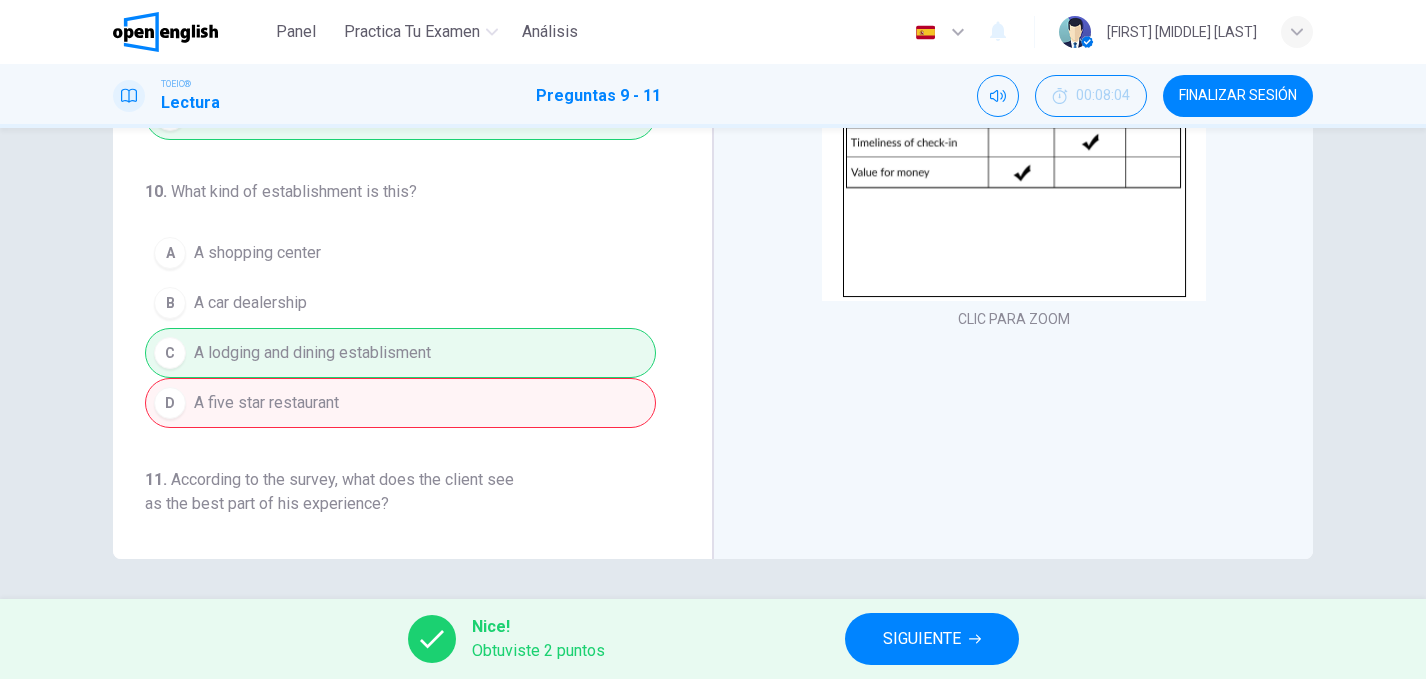 scroll, scrollTop: 0, scrollLeft: 0, axis: both 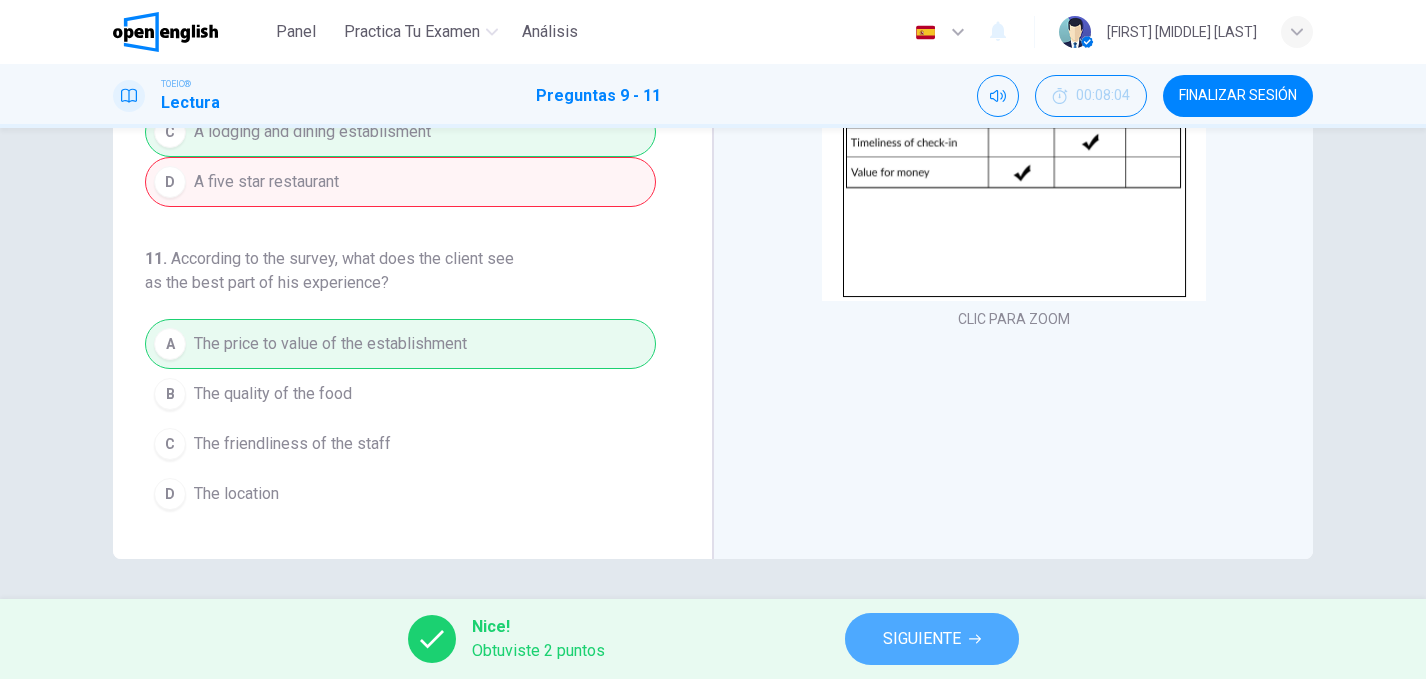 click on "SIGUIENTE" at bounding box center [922, 639] 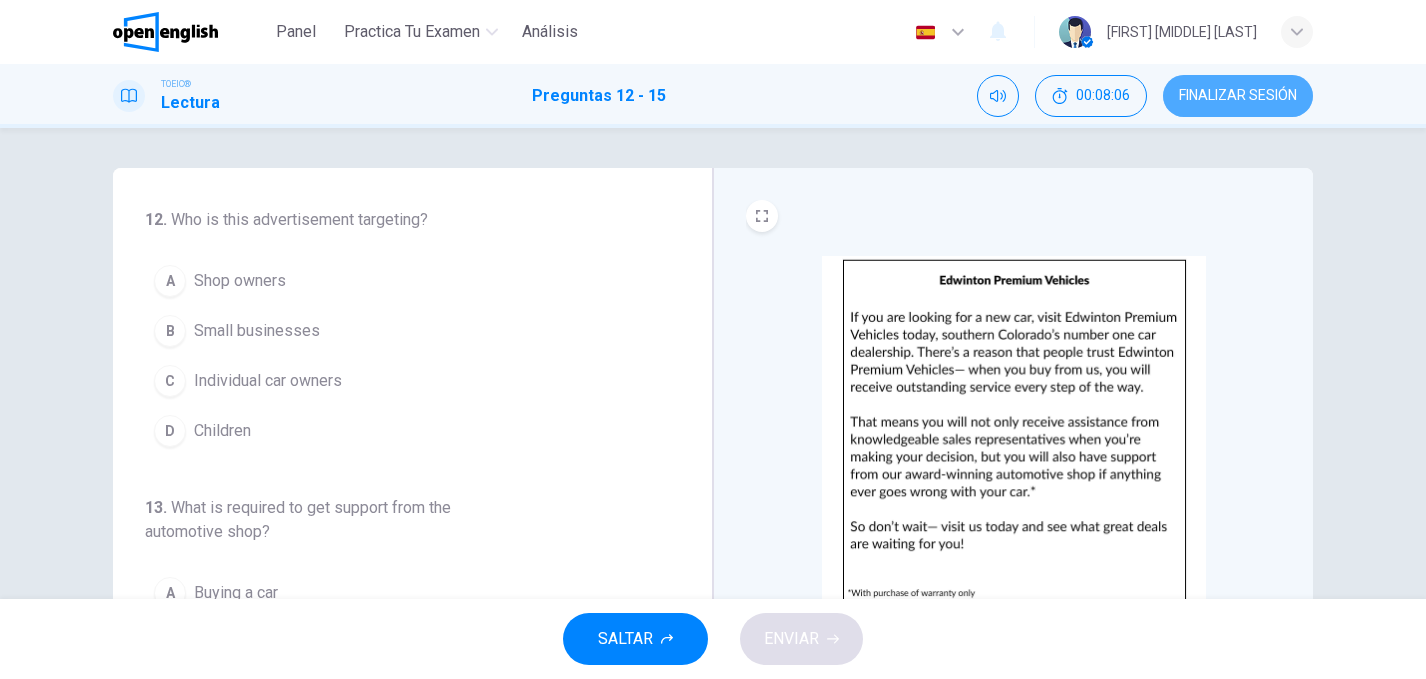 click on "FINALIZAR SESIÓN" at bounding box center (1238, 96) 